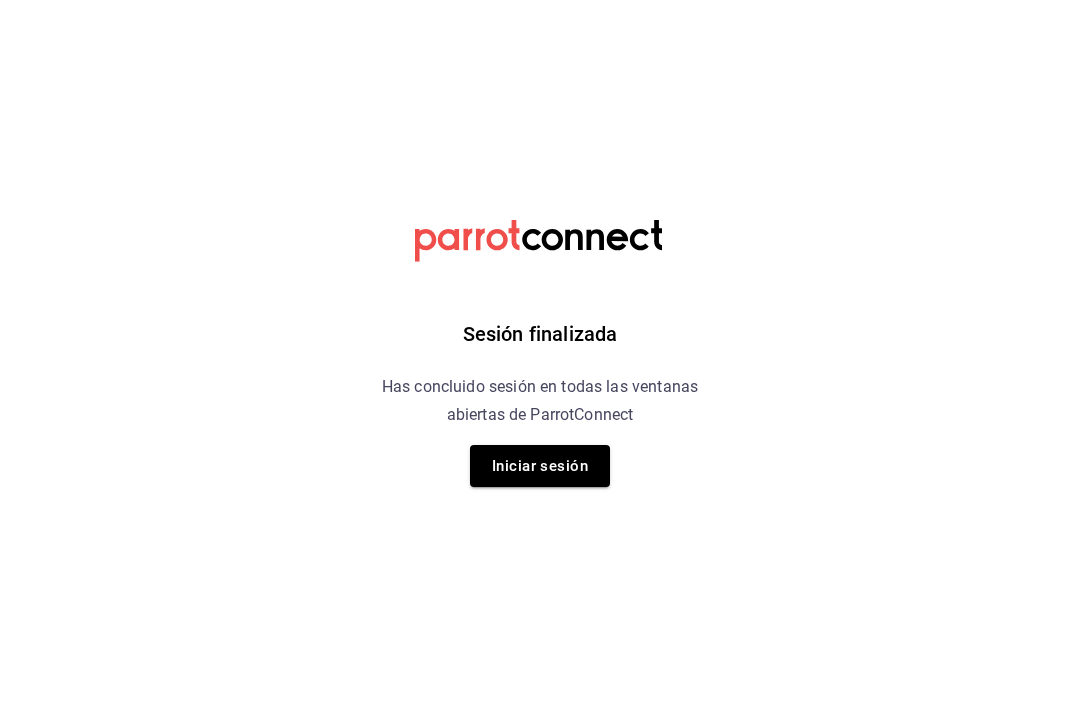 scroll, scrollTop: 0, scrollLeft: 0, axis: both 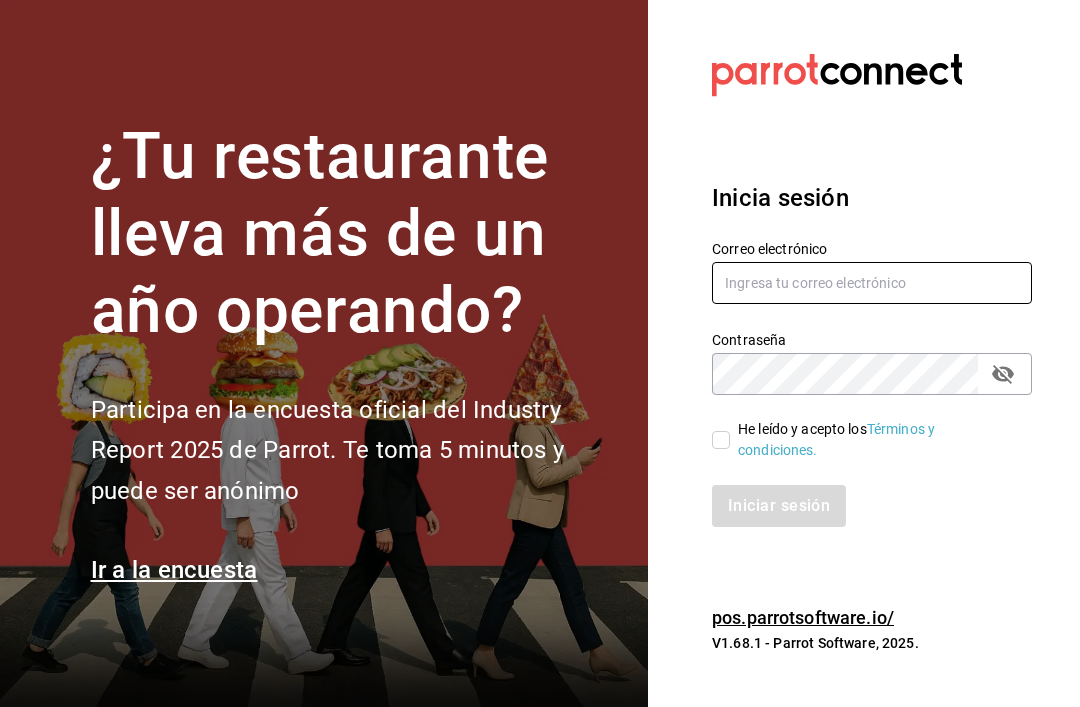 click at bounding box center [872, 283] 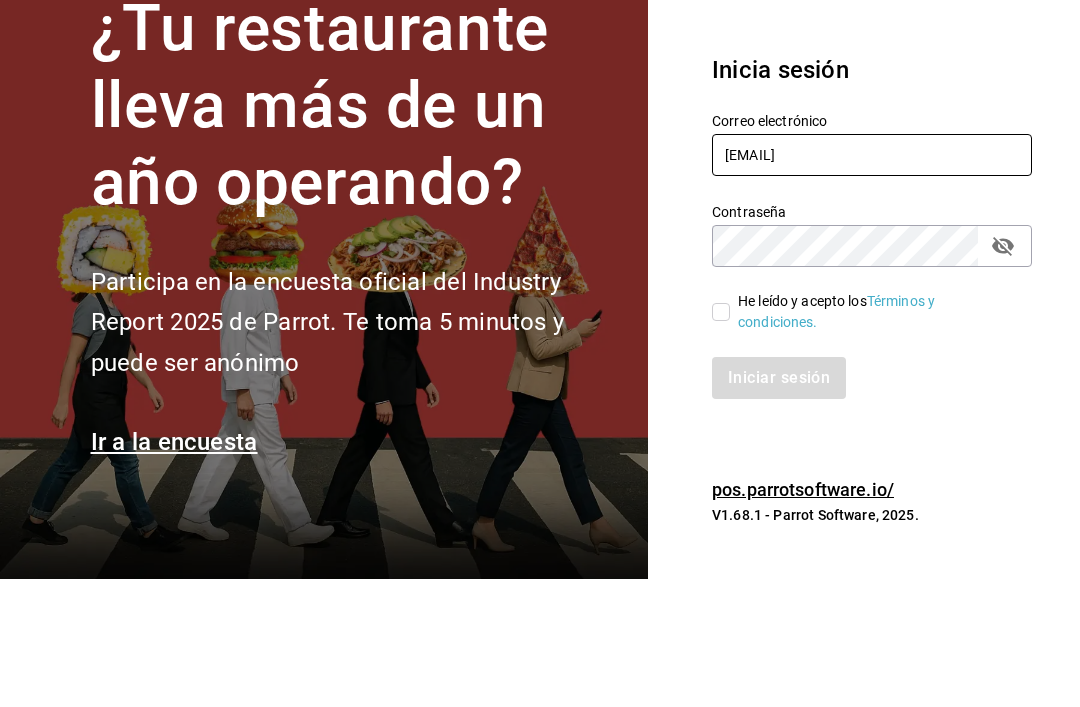 type on "[EMAIL]" 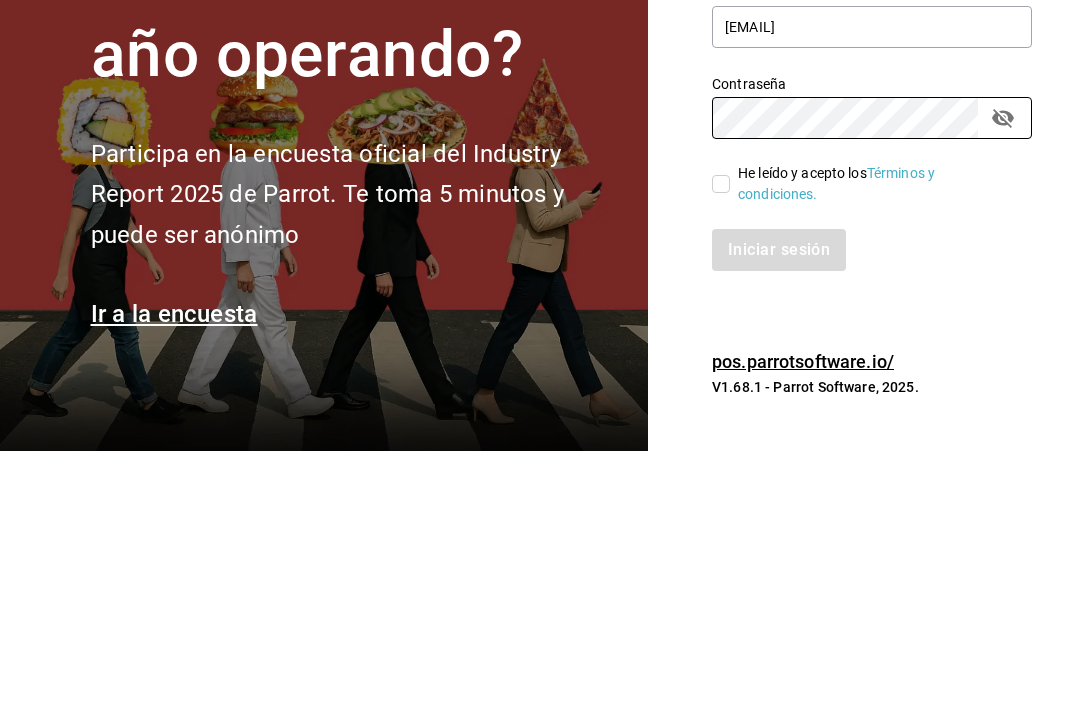 click on "He leído y acepto los  Términos y condiciones." at bounding box center [721, 440] 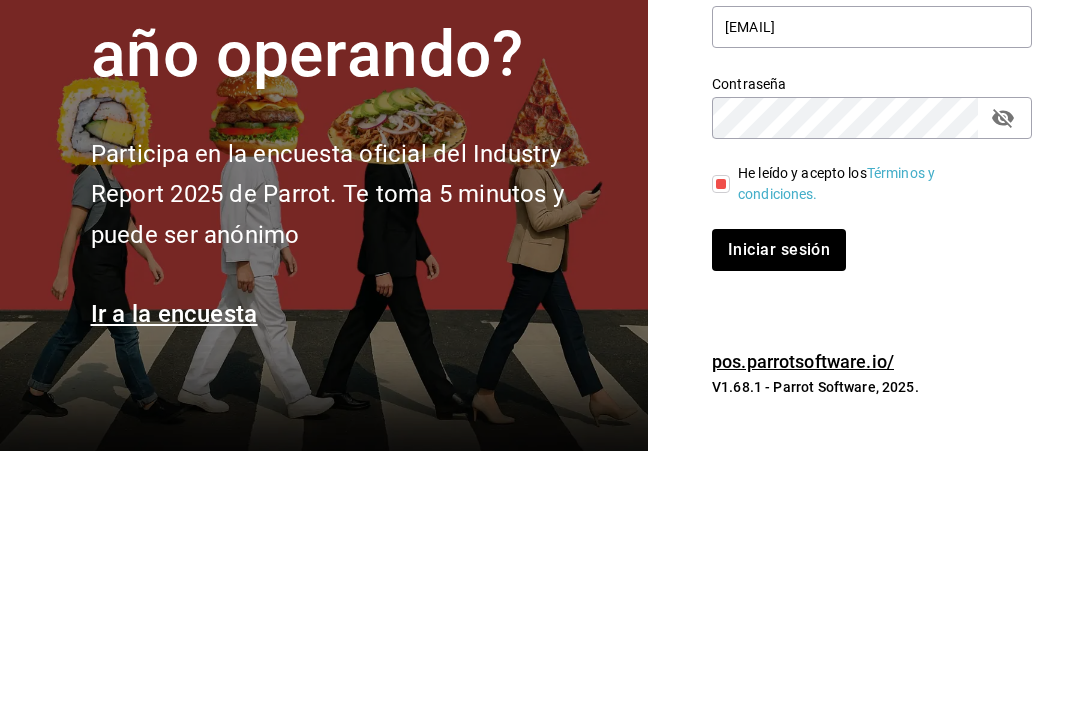 scroll, scrollTop: 64, scrollLeft: 0, axis: vertical 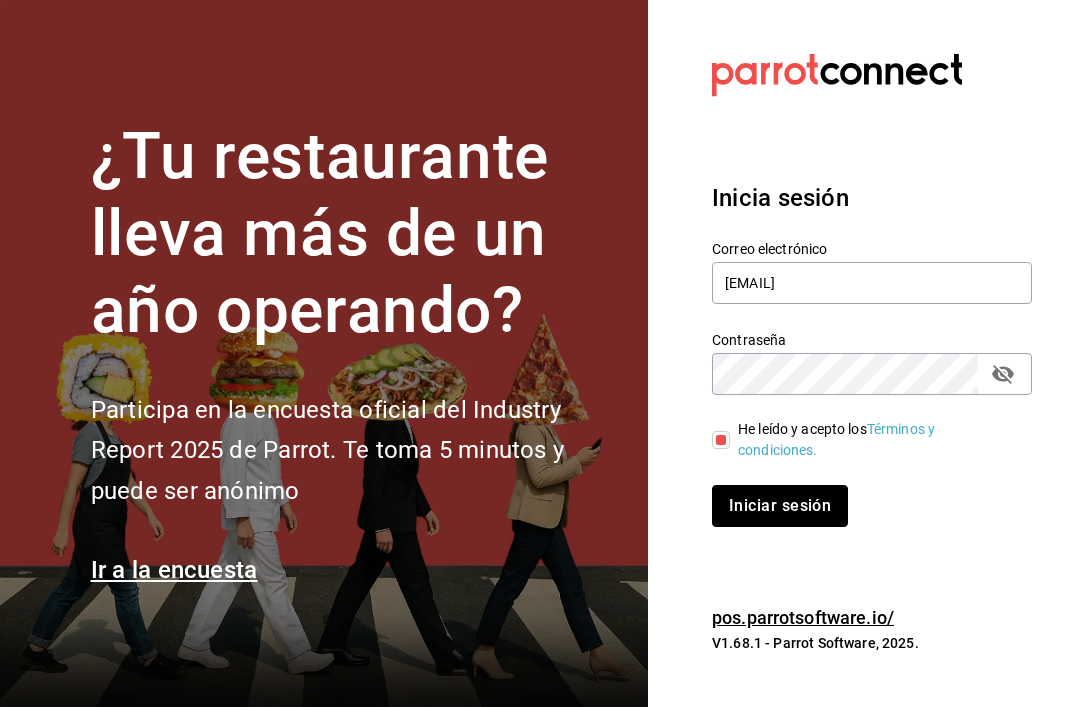 click on "Iniciar sesión" at bounding box center [780, 506] 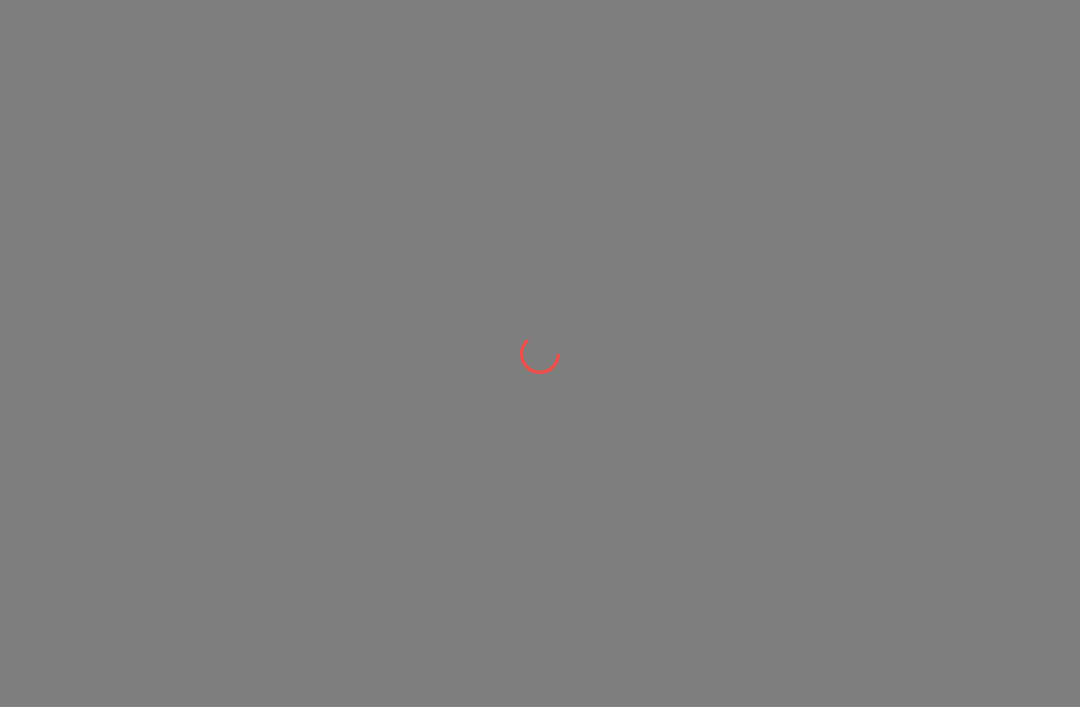 scroll, scrollTop: 0, scrollLeft: 0, axis: both 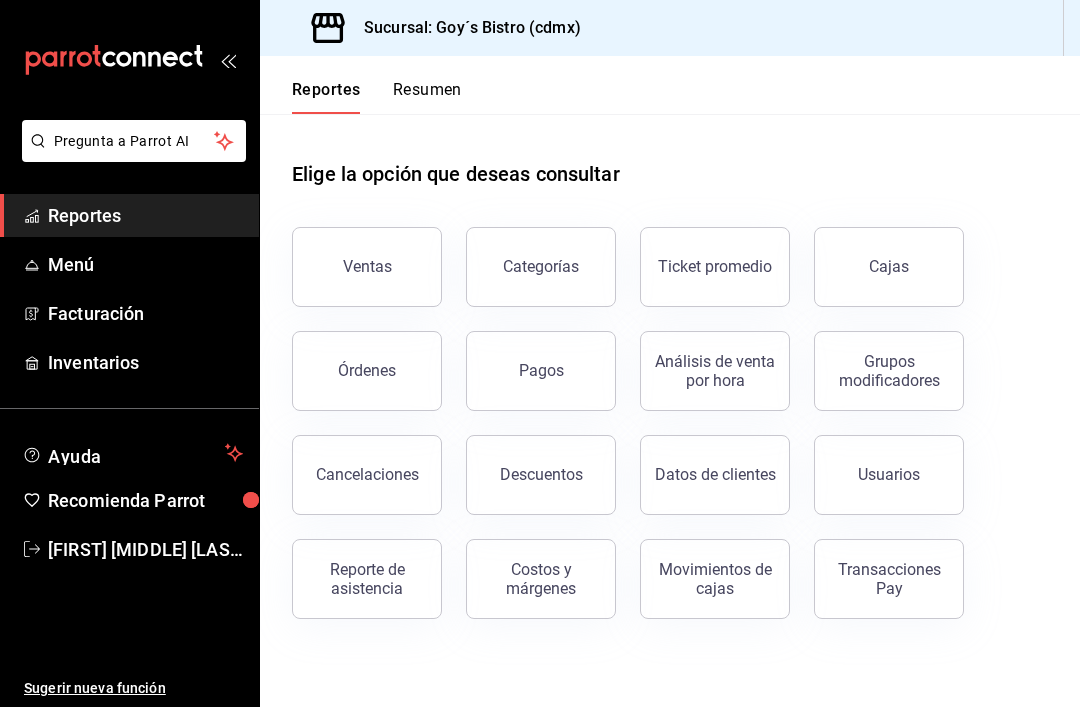 click on "Inventarios" at bounding box center [145, 362] 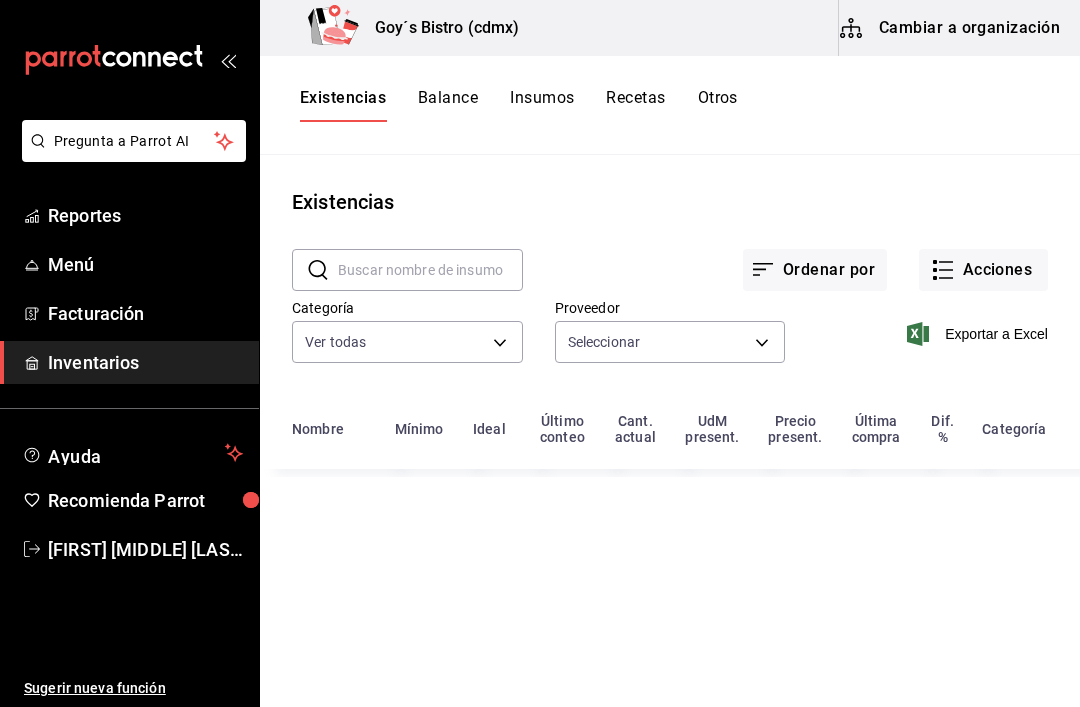 type on "[UUID],[UUID],[UUID],[UUID],[UUID],[UUID],[UUID],[UUID],[UUID],[UUID],[UUID],[UUID],[UUID],[UUID],[UUID],[UUID],[UUID],[UUID],[UUID],[UUID],[UUID],[UUID],[UUID],[UUID],[UUID],[UUID],[UUID]" 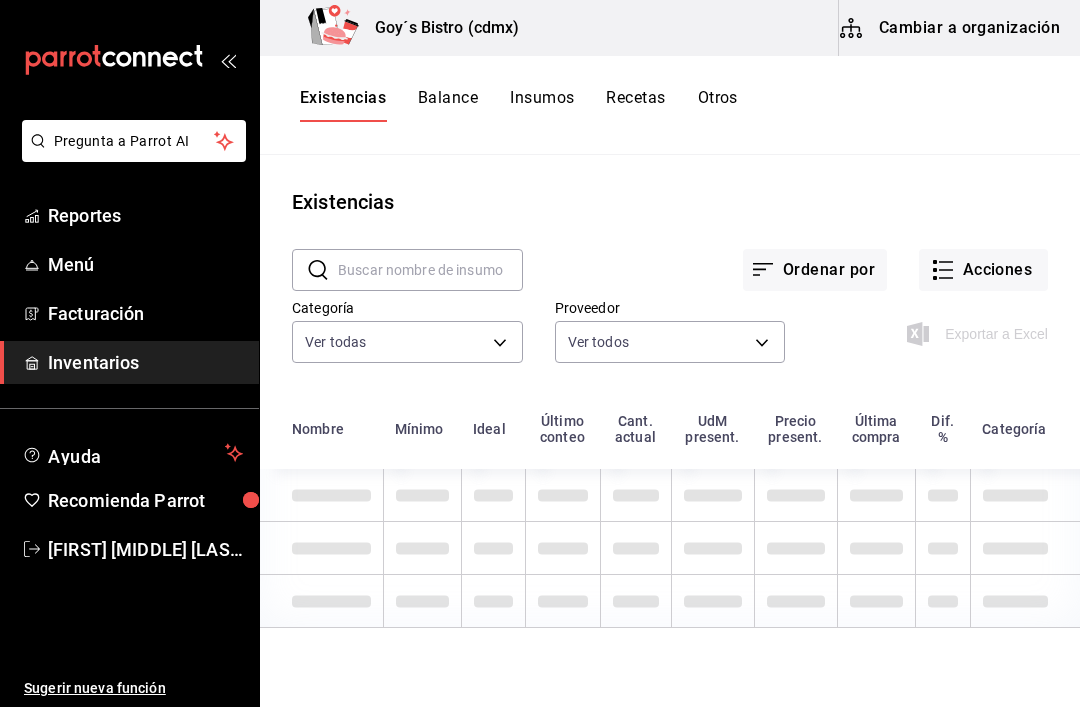 click on "Acciones" at bounding box center (983, 270) 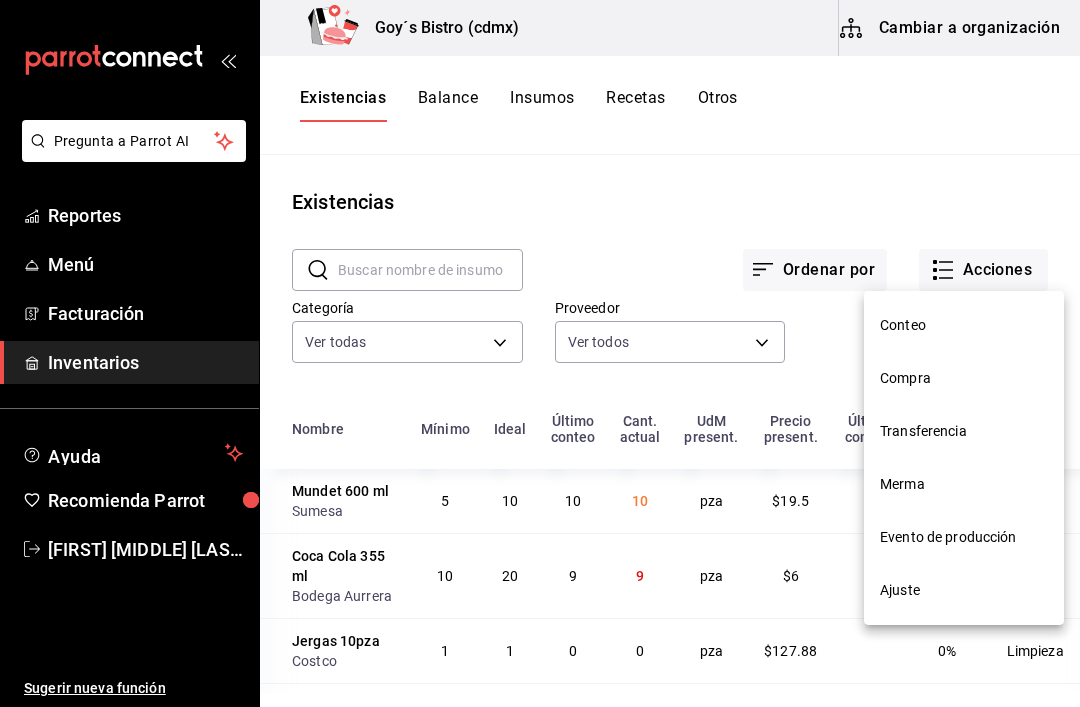 click on "Evento de producción" at bounding box center (964, 537) 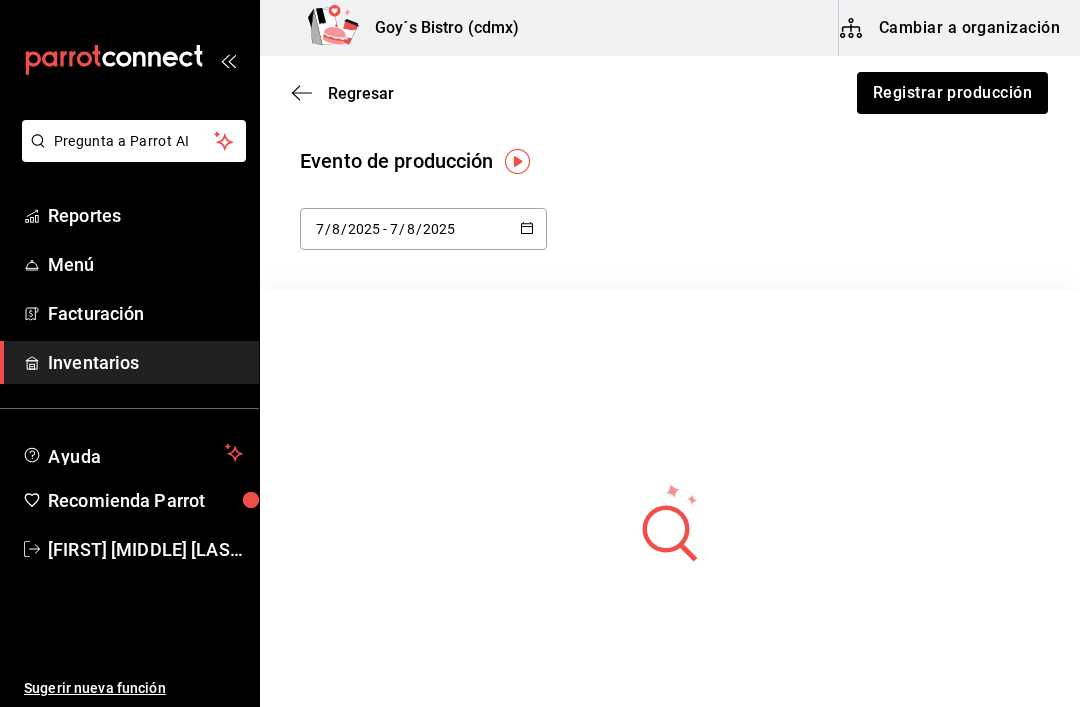 click on "Registrar producción" at bounding box center [952, 93] 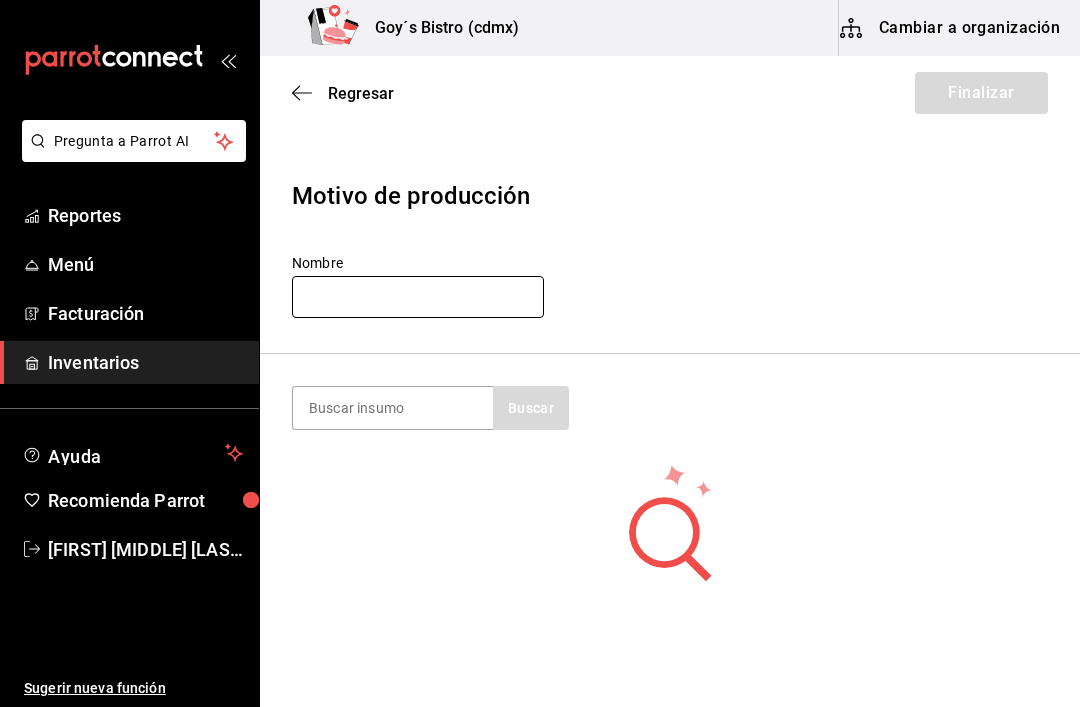 click at bounding box center [418, 297] 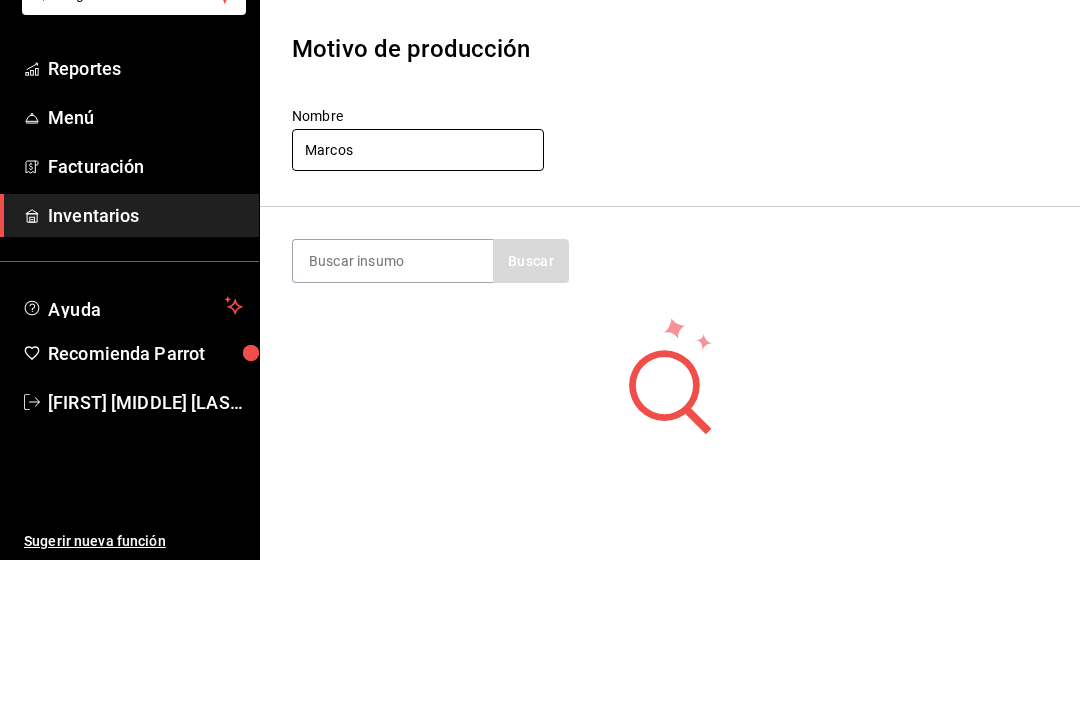 type on "Marcos" 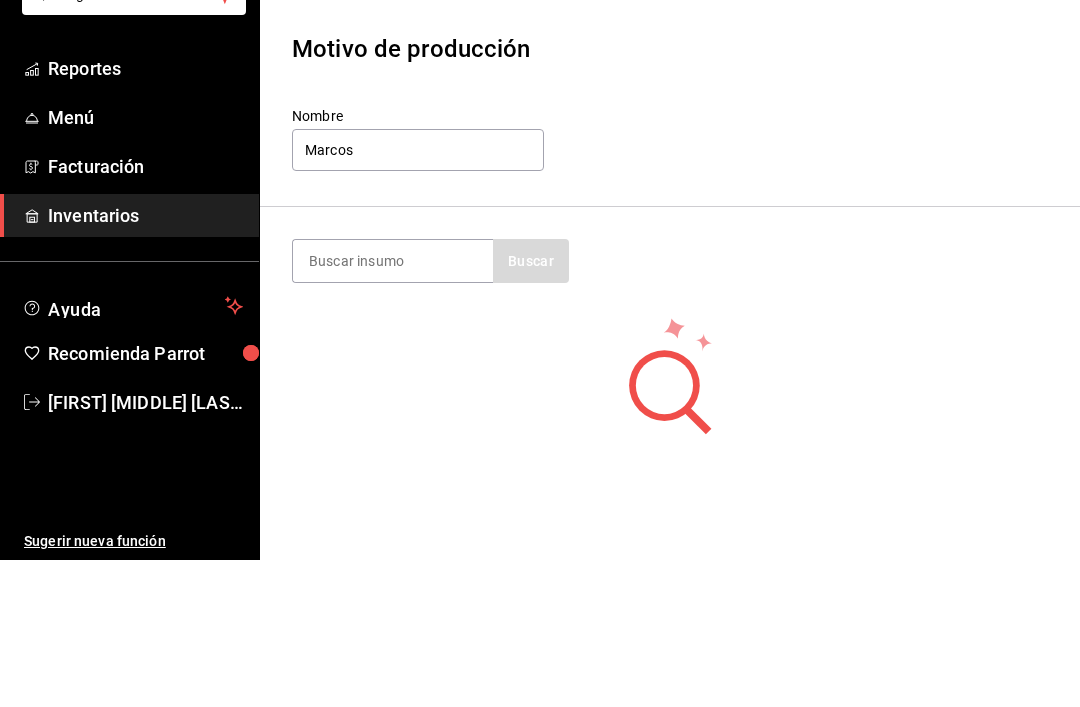 click at bounding box center [393, 408] 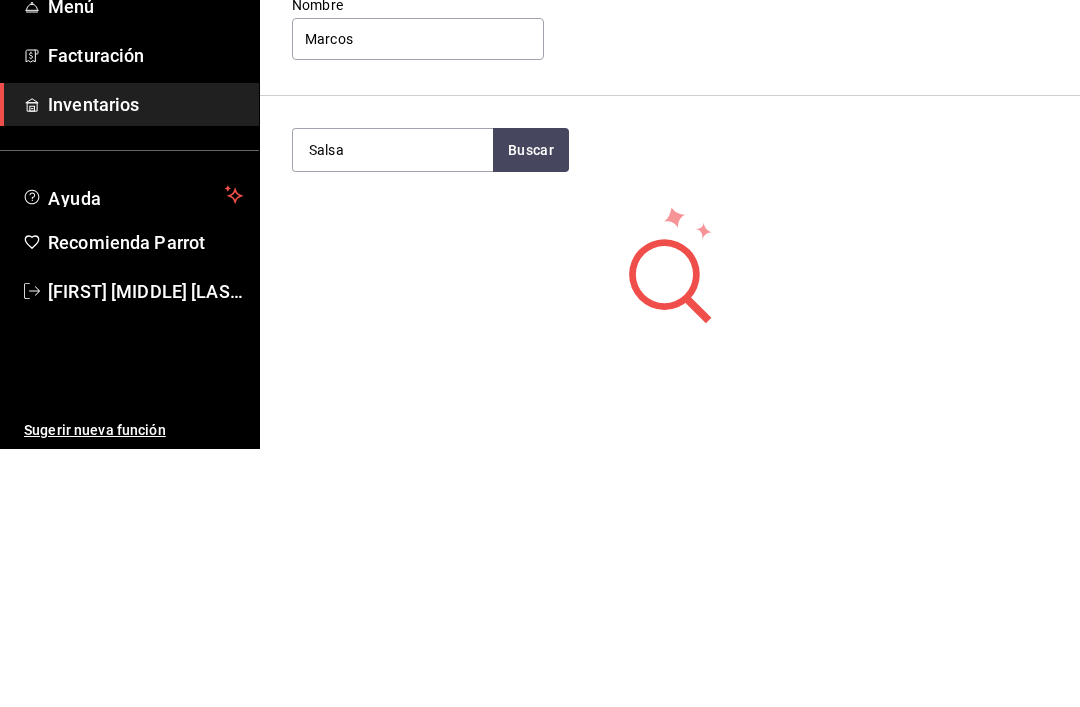 type on "Salsa" 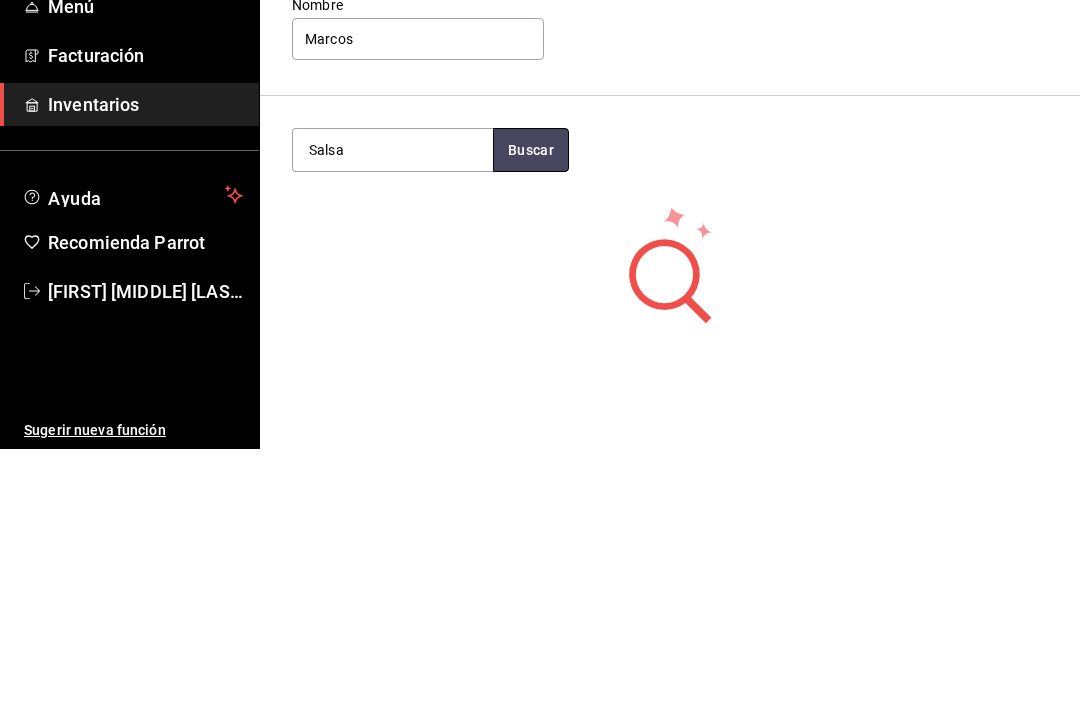 click on "Buscar" at bounding box center (531, 408) 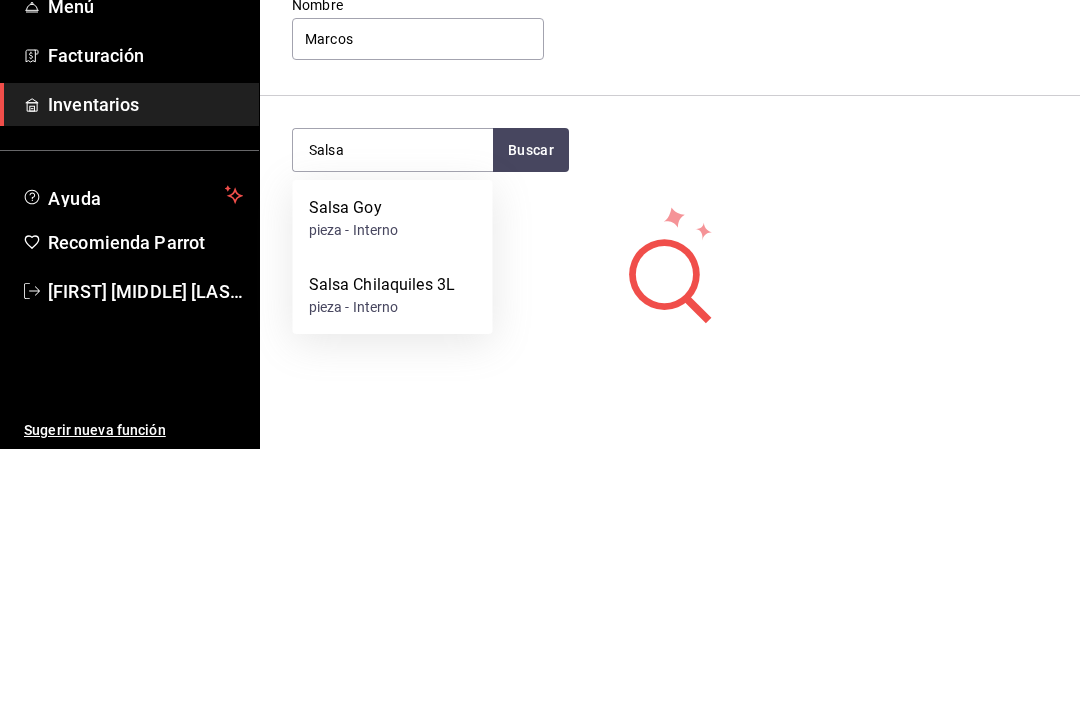click on "pieza - Interno" at bounding box center [354, 488] 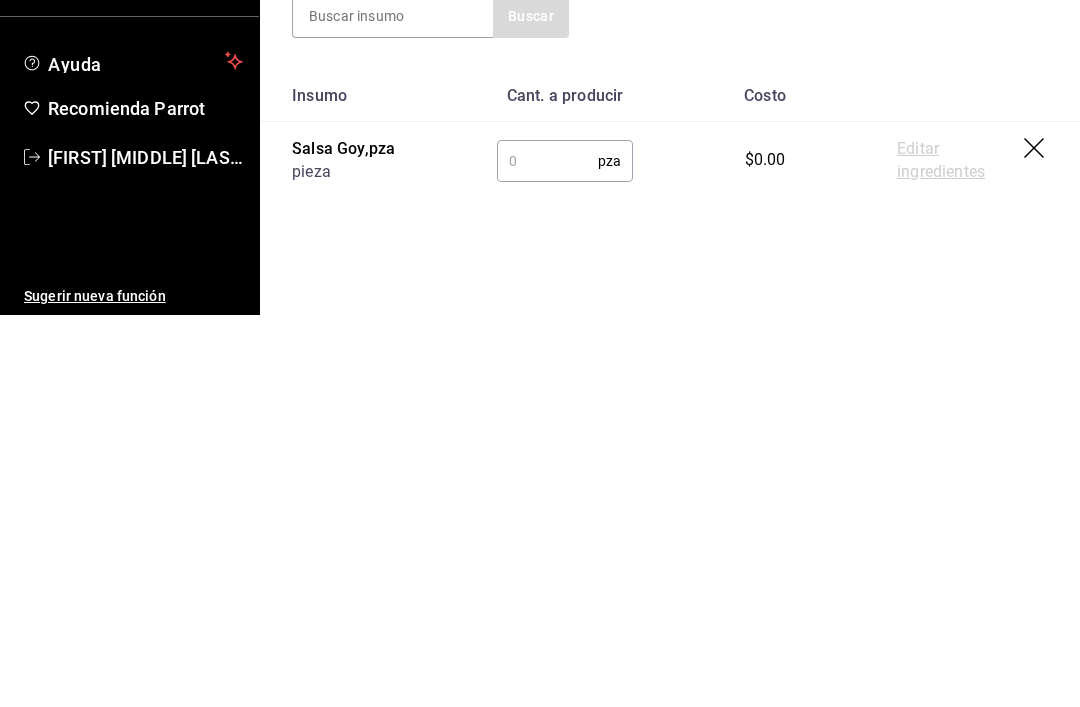 click at bounding box center (547, 553) 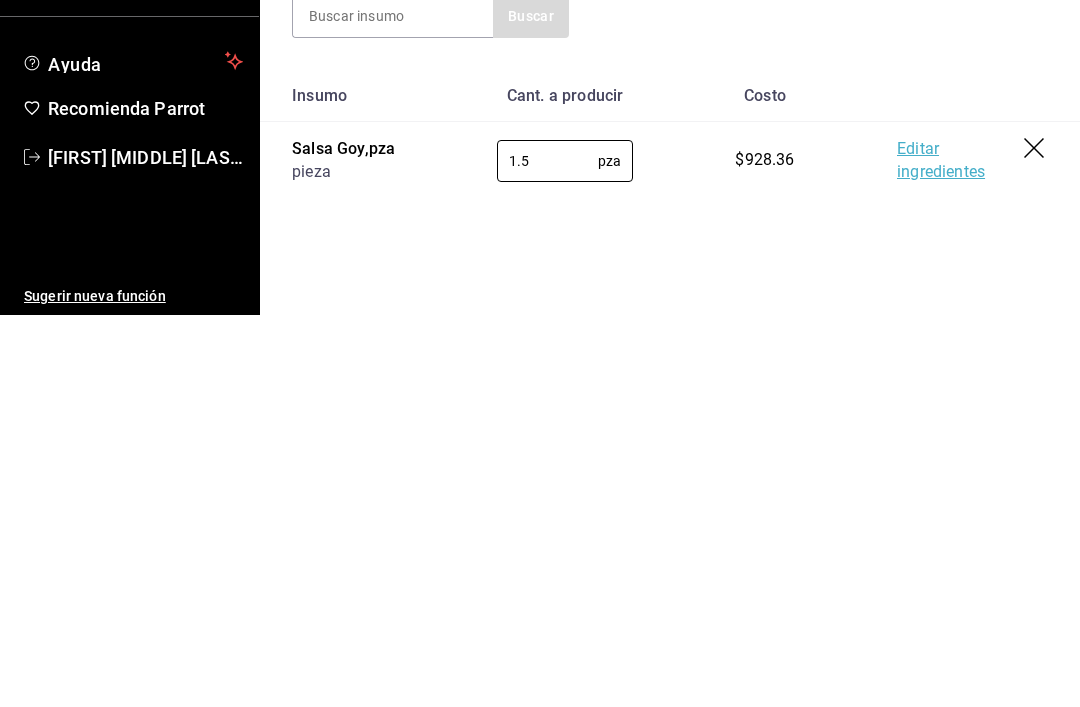 type on "1.5" 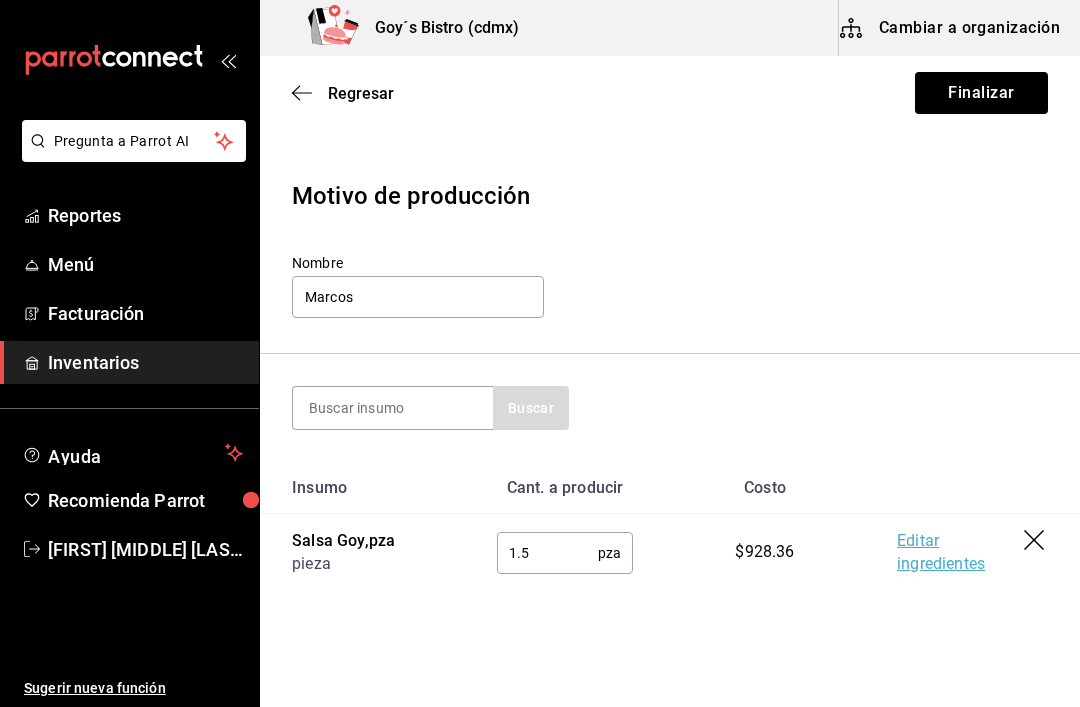 click on "Finalizar" at bounding box center [981, 93] 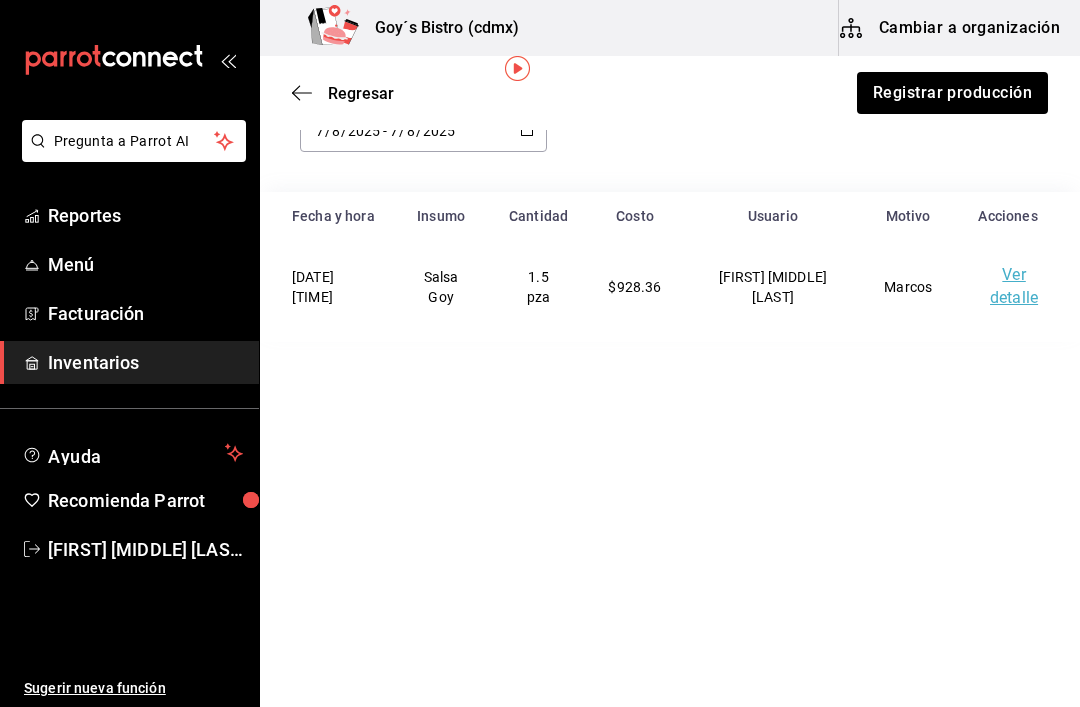 scroll, scrollTop: 105, scrollLeft: 0, axis: vertical 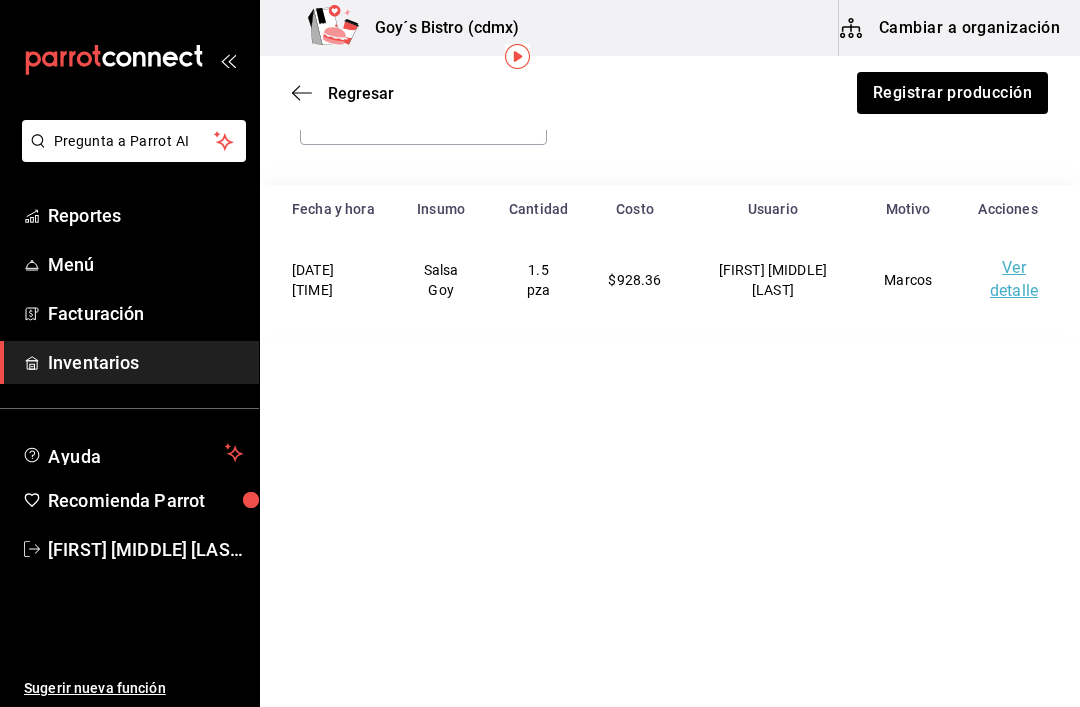click on "Registrar producción" at bounding box center (952, 93) 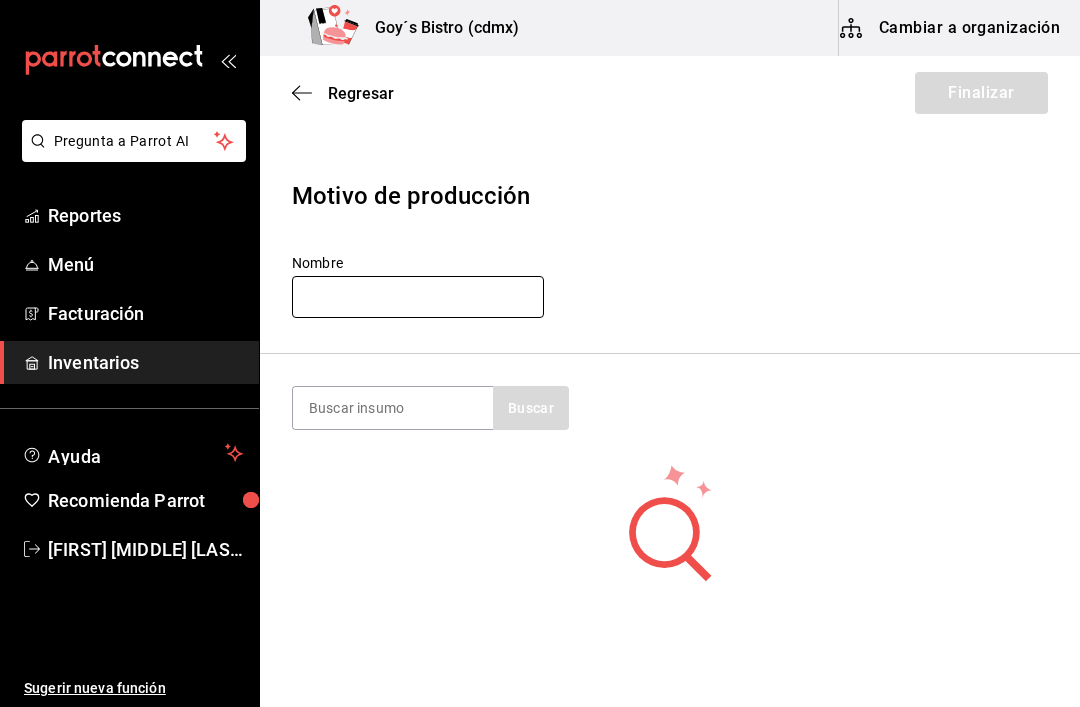click at bounding box center [418, 297] 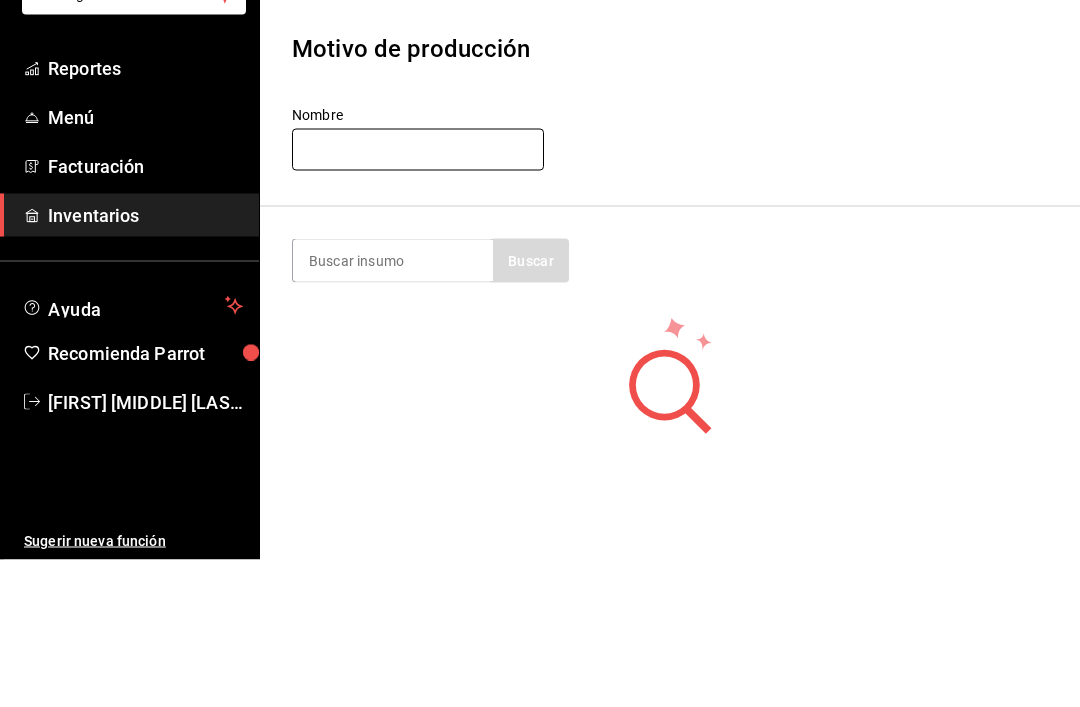 type on "M" 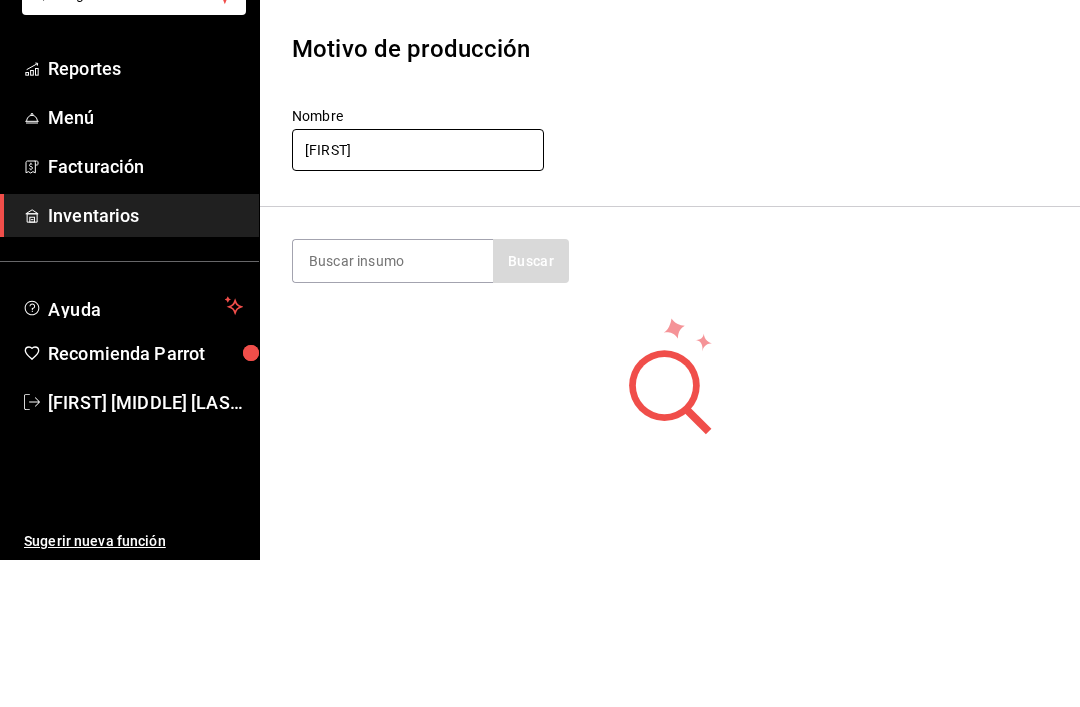 type on "[FIRST]" 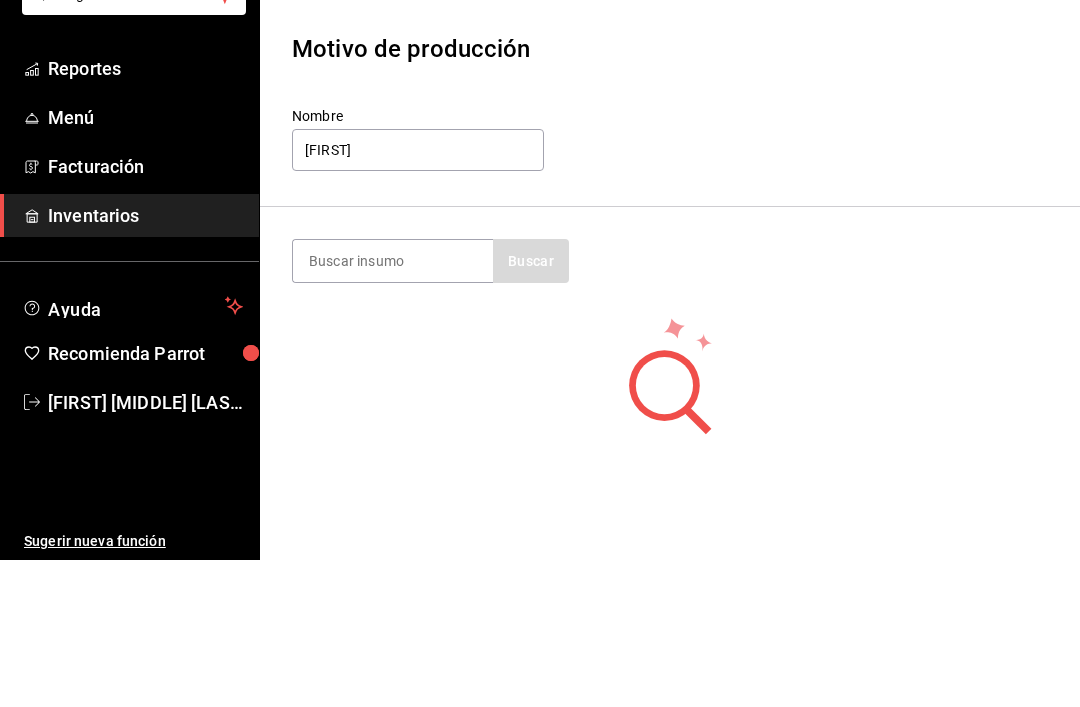 click at bounding box center (393, 408) 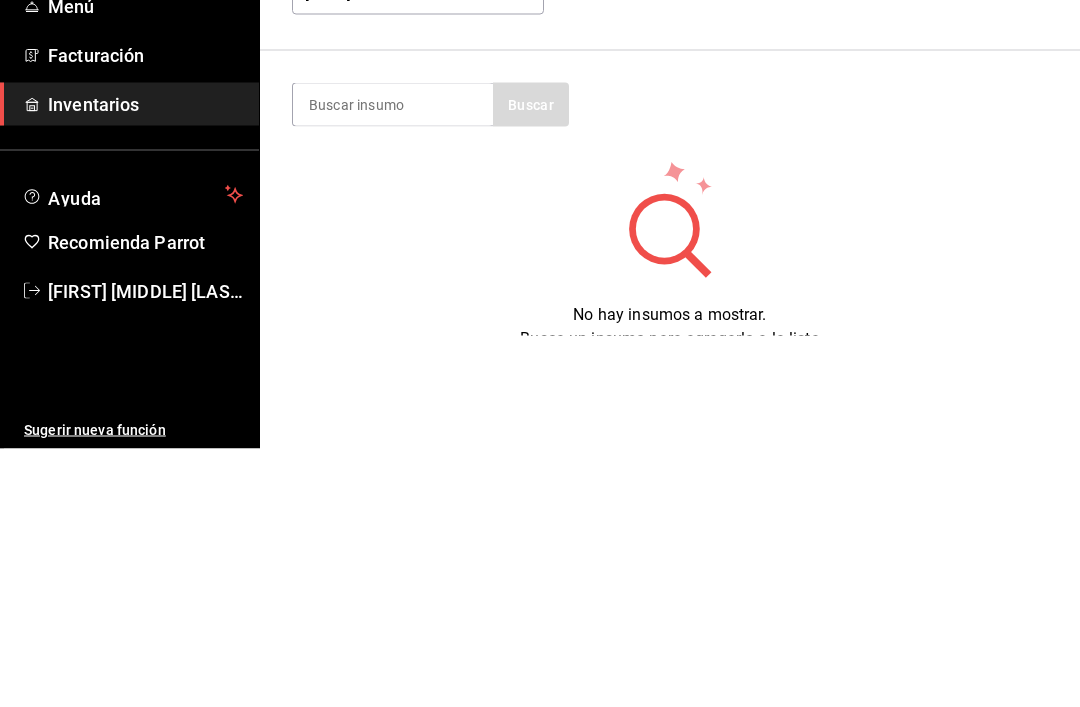 scroll, scrollTop: 44, scrollLeft: 0, axis: vertical 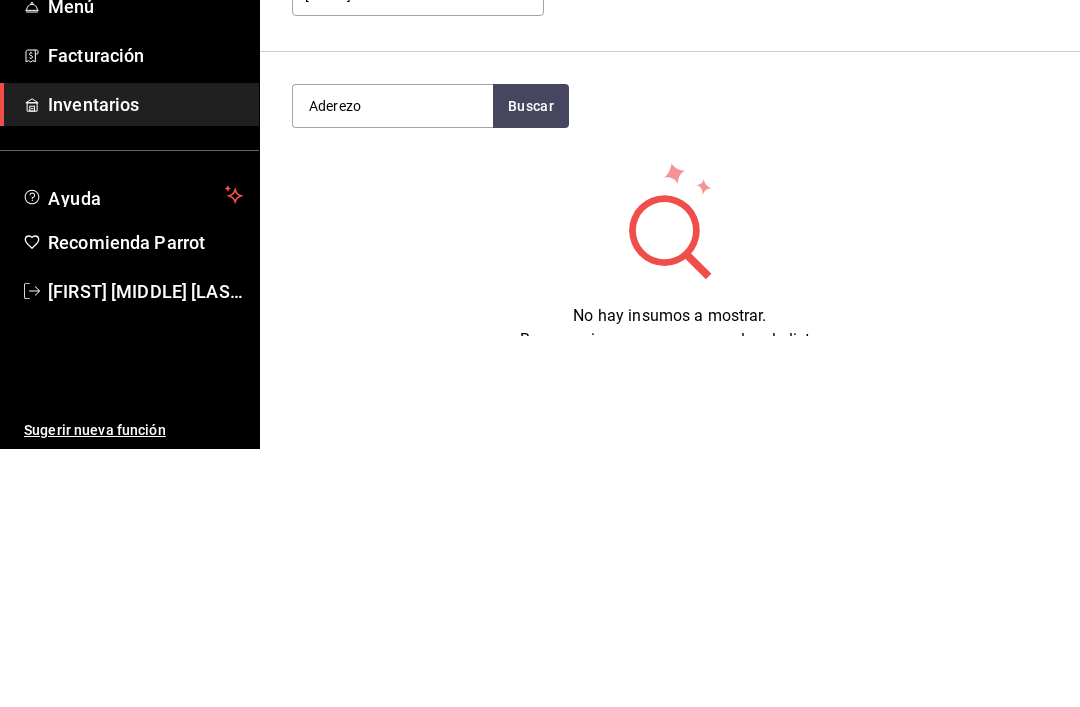 type on "Aderezo" 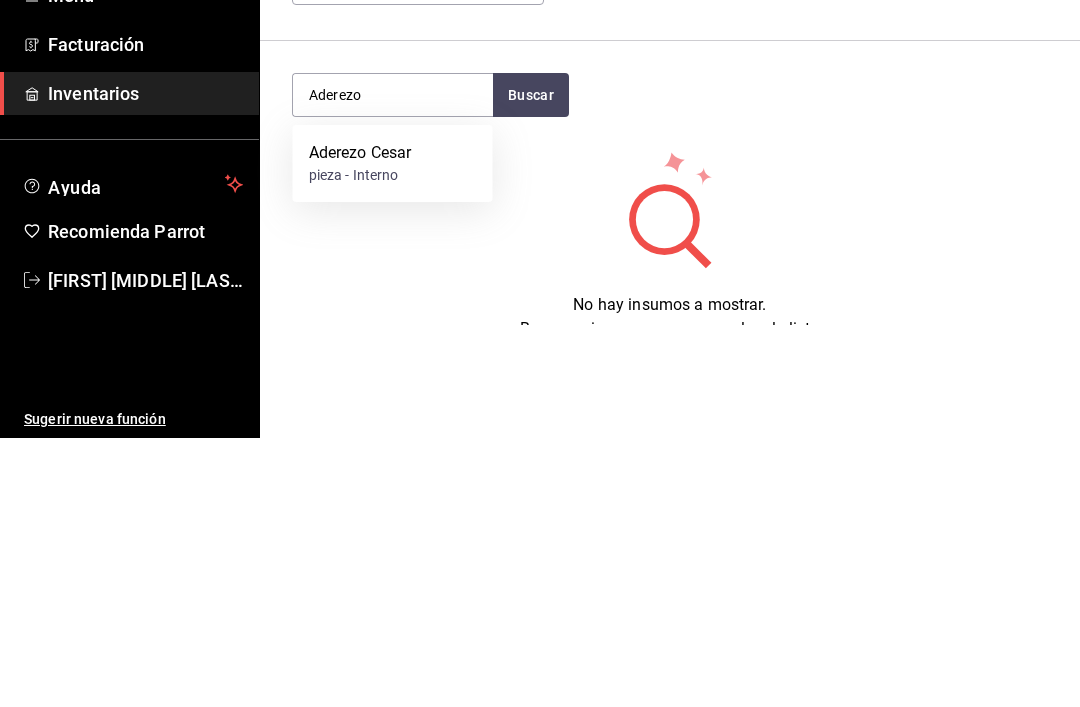 click on "pieza - Interno" at bounding box center [360, 444] 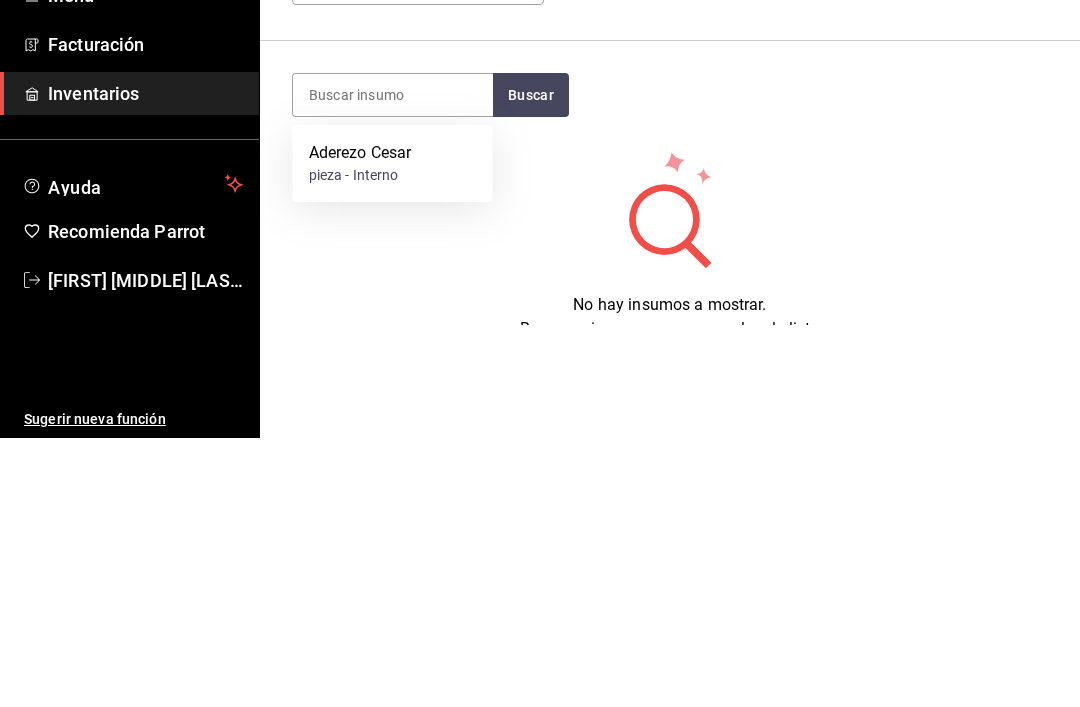 scroll, scrollTop: 2, scrollLeft: 0, axis: vertical 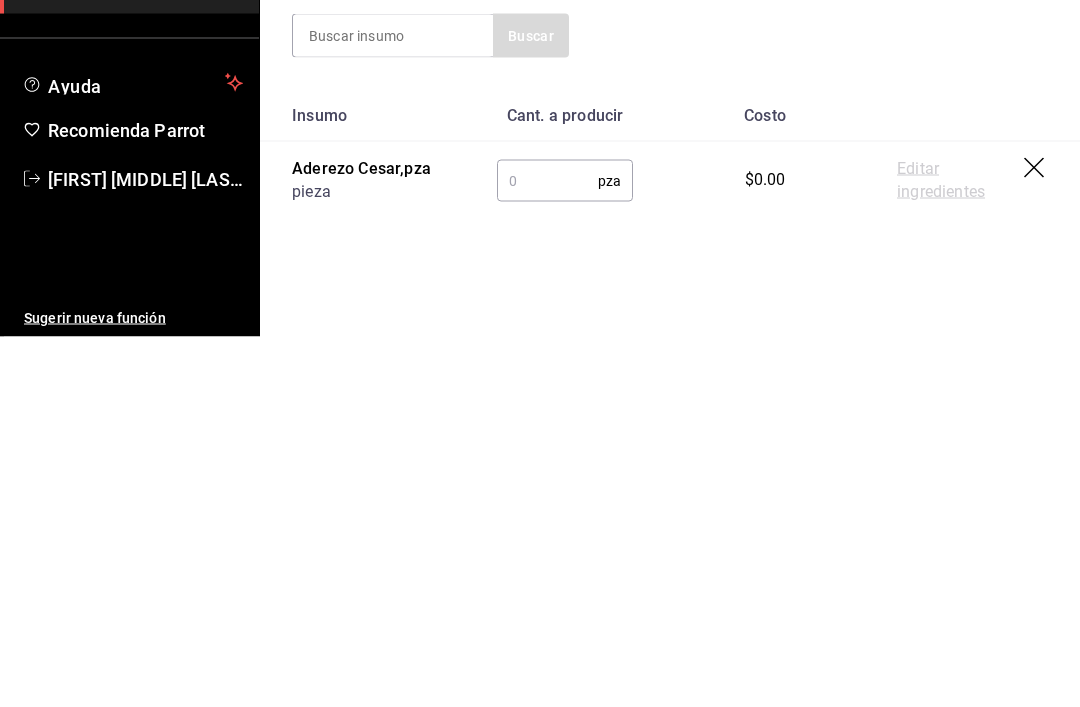click at bounding box center (547, 551) 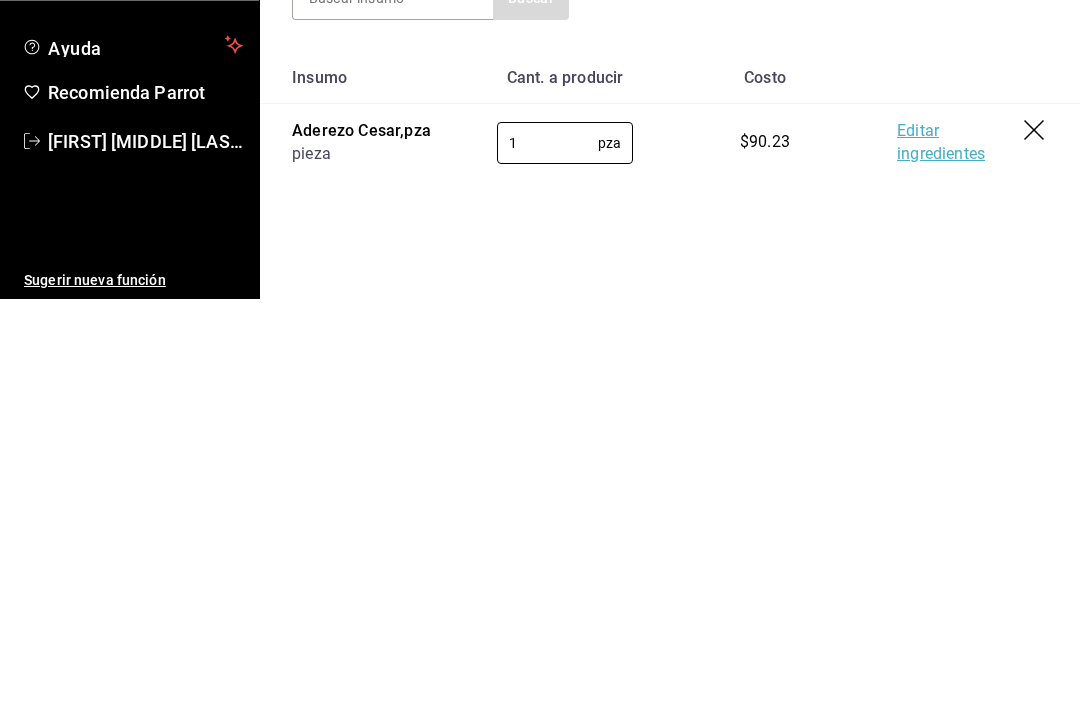 type on "1" 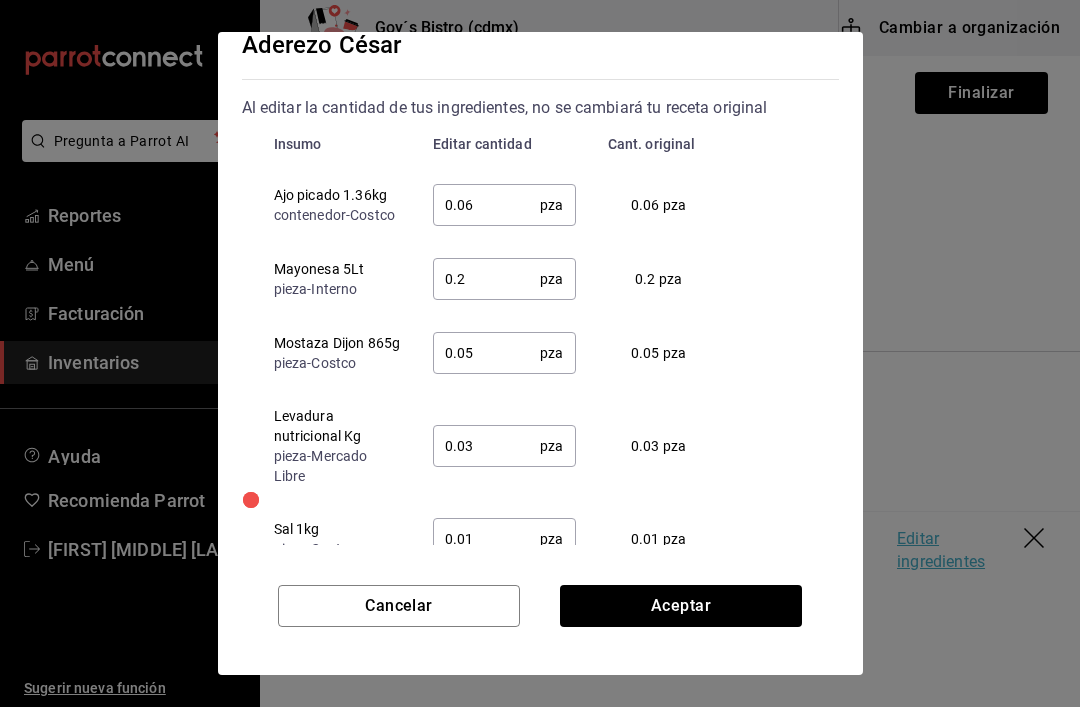 scroll, scrollTop: 28, scrollLeft: 0, axis: vertical 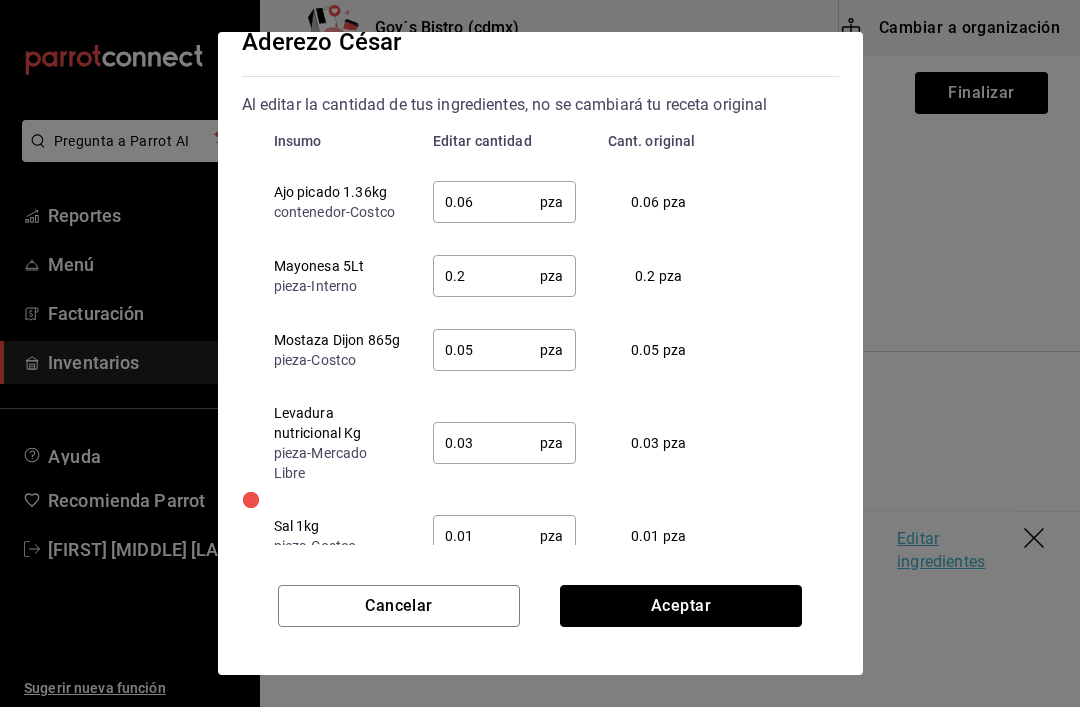click on "Aceptar" at bounding box center [681, 606] 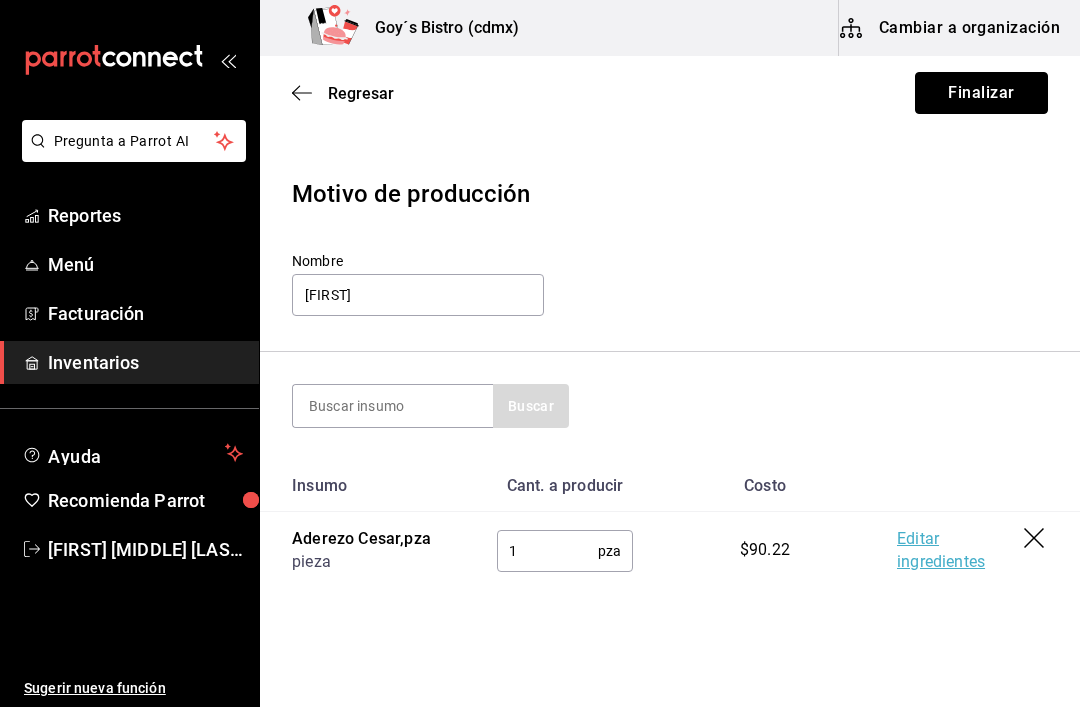 click on "Finalizar" at bounding box center (981, 93) 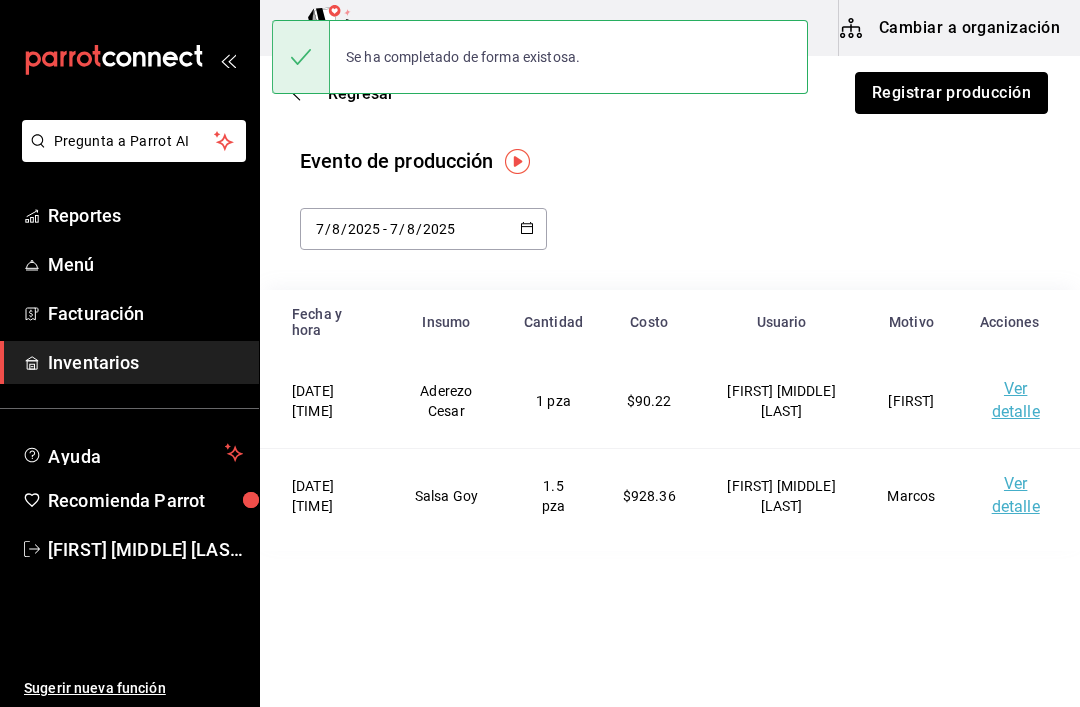 click on "Registrar producción" at bounding box center [951, 93] 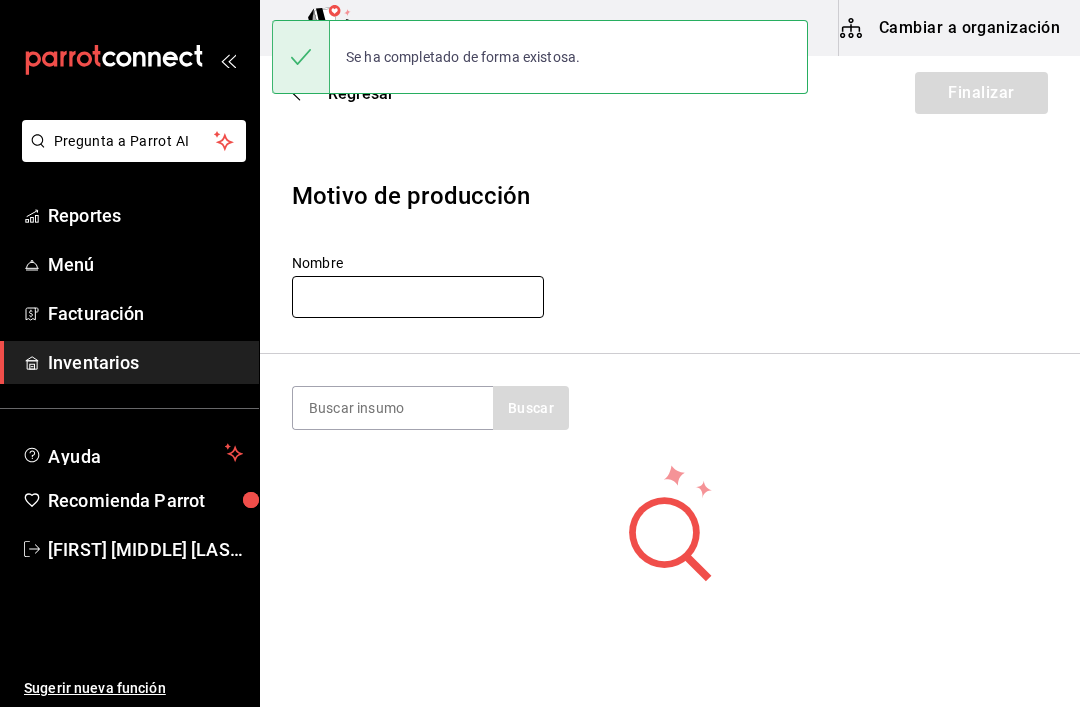 click at bounding box center [418, 297] 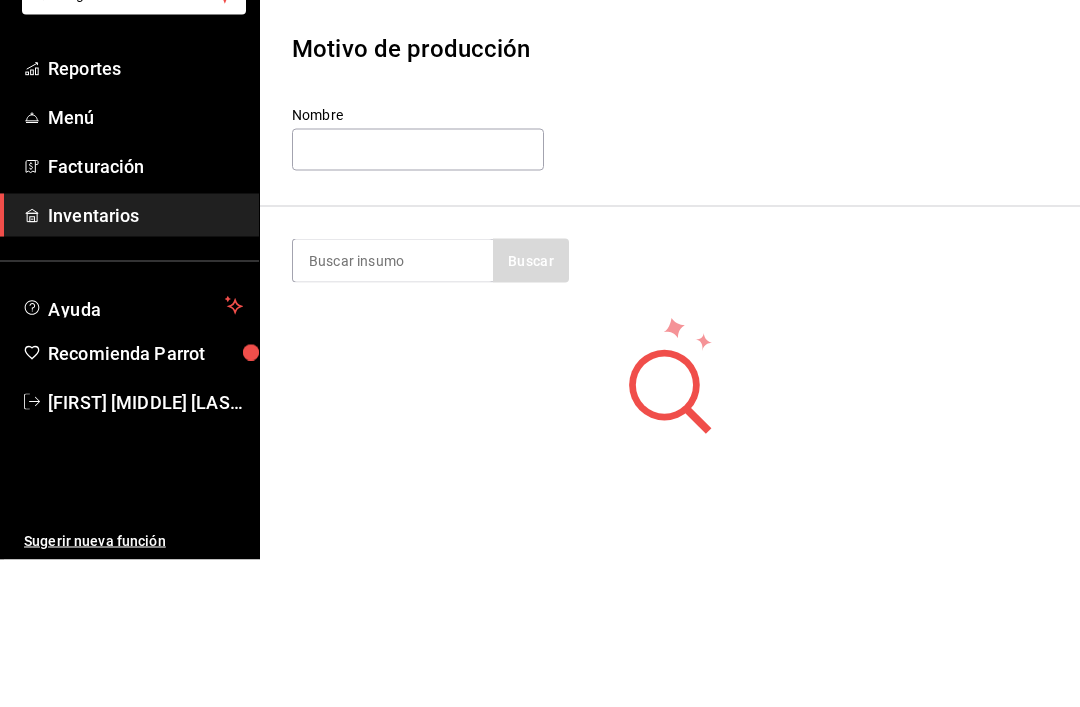 click at bounding box center [393, 408] 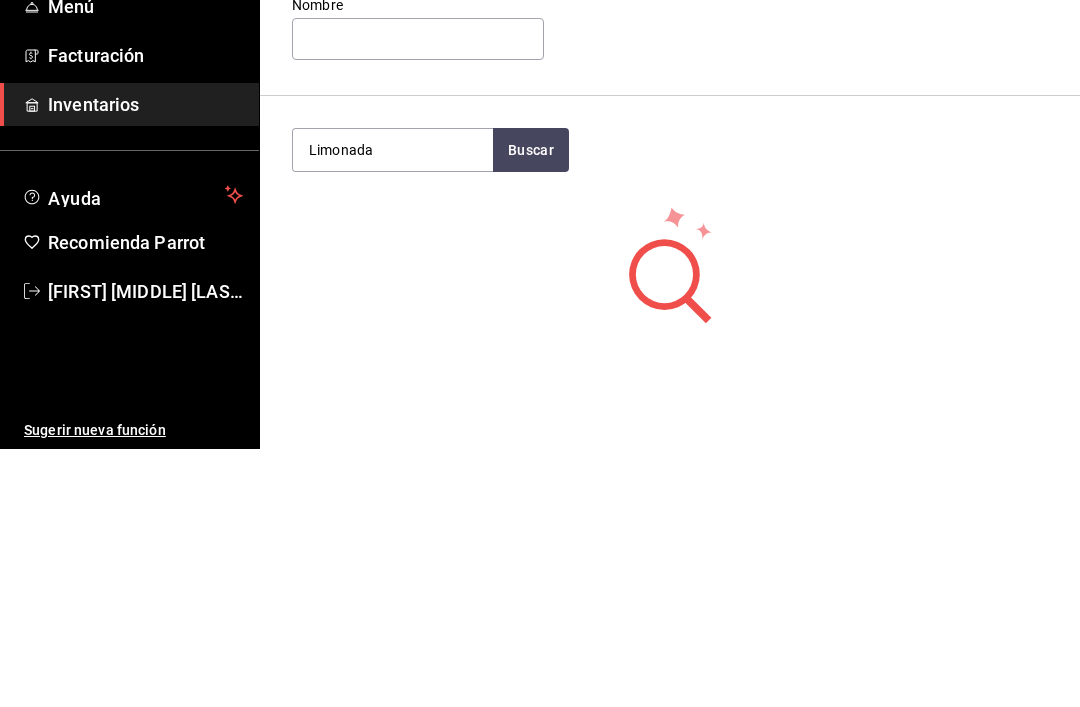 type on "Limonada" 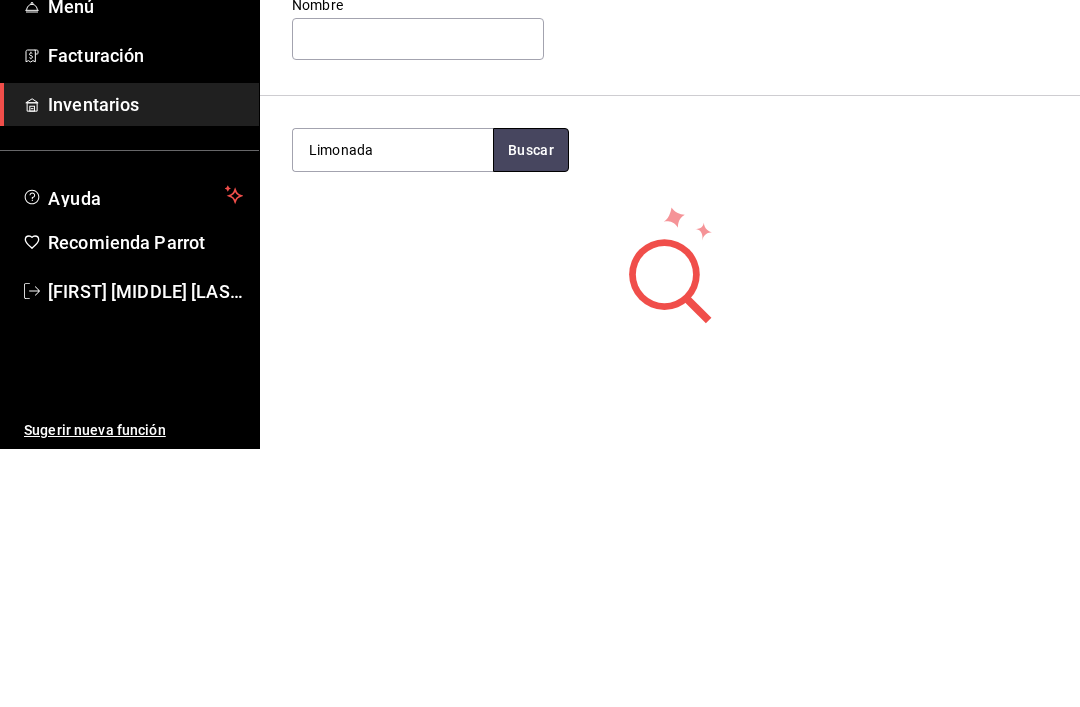click on "Buscar" at bounding box center (531, 408) 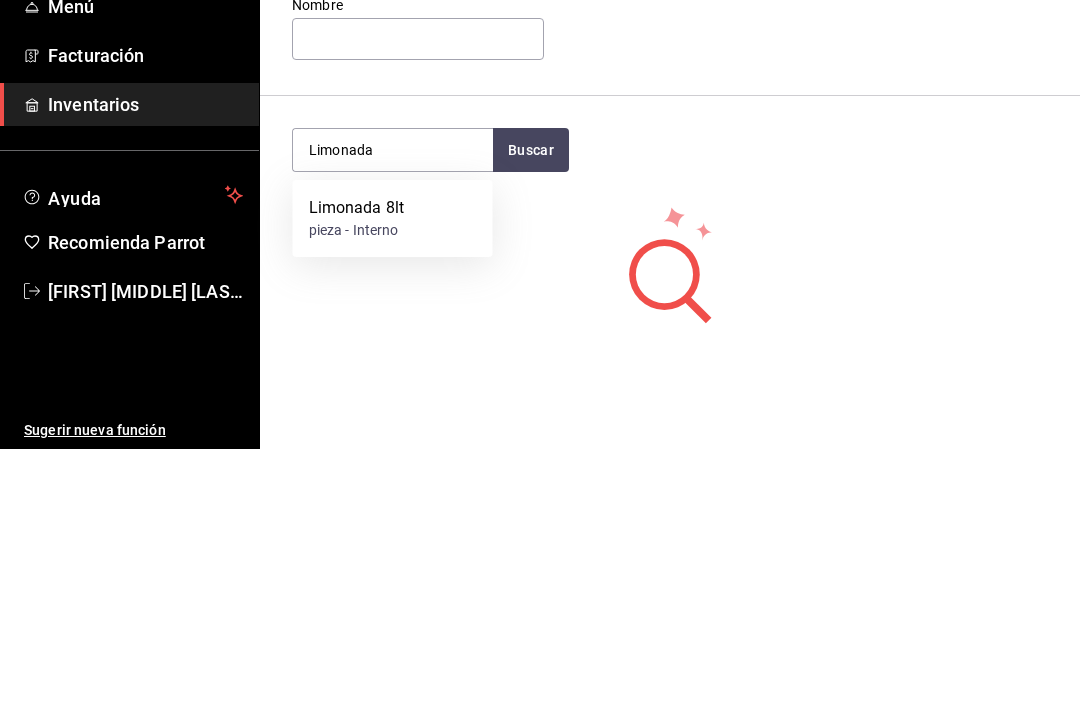 click on "pieza - Interno" at bounding box center [357, 488] 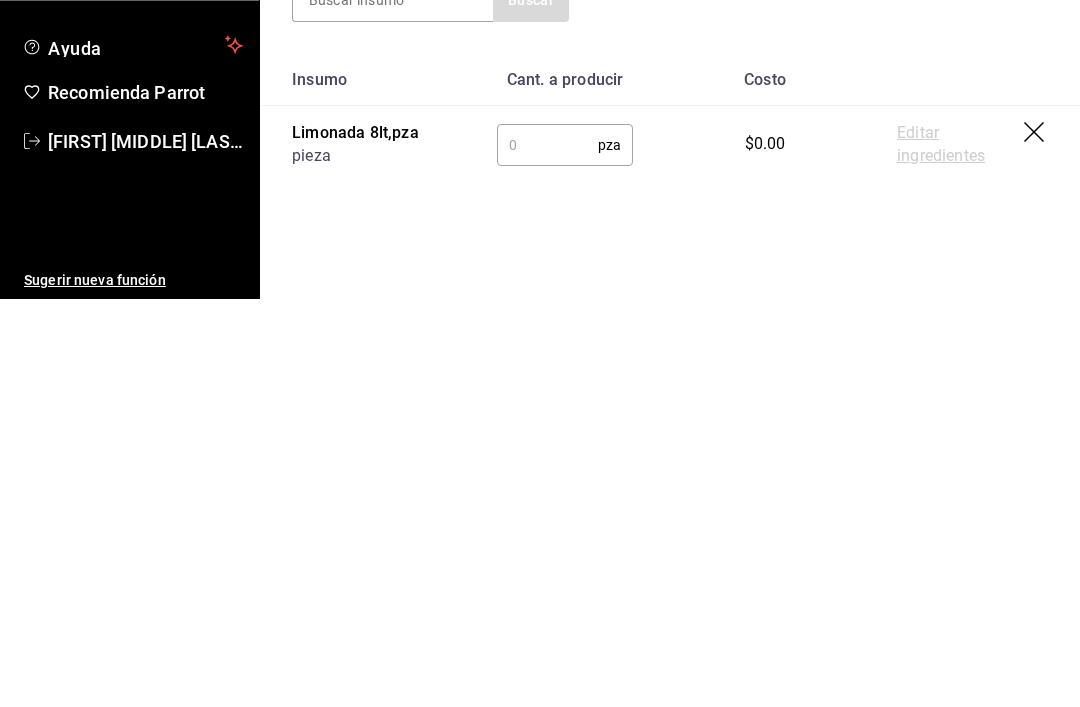 click at bounding box center (547, 553) 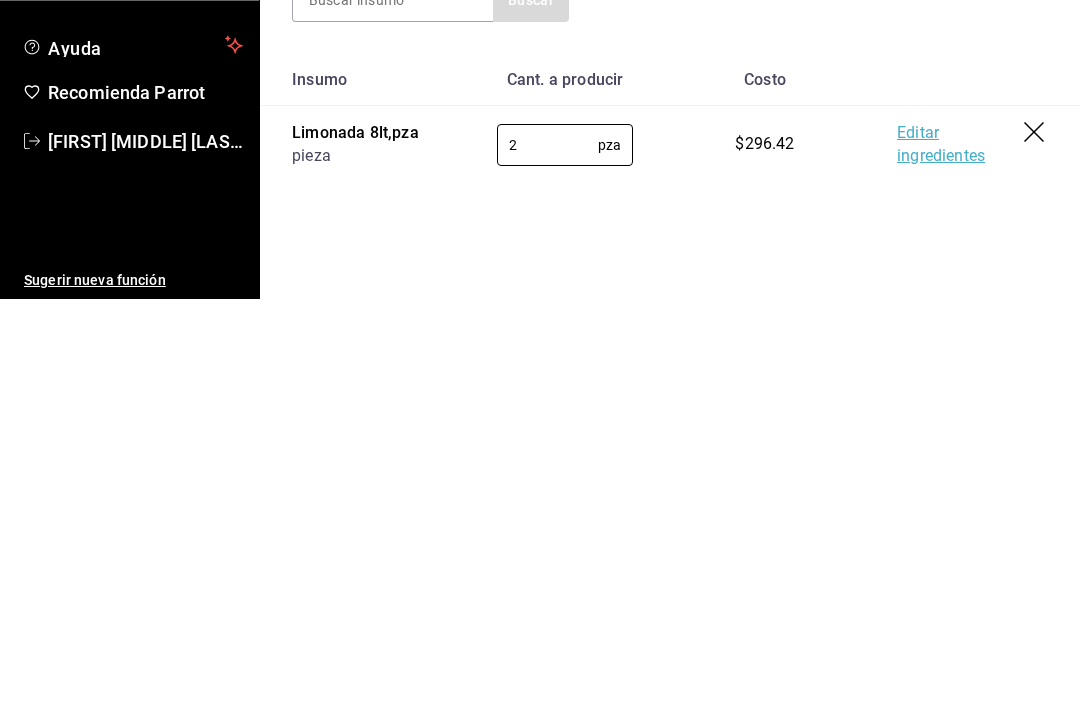 type on "2" 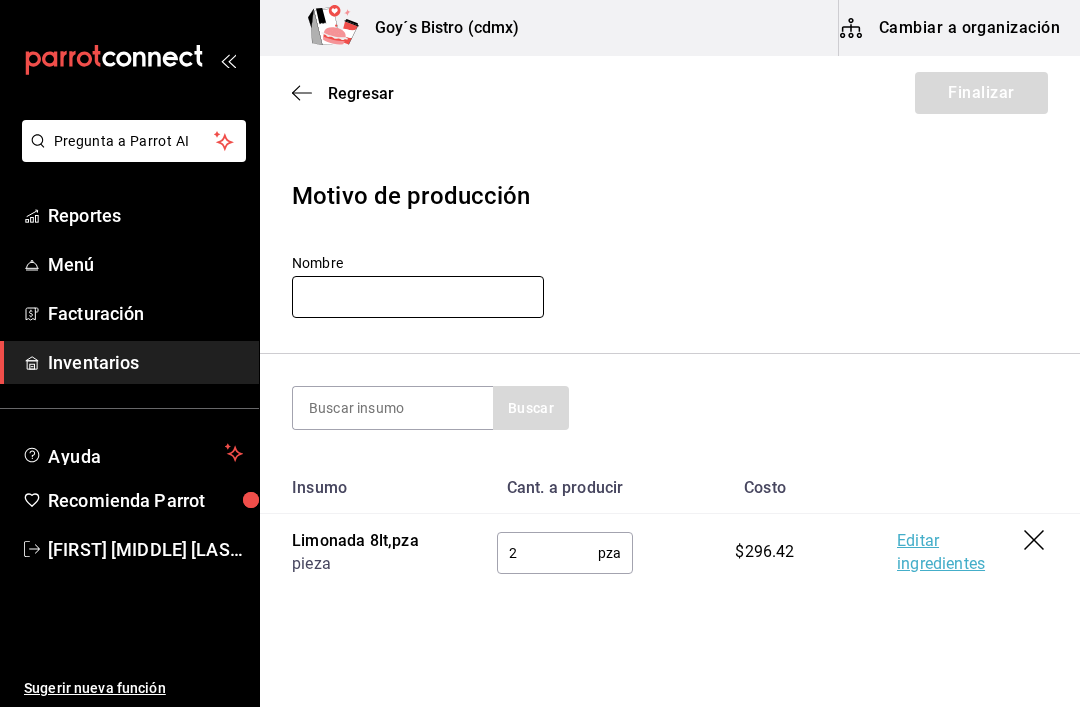 click at bounding box center (418, 297) 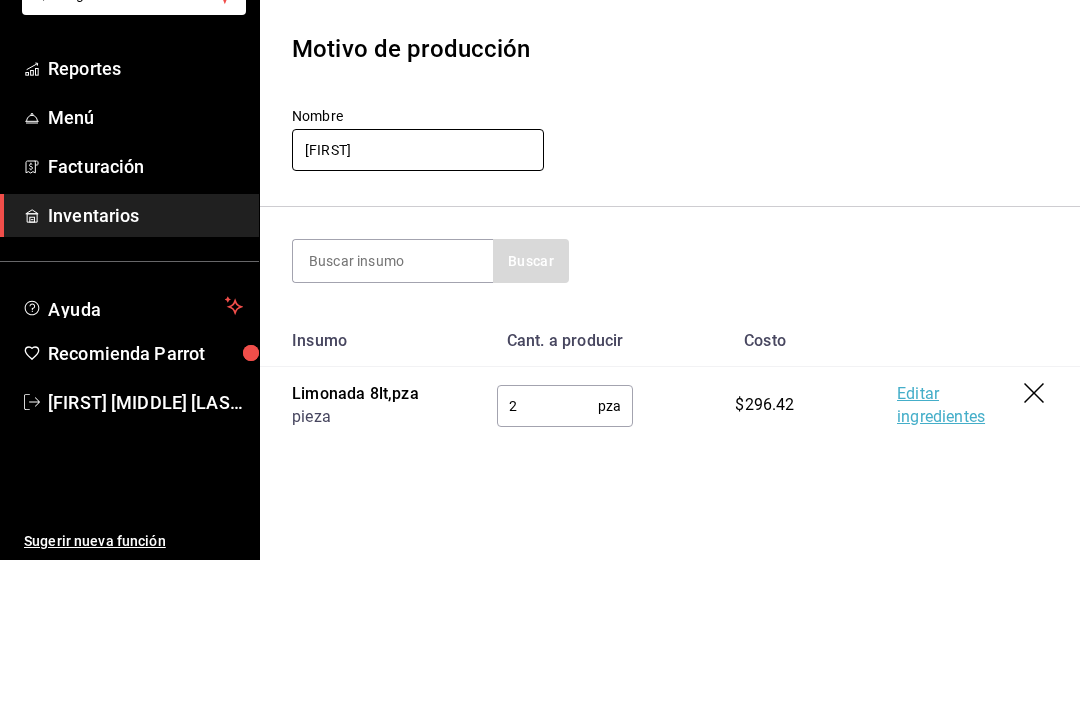 type on "[FIRST]" 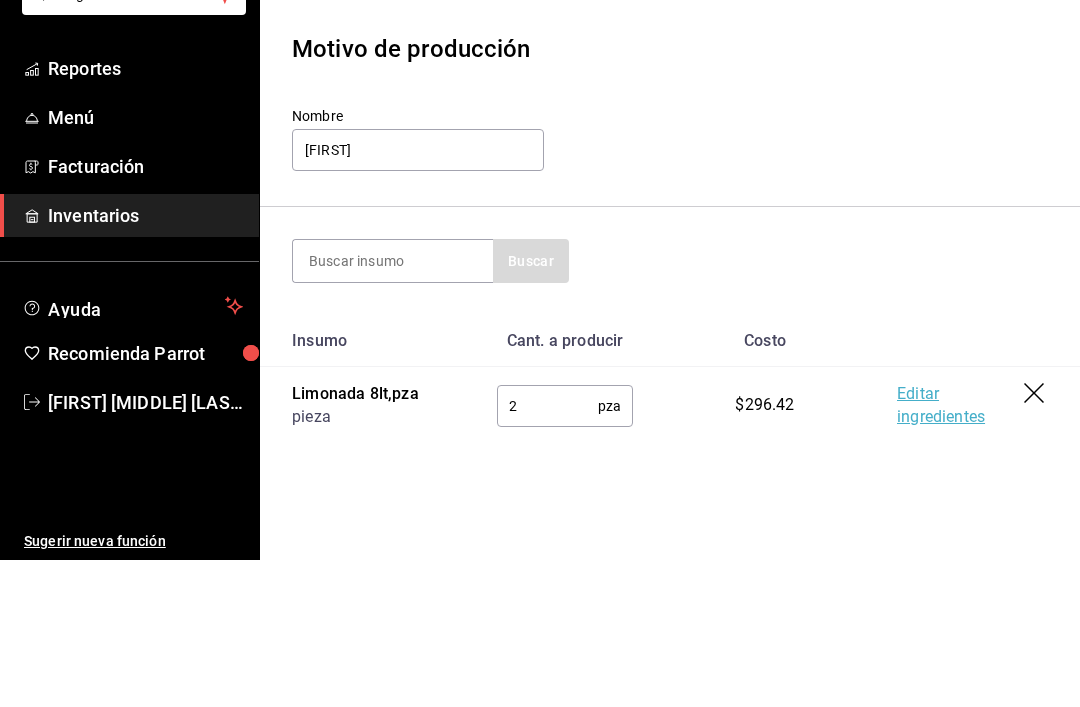 click on "Nombre [LAST]" at bounding box center (670, 287) 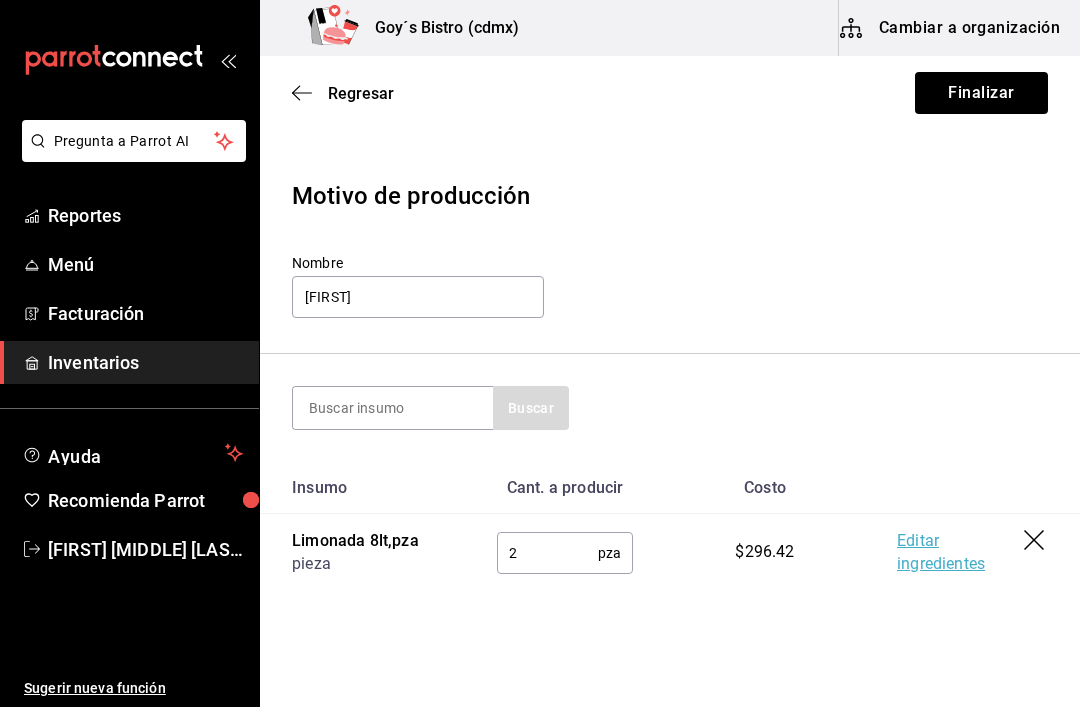 click on "Finalizar" at bounding box center [981, 93] 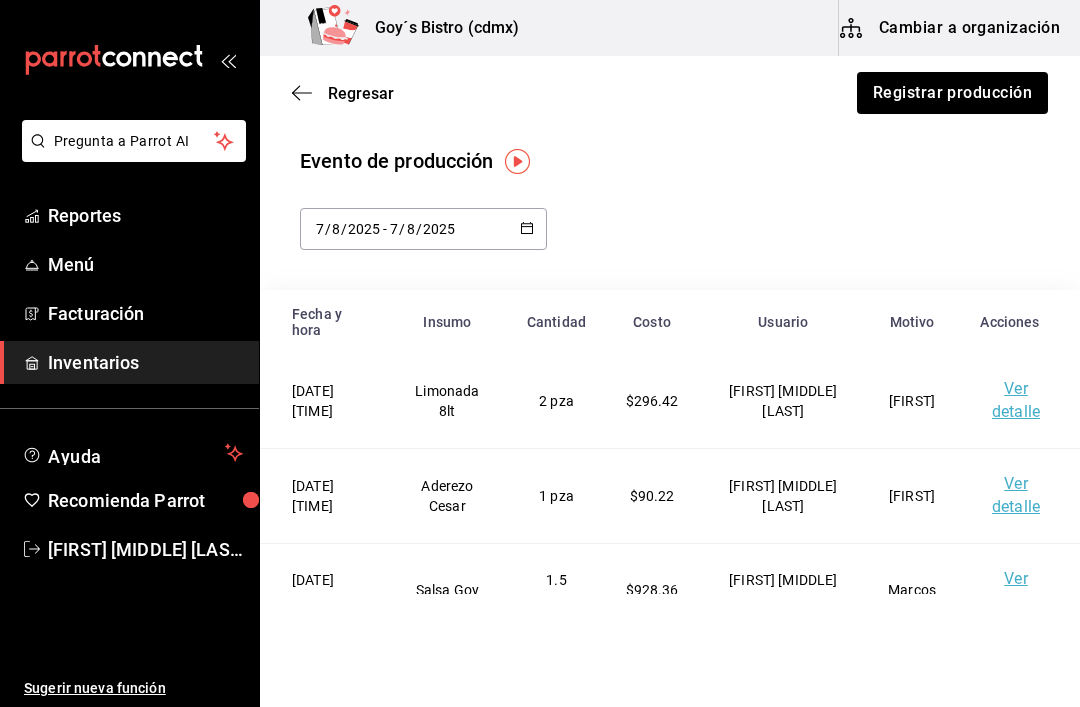 click on "Inventarios" at bounding box center (129, 362) 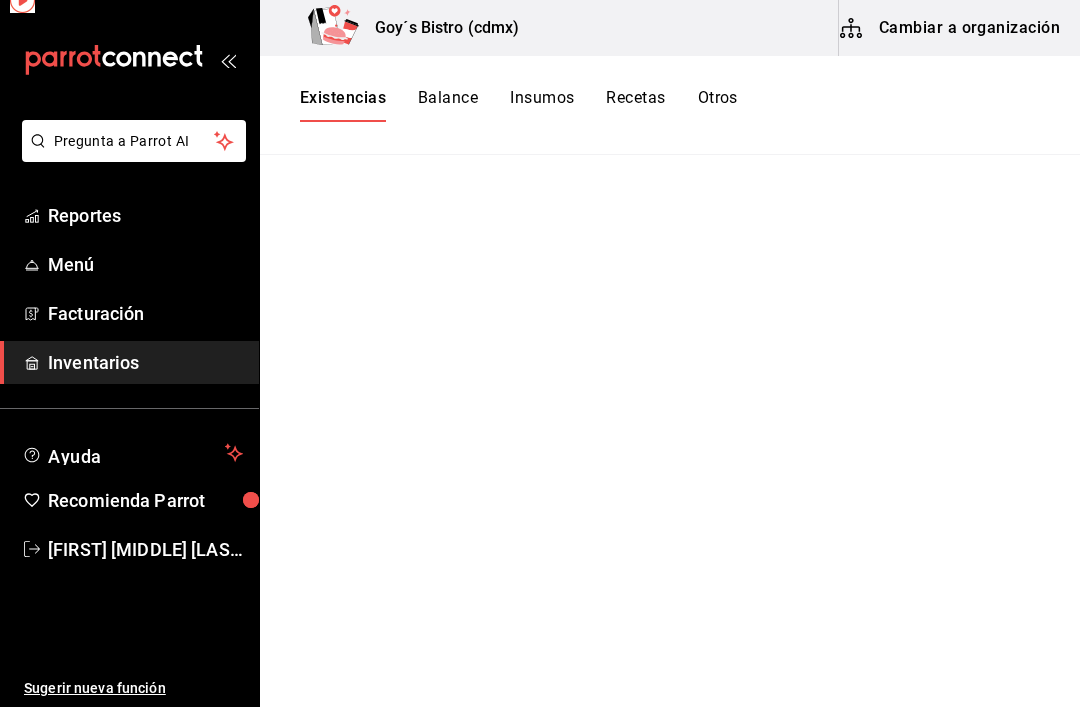 click on "Existencias" at bounding box center (343, 105) 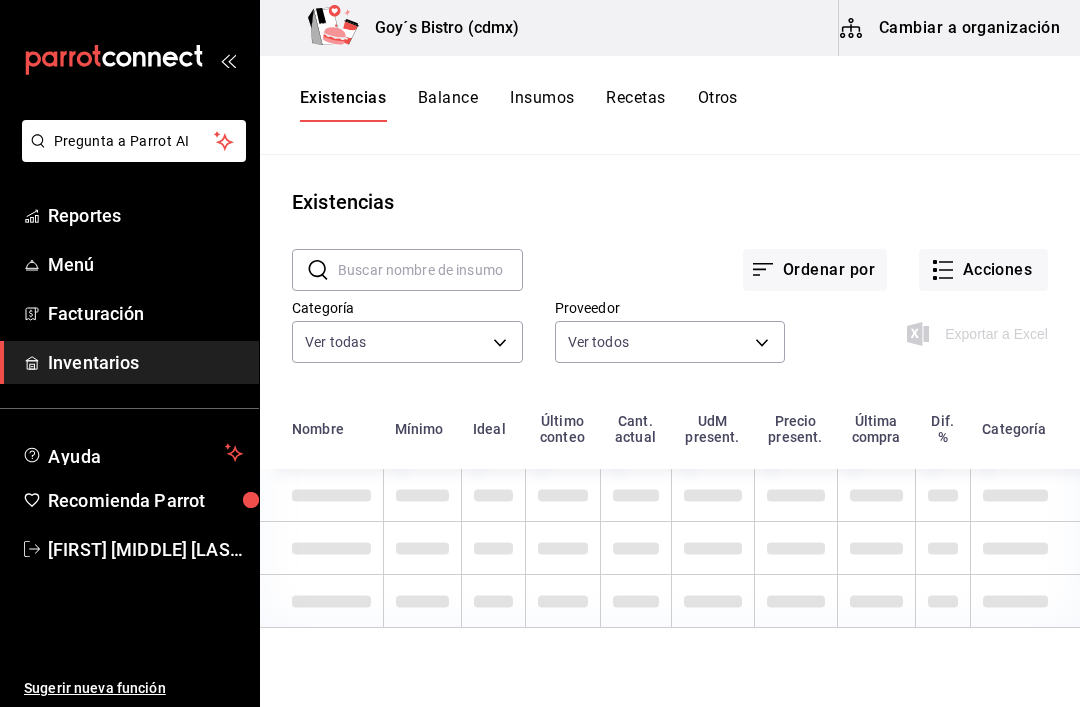 click on "Acciones" at bounding box center (983, 270) 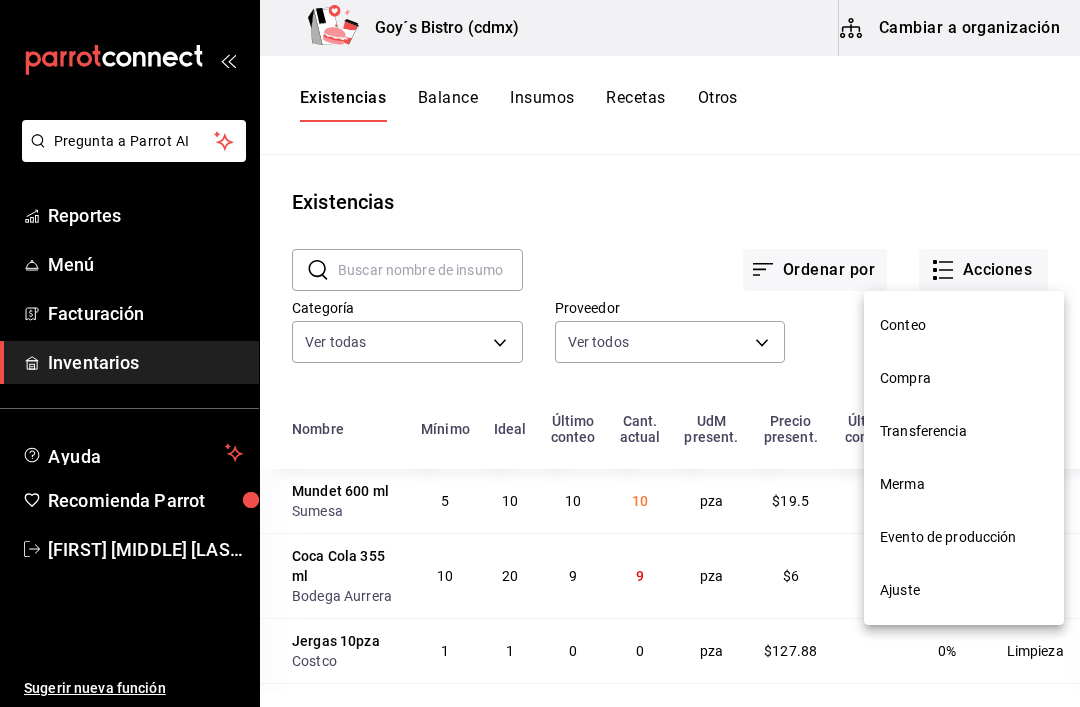 click on "Ajuste" at bounding box center (964, 590) 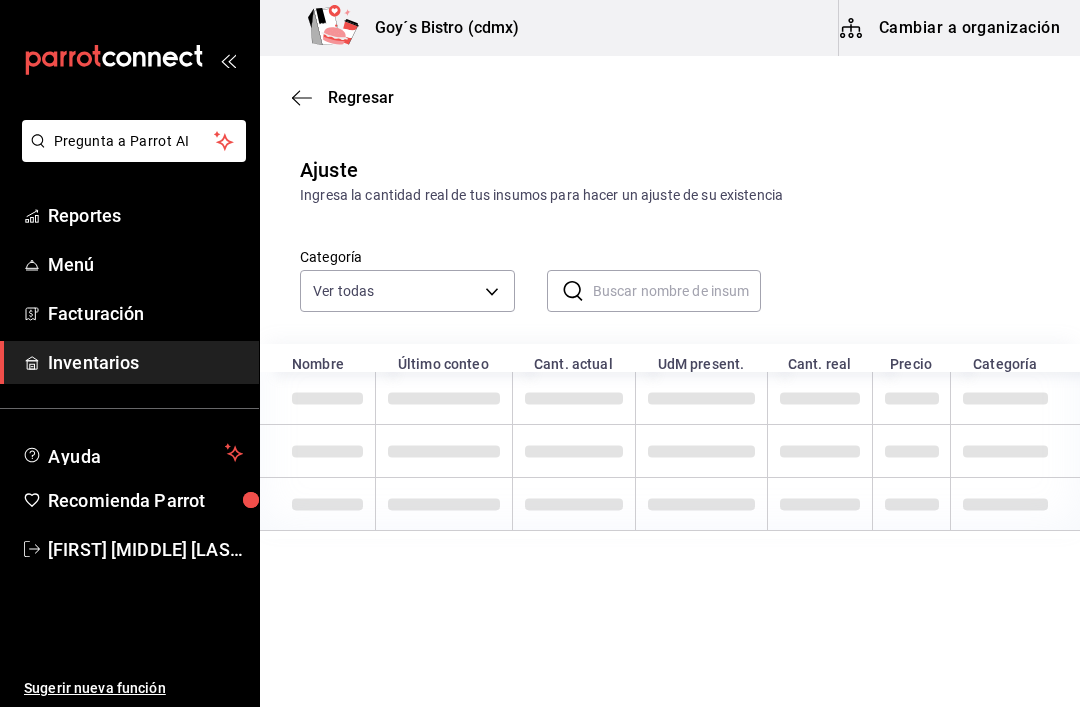 click on "Pregunta a Parrot AI Reportes   Menú   Facturación   Inventarios   Ayuda Recomienda Parrot   [FIRST] [LAST]   Sugerir nueva función   Goy´s Bistro (cdmx) Cambiar a organización Regresar Ajuste Ingresa la cantidad real de tus insumos para hacer un ajuste de su existencia Categoría Ver todas eb234d75-c9b5-4949-be53-55db13c6ad06,3e2c69be-21be-42be-8f6a-28ba51307921,fde14fd6-6df7-47c7-979c-9db55baca1f7,ff6a1188-3173-4cdb-b053-cdb07cfd4ba8,6ebcc1b3-e52f-4549-bbd6-24e958469fab,3aa61733-0fb8-43fa-a373-38abdc3b13df,f323f228-f278-4e35-b82d-c366b6d2ac84,b99c2103-61c8-464d-b51a-84088ec16c92,e8c542c8-f7dd-47cd-b512-18ab78f6afb8,2bcf6a26-37cf-4544-b07a-df40c1229ad3 ​ ​ Nombre Último conteo Cant. actual UdM present. Cant. real Precio Categoría GANA 1 MES GRATIS EN TU SUSCRIPCIÓN AQUÍ Pregunta a Parrot AI Reportes   Menú   Facturación   Inventarios   Ayuda Recomienda Parrot   [FIRST] [LAST]   Sugerir nueva función   Visitar centro de ayuda ([PHONE]) [EMAIL]" at bounding box center (540, 297) 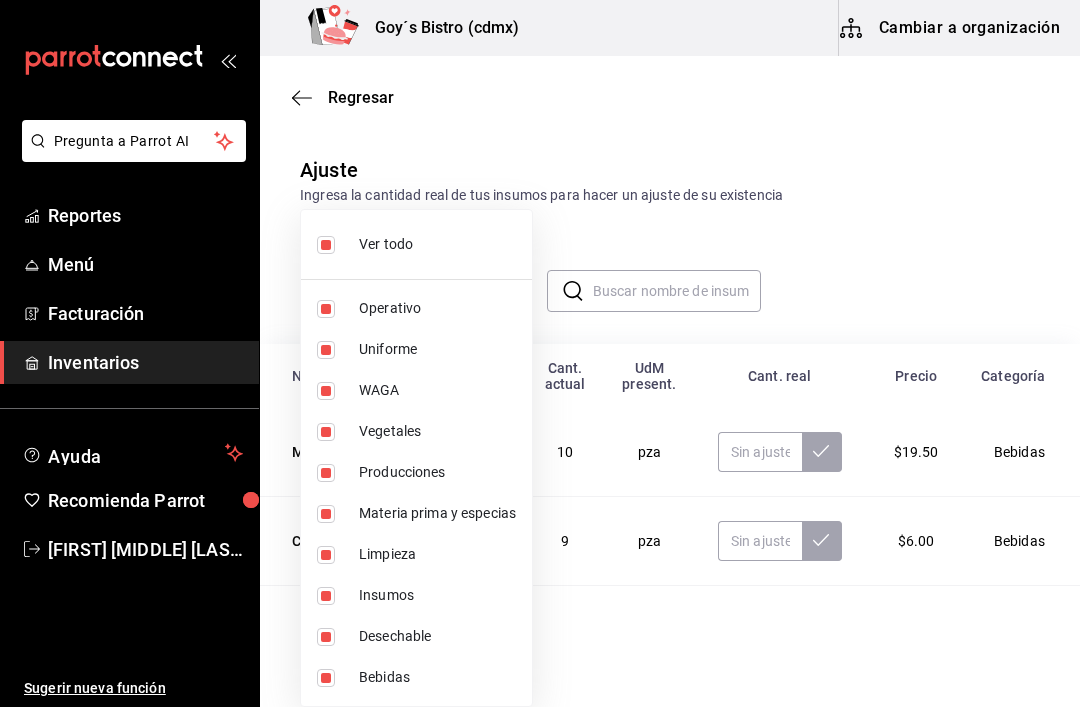 click at bounding box center [540, 353] 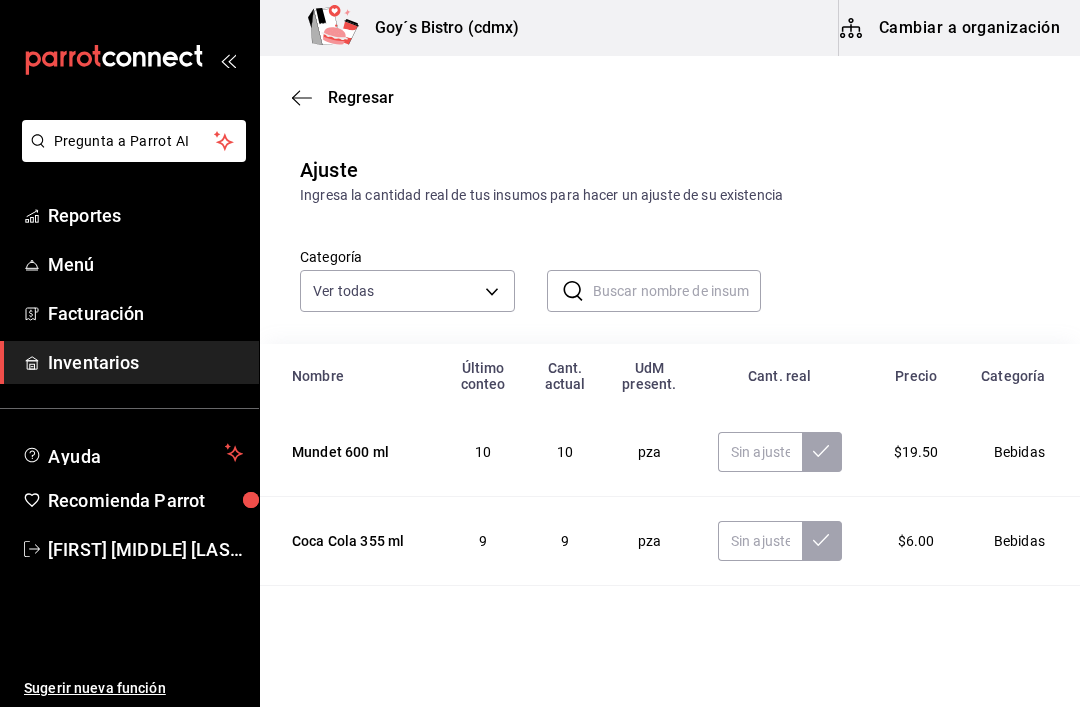 click on "Pregunta a Parrot AI Reportes   Menú   Facturación   Inventarios   Ayuda Recomienda Parrot   [FIRST] [LAST]   Sugerir nueva función   Goy´s Bistro (cdmx) Cambiar a organización Regresar Ajuste Ingresa la cantidad real de tus insumos para hacer un ajuste de su existencia Categoría Ver todas eb234d75-c9b5-4949-be53-55db13c6ad06,3e2c69be-21be-42be-8f6a-28ba51307921,fde14fd6-6df7-47c7-979c-9db55baca1f7,ff6a1188-3173-4cdb-b053-cdb07cfd4ba8,6ebcc1b3-e52f-4549-bbd6-24e958469fab,3aa61733-0fb8-43fa-a373-38abdc3b13df,f323f228-f278-4e35-b82d-c366b6d2ac84,b99c2103-61c8-464d-b51a-84088ec16c92,e8c542c8-f7dd-47cd-b512-18ab78f6afb8,2bcf6a26-37cf-4544-b07a-df40c1229ad3 ​ ​ Nombre Último conteo Cant. actual UdM present. Cant. real Precio Categoría Mundet 600 ml 10 10 pza $19.50 Bebidas Coca Cola 355 ml  9 9 pza $6.00 Bebidas Jergas 10pza 0 0 pza $127.88 Limpieza Jalador 1 1 pza $154.33 Limpieza Totopos Kirkland 1.36 kg 2 2 gr $131.97 Insumos Bacardi 0.4 0.4 pza $370.00 Bebidas Don Julio 70 0.1 0.1 pza" at bounding box center (540, 297) 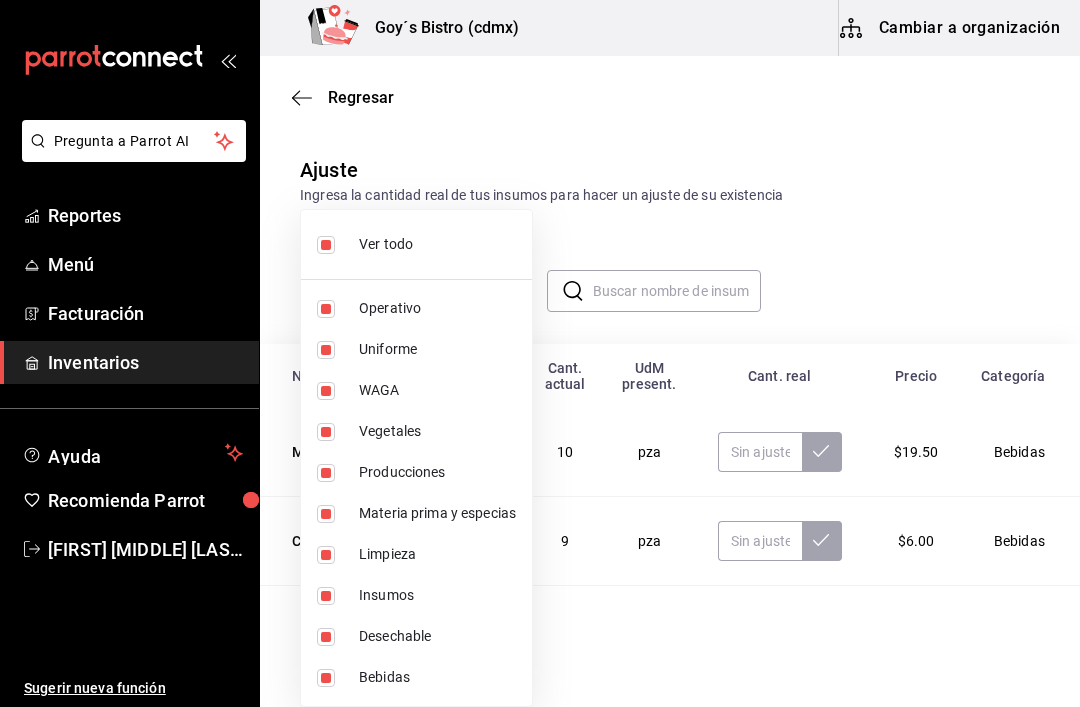 click at bounding box center (540, 353) 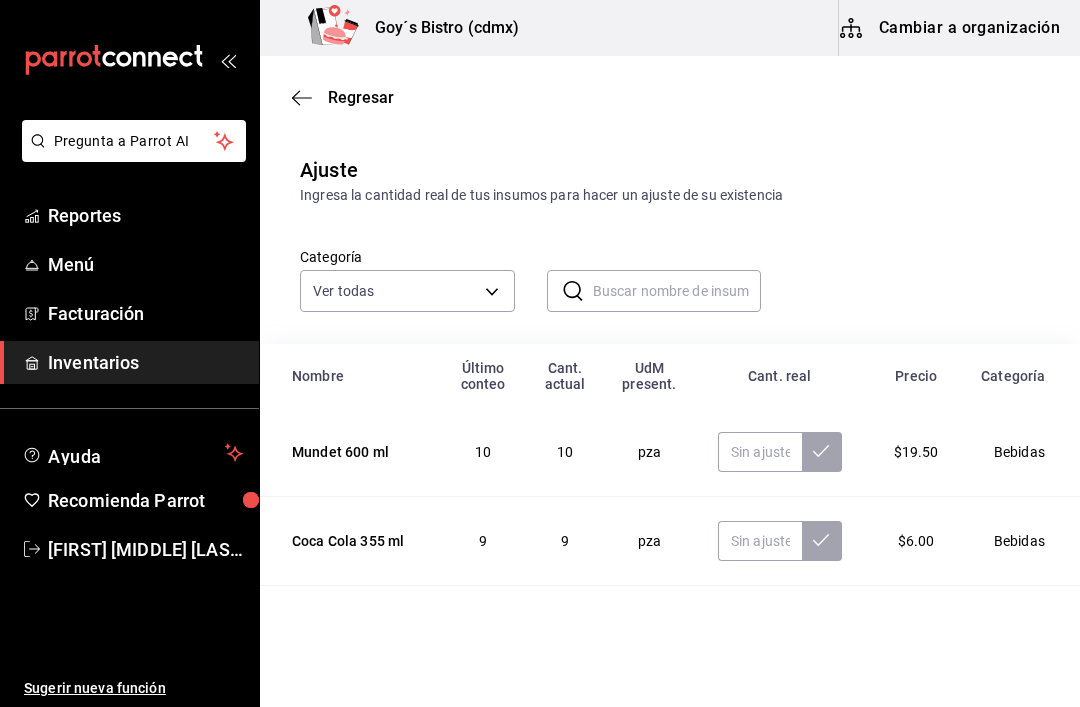 click on "Regresar" at bounding box center [343, 97] 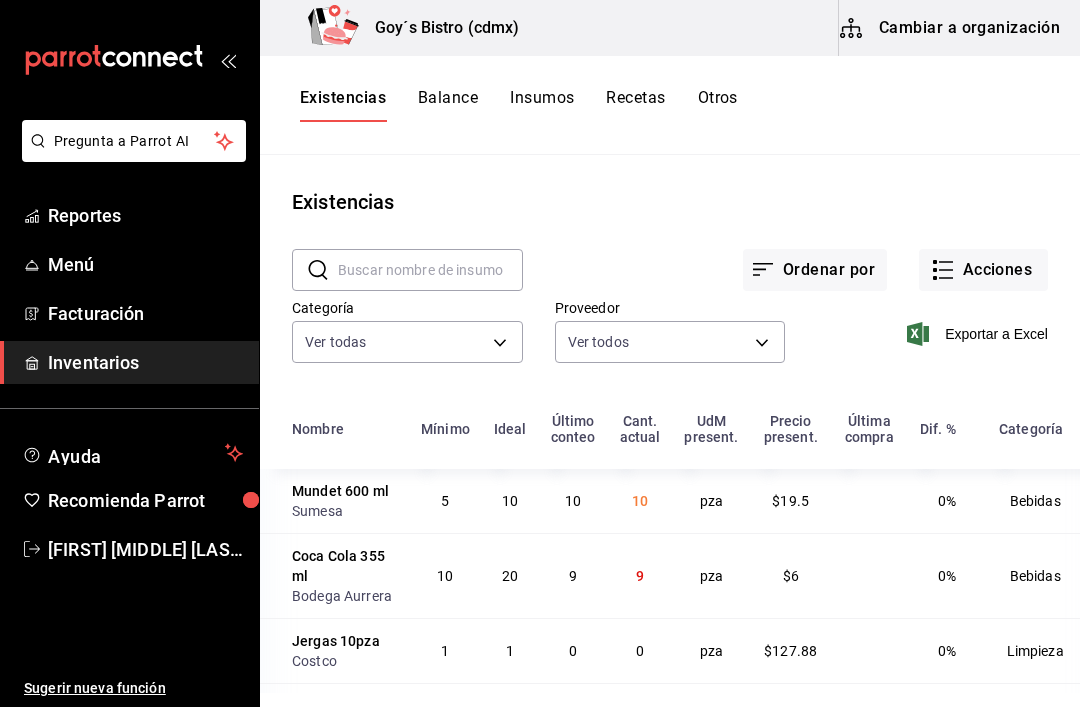 click on "Acciones" at bounding box center (983, 270) 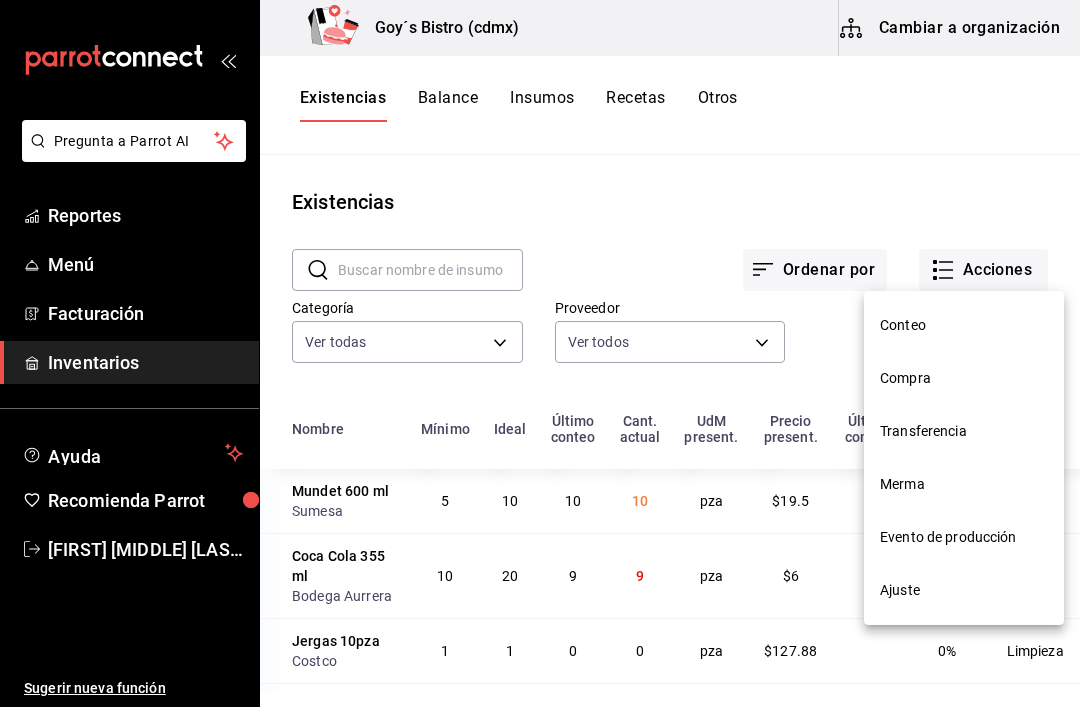 click on "Merma" at bounding box center [964, 484] 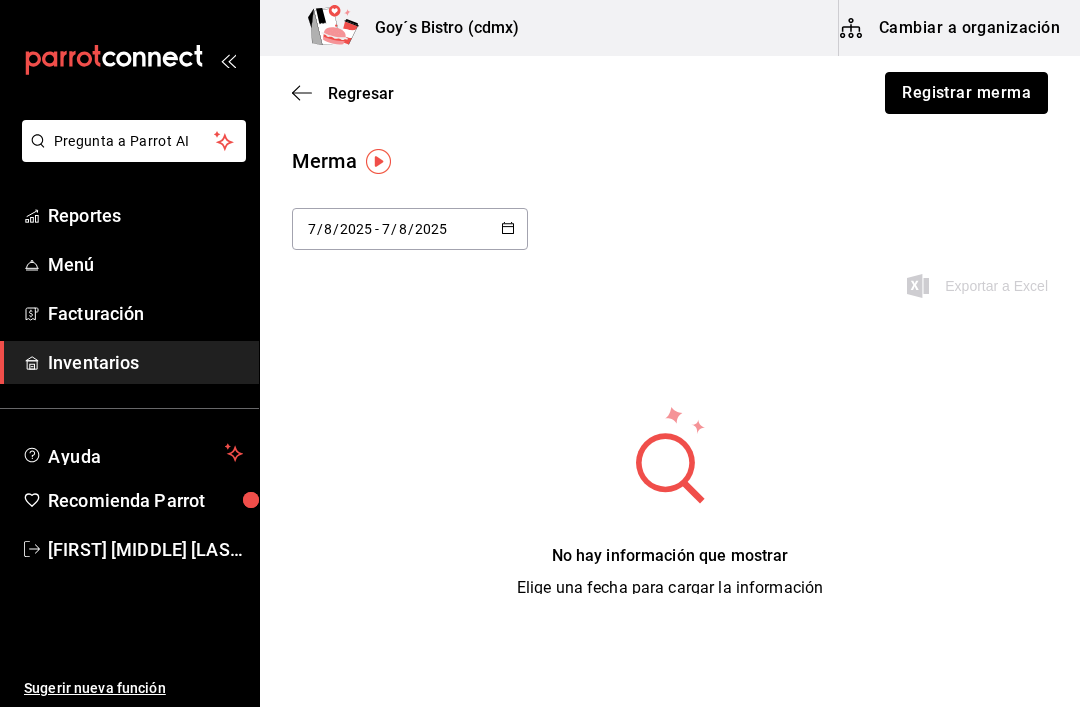 click on "Registrar merma" at bounding box center [966, 93] 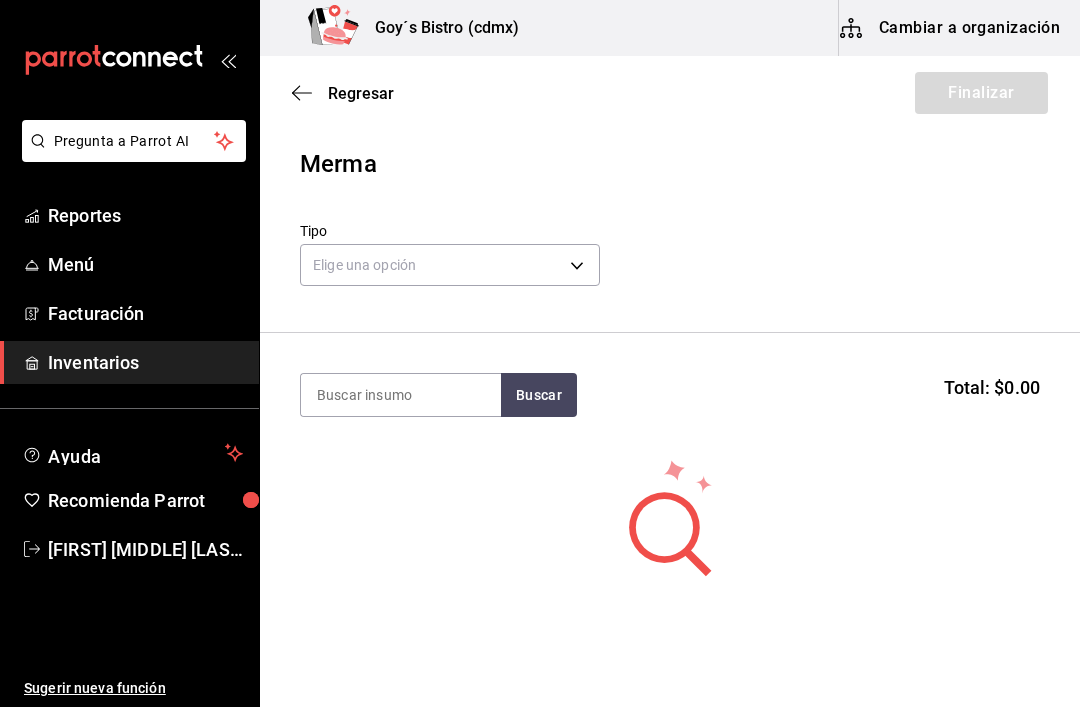click on "Pregunta a Parrot AI Reportes   Menú   Facturación   Inventarios   Ayuda Recomienda Parrot   [FIRST] [LAST]   Sugerir nueva función   Goy´s Bistro (cdmx) Cambiar a organización Regresar Finalizar Merma Tipo Elige una opción default Buscar Total: $0.00 No hay insumos a mostrar. Busca un insumo para agregarlo a la lista GANA 1 MES GRATIS EN TU SUSCRIPCIÓN AQUÍ ¿Recuerdas cómo empezó tu restaurante?
Hoy puedes ayudar a un colega a tener el mismo cambio que tú viviste.
Recomienda Parrot directamente desde tu Portal Administrador.
Es fácil y rápido.
🎁 Por cada restaurante que se una, ganas 1 mes gratis. Pregunta a Parrot AI Reportes   Menú   Facturación   Inventarios   Ayuda Recomienda Parrot   [FIRST] [LAST]   Sugerir nueva función   Editar Eliminar Visitar centro de ayuda ([PHONE]) [EMAIL] Visitar centro de ayuda ([PHONE]) [EMAIL]" at bounding box center [540, 297] 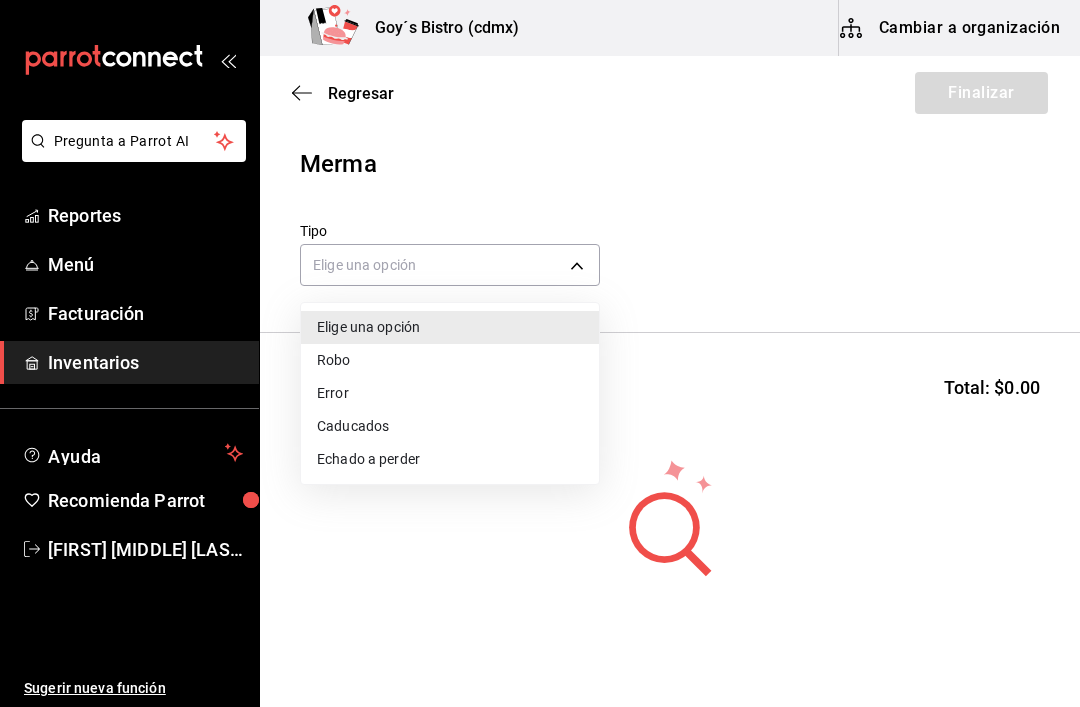 click at bounding box center [540, 353] 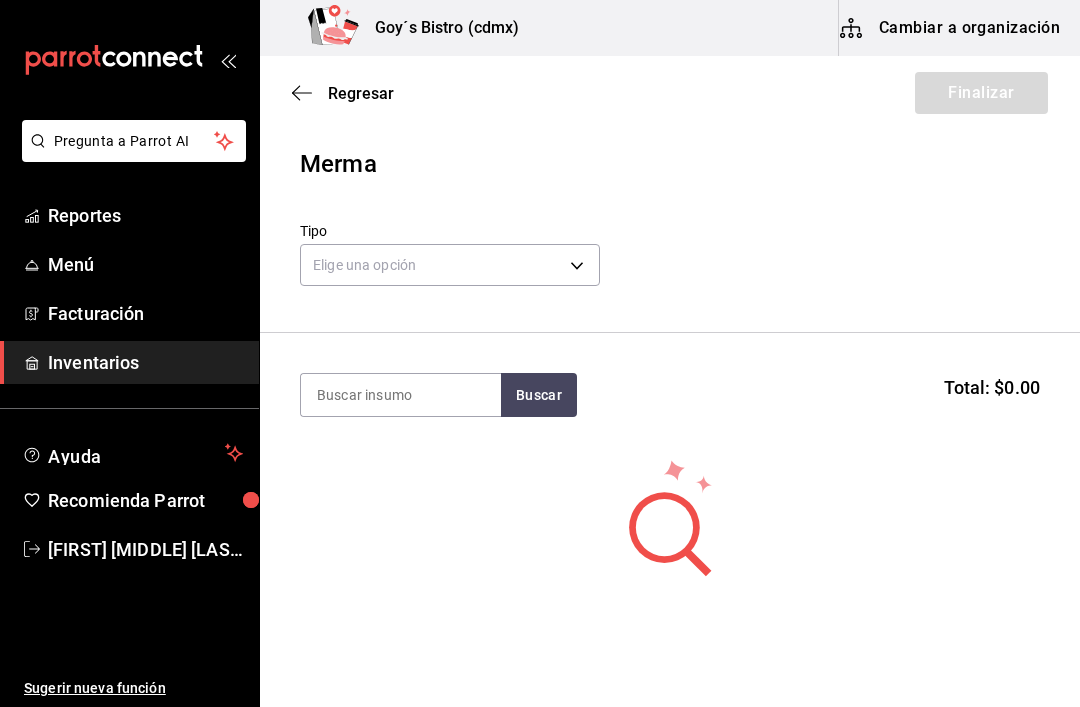 click on "Pregunta a Parrot AI Reportes   Menú   Facturación   Inventarios   Ayuda Recomienda Parrot   [FIRST] [LAST]   Sugerir nueva función   Goy´s Bistro (cdmx) Cambiar a organización Regresar Finalizar Merma Tipo Elige una opción default Buscar Total: $0.00 No hay insumos a mostrar. Busca un insumo para agregarlo a la lista GANA 1 MES GRATIS EN TU SUSCRIPCIÓN AQUÍ ¿Recuerdas cómo empezó tu restaurante?
Hoy puedes ayudar a un colega a tener el mismo cambio que tú viviste.
Recomienda Parrot directamente desde tu Portal Administrador.
Es fácil y rápido.
🎁 Por cada restaurante que se una, ganas 1 mes gratis. Pregunta a Parrot AI Reportes   Menú   Facturación   Inventarios   Ayuda Recomienda Parrot   [FIRST] [LAST]   Sugerir nueva función   Editar Eliminar Visitar centro de ayuda ([PHONE]) [EMAIL] Visitar centro de ayuda ([PHONE]) [EMAIL]" at bounding box center (540, 297) 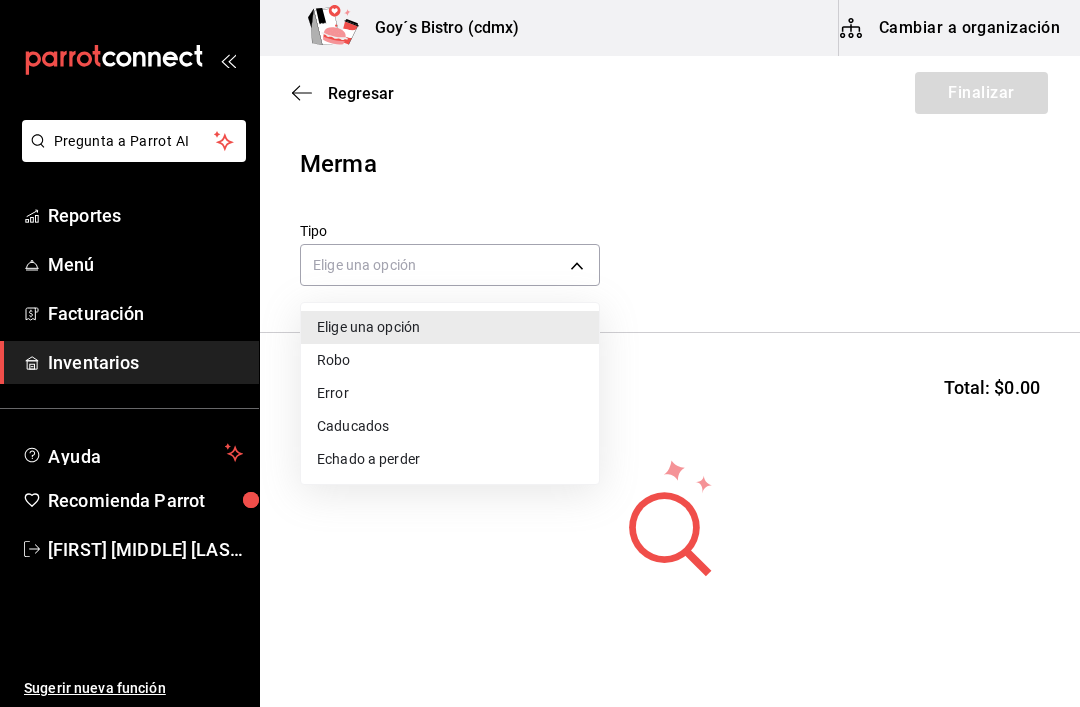 click on "Echado a perder" at bounding box center [450, 459] 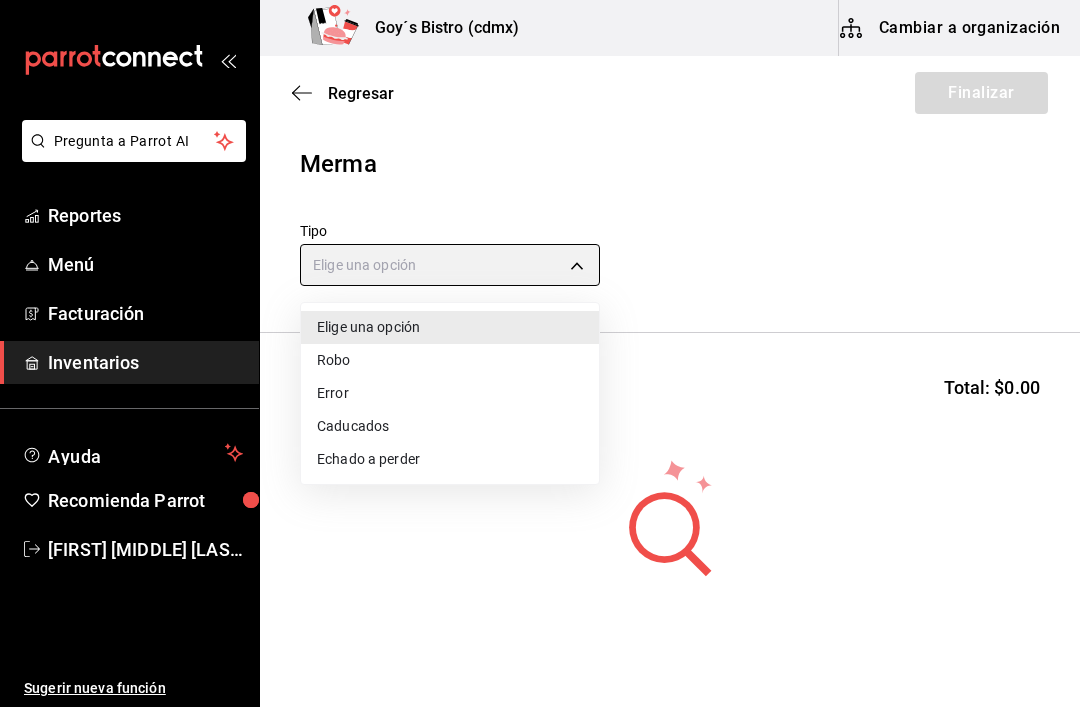 type on "SPOILED" 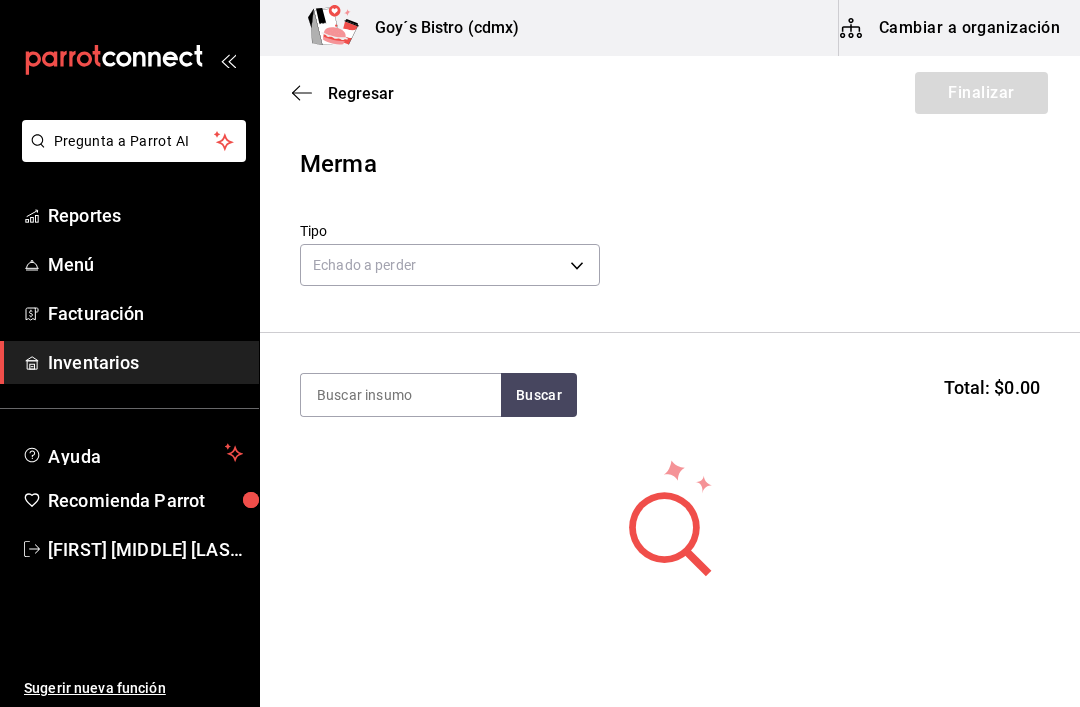 click at bounding box center [401, 395] 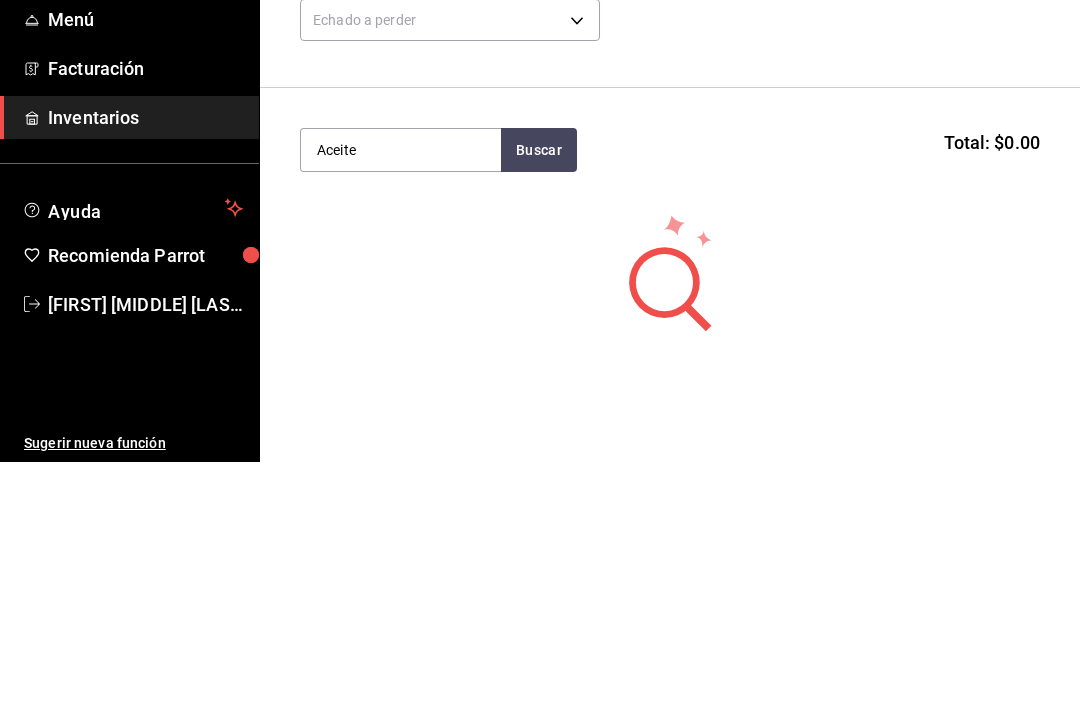 type on "Aceite" 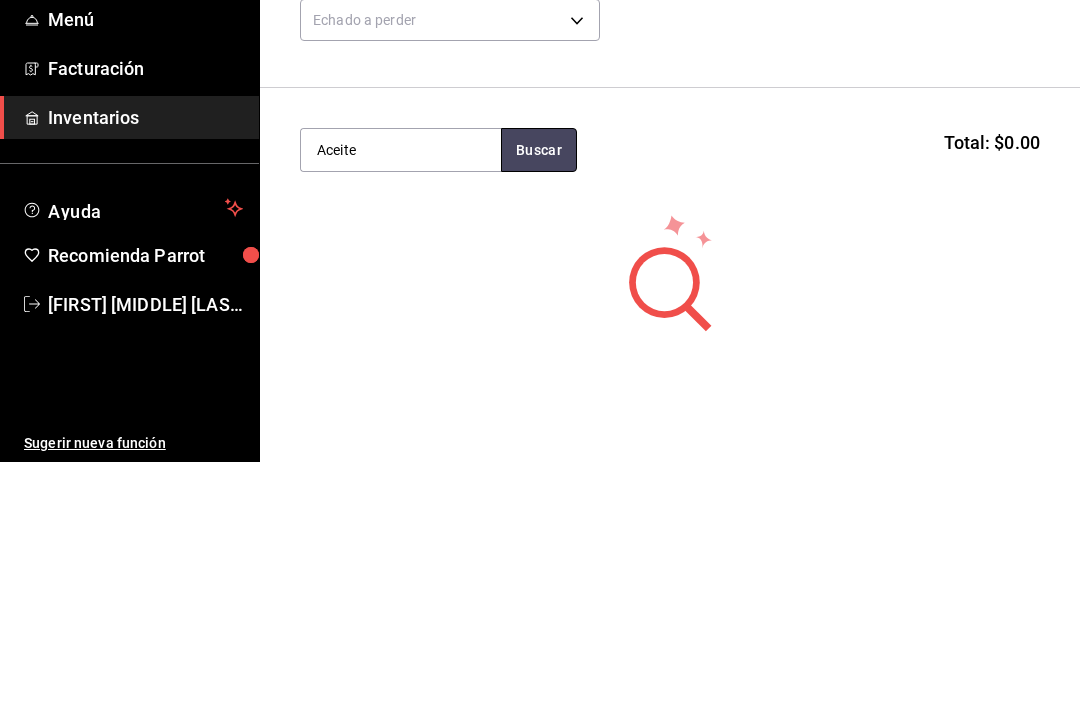 click on "Buscar" at bounding box center [539, 395] 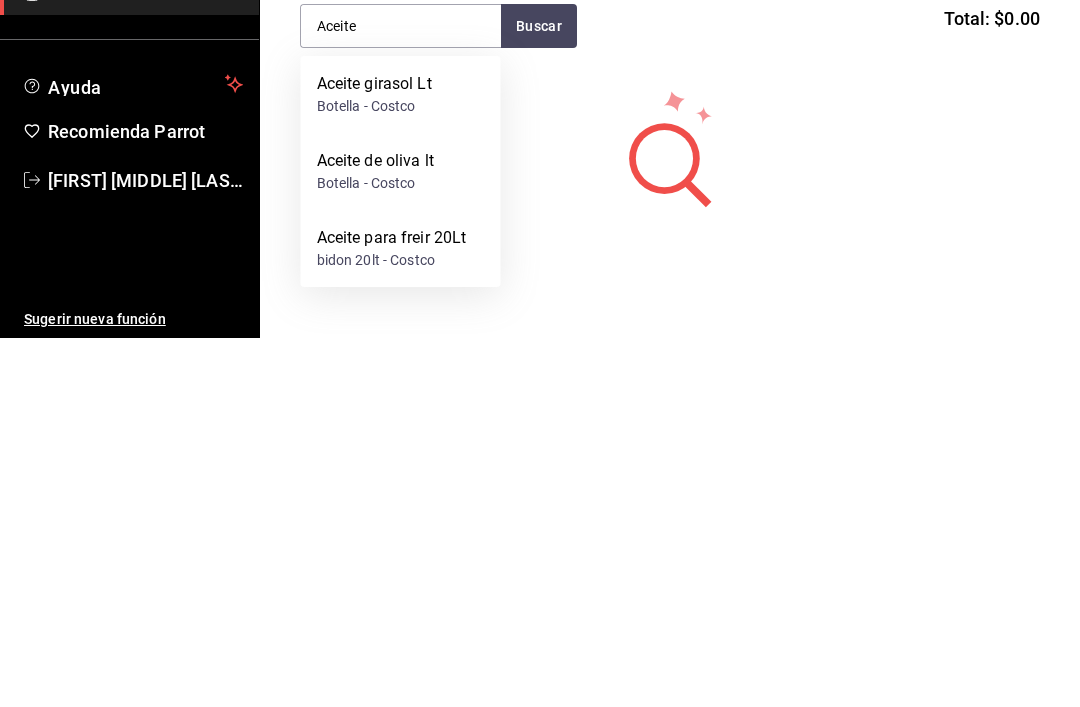 click on "Aceite para freir 20Lt" at bounding box center (392, 607) 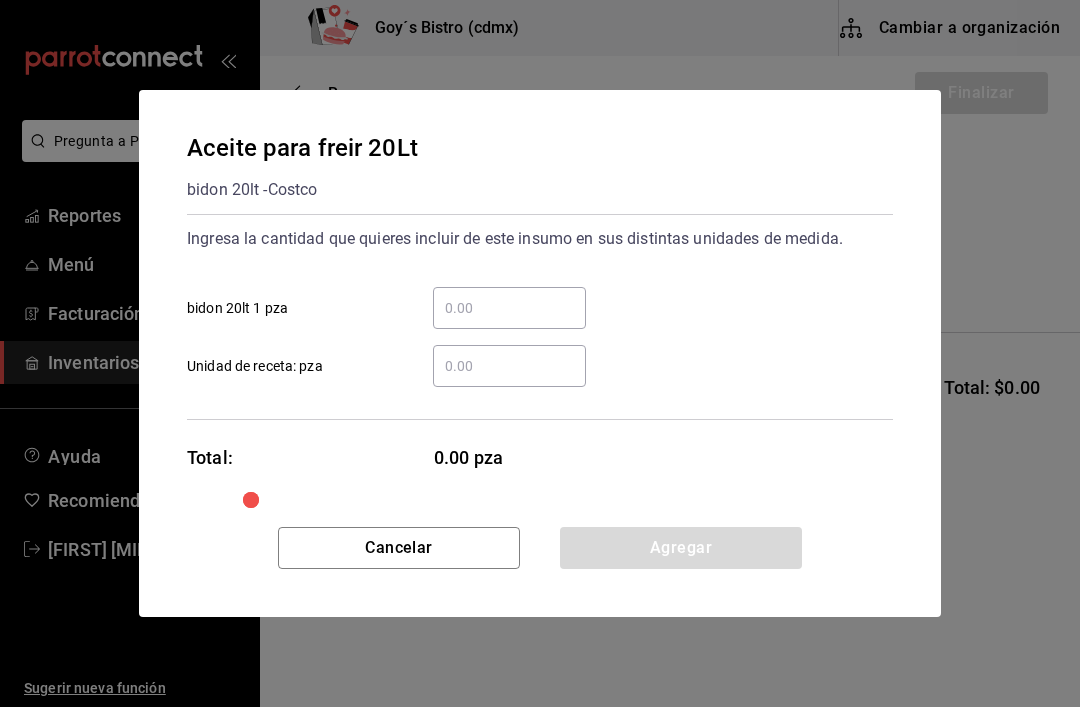 click on "​ bidon 20lt 1 pza" at bounding box center (509, 308) 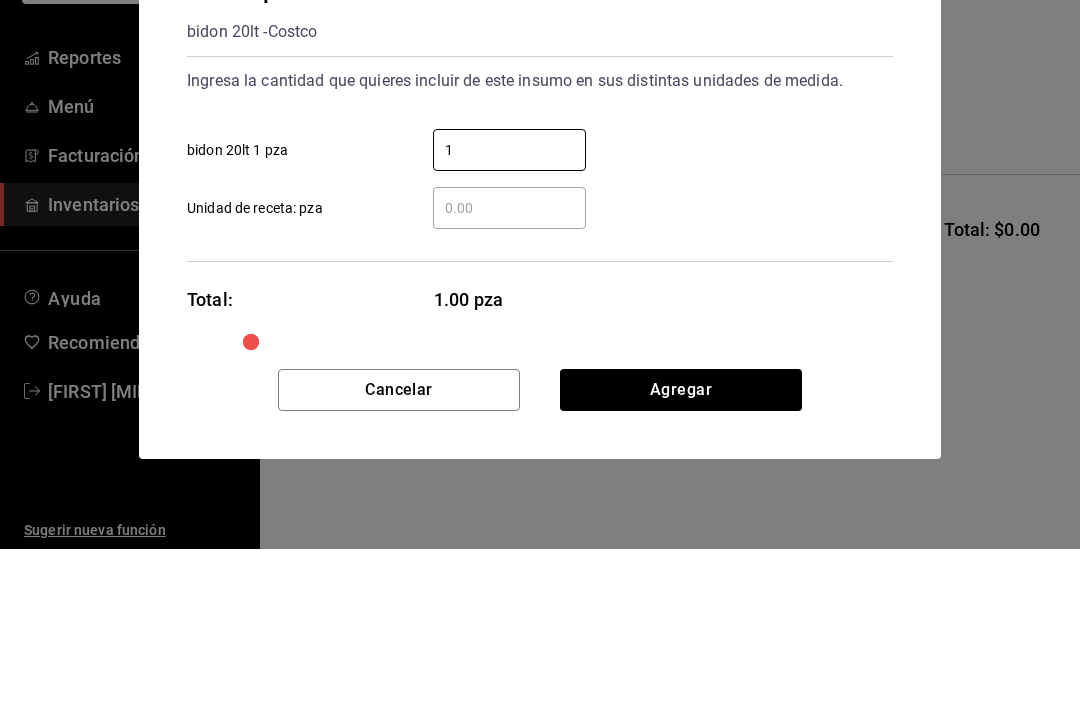 type on "1" 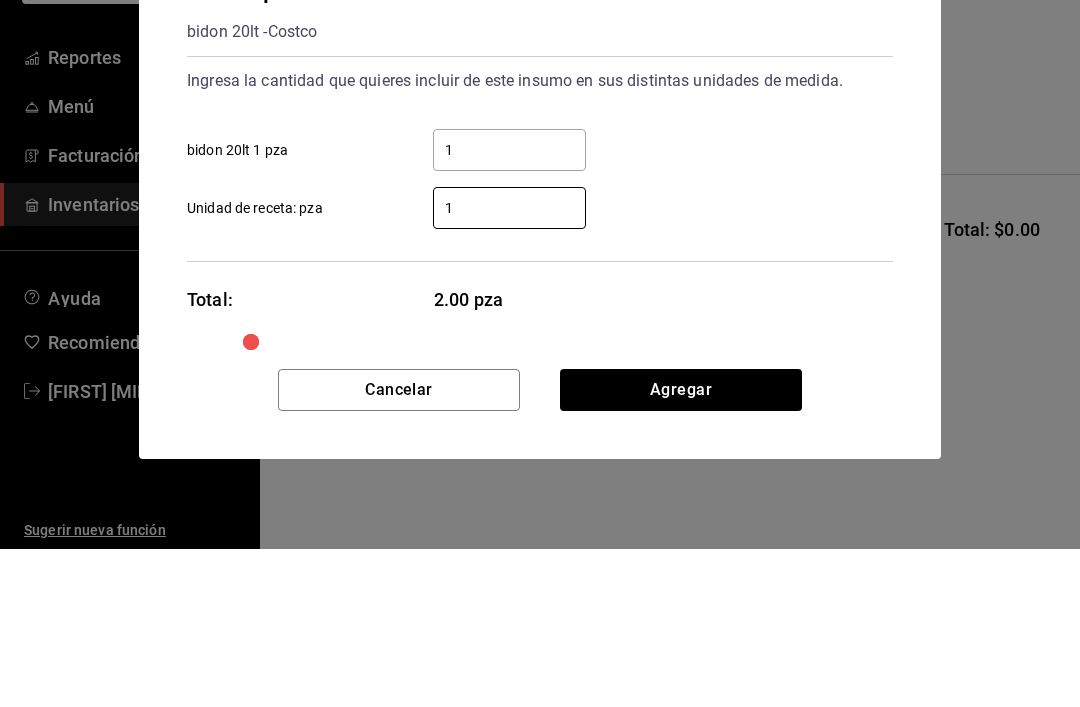 type on "1" 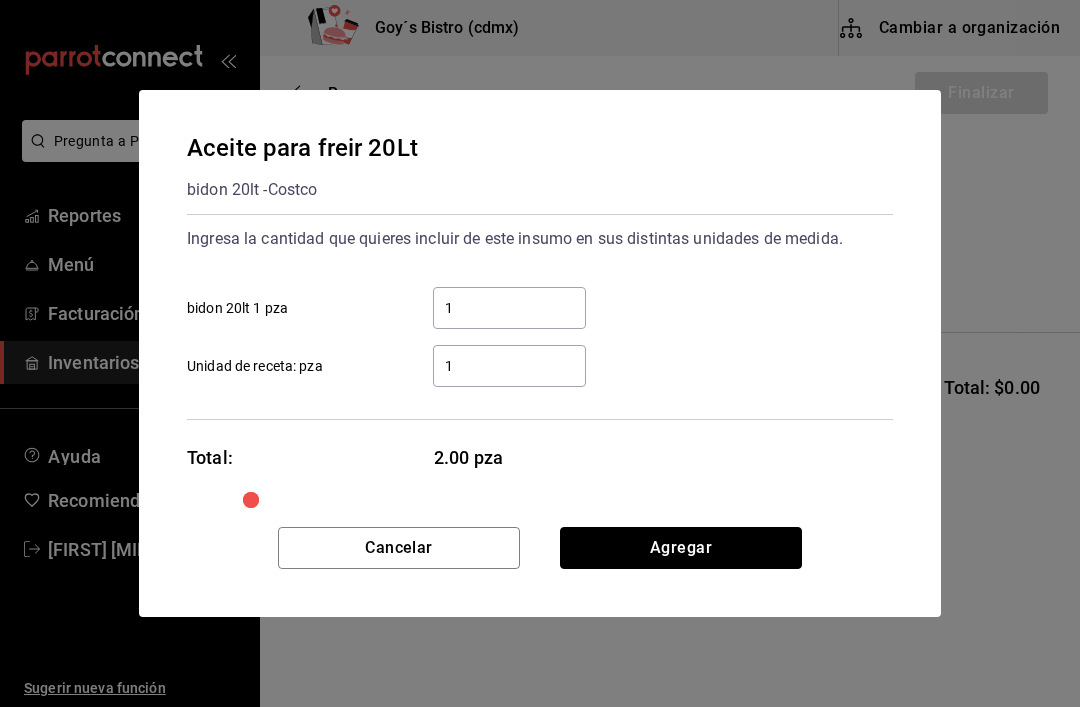 click on "Agregar" at bounding box center [681, 548] 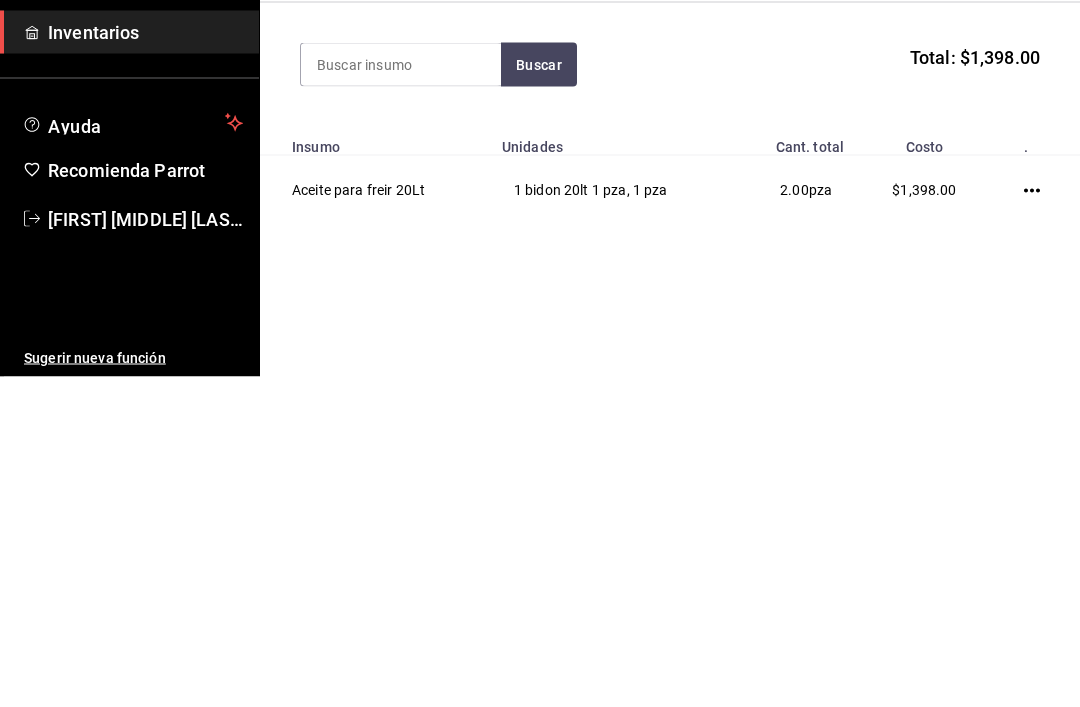 click on "2.00  pza" at bounding box center [795, 520] 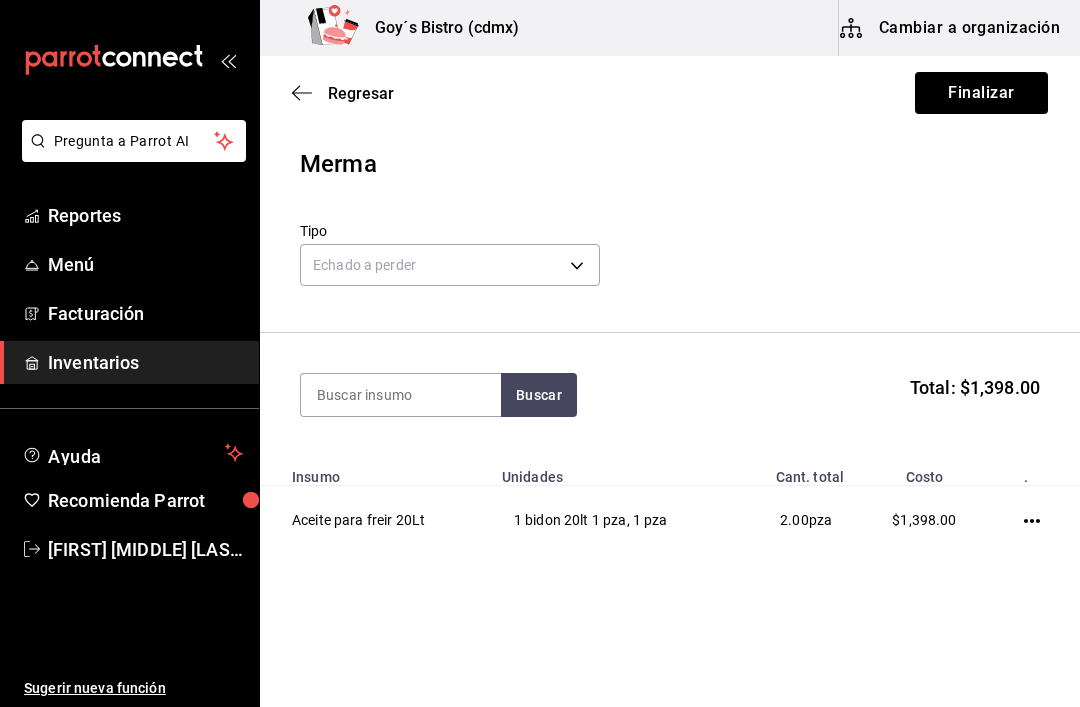 click on "2.00" at bounding box center (794, 520) 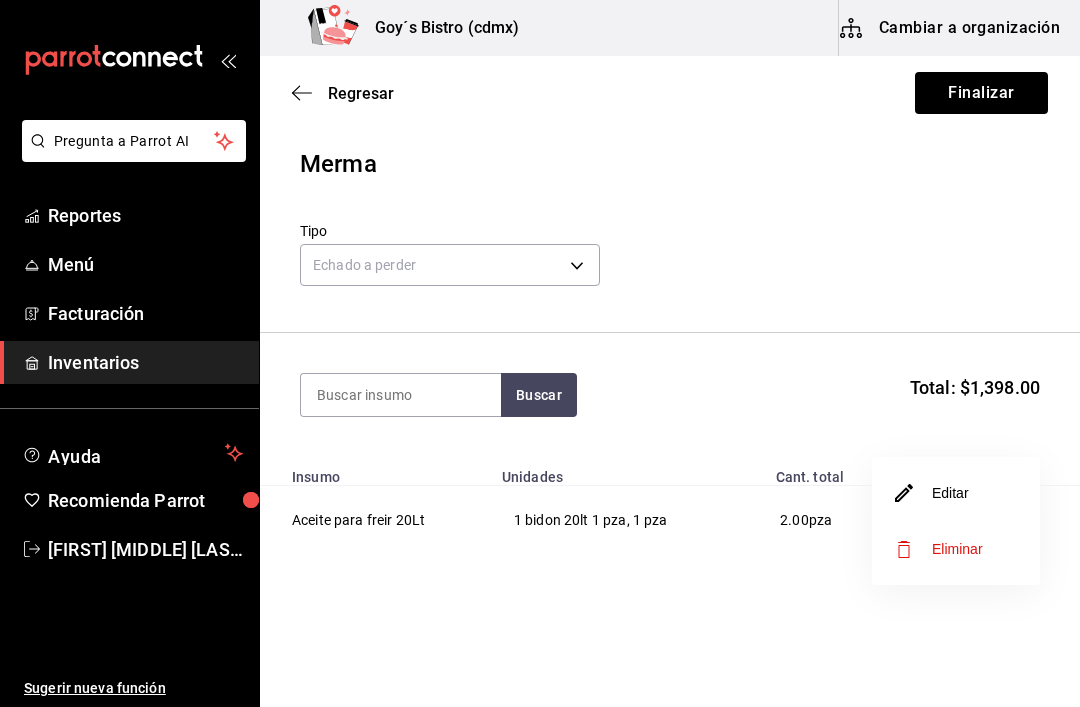 click on "Editar" at bounding box center (932, 493) 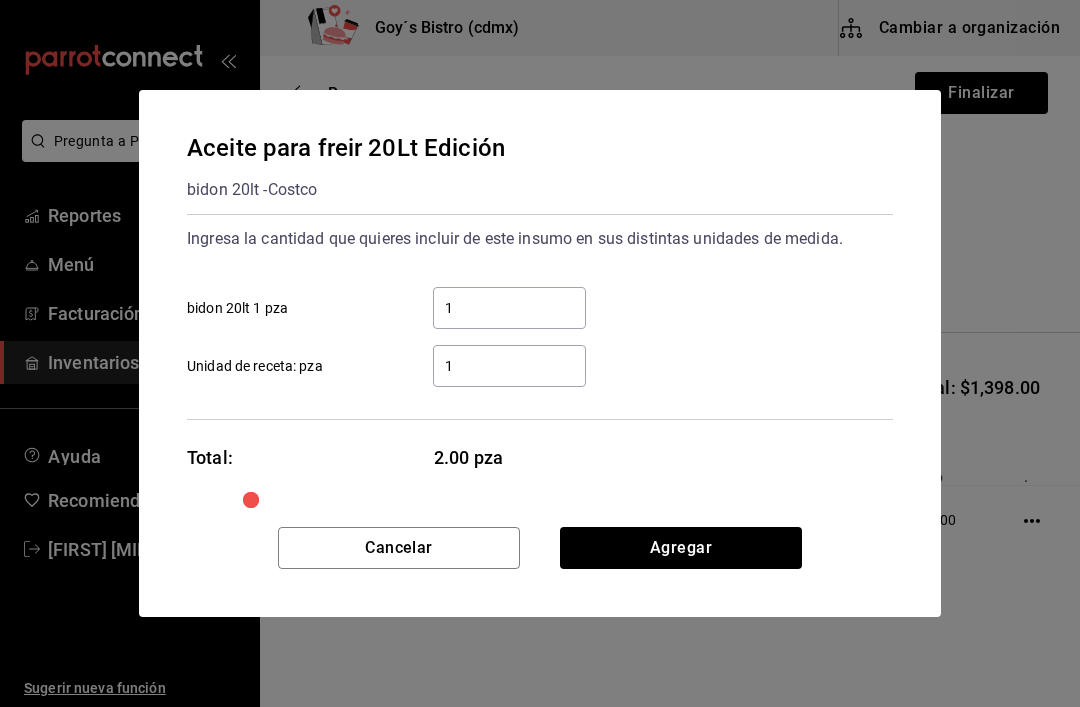 click on "1" at bounding box center [509, 308] 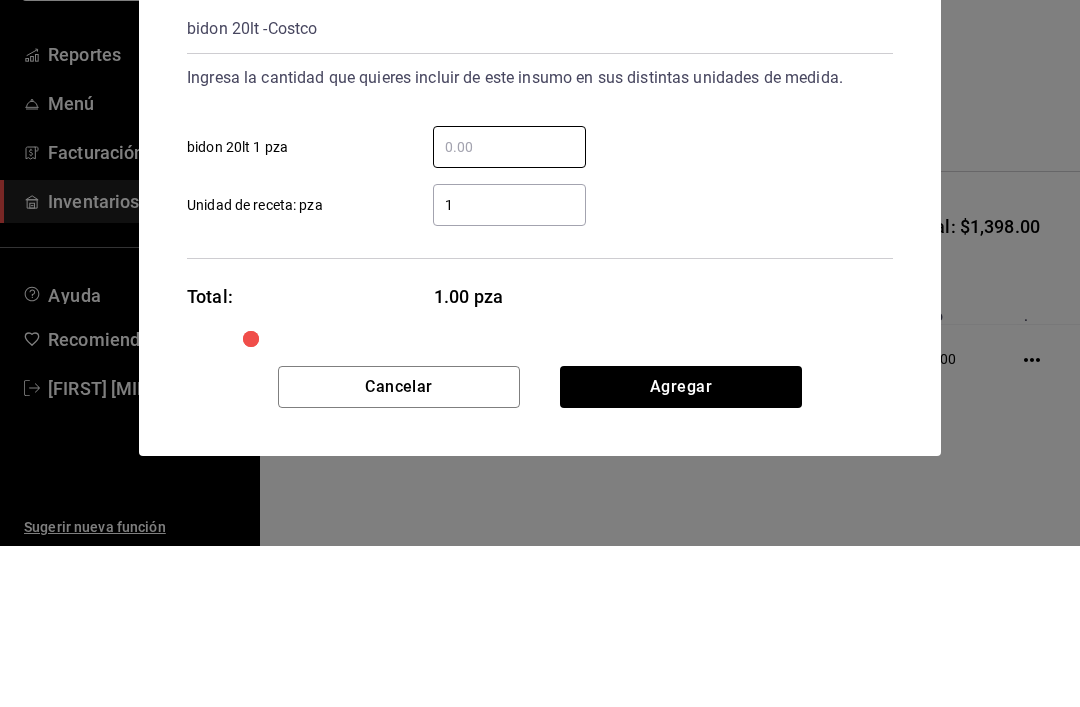 type 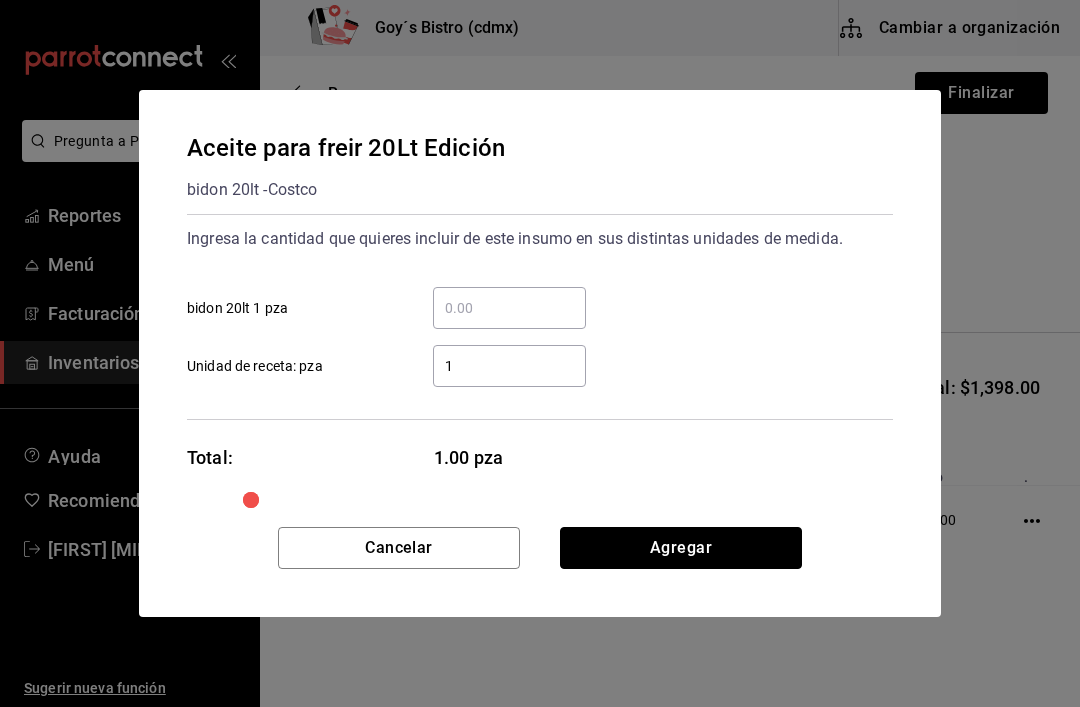click on "Agregar" at bounding box center (681, 548) 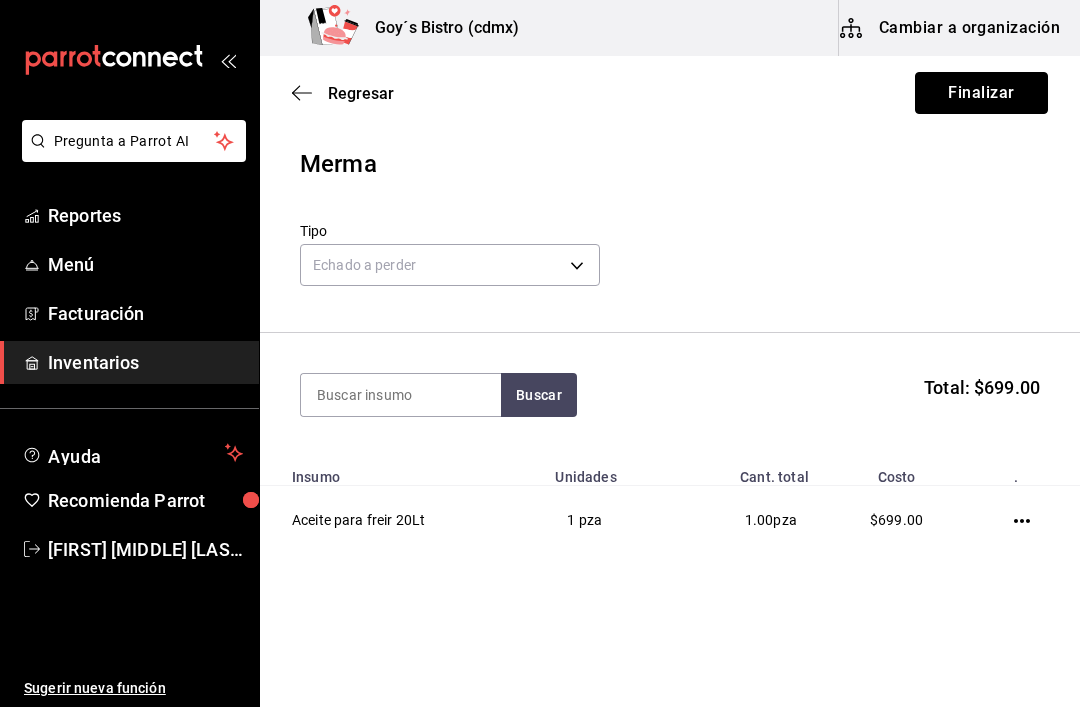 click on "Finalizar" at bounding box center (981, 93) 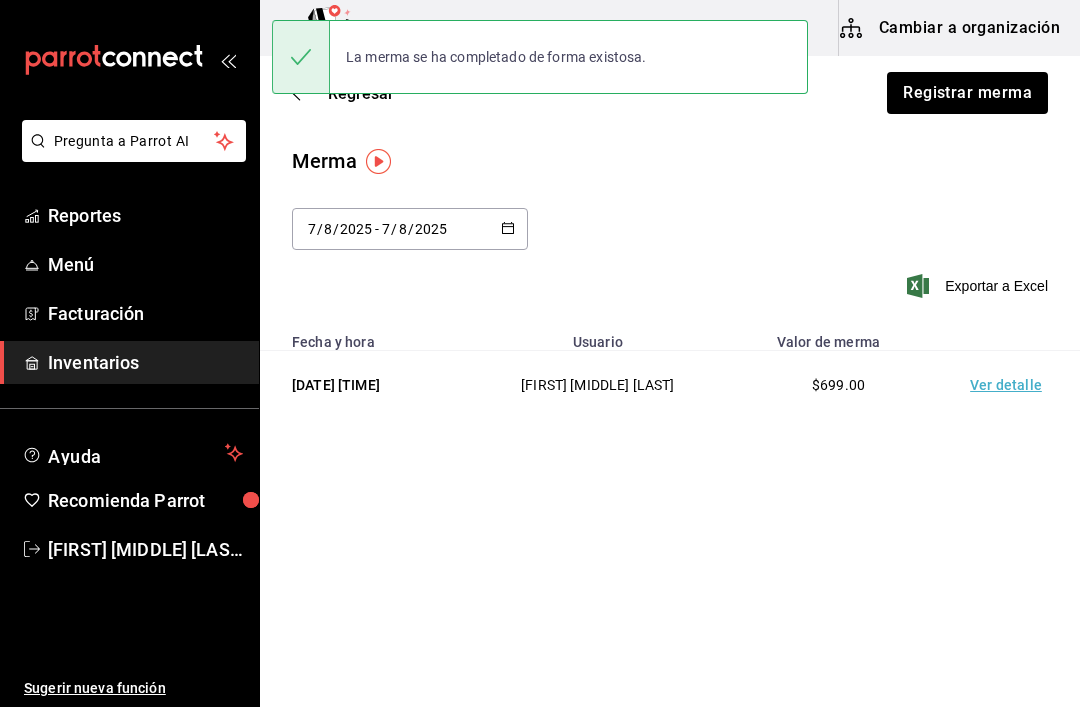 click on "Regresar Registrar merma Merma [DATE] [DATE] [DATE] [DATE] Exportar a Excel Fecha y hora Usuario Valor de merma [DATE] [TIME] [FIRST] [MIDDLE] [LAST] $699.00 Ver detalle" at bounding box center (670, 269) 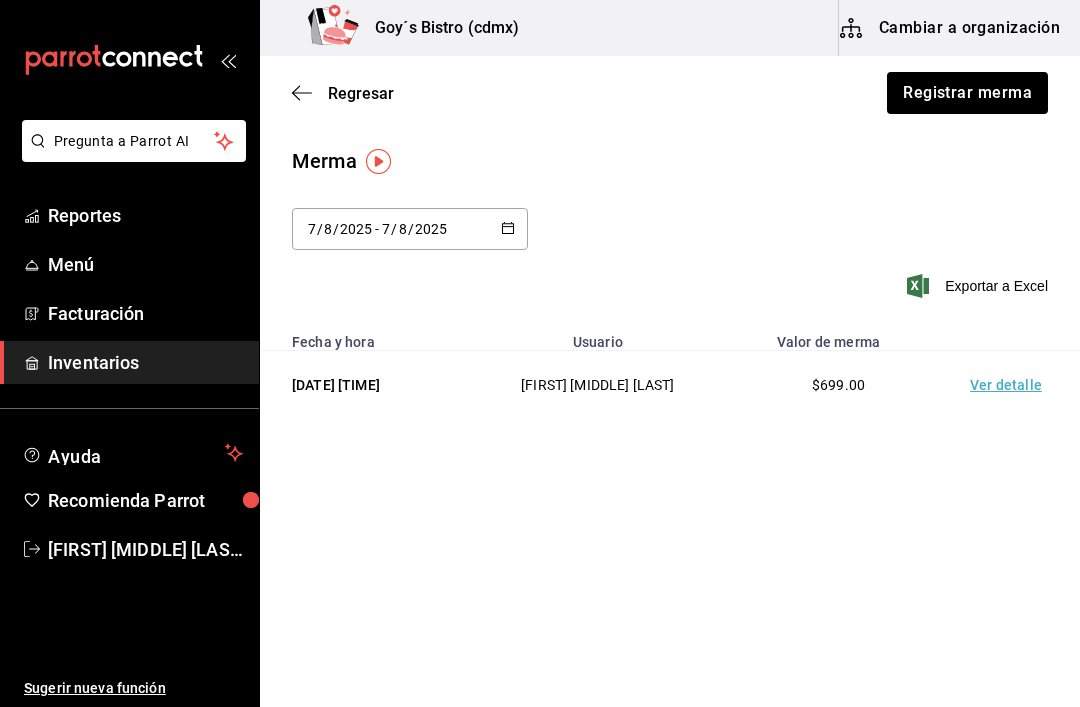 click on "Regresar" at bounding box center [343, 93] 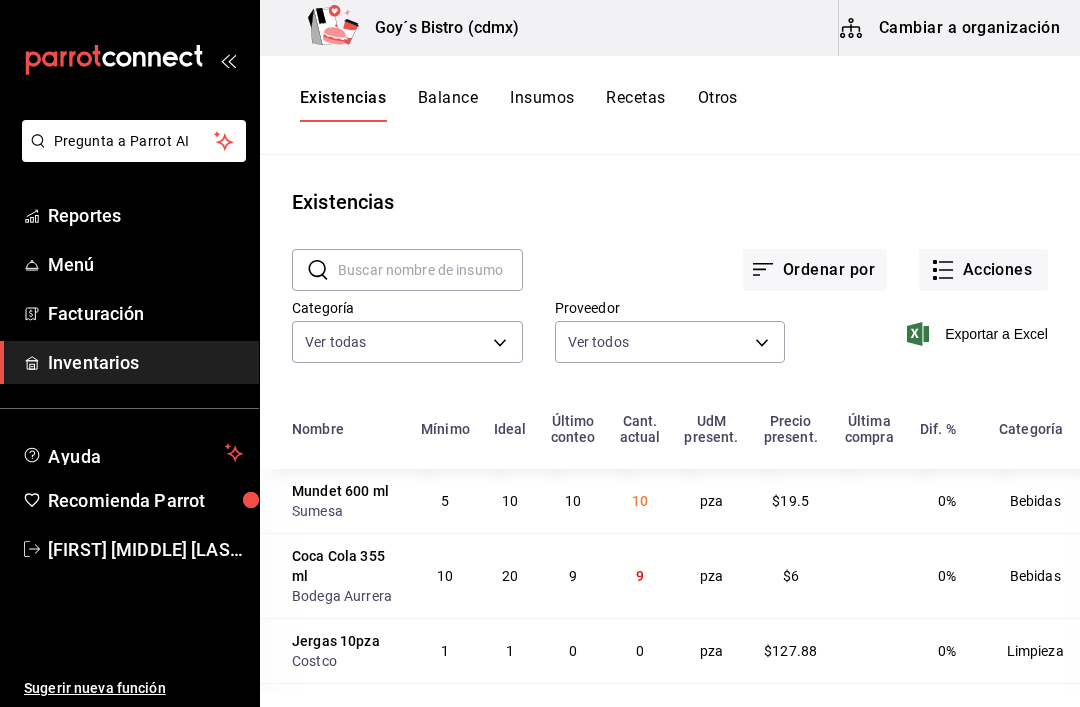 click on "Inventarios" at bounding box center [145, 362] 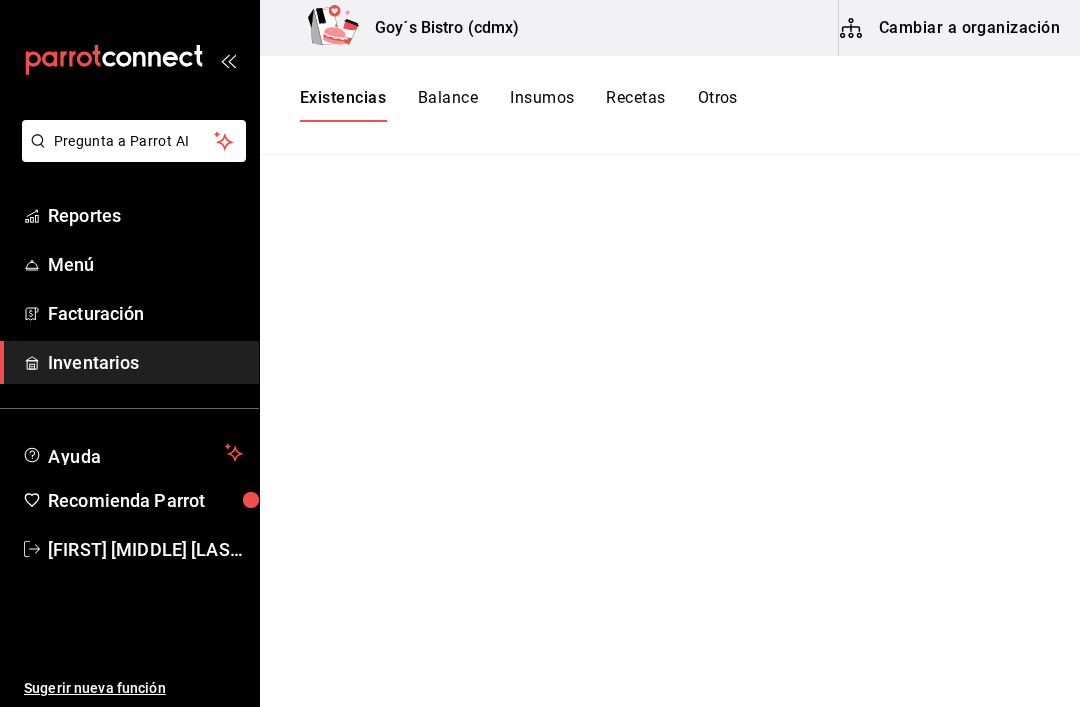 click on "Inventarios" at bounding box center (145, 362) 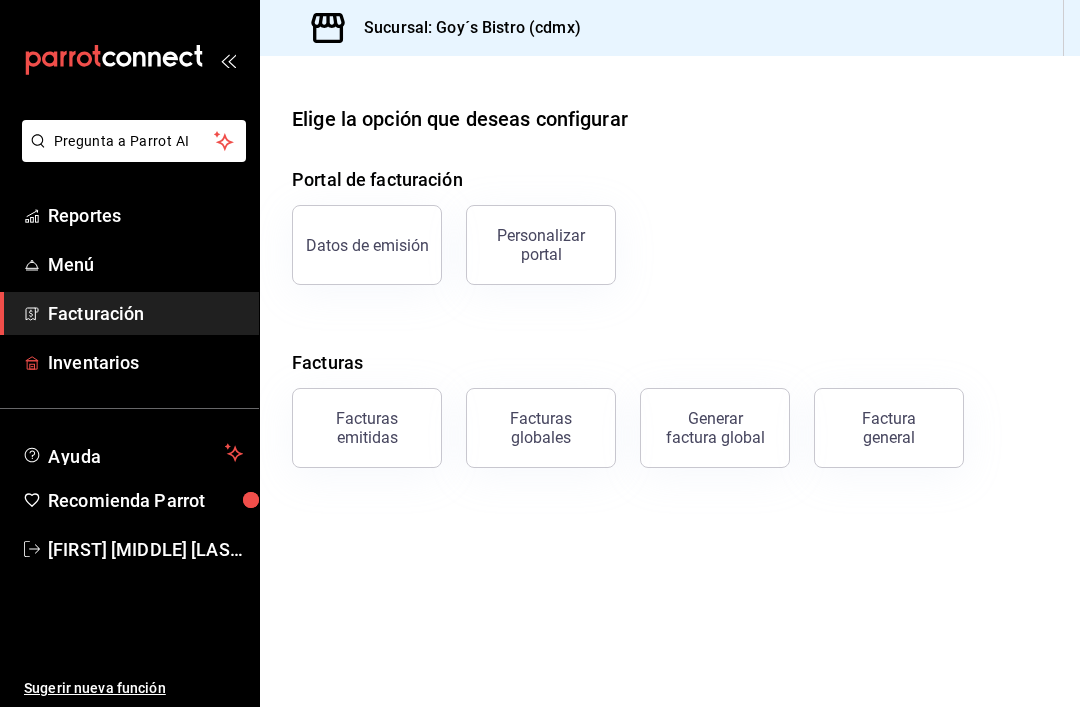 click on "Inventarios" at bounding box center (145, 362) 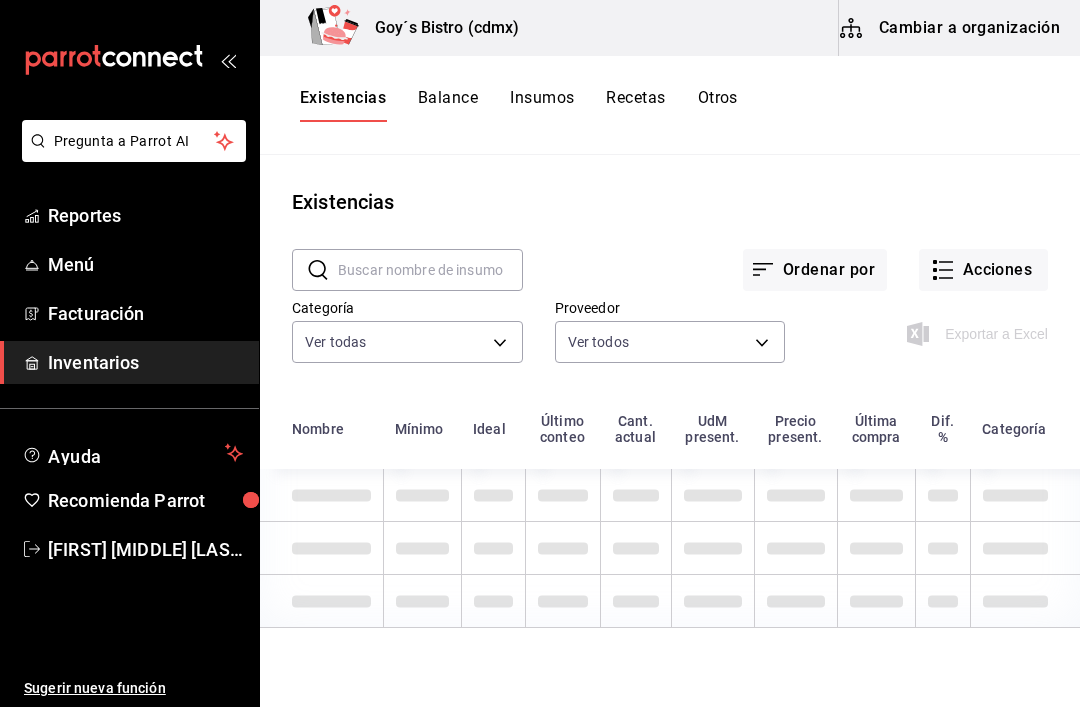 click on "Acciones" at bounding box center [983, 270] 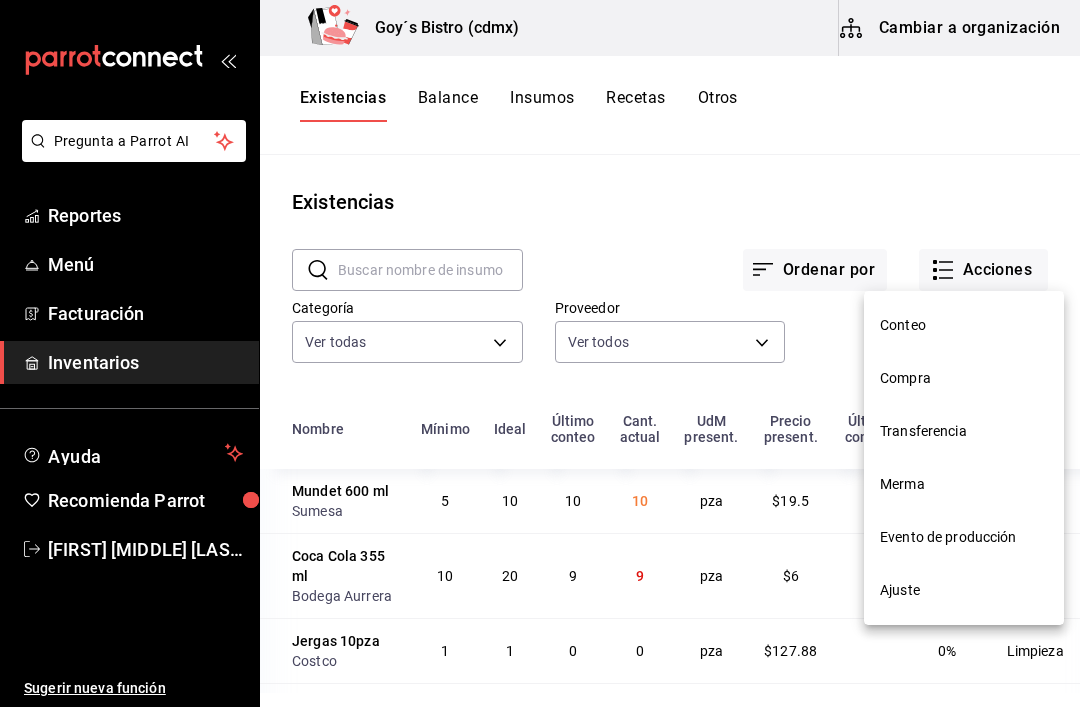click on "Evento de producción" at bounding box center (964, 537) 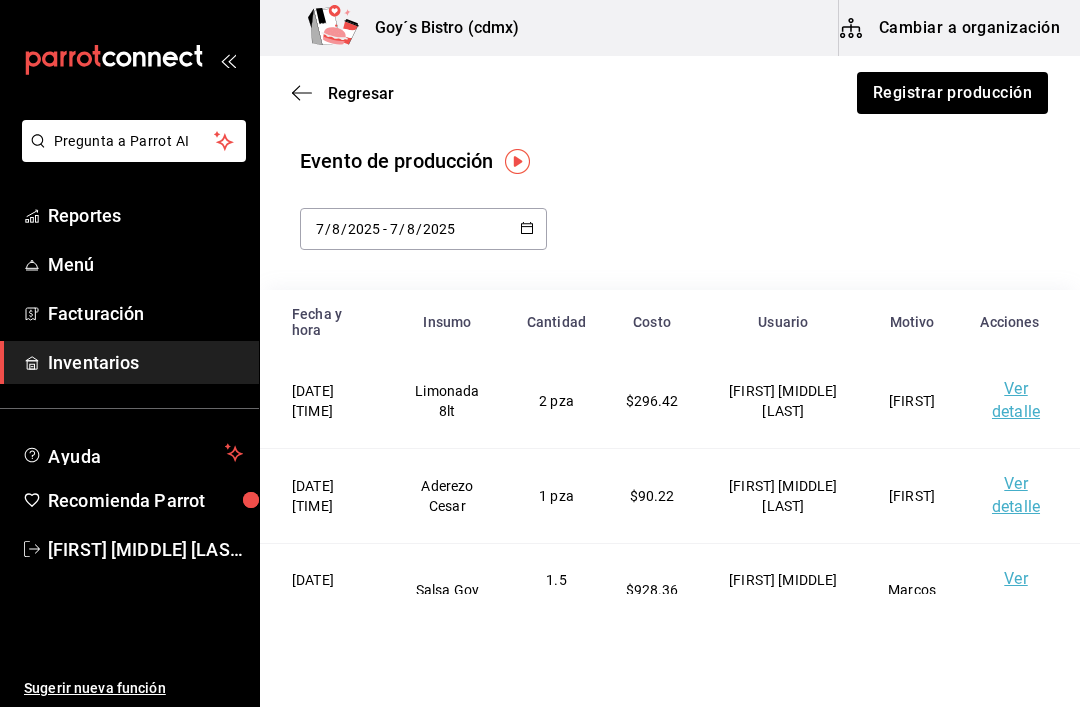 click on "Registrar producción" at bounding box center (952, 93) 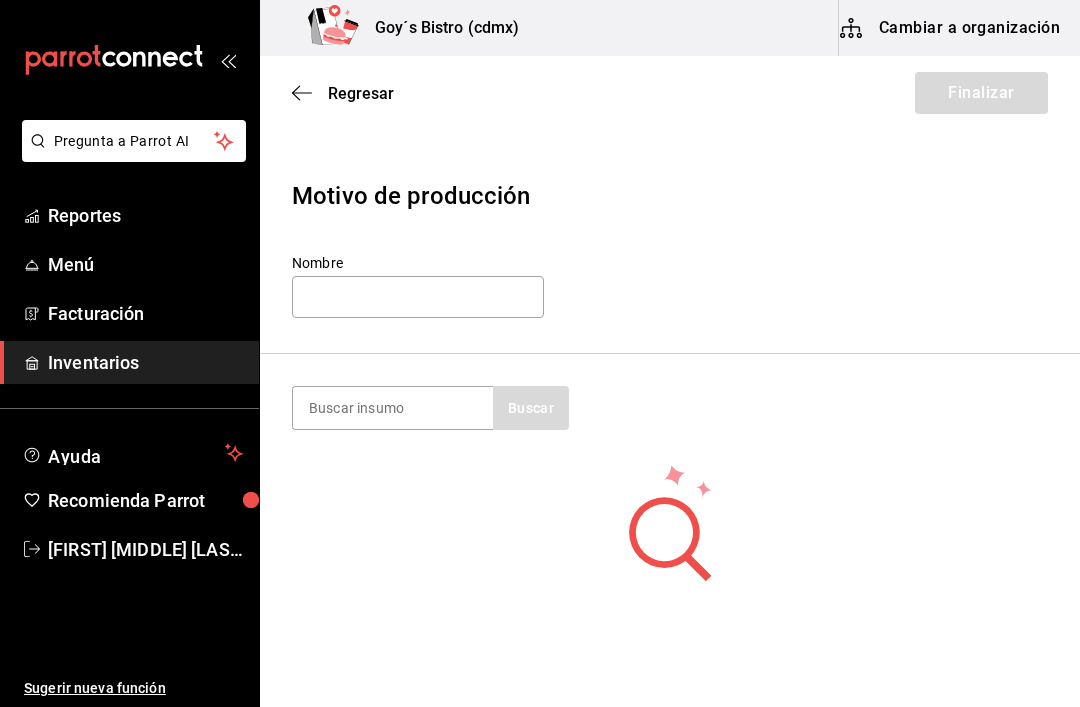 scroll, scrollTop: 2, scrollLeft: 0, axis: vertical 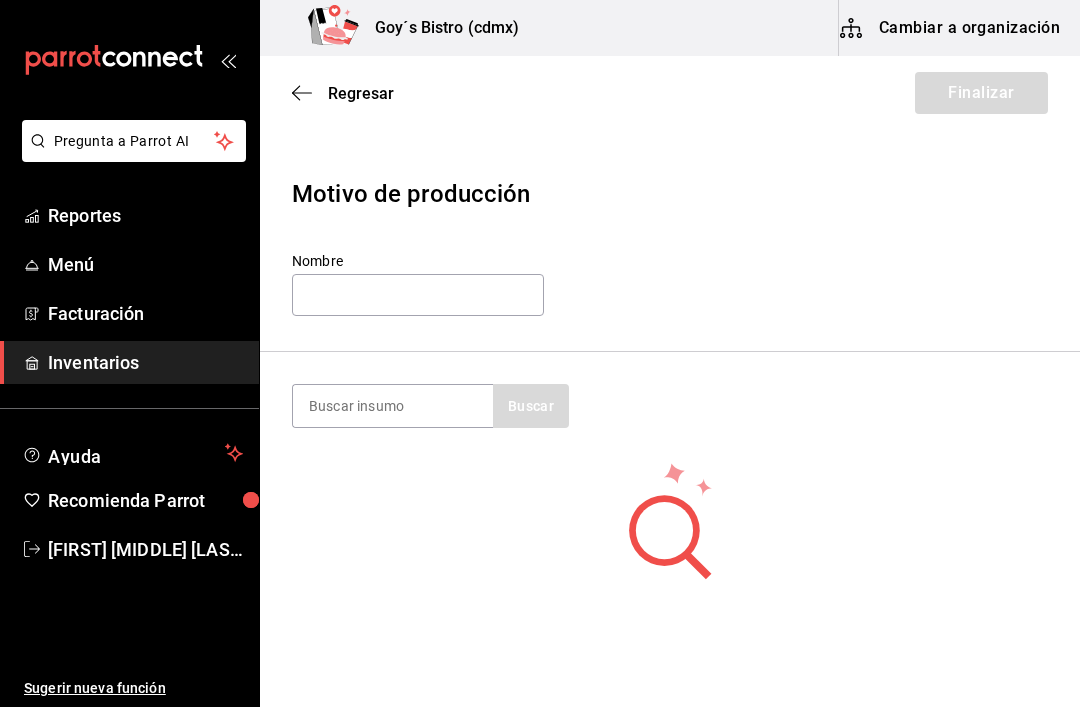 click on "Regresar" at bounding box center (343, 93) 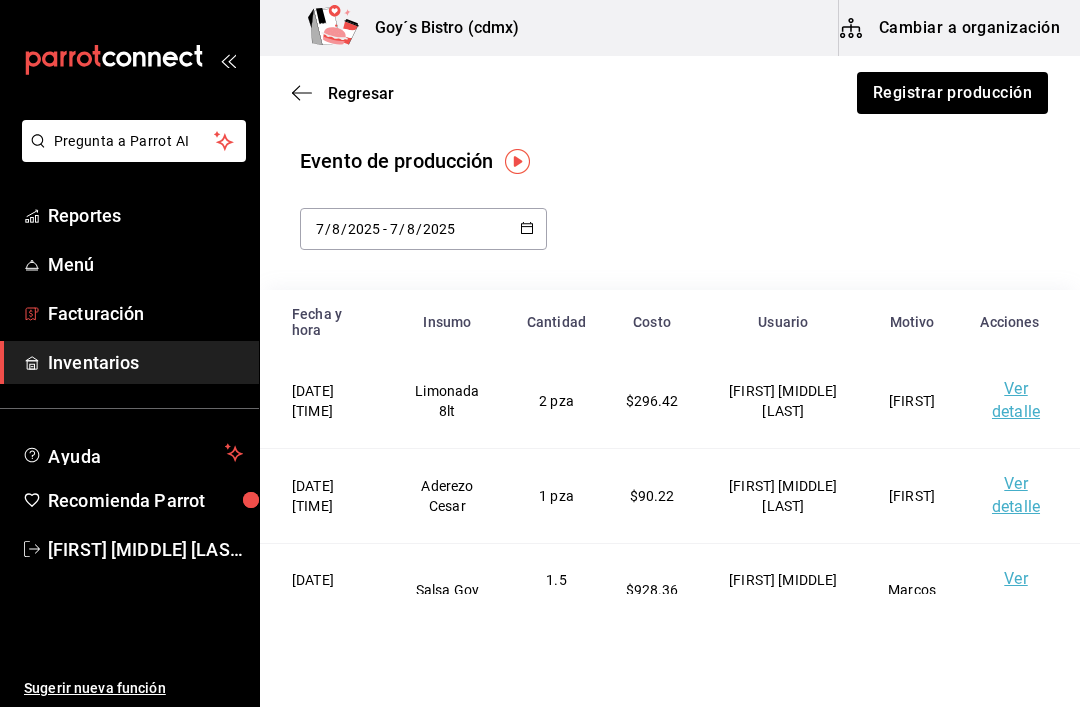 click on "Facturación" at bounding box center [145, 313] 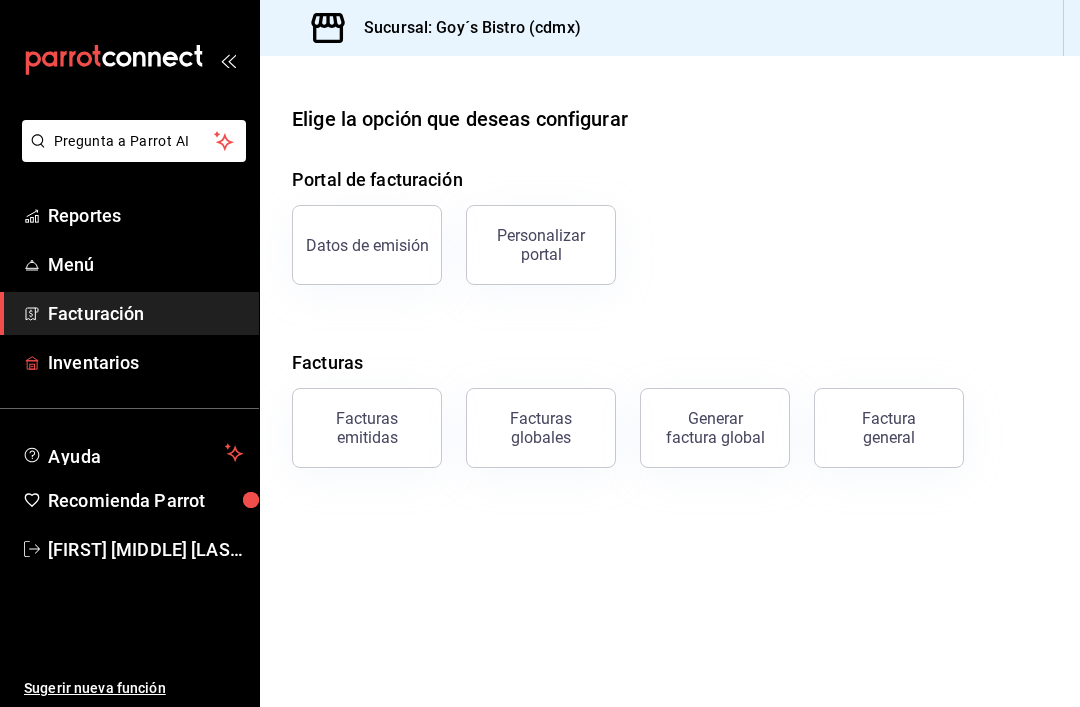 click on "Inventarios" at bounding box center (145, 362) 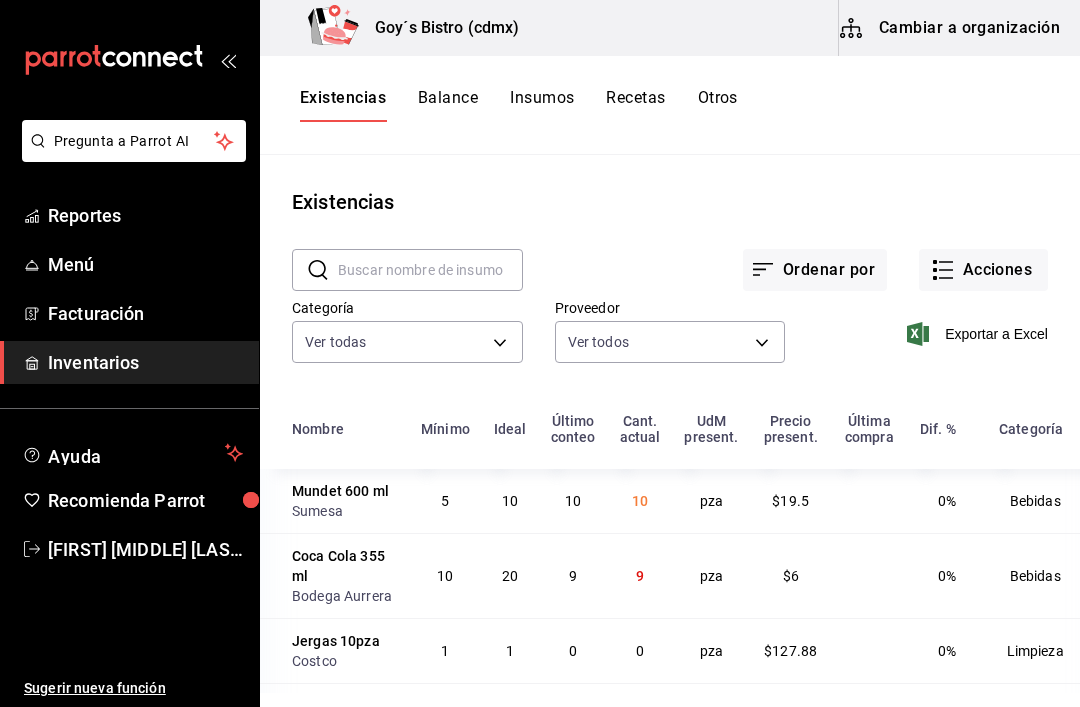click on "Acciones" at bounding box center [983, 270] 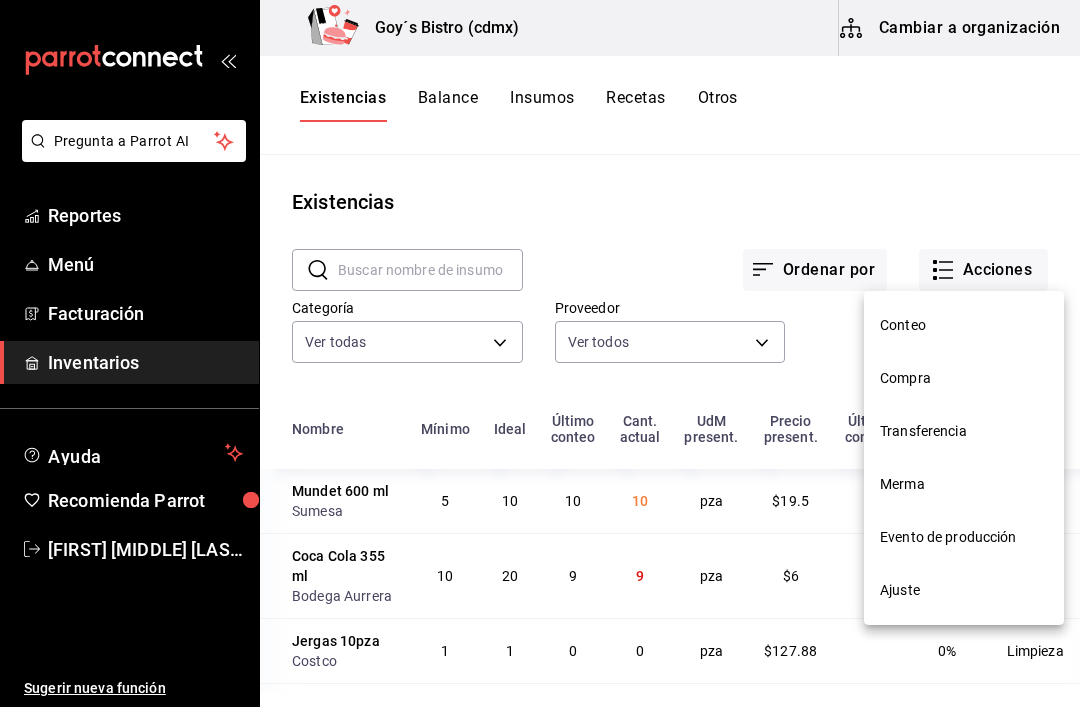 click on "Compra" at bounding box center (964, 378) 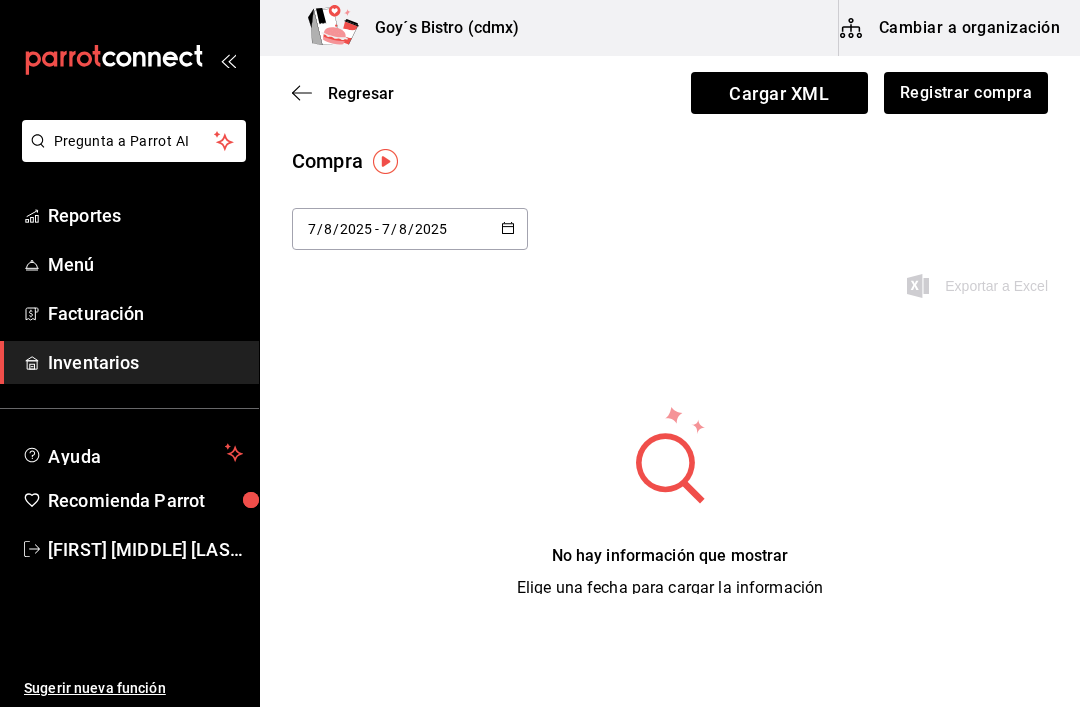 click on "2025-08-07 7 / 8 / 2025 - 2025-08-07 7 / 8 / 2025" at bounding box center (410, 229) 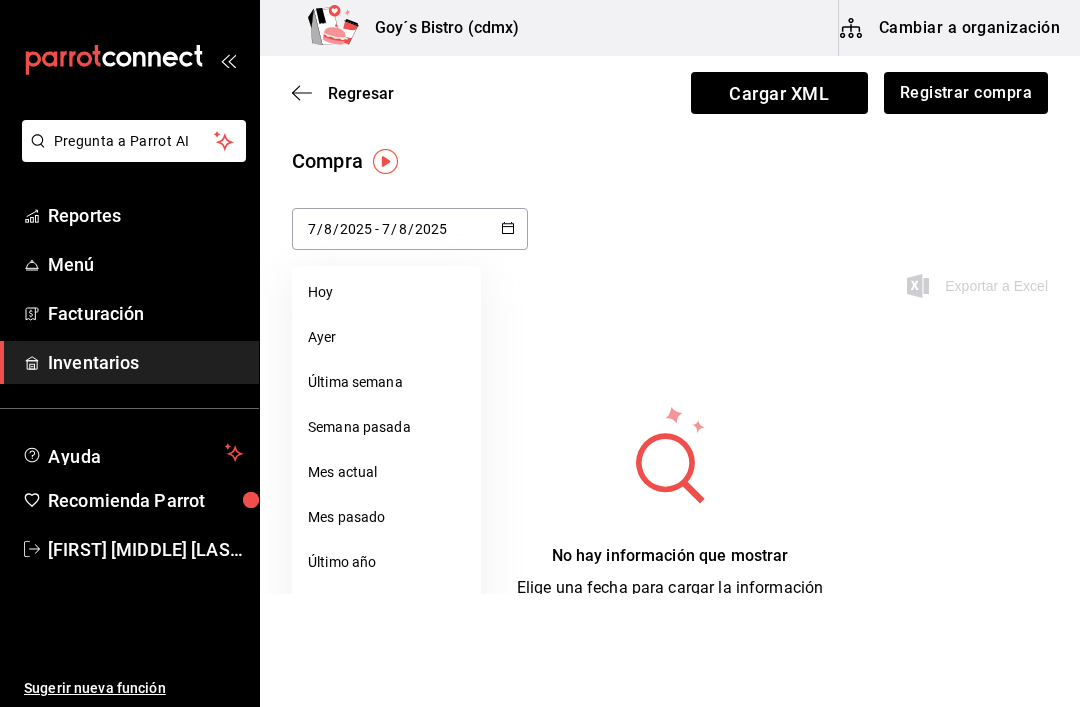 click on "Ayer" at bounding box center [386, 337] 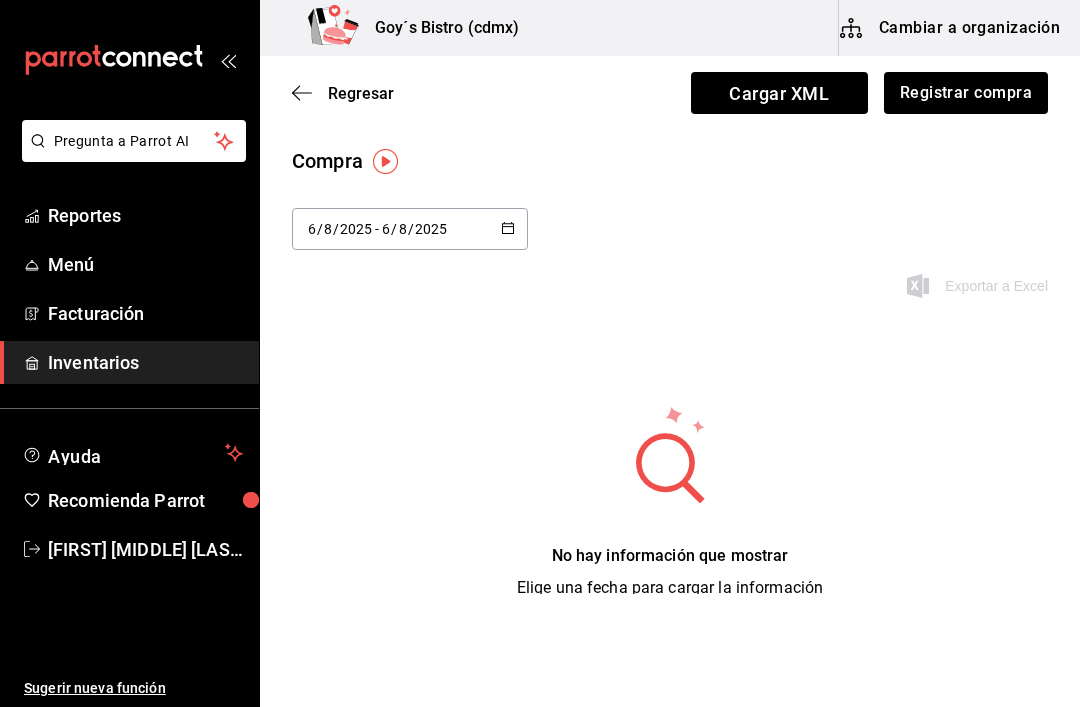 click on "2025-08-06 6 / 8 / 2025 - 2025-08-06 6 / 8 / 2025" at bounding box center (410, 229) 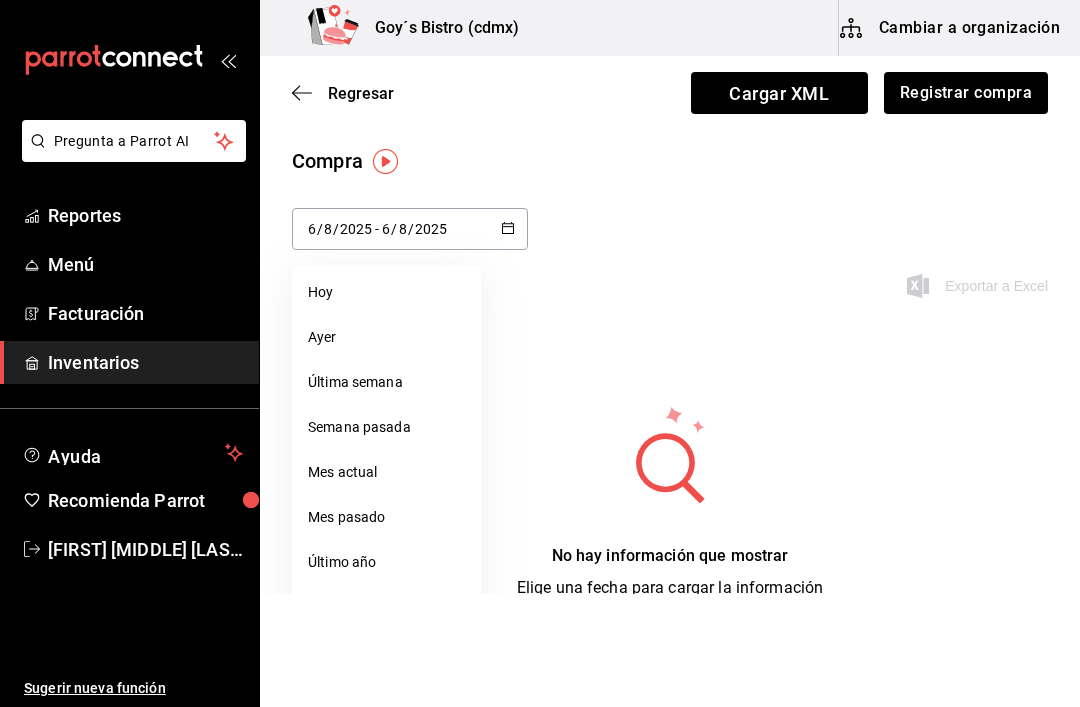 click on "Última semana" at bounding box center (386, 382) 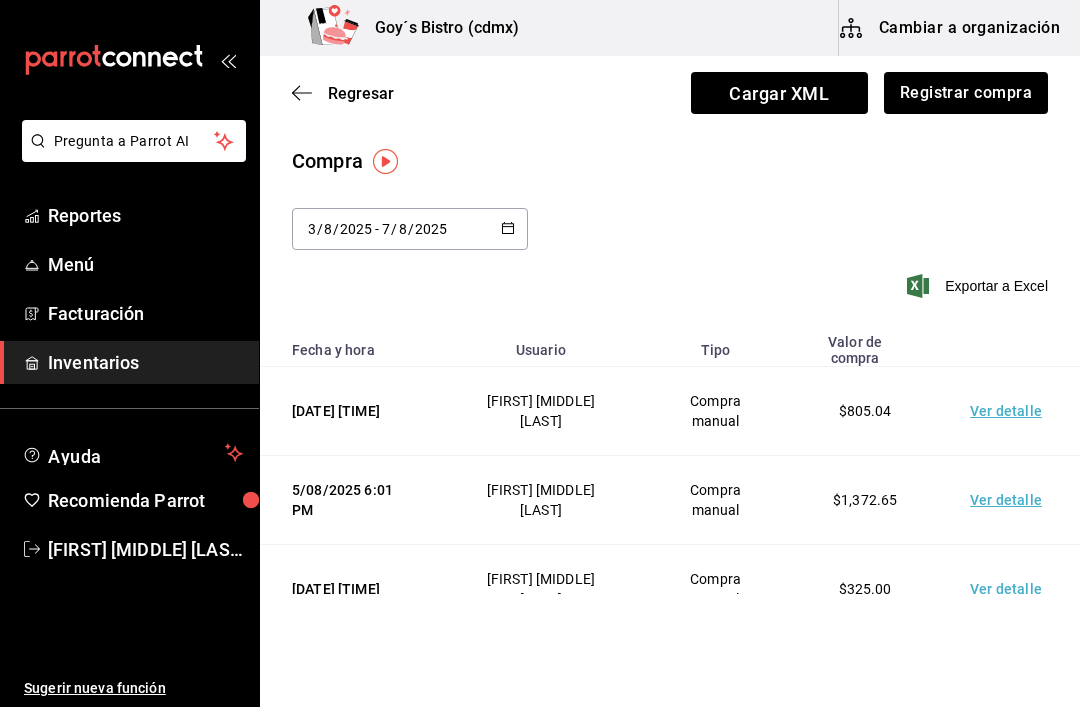 scroll, scrollTop: 40, scrollLeft: 0, axis: vertical 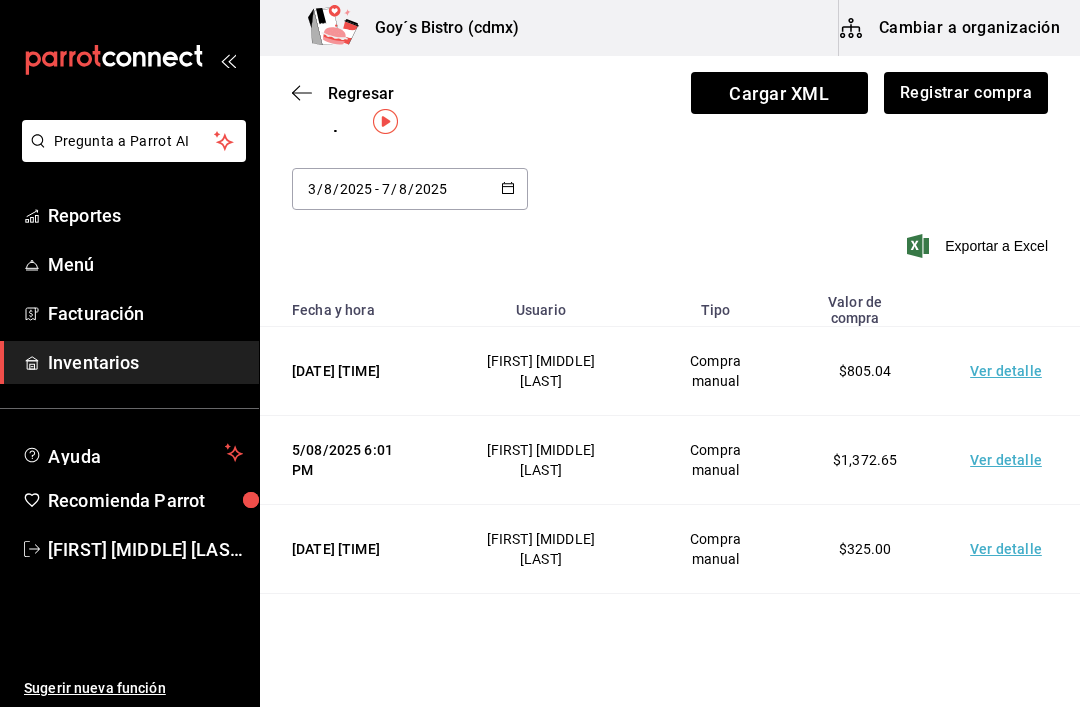 click on "Compra manual" at bounding box center [715, 371] 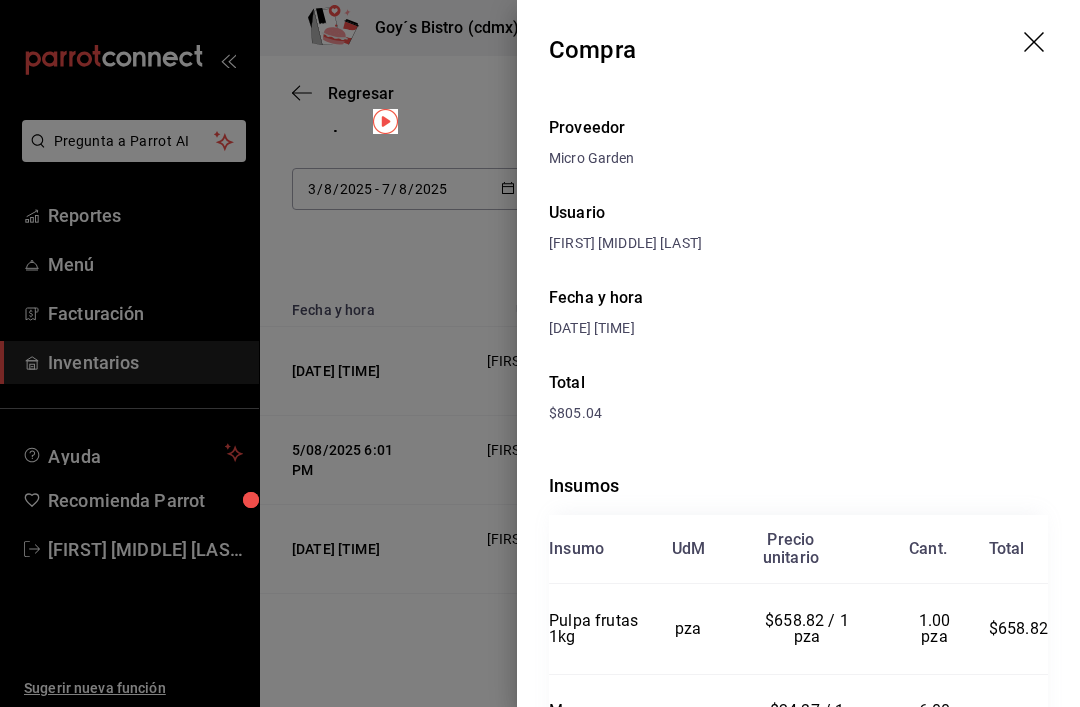 scroll, scrollTop: 0, scrollLeft: 0, axis: both 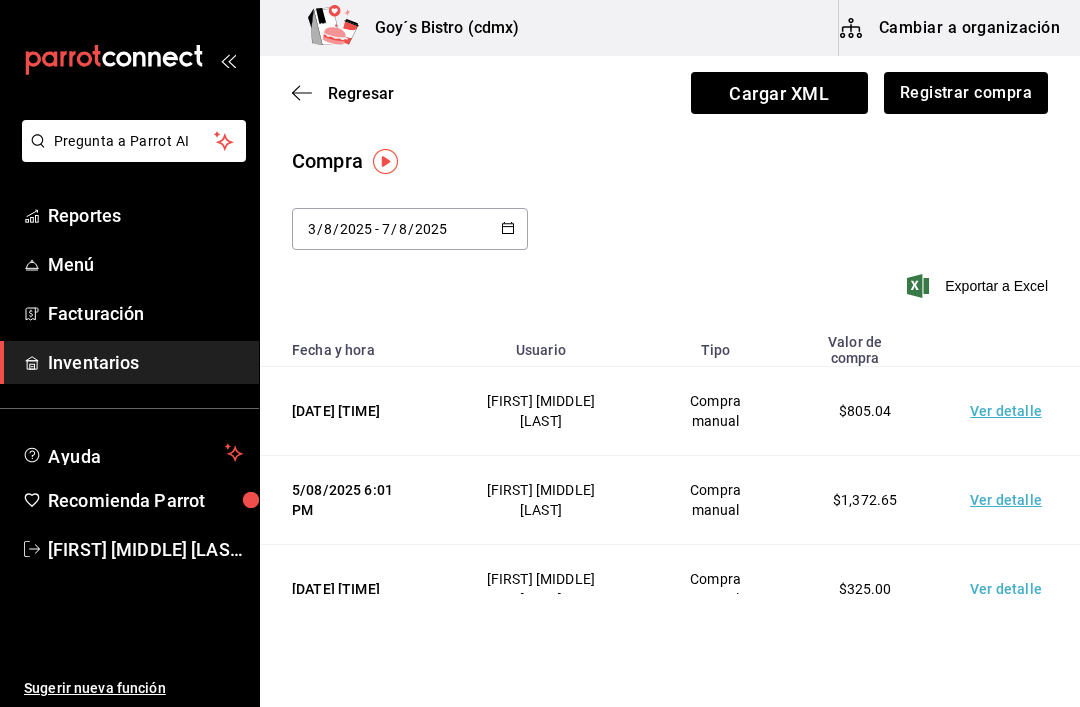click on "2025-08-03 3 / 8 / 2025 - 2025-08-07 7 / 8 / 2025" at bounding box center (410, 229) 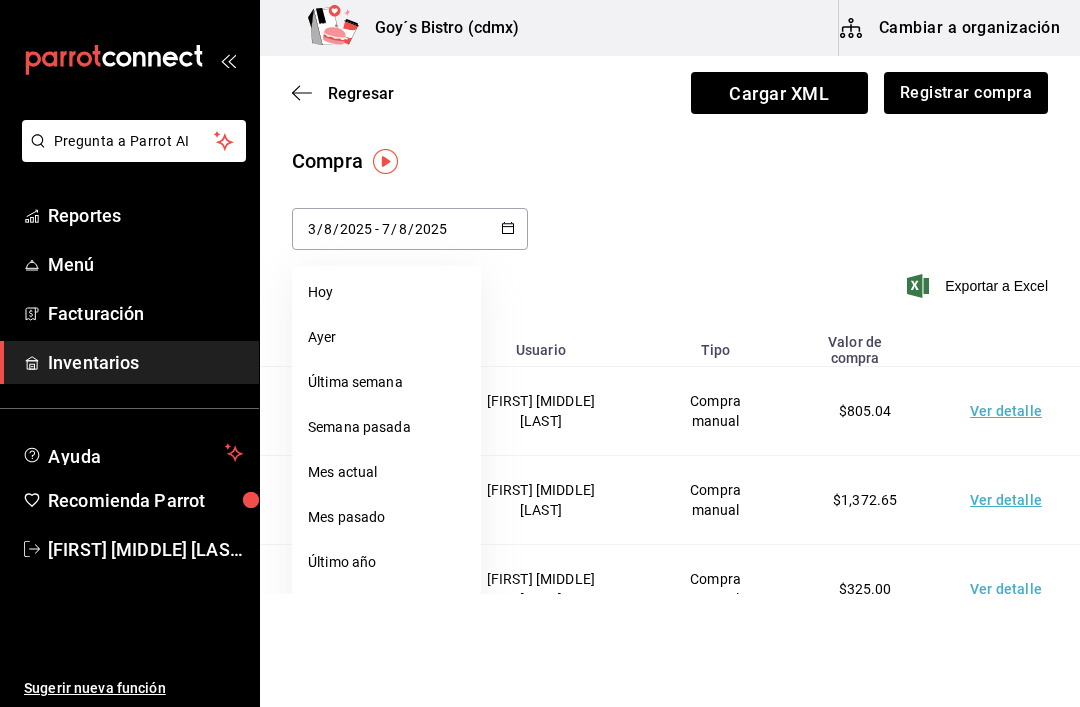 click on "Hoy" at bounding box center [386, 292] 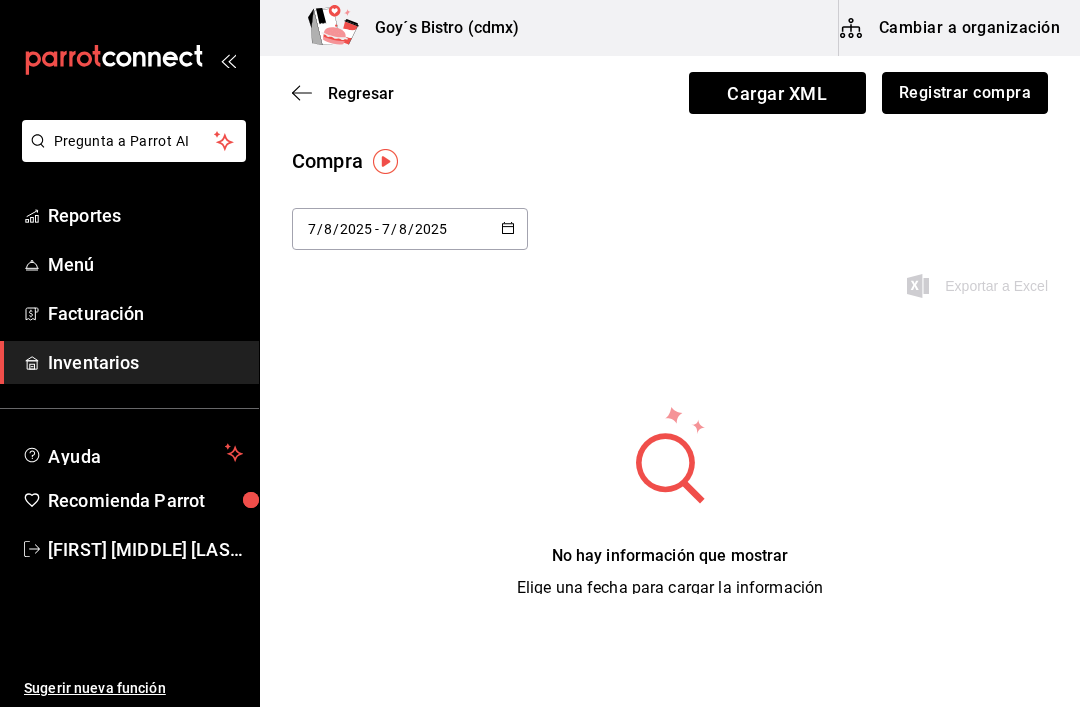 click on "Registrar compra" at bounding box center (965, 93) 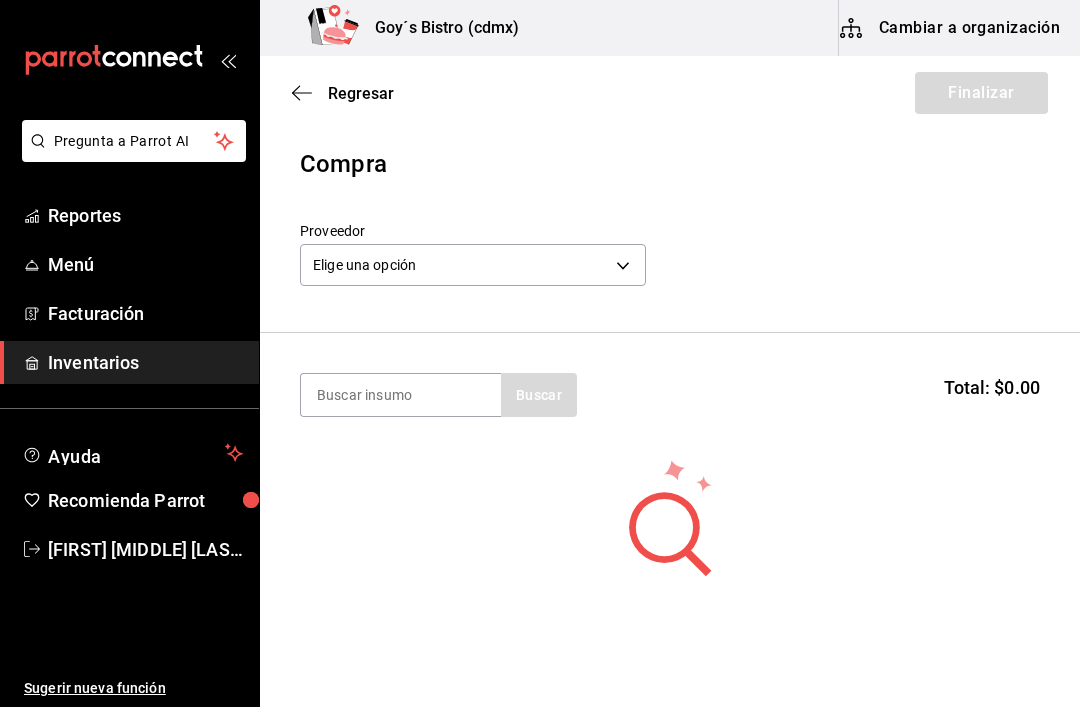 click on "Pregunta a Parrot AI Reportes   Menú   Facturación   Inventarios   Ayuda Recomienda Parrot   [FIRST] [LAST]   Sugerir nueva función   Goy´s Bistro (cdmx) Cambiar a organización Regresar Finalizar Compra Proveedor Elige una opción default Buscar Total: $0.00 No hay insumos a mostrar. Busca un insumo para agregarlo a la lista GANA 1 MES GRATIS EN TU SUSCRIPCIÓN AQUÍ ¿Recuerdas cómo empezó tu restaurante?
Hoy puedes ayudar a un colega a tener el mismo cambio que tú viviste.
Recomienda Parrot directamente desde tu Portal Administrador.
Es fácil y rápido.
🎁 Por cada restaurante que se una, ganas 1 mes gratis. Ver video tutorial Ir a video Pregunta a Parrot AI Reportes   Menú   Facturación   Inventarios   Ayuda Recomienda Parrot   [FIRST] [LAST]   Sugerir nueva función   Editar Eliminar Visitar centro de ayuda ([PHONE]) [EMAIL] Visitar centro de ayuda ([PHONE]) [EMAIL]" at bounding box center (540, 297) 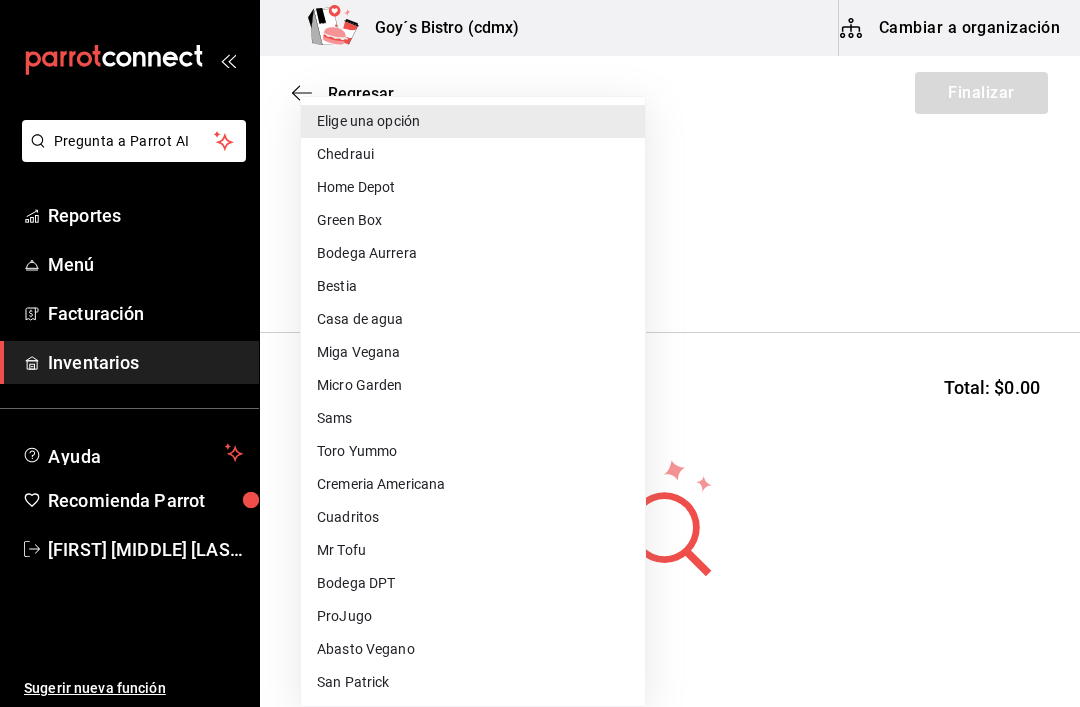 click on "Micro Garden" at bounding box center [473, 385] 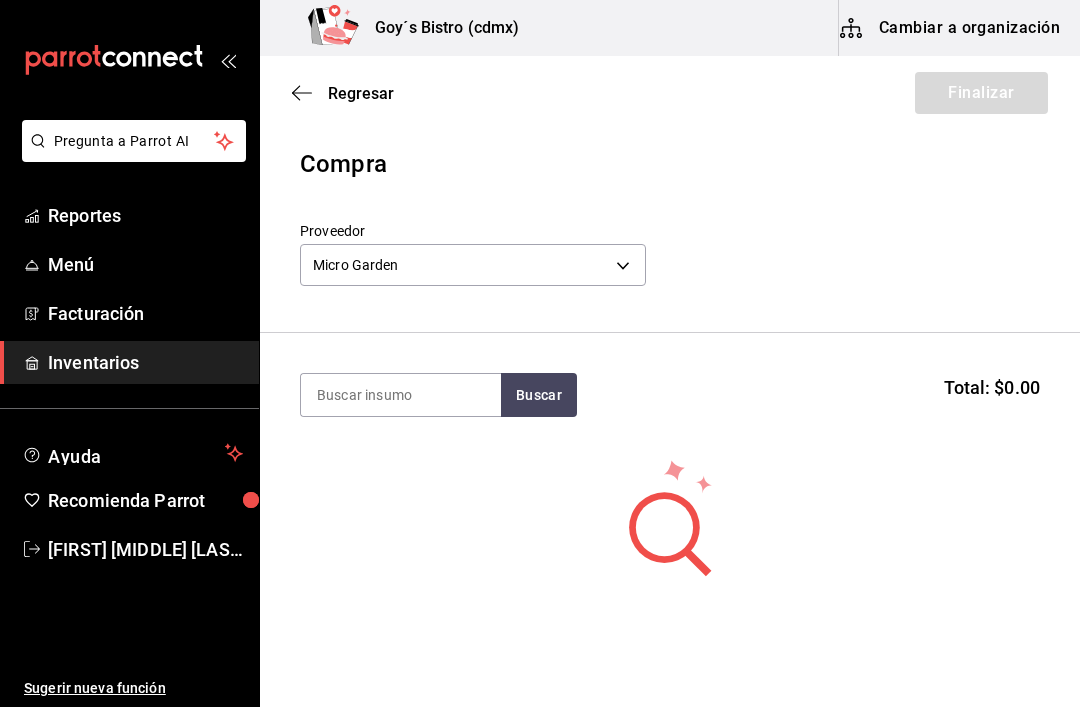 click at bounding box center [401, 395] 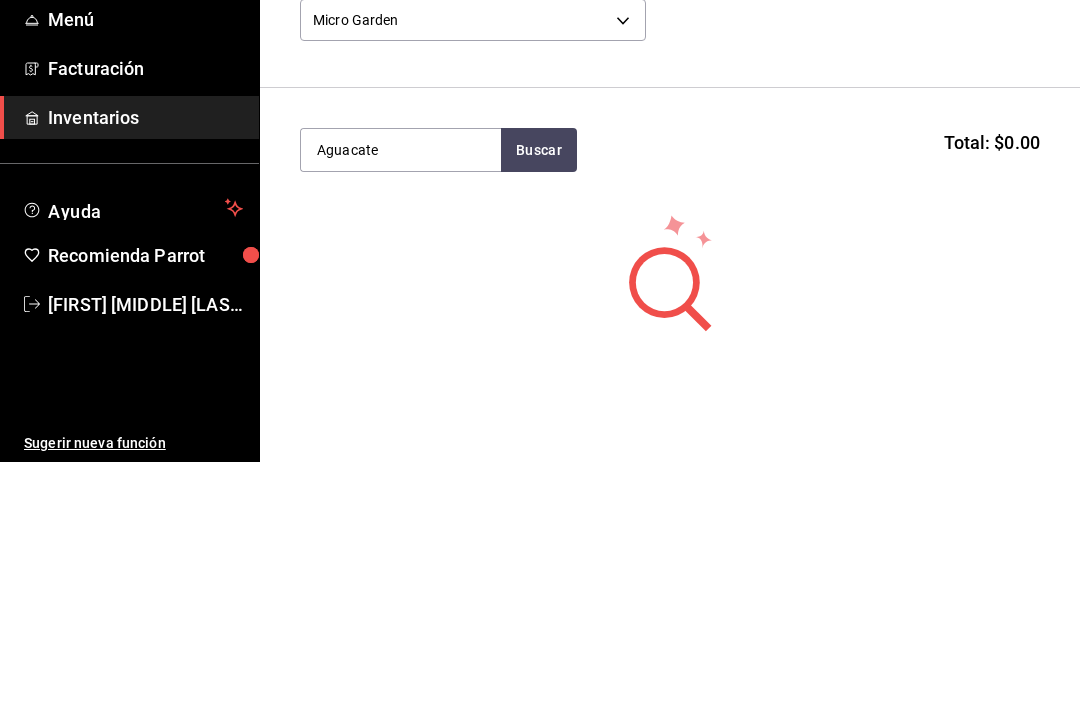 type on "Aguacate" 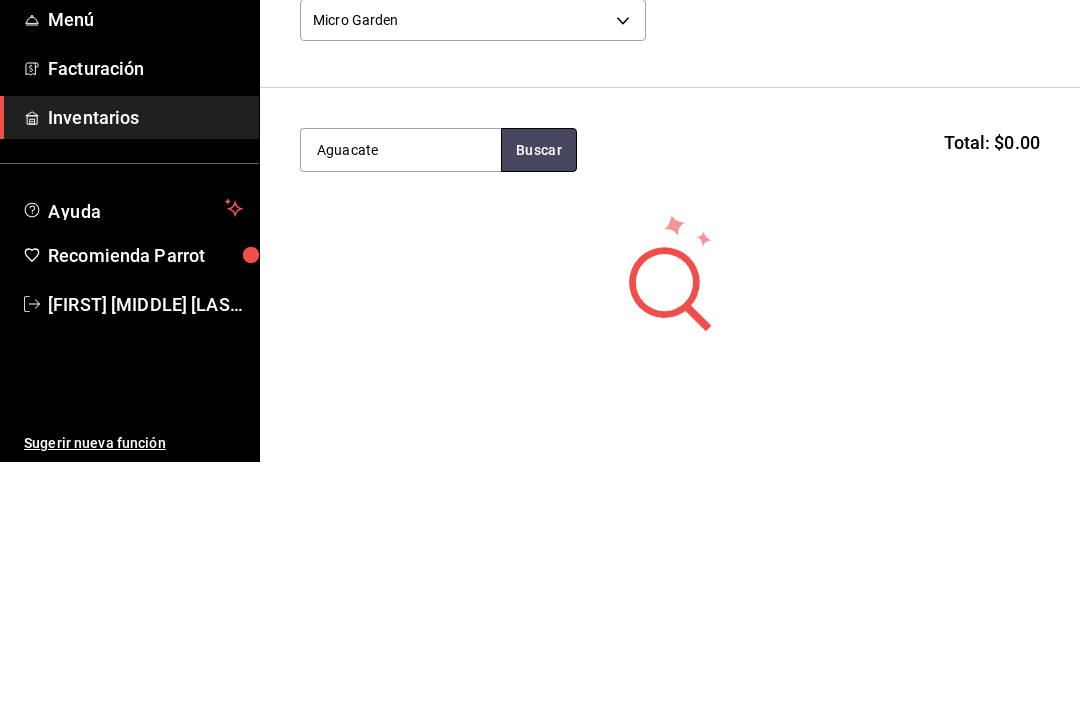 click on "Buscar" at bounding box center (539, 395) 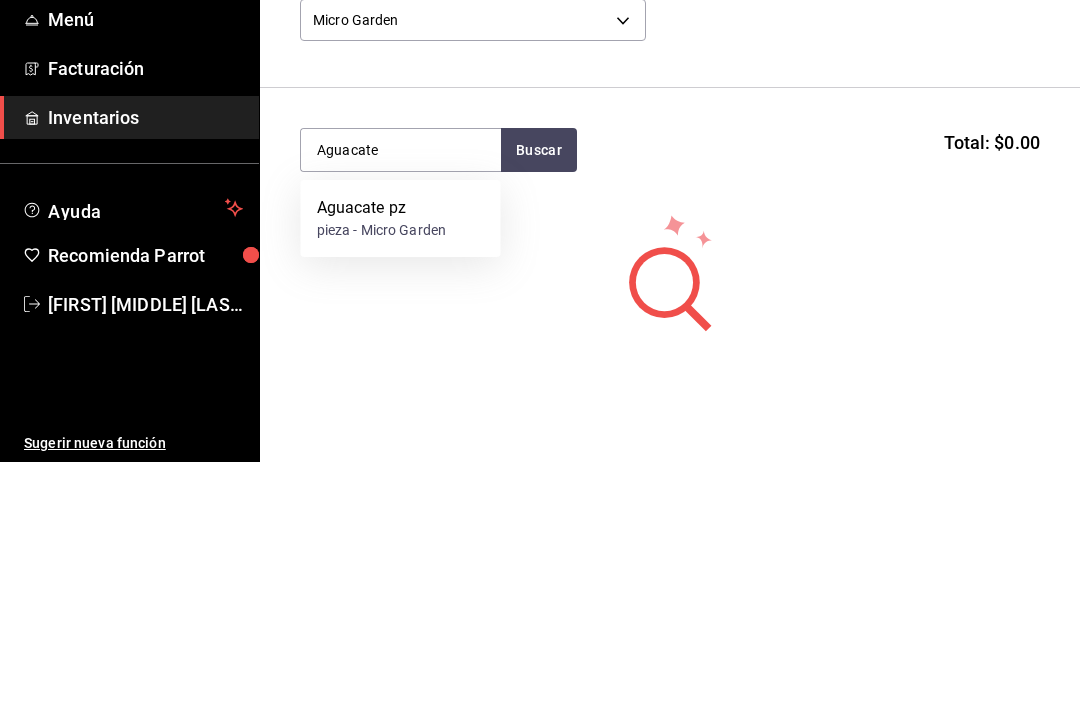 click on "pieza - Micro Garden" at bounding box center (382, 475) 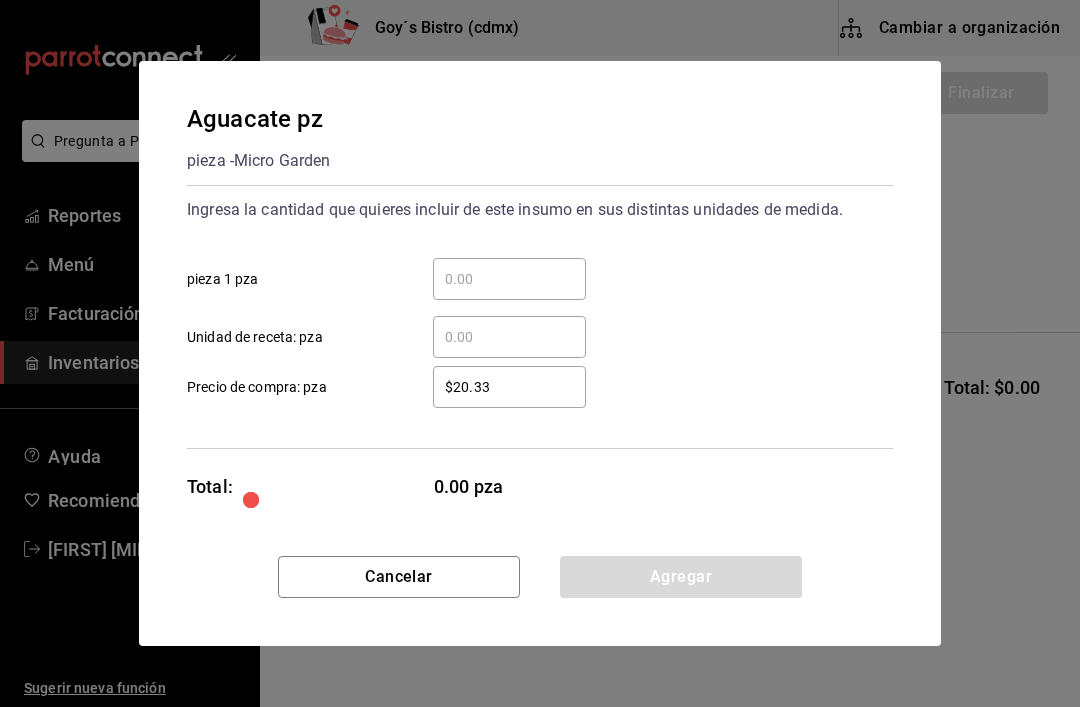click on "​" at bounding box center [509, 279] 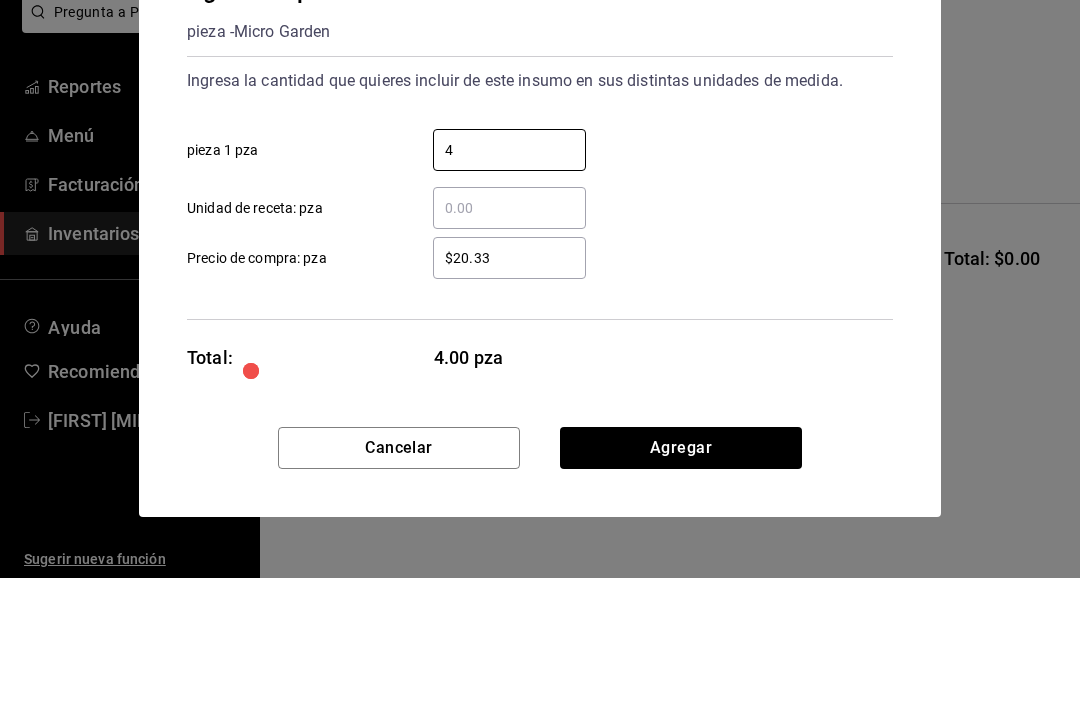 type on "4" 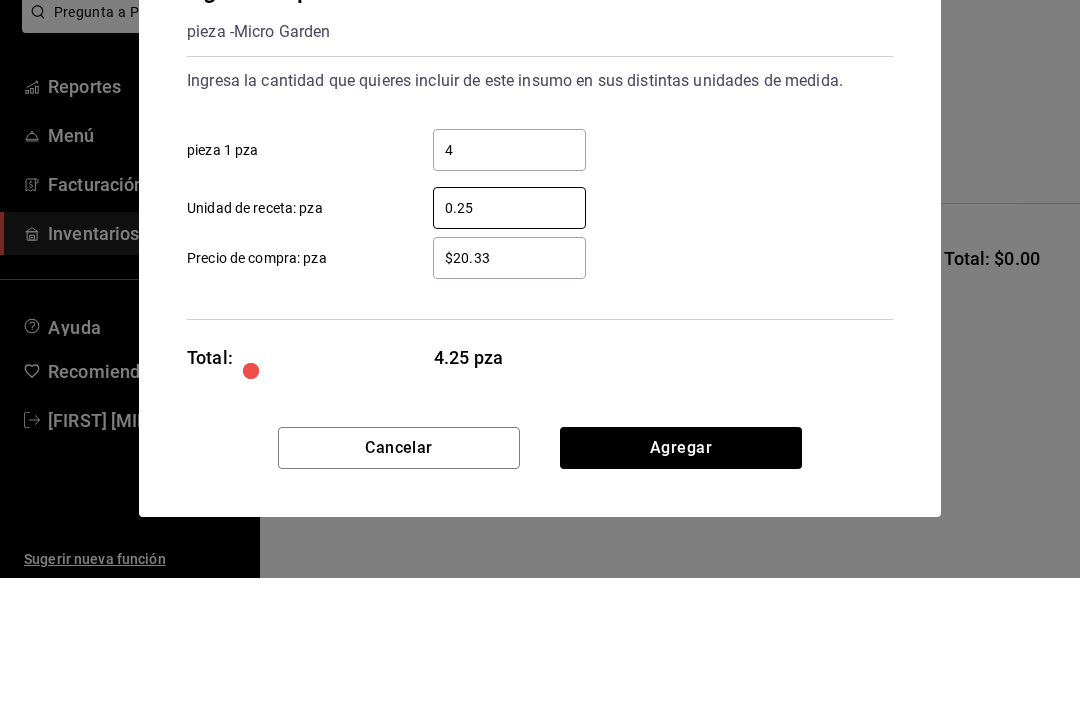 type on "0.25" 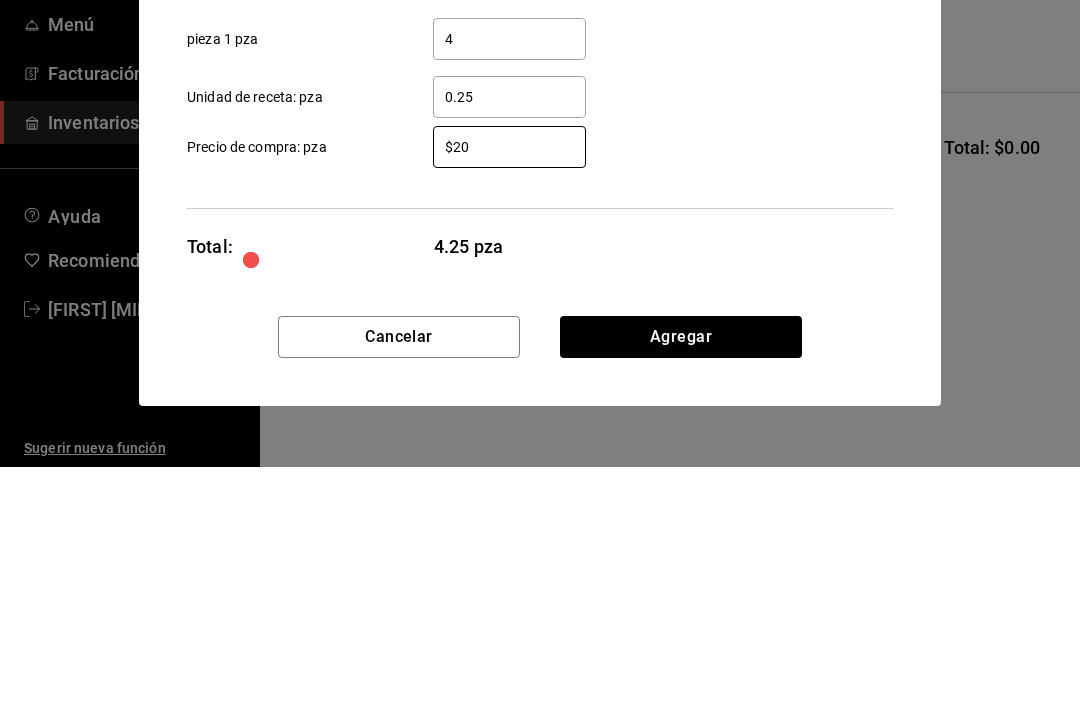 type on "$2" 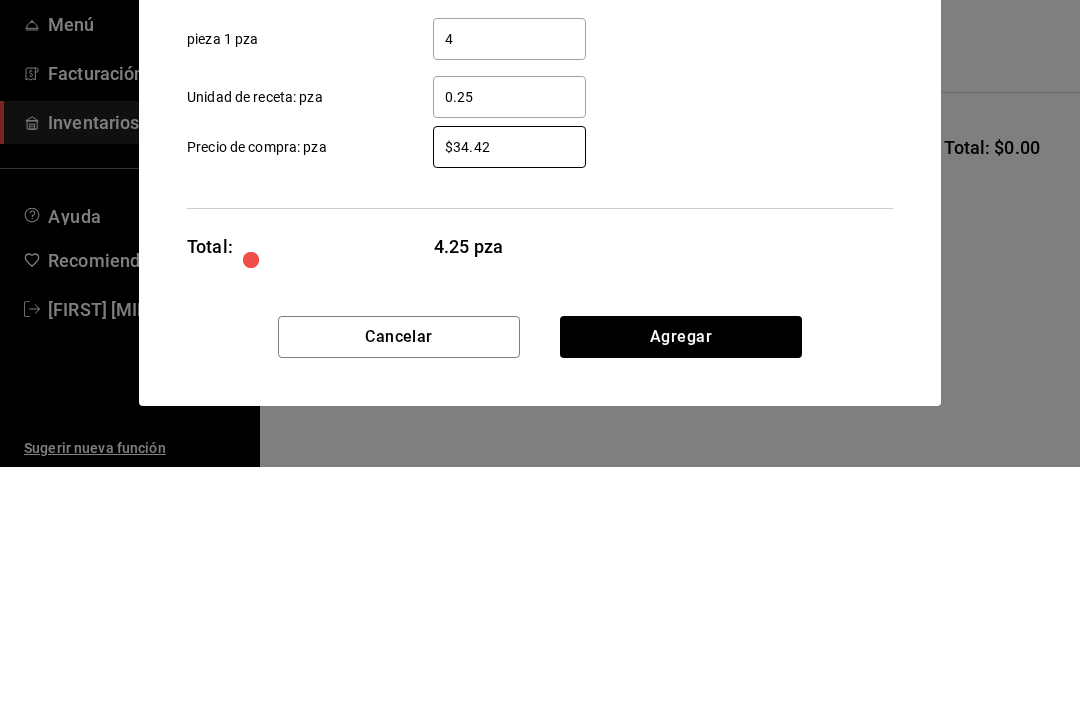 type on "$34.42" 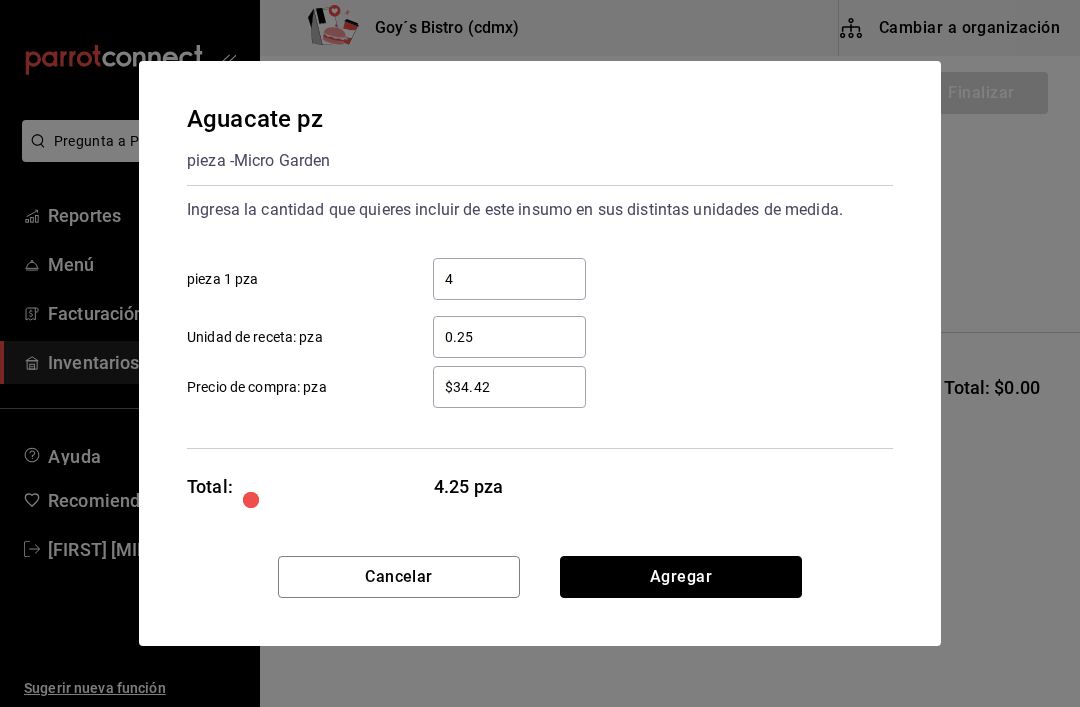 click on "Agregar" at bounding box center (681, 577) 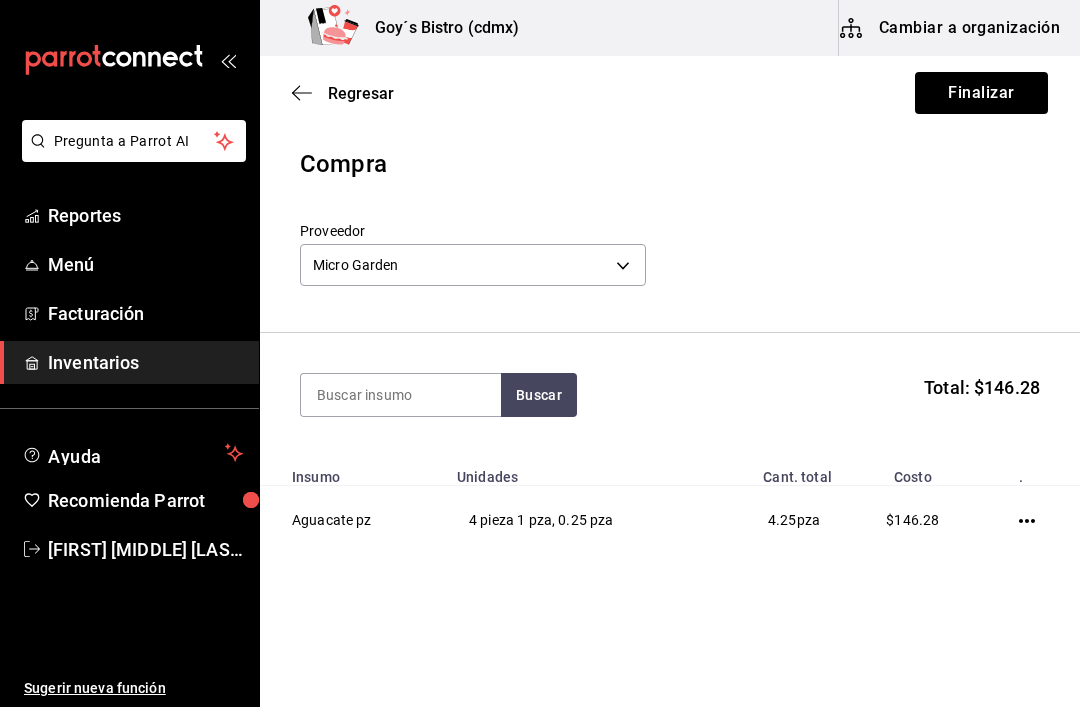 click at bounding box center (401, 395) 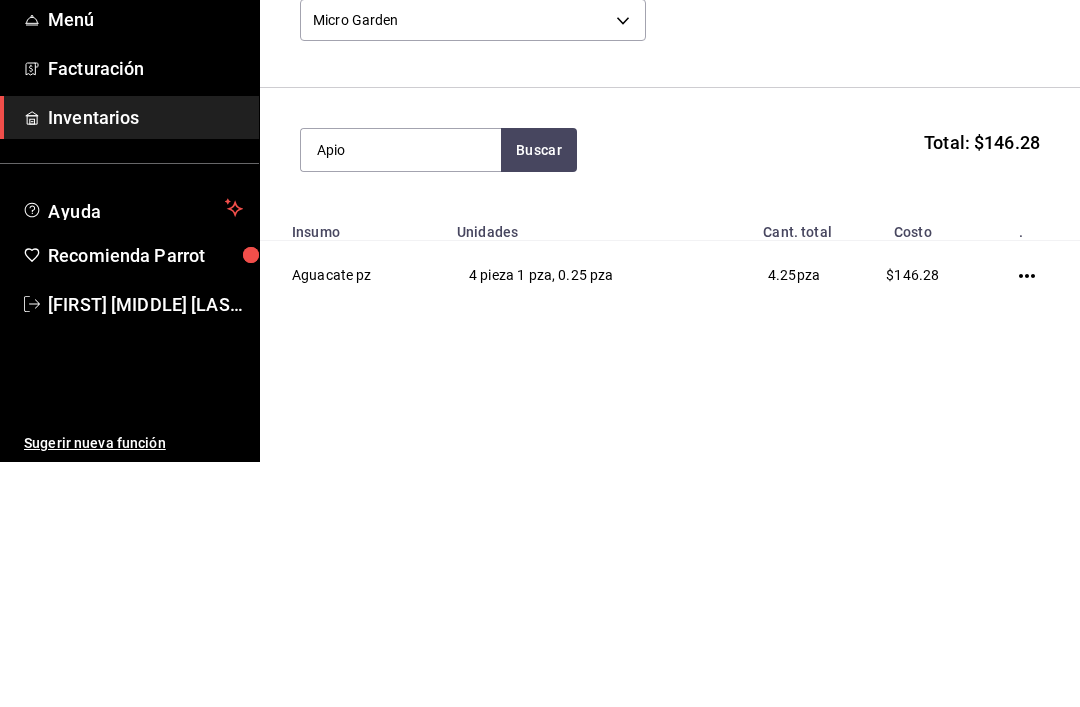 type on "Apio" 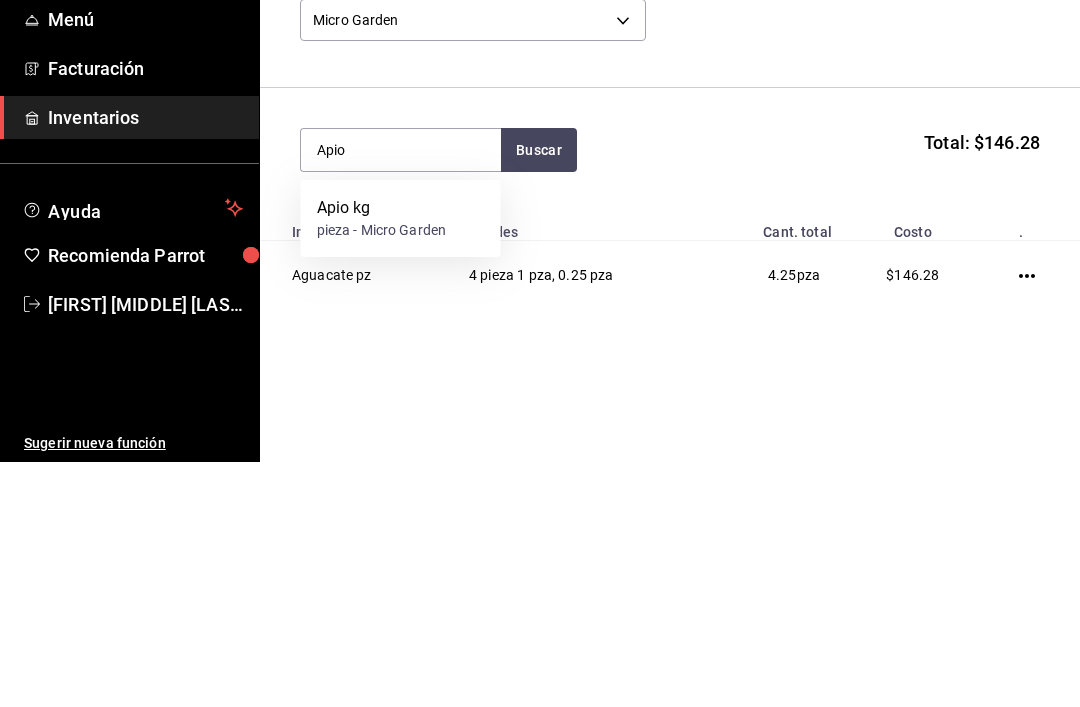 click on "Apio kg" at bounding box center (382, 453) 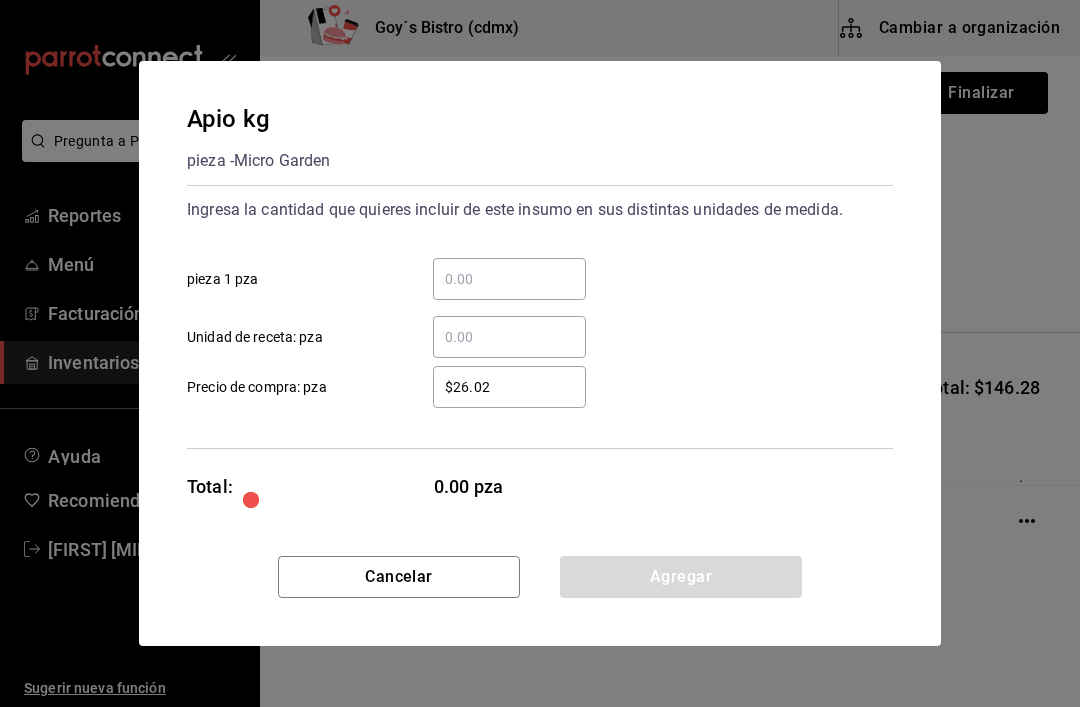 click on "​ pieza 1 pza" at bounding box center (509, 279) 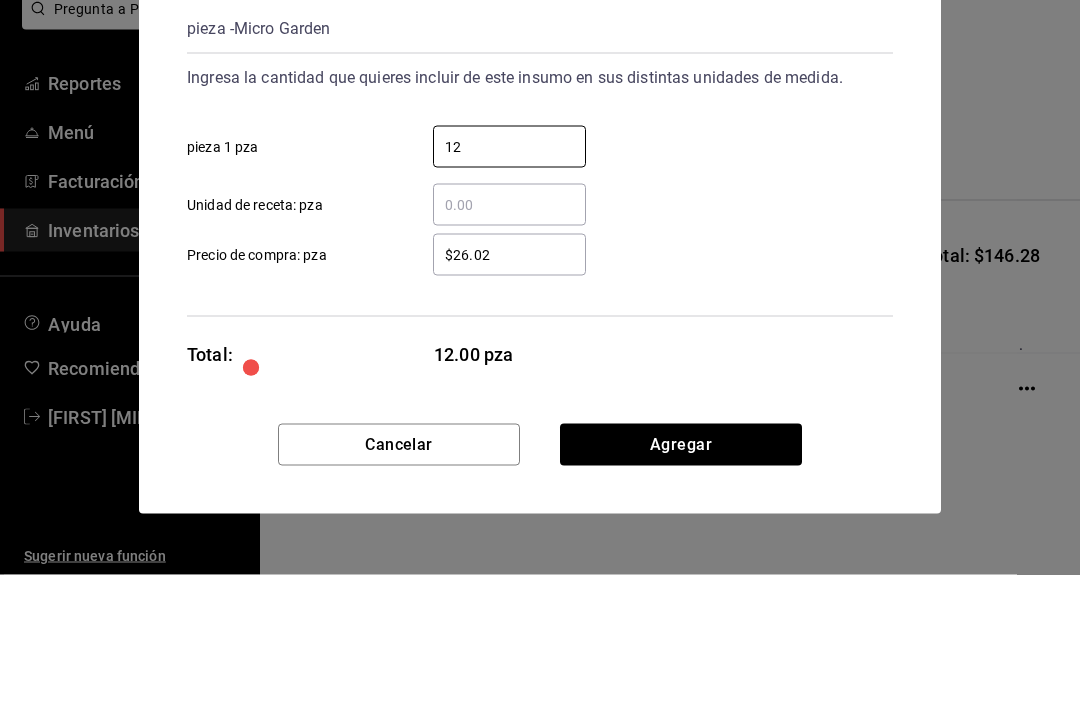 type on "12" 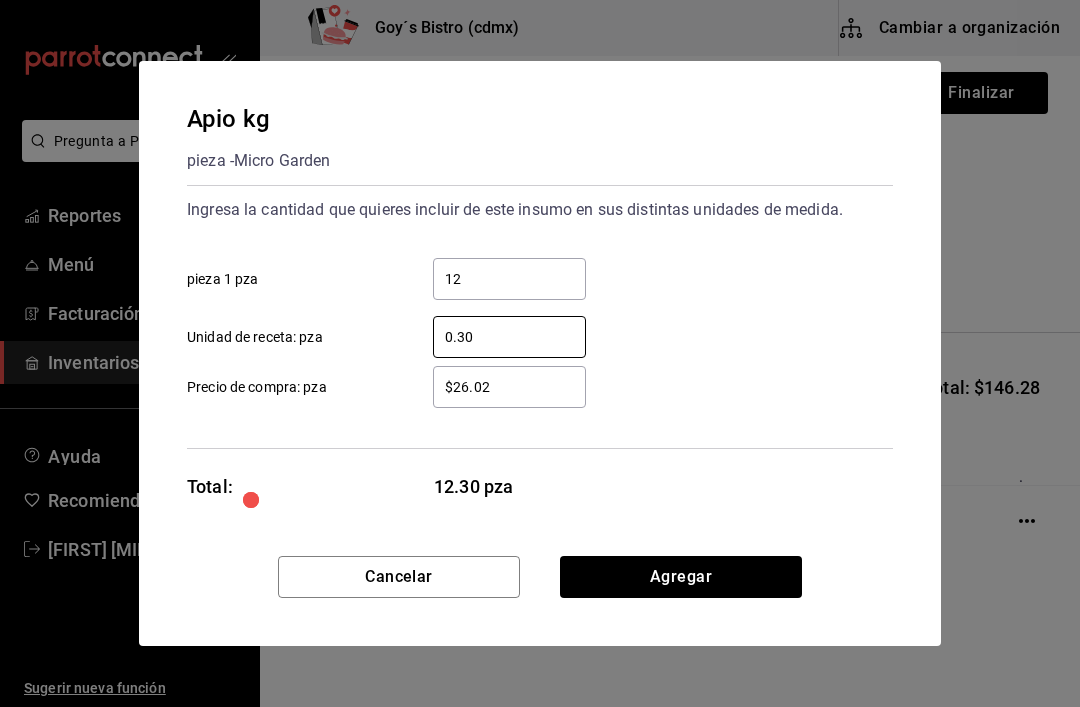type on "0.30" 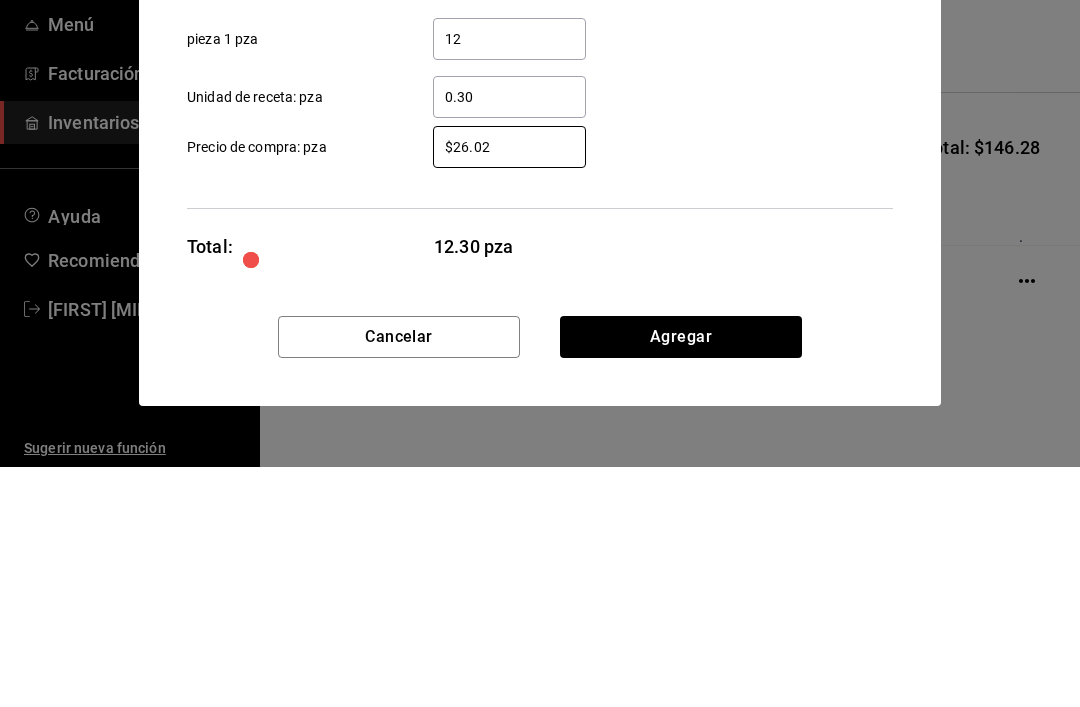 click on "$26.02" at bounding box center (509, 387) 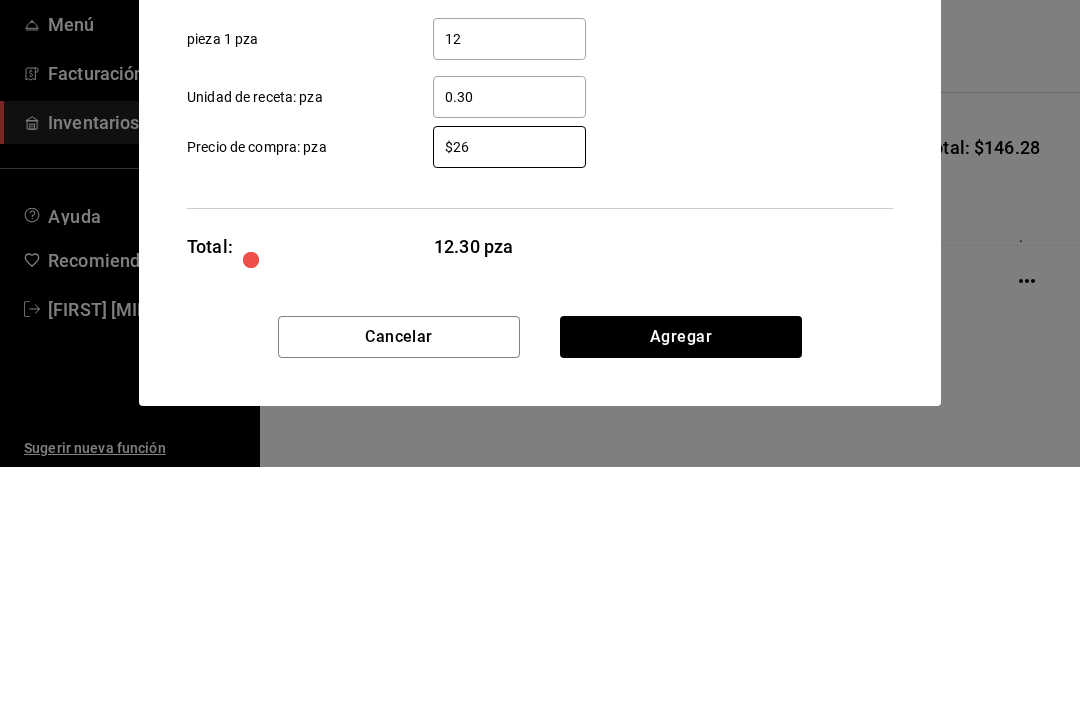 type on "$2" 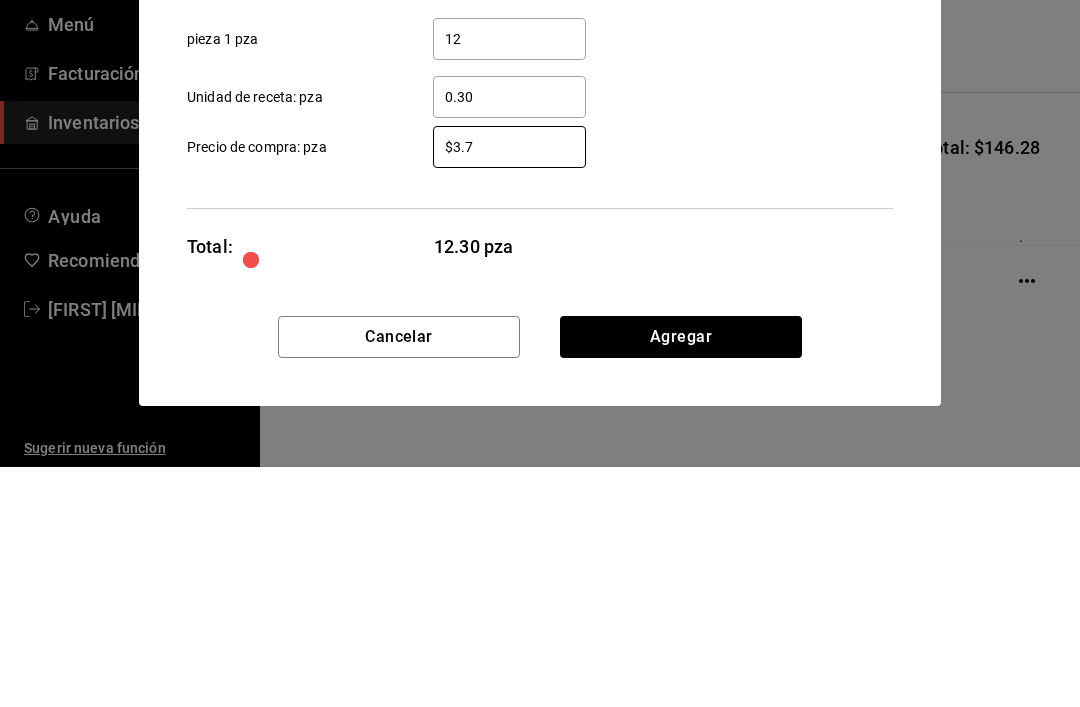 type on "$3.75" 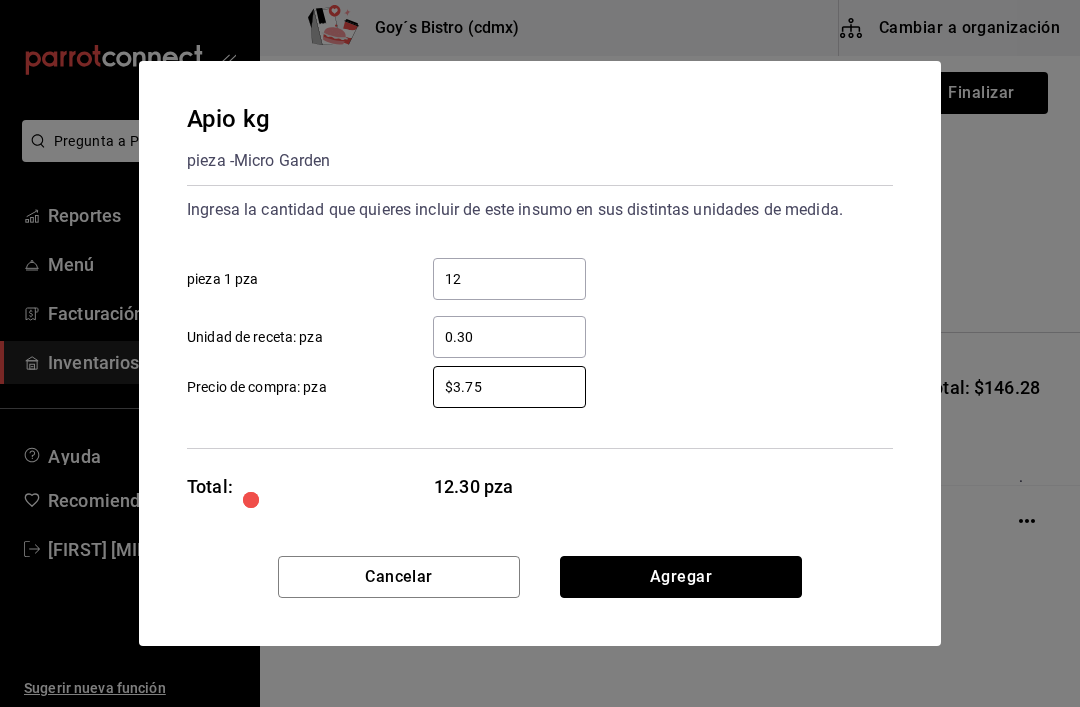 click on "Agregar" at bounding box center [681, 577] 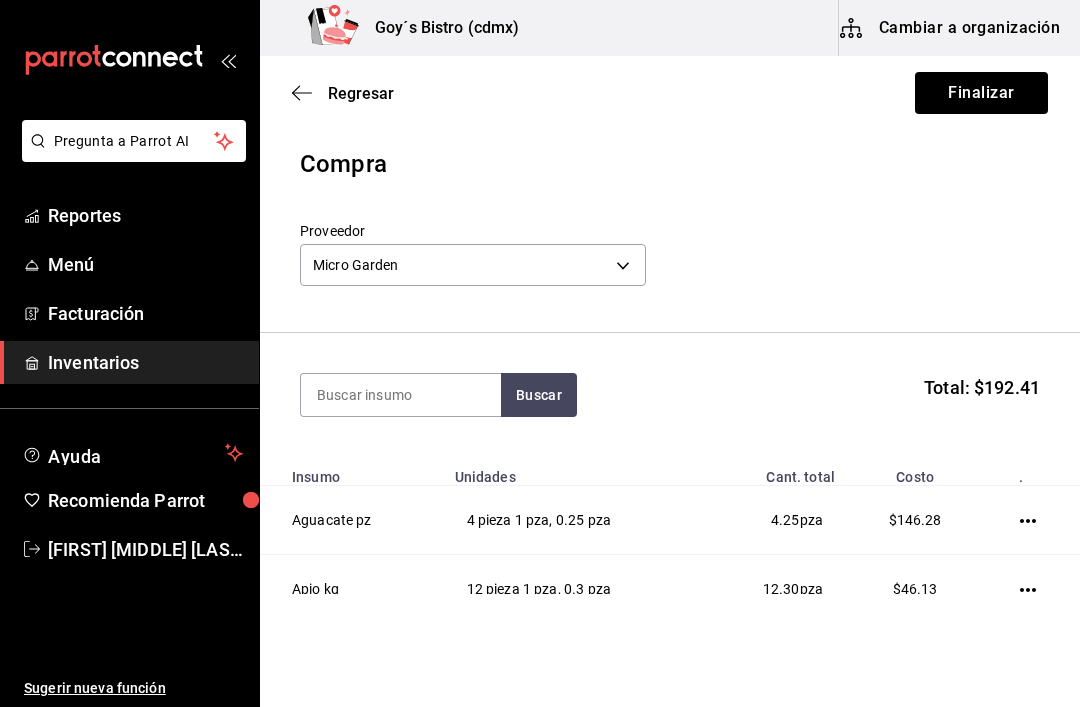 click at bounding box center [401, 395] 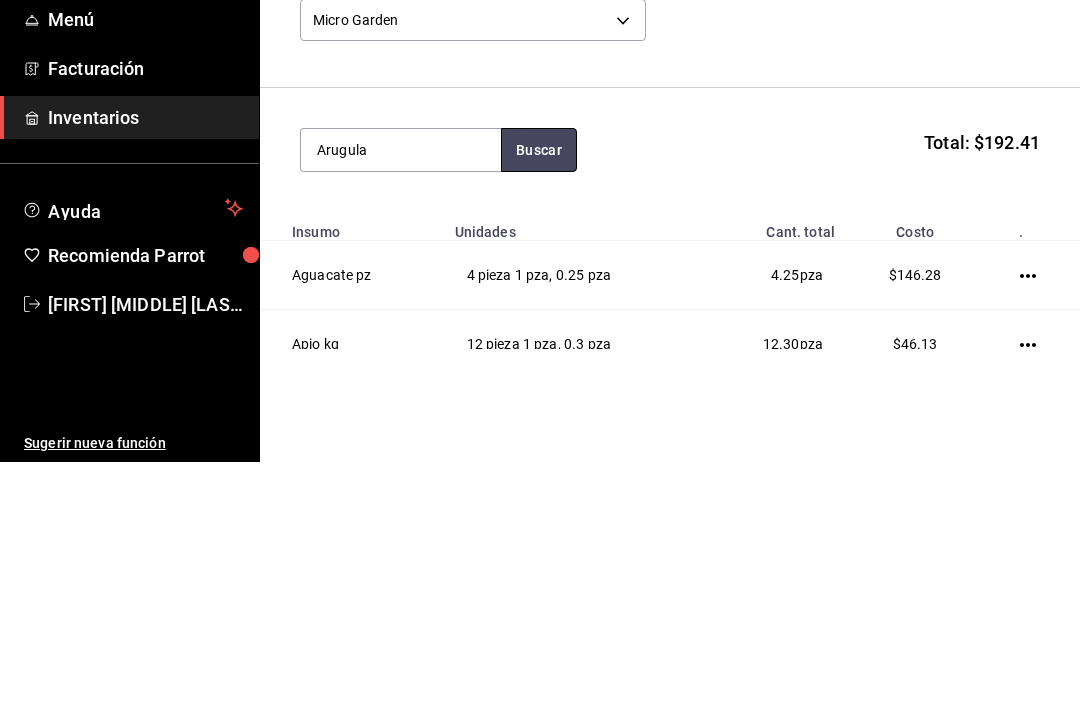 click on "Buscar" at bounding box center (539, 395) 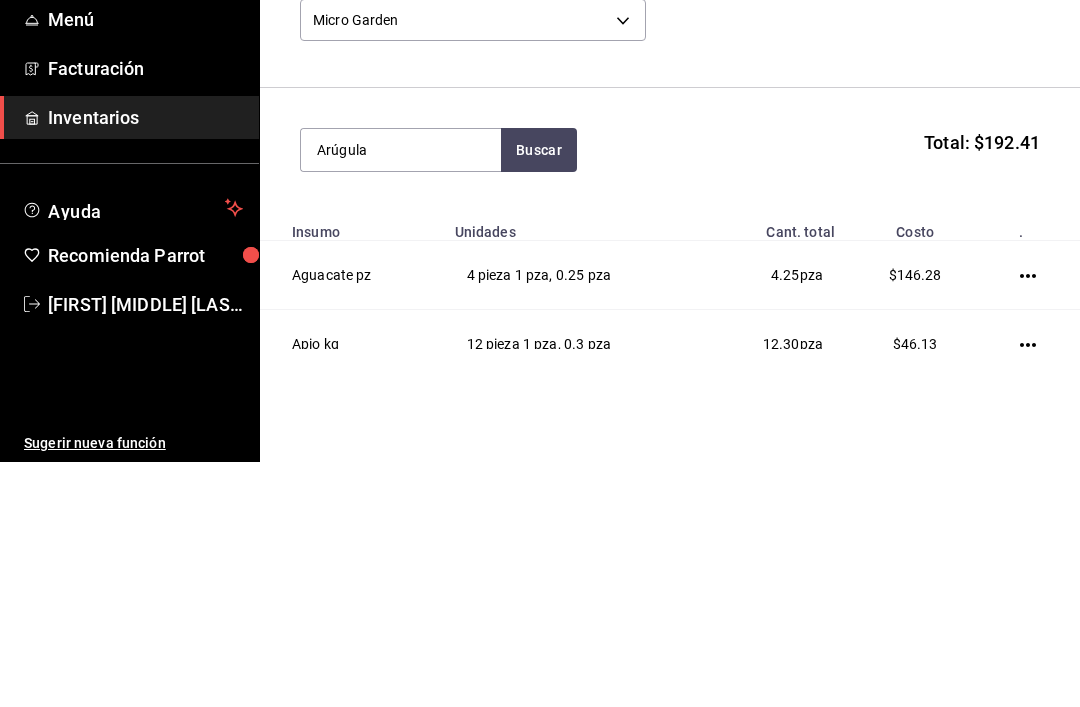 type on "Arúgula" 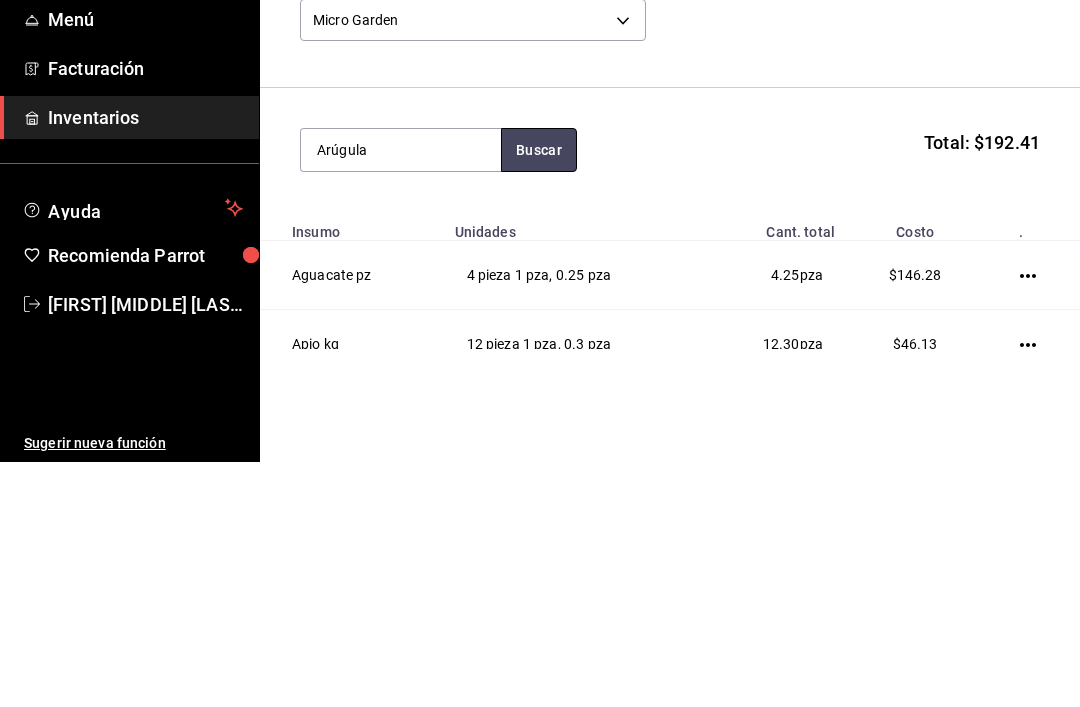 click on "Buscar" at bounding box center [539, 395] 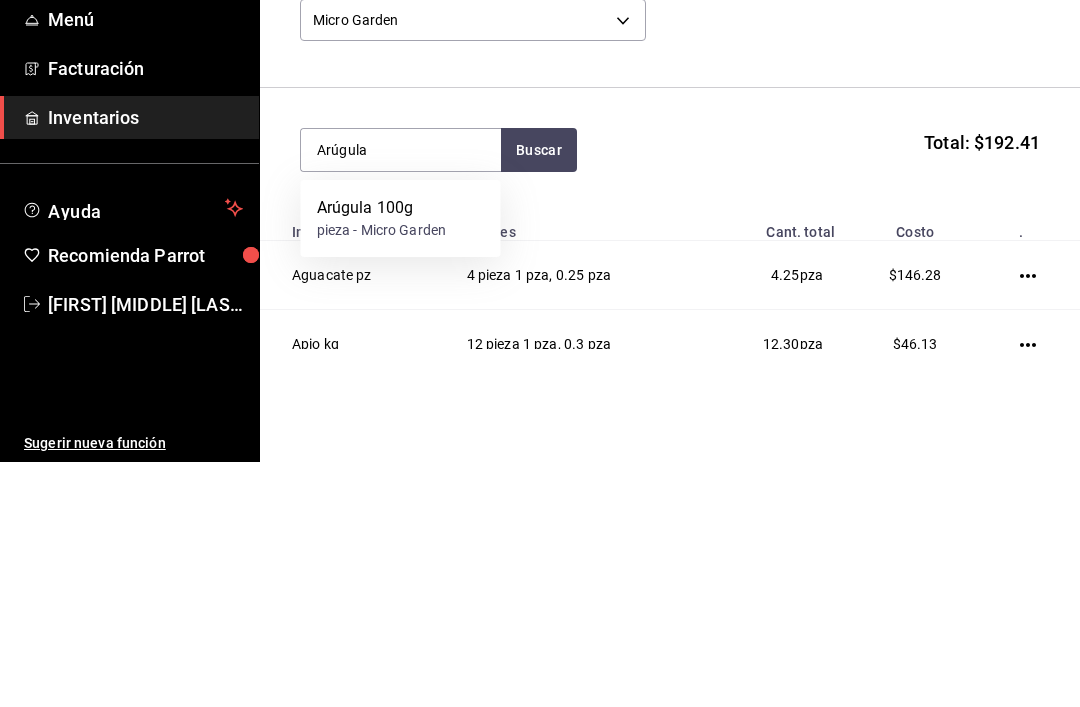 click on "Arúgula 100g" at bounding box center [382, 453] 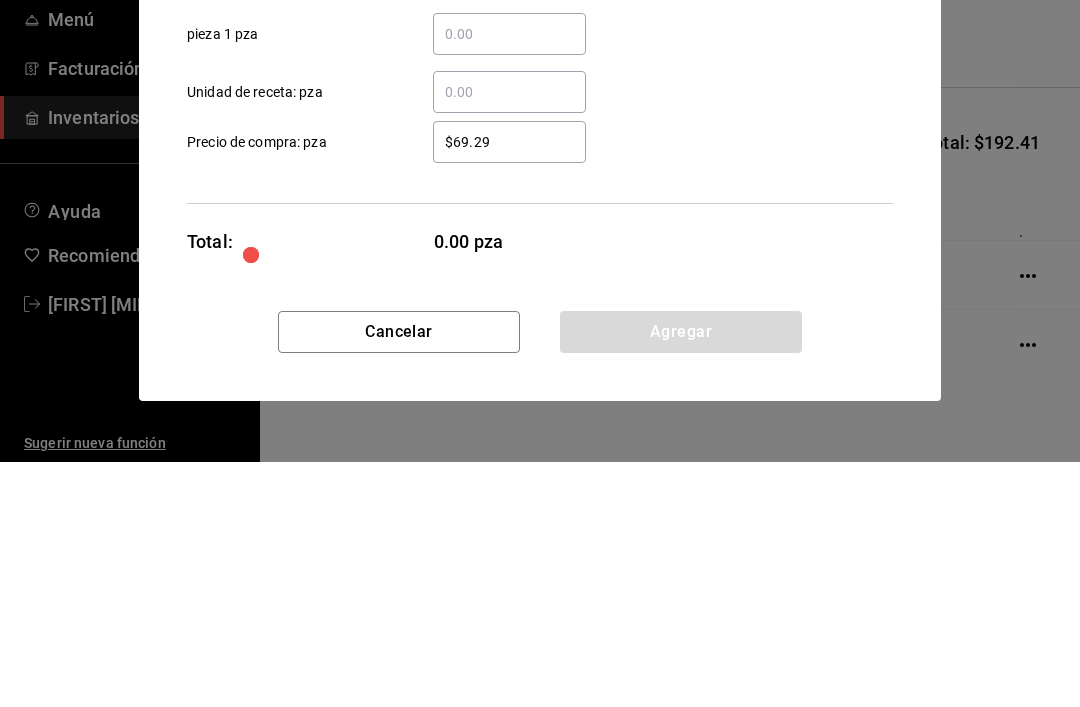 type 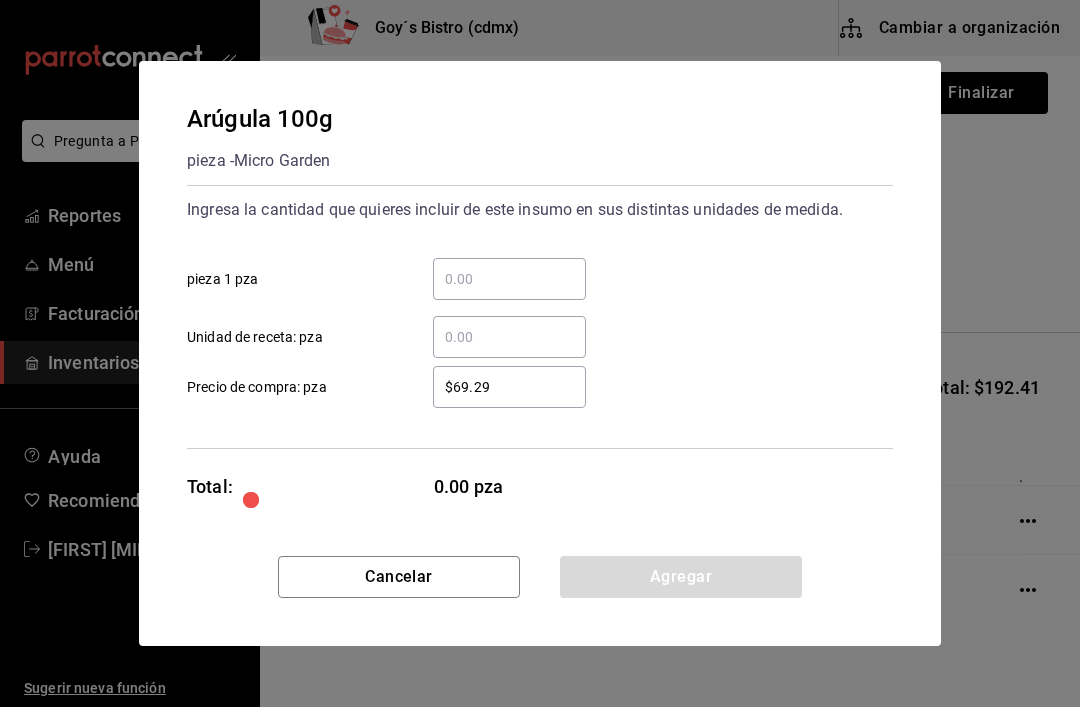 click on "​ pieza 1 pza" at bounding box center (509, 279) 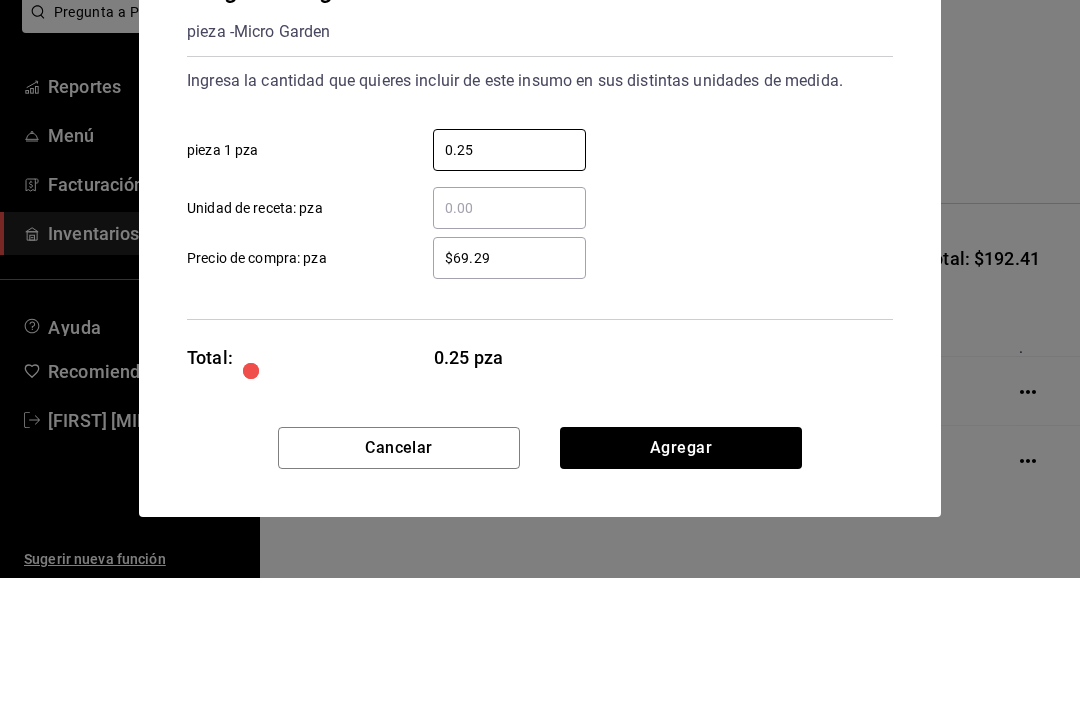 type on "0.25" 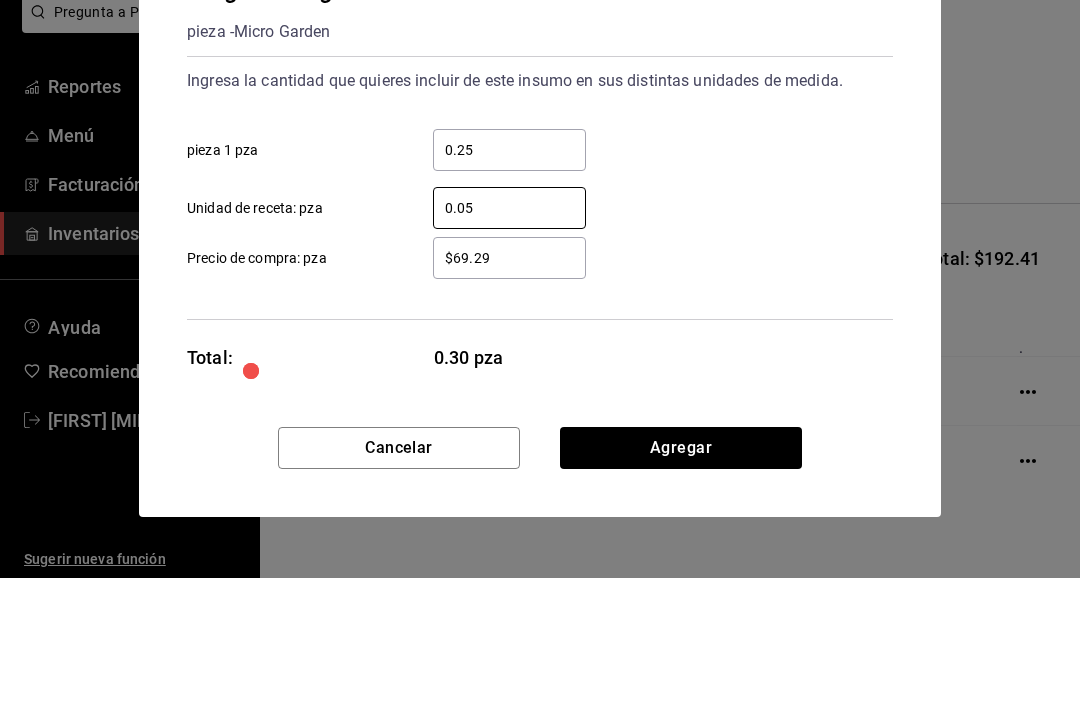 type on "0.05" 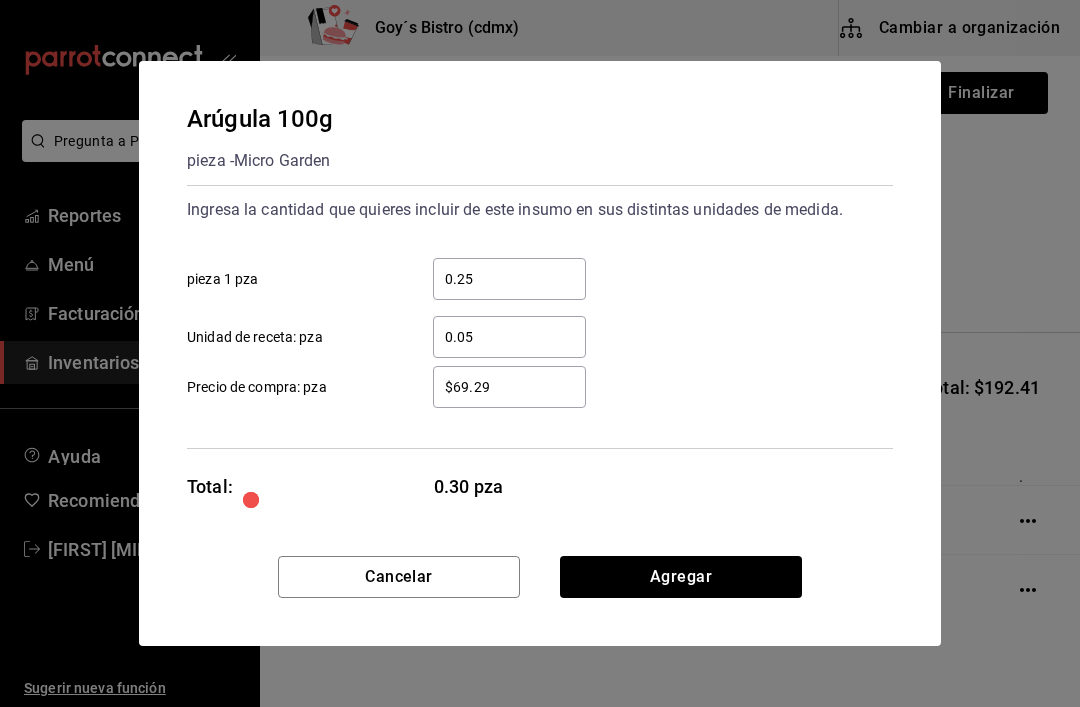 click on "$69.29" at bounding box center (509, 387) 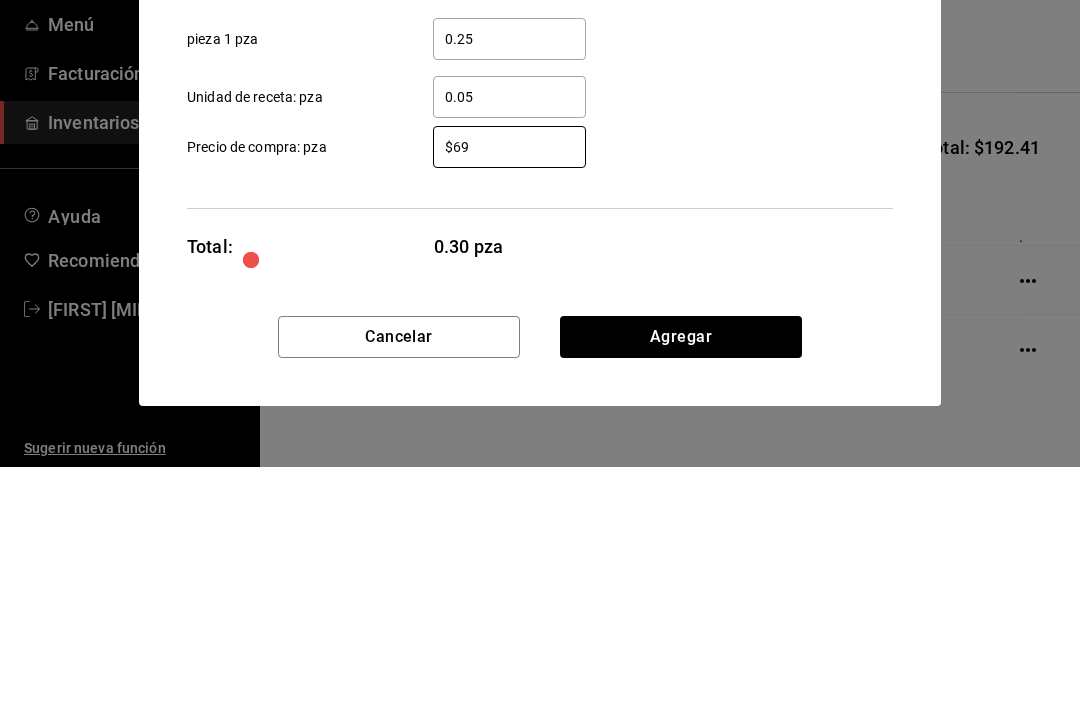 type on "$6" 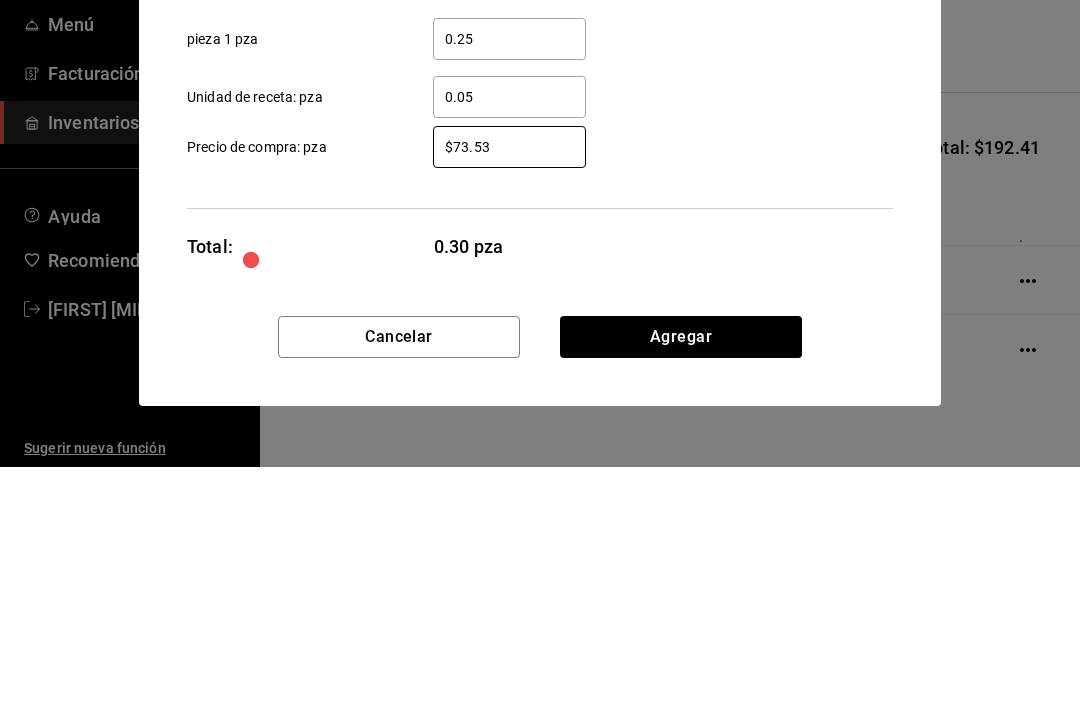type on "$73.53" 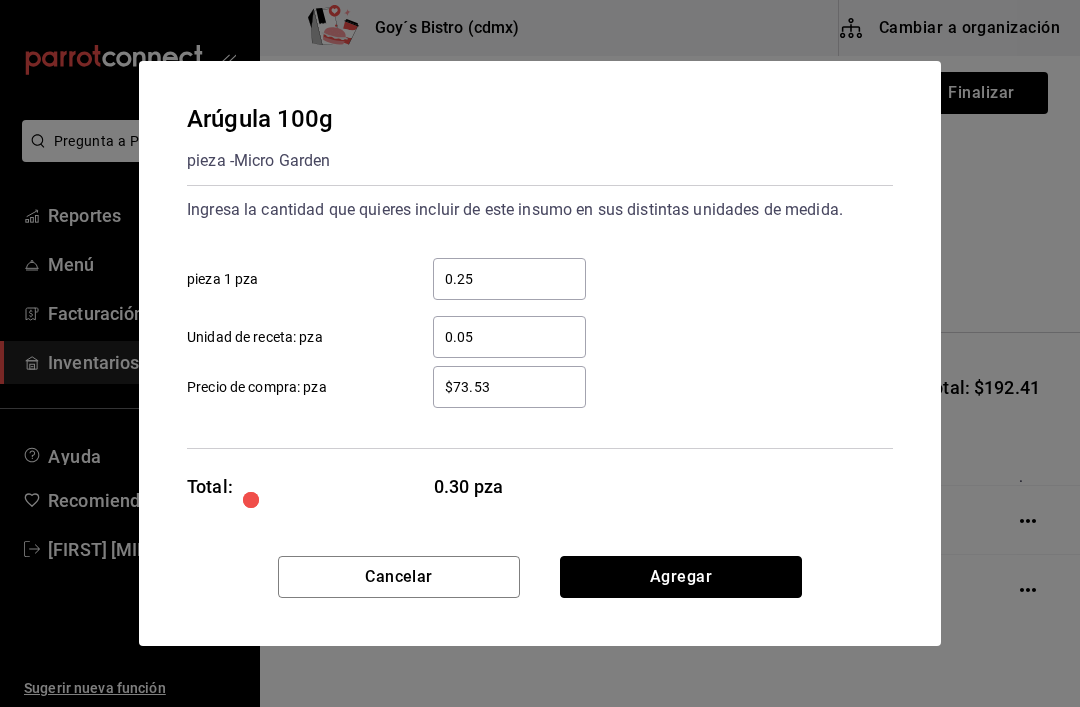click on "Agregar" at bounding box center [681, 577] 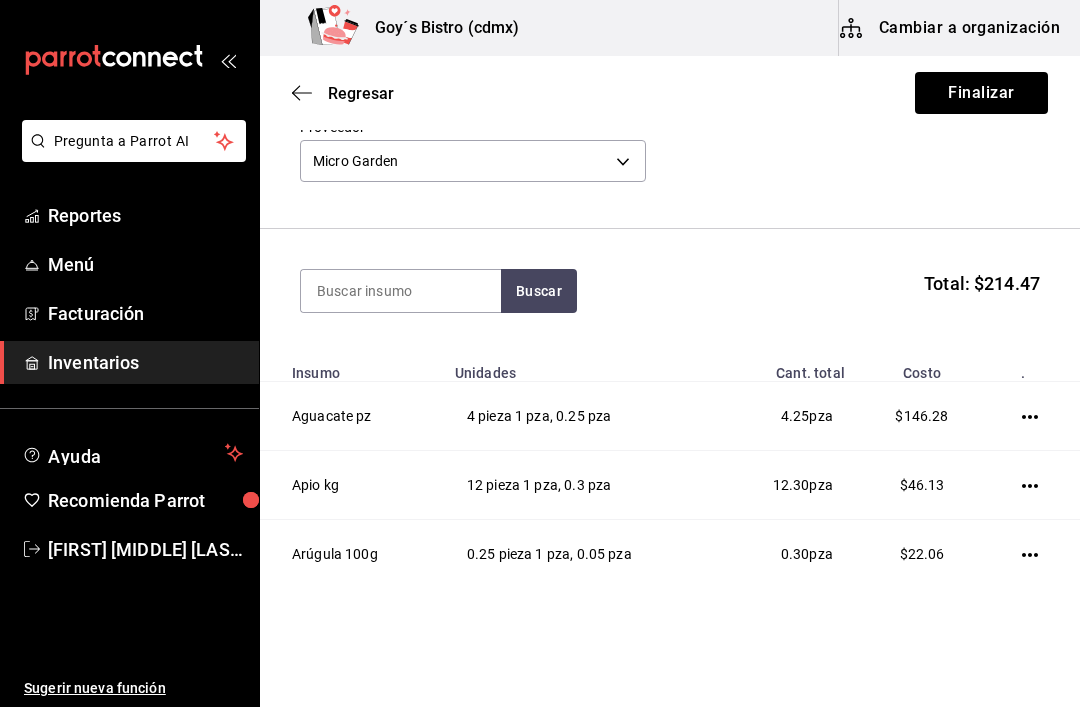 scroll, scrollTop: 99, scrollLeft: 0, axis: vertical 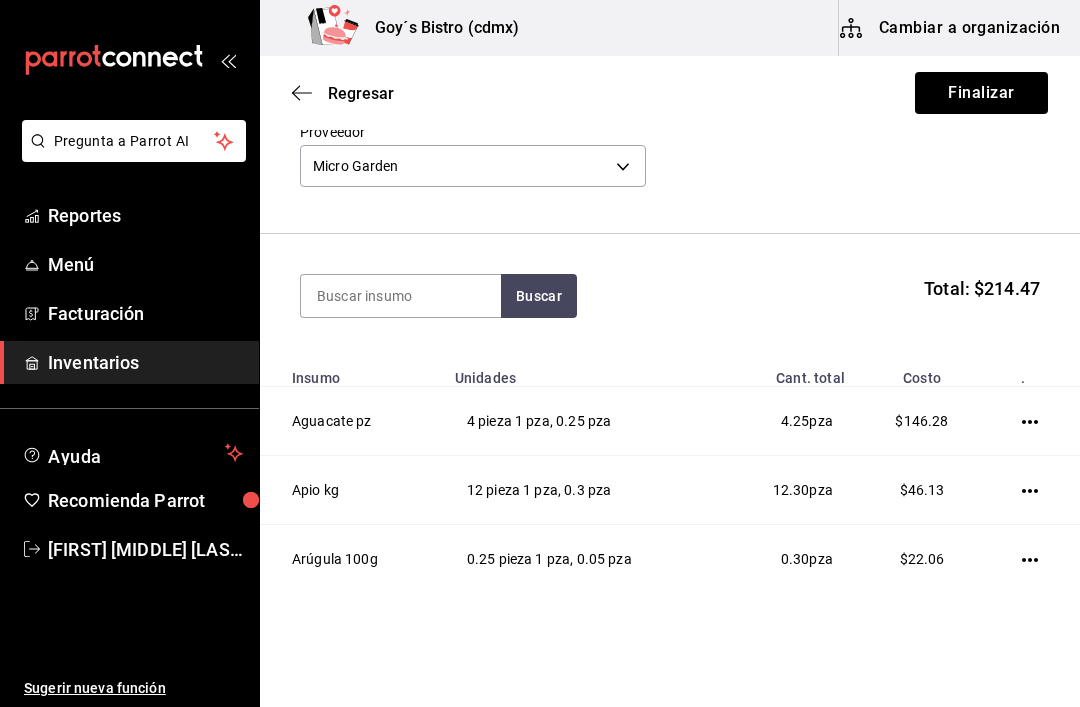 click on "$22.06" at bounding box center (922, 559) 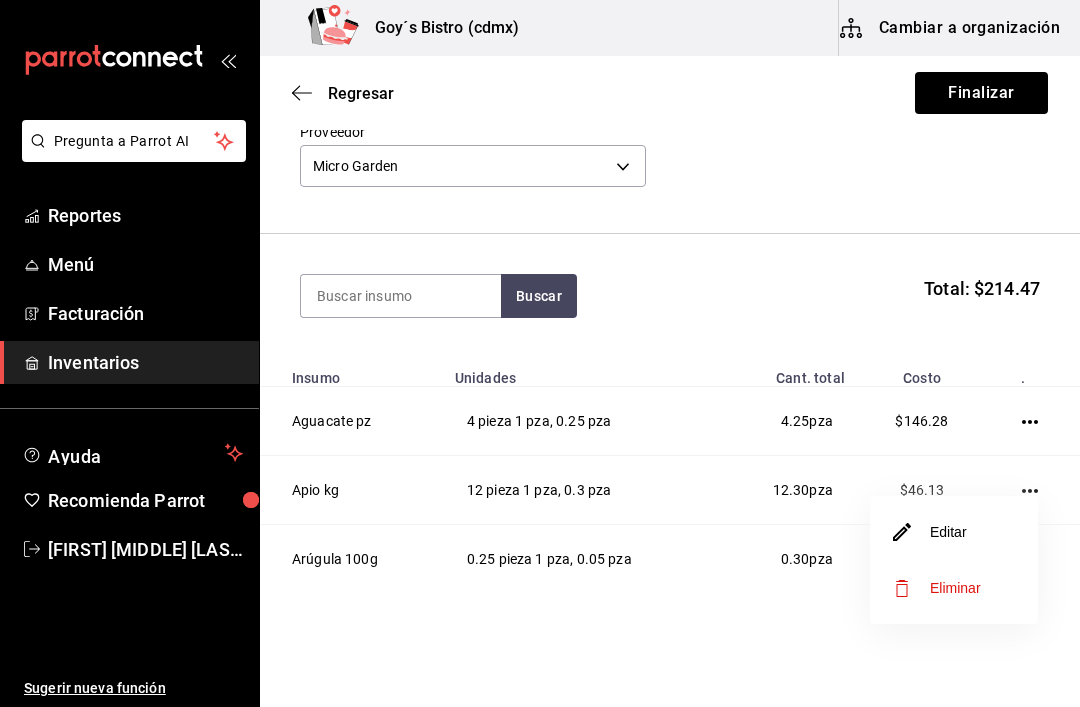click on "Editar" at bounding box center [930, 532] 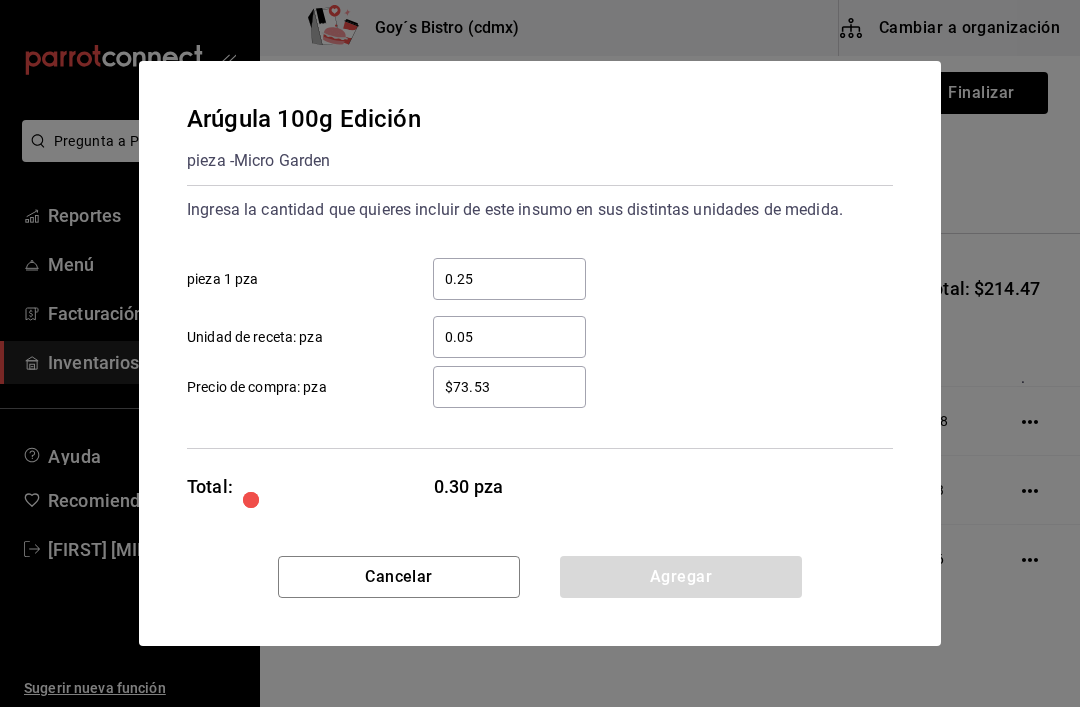 click on "0.25" at bounding box center [509, 279] 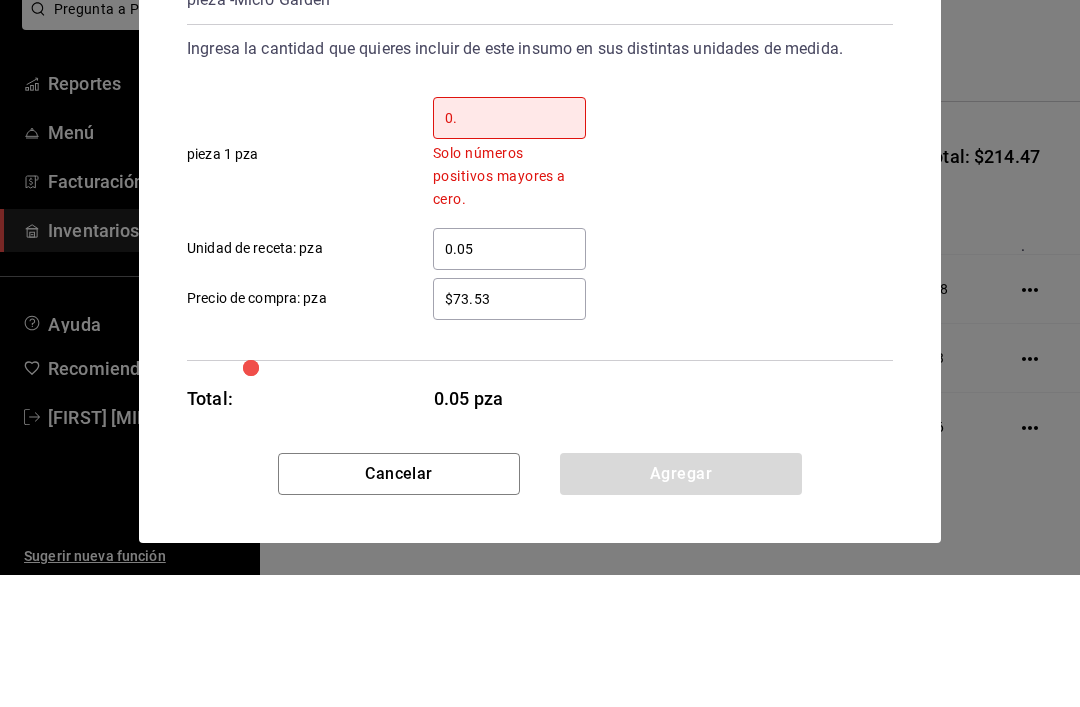 type on "0" 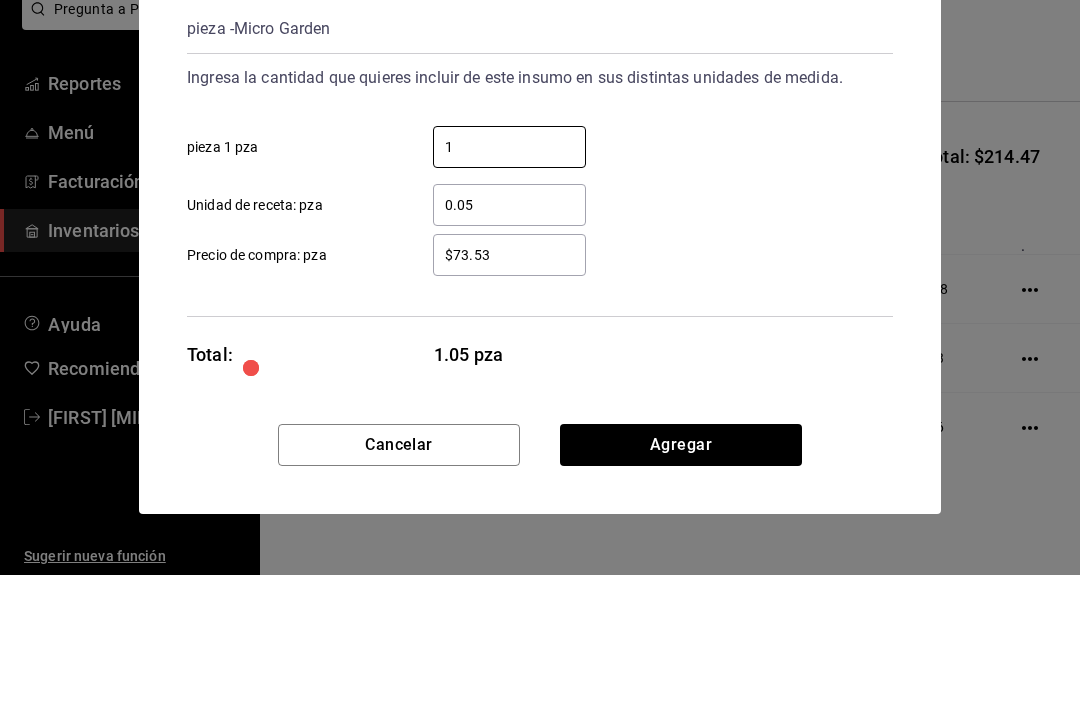 type on "1" 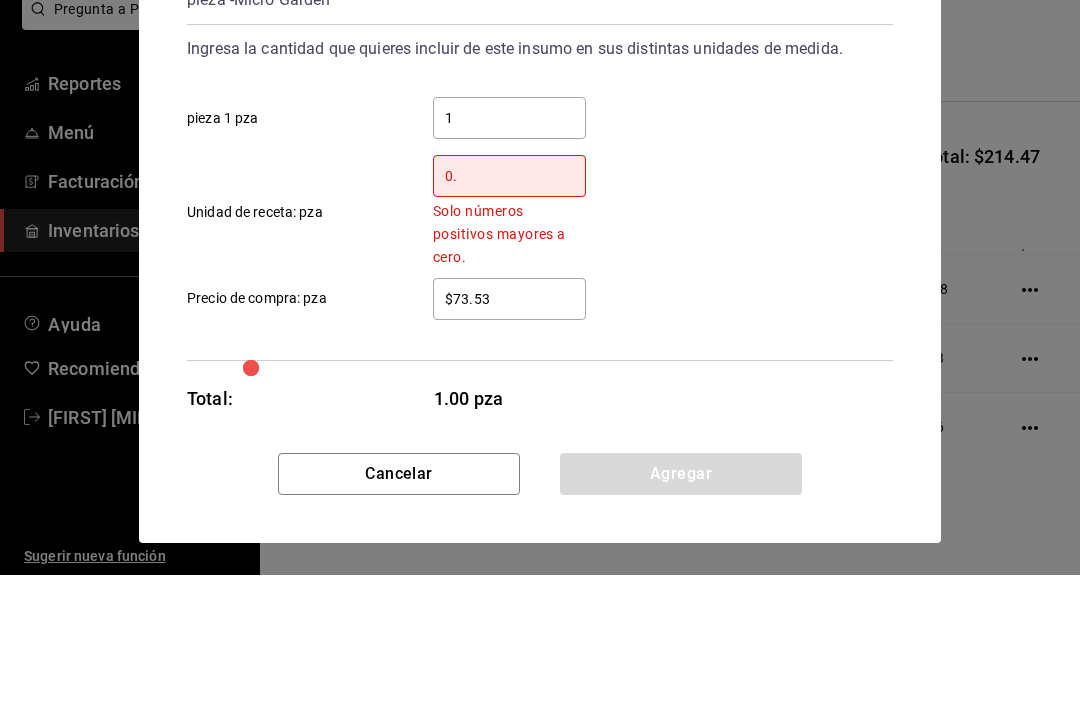type on "0" 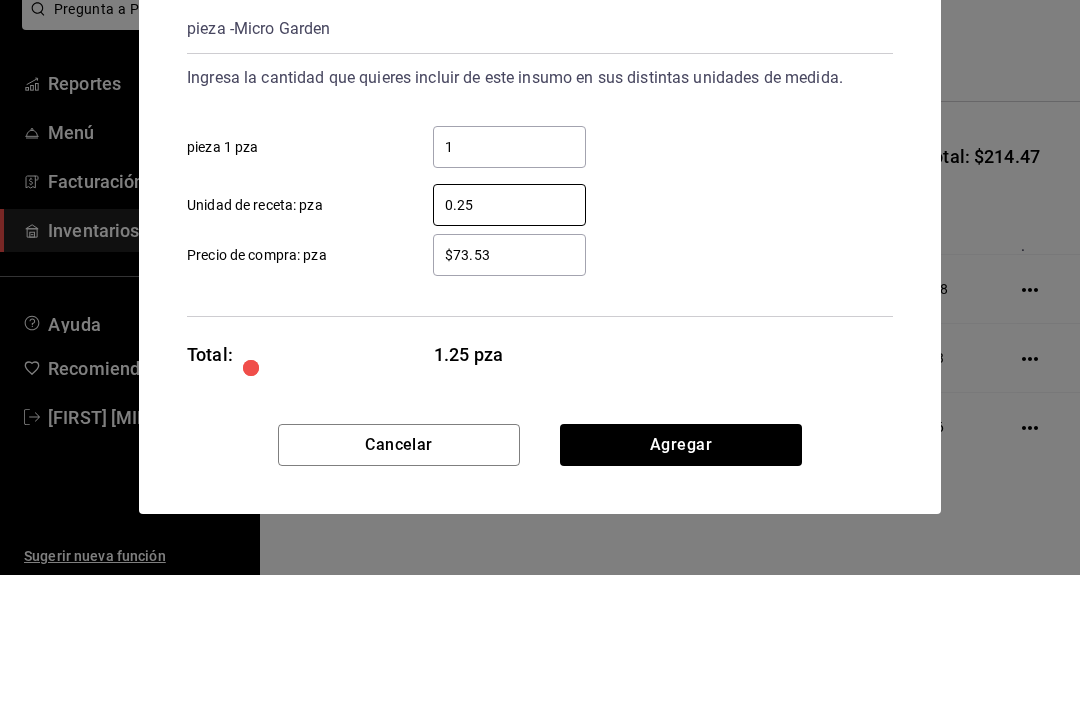type on "0.25" 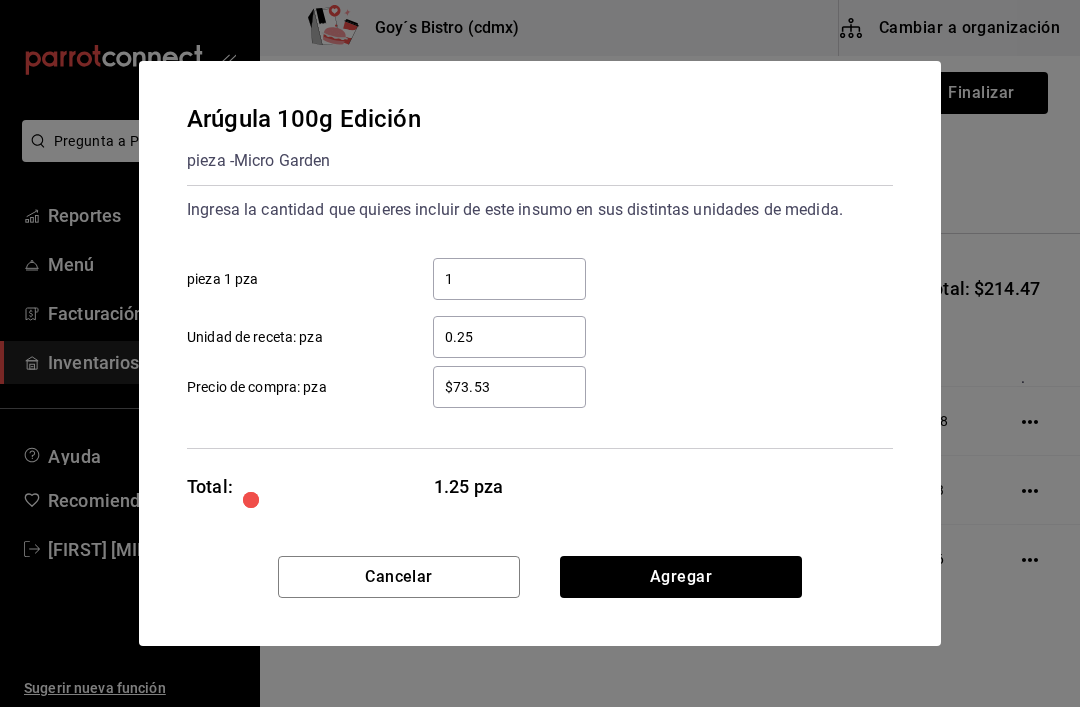 click on "Agregar" at bounding box center (681, 577) 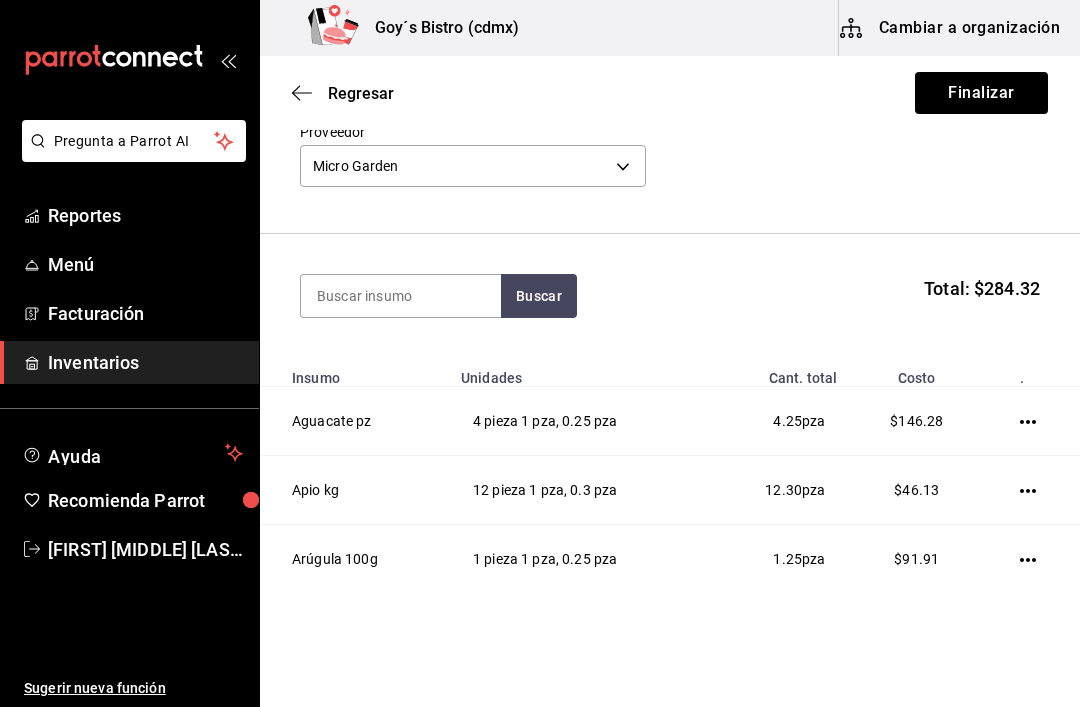 click on "1.25  pza" at bounding box center [777, 559] 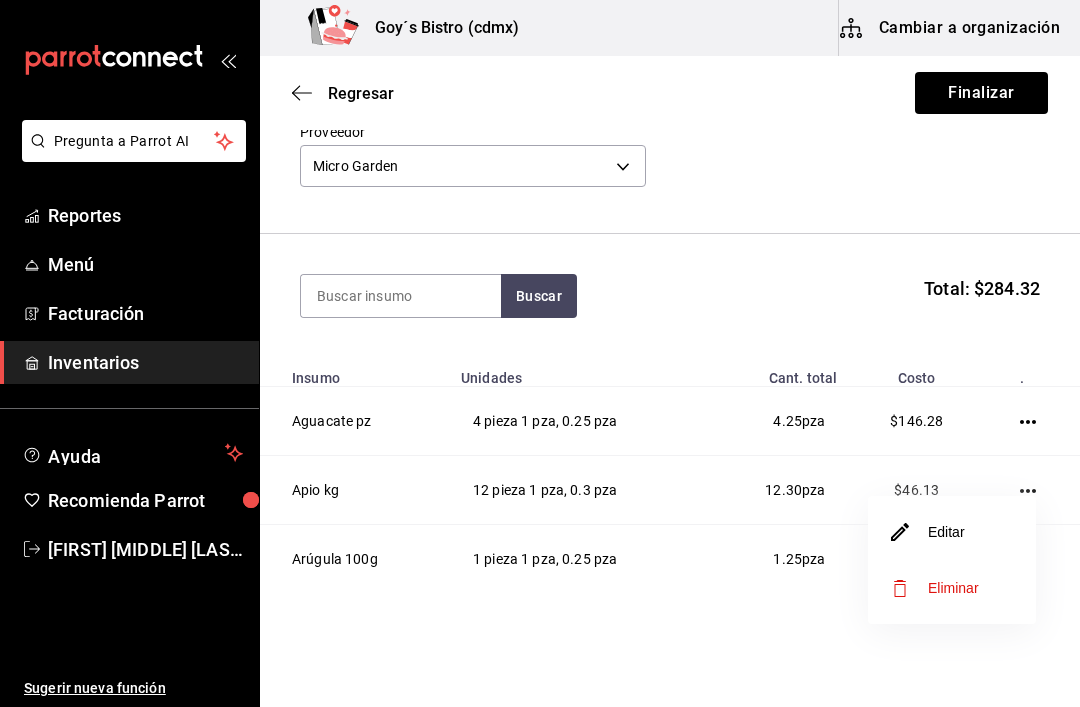 click on "Editar" at bounding box center (928, 532) 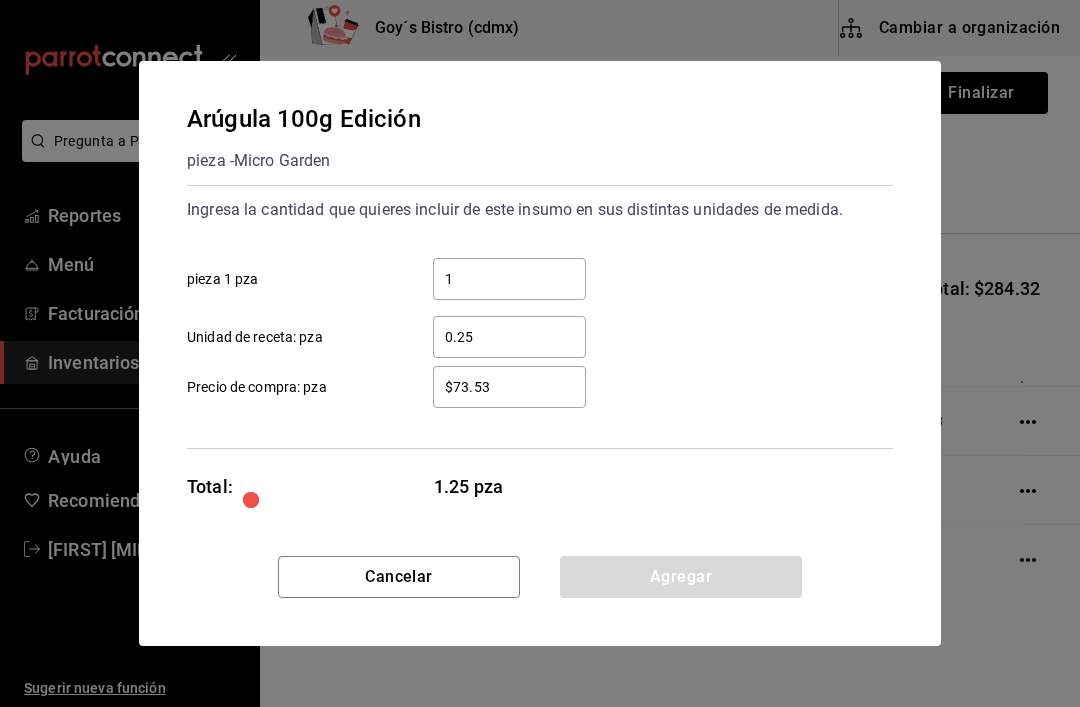 click on "1" at bounding box center (509, 279) 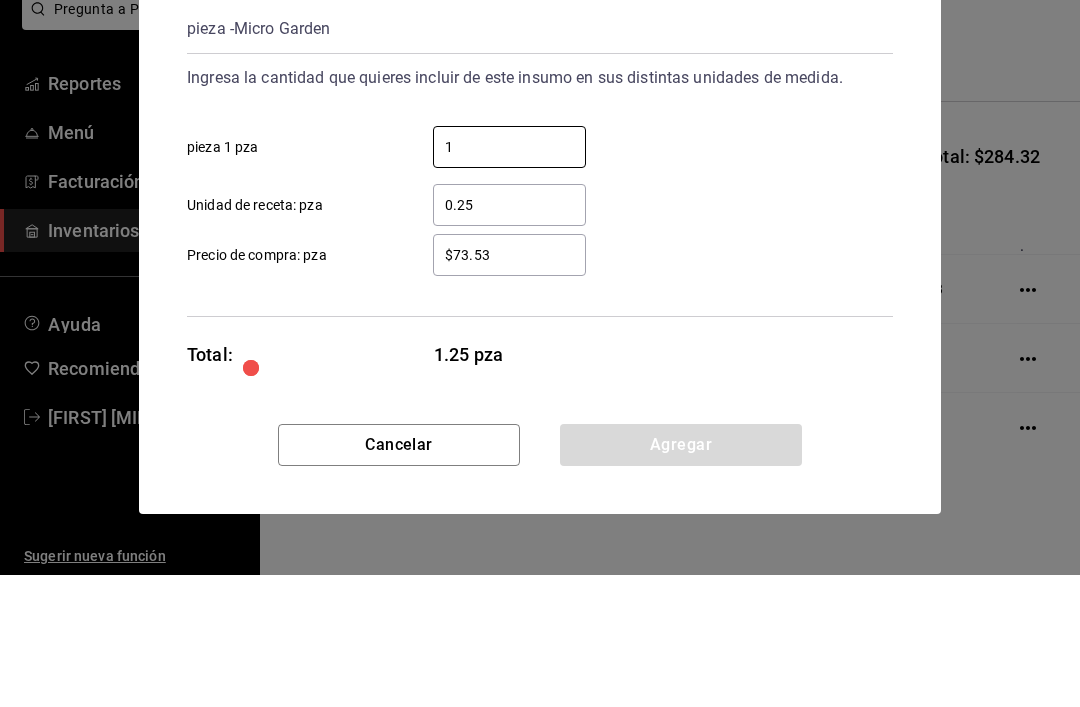 click on "1" at bounding box center [509, 279] 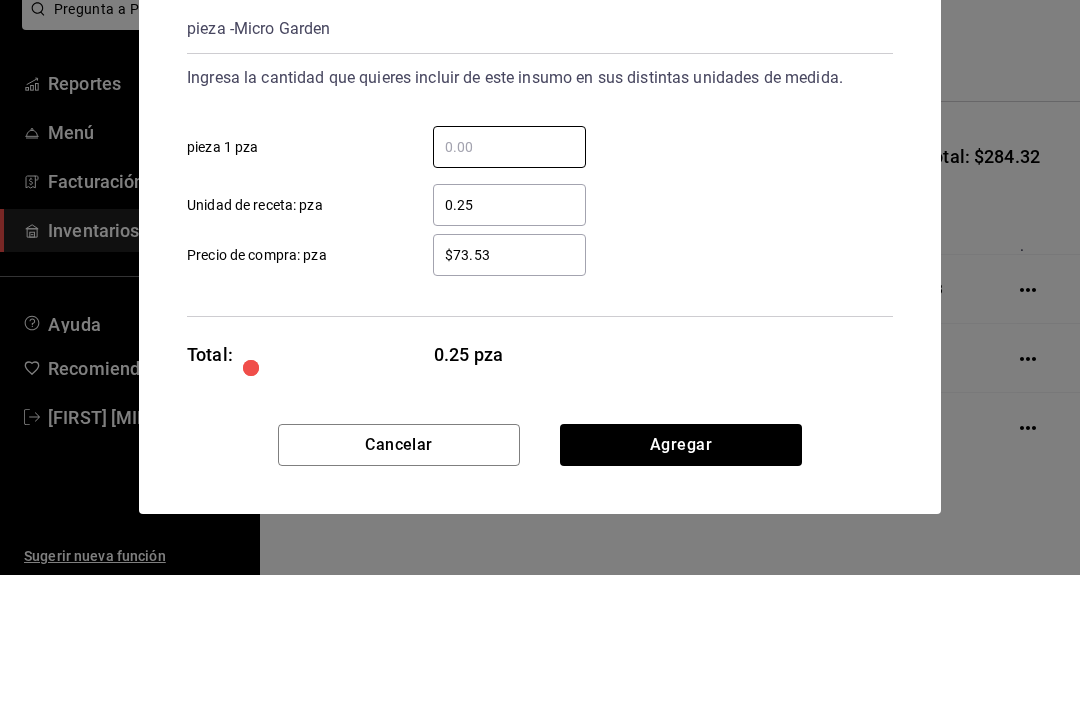 type 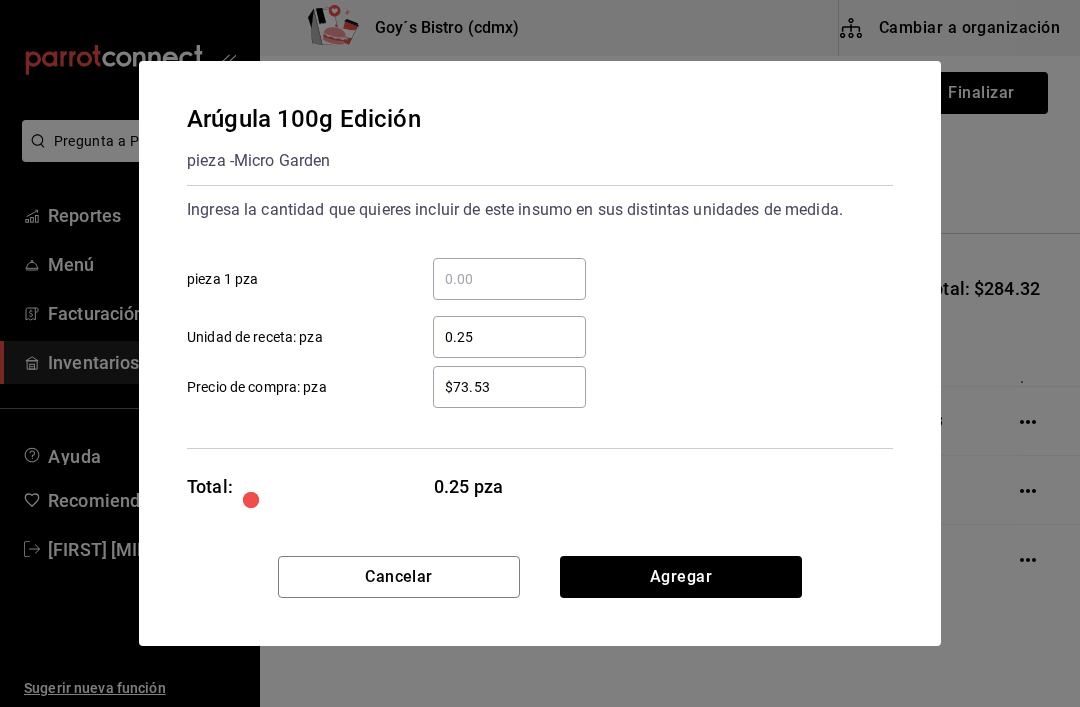 click on "Agregar" at bounding box center [681, 577] 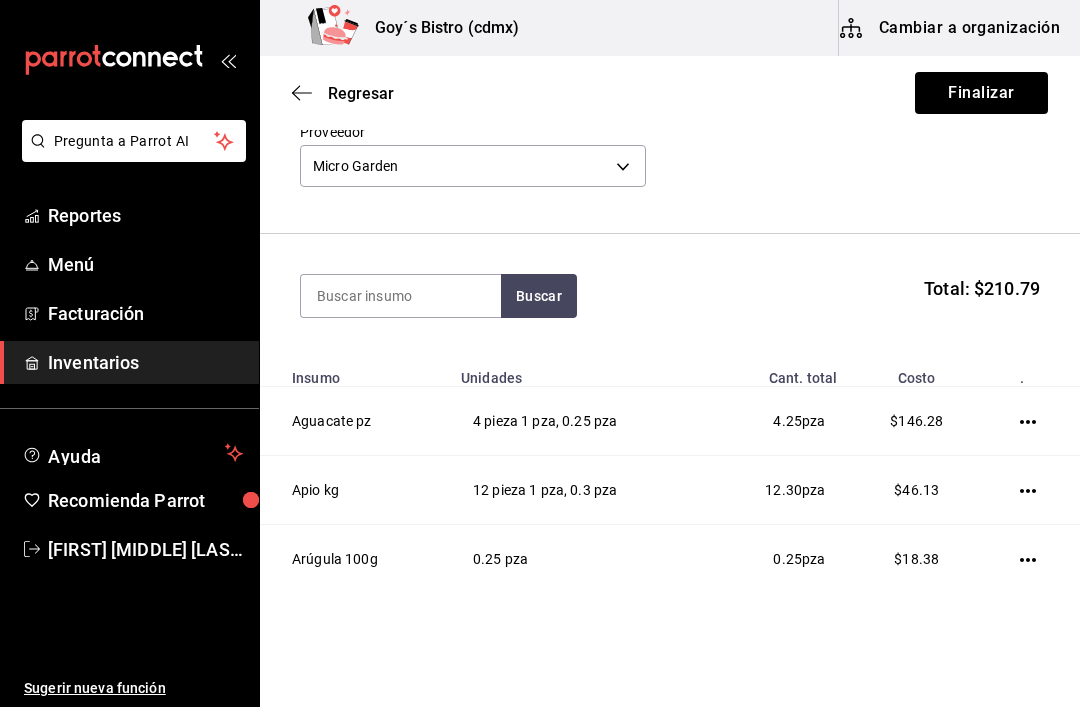 click on "$18.38" at bounding box center (916, 559) 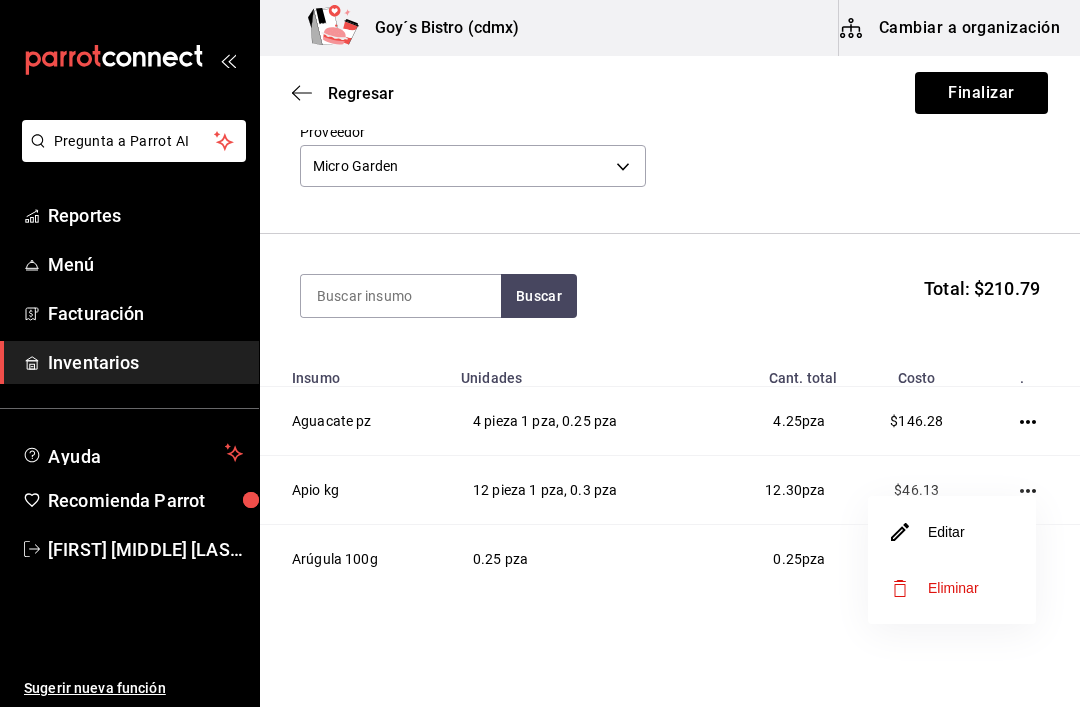 click on "Editar" at bounding box center [952, 532] 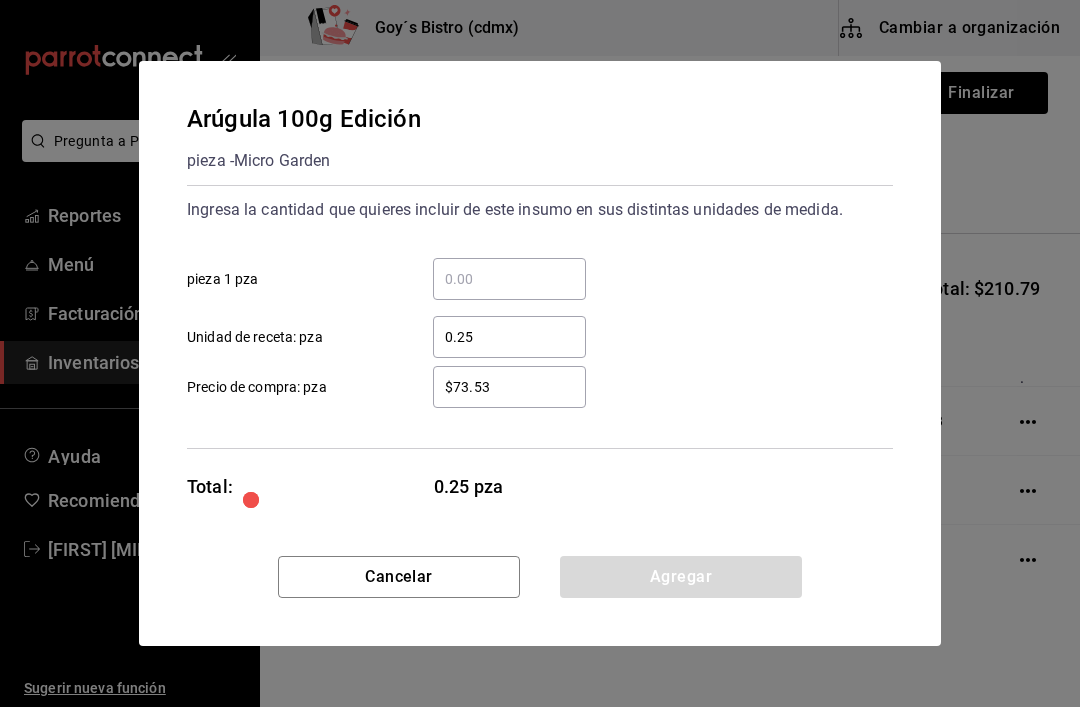 click on "0.25" at bounding box center [509, 337] 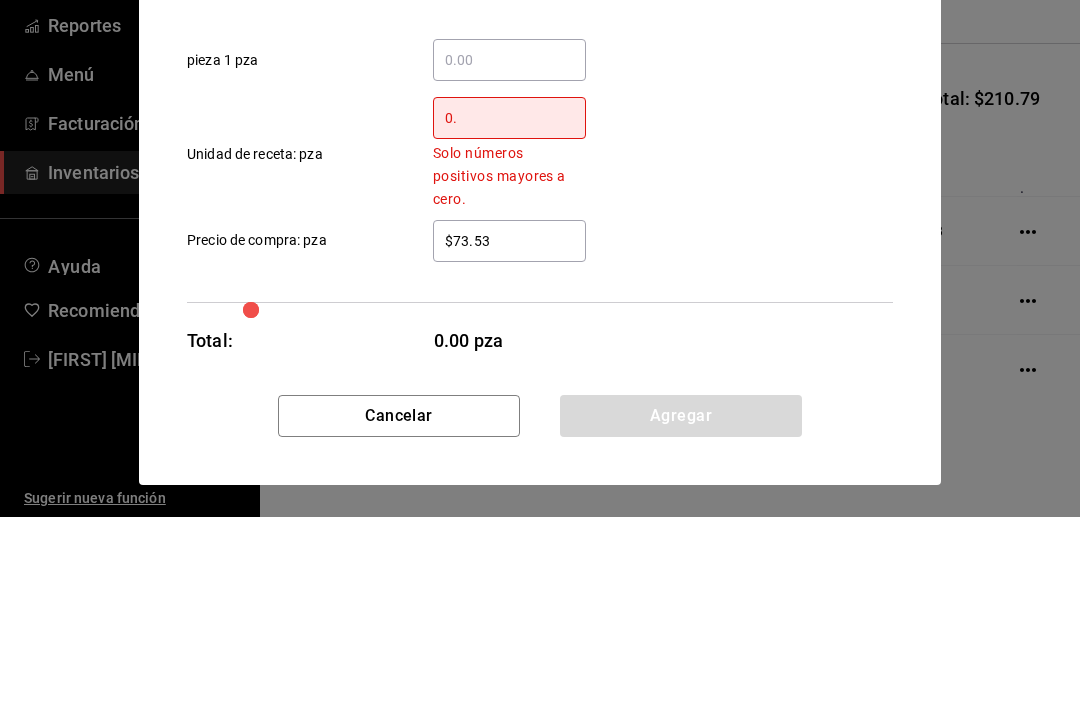type on "0" 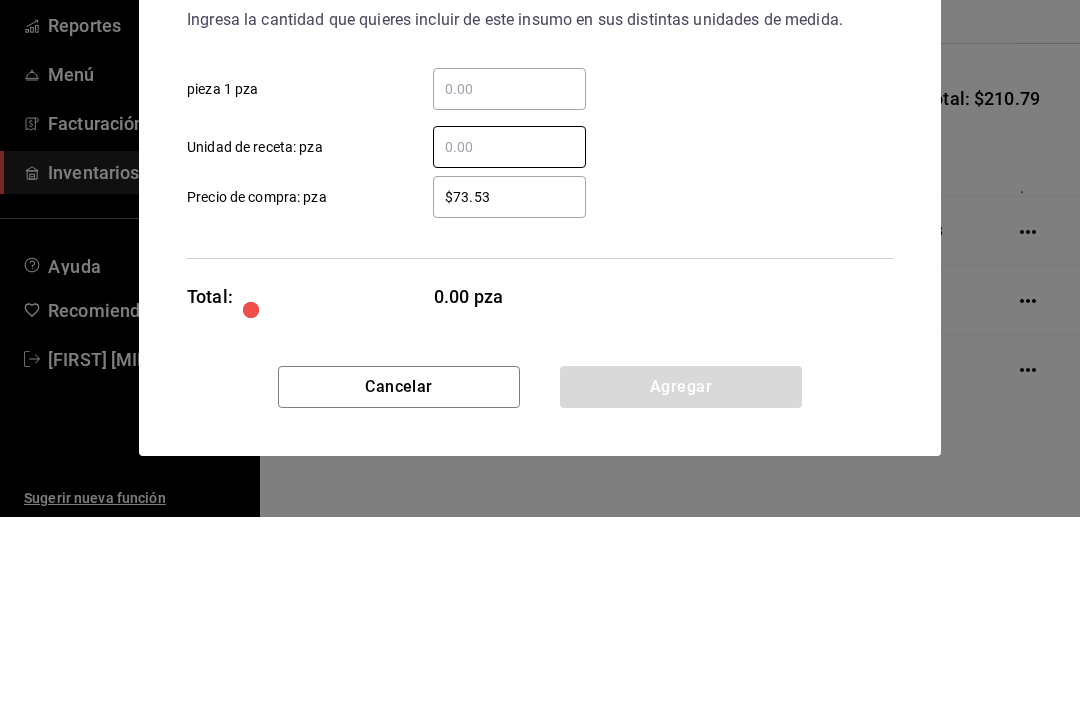 type 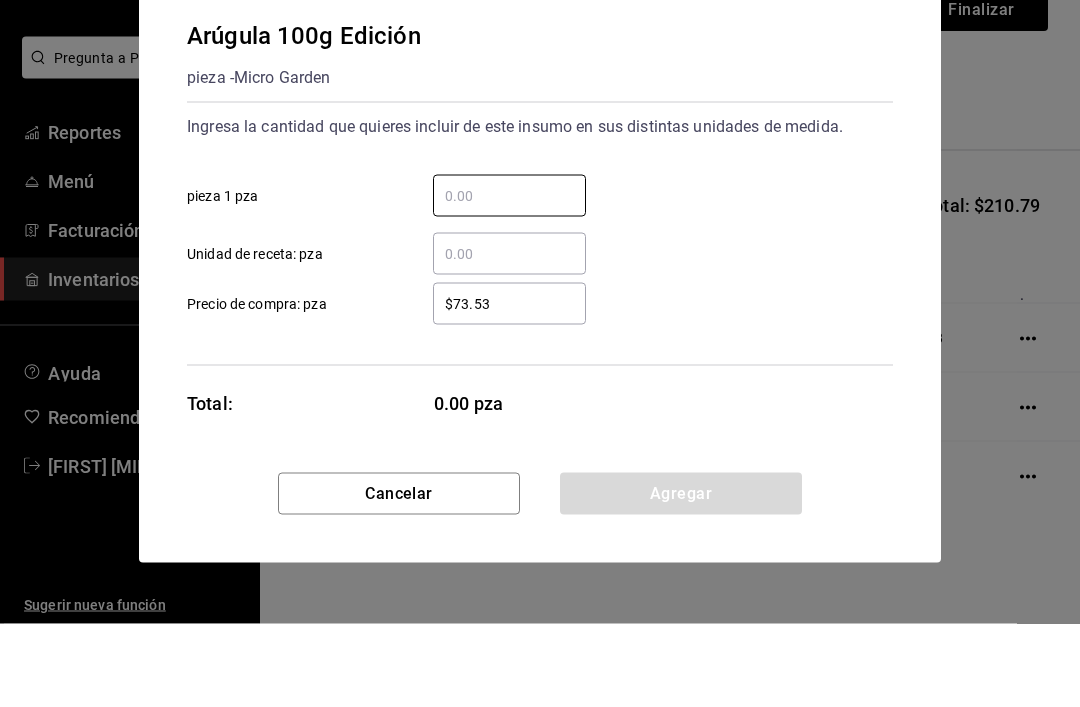 click on "​ Unidad de receta: pza" at bounding box center (532, 329) 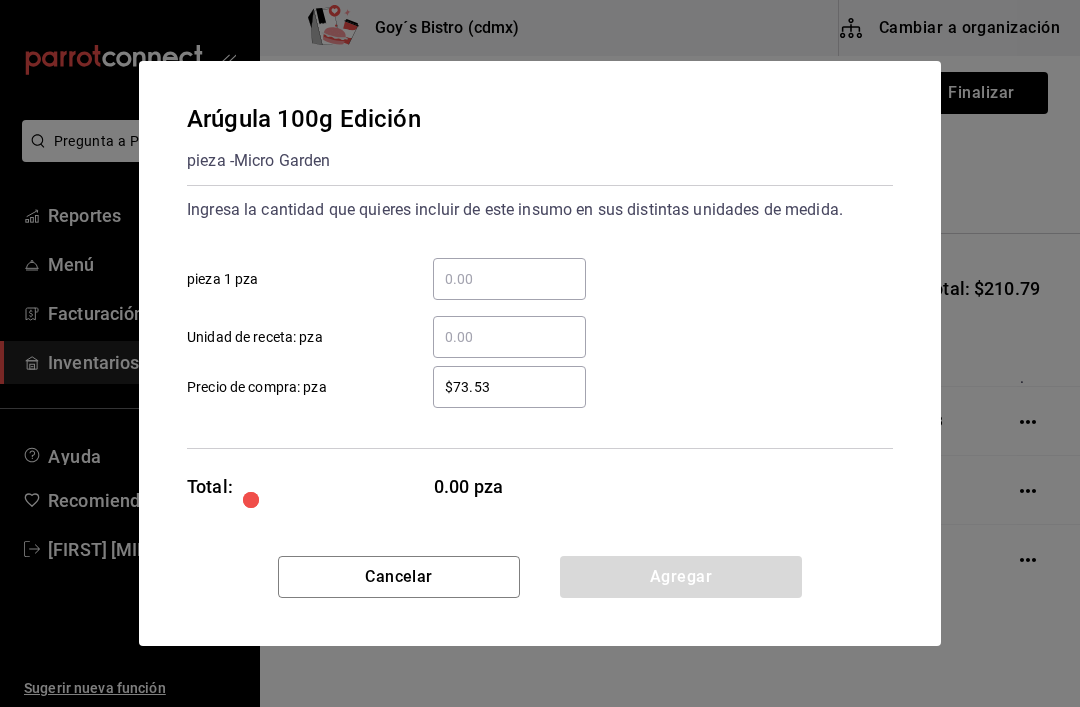 click on "​ pieza 1 pza" at bounding box center (509, 279) 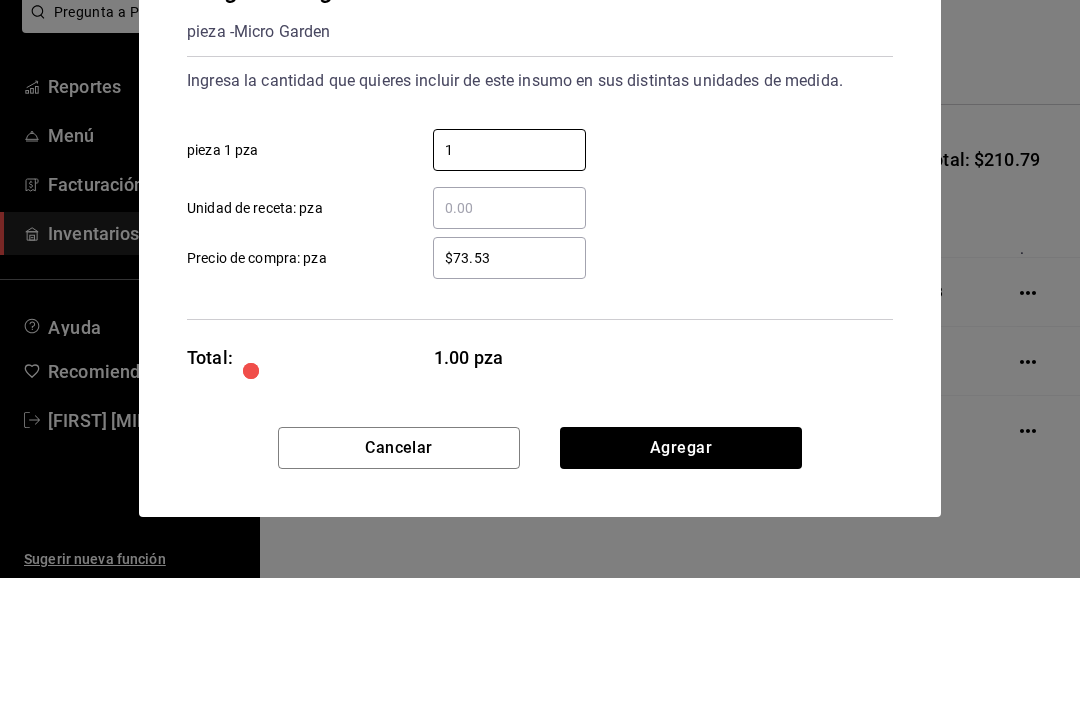 type on "1" 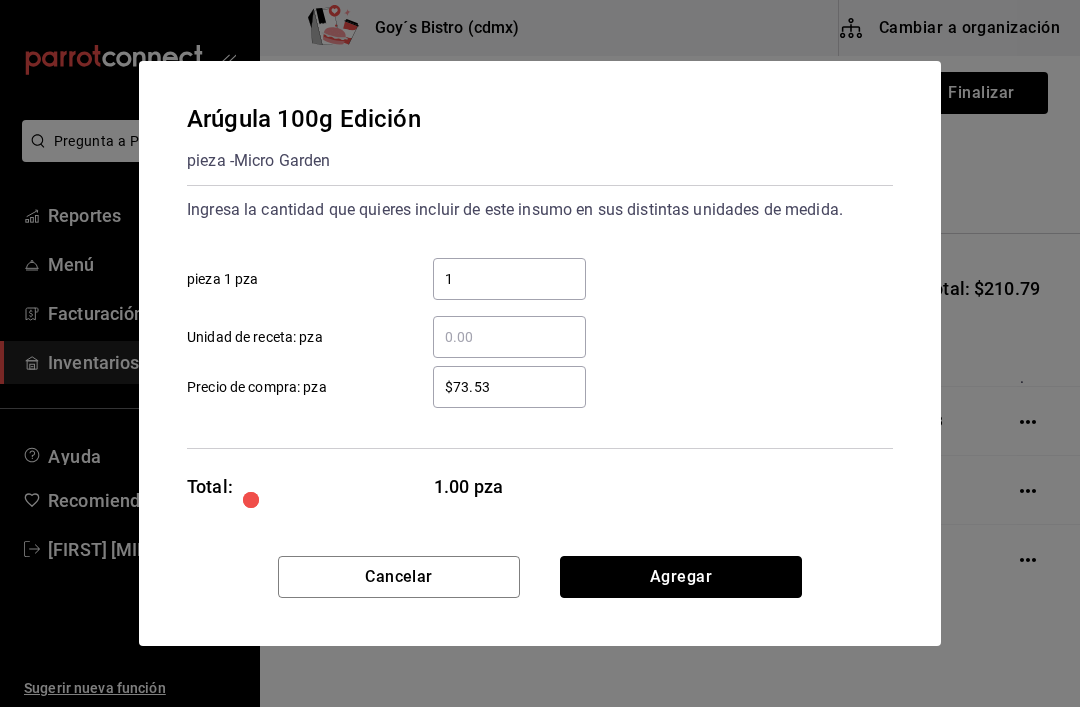 click on "Agregar" at bounding box center [681, 577] 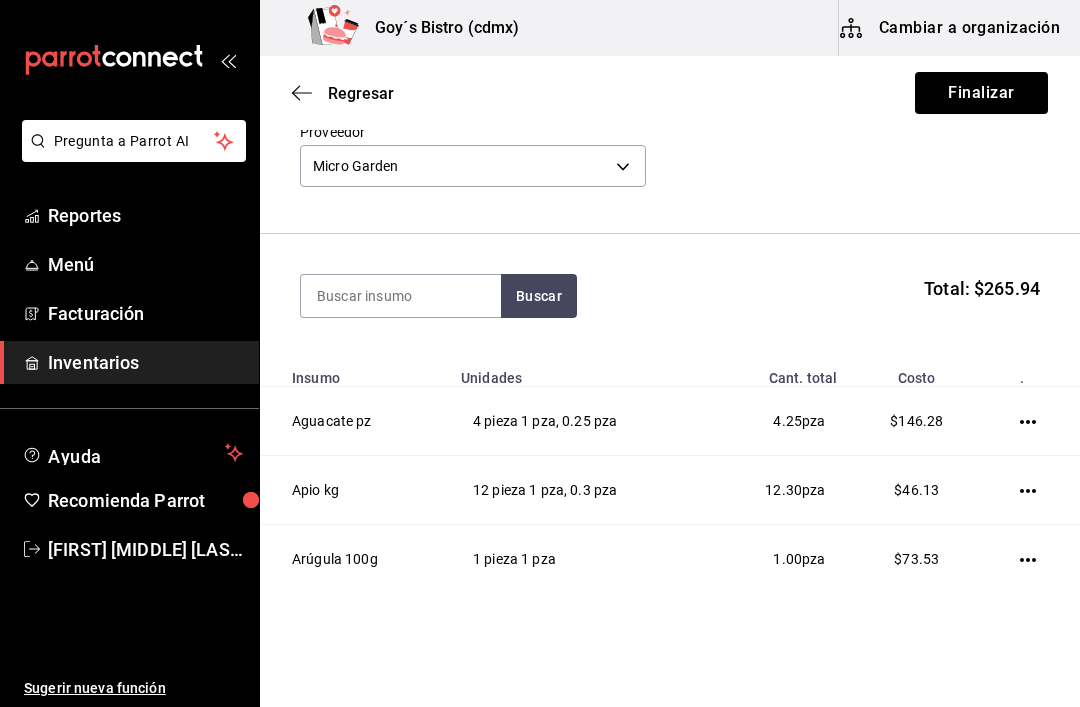 click on "1.00  pza" at bounding box center [777, 559] 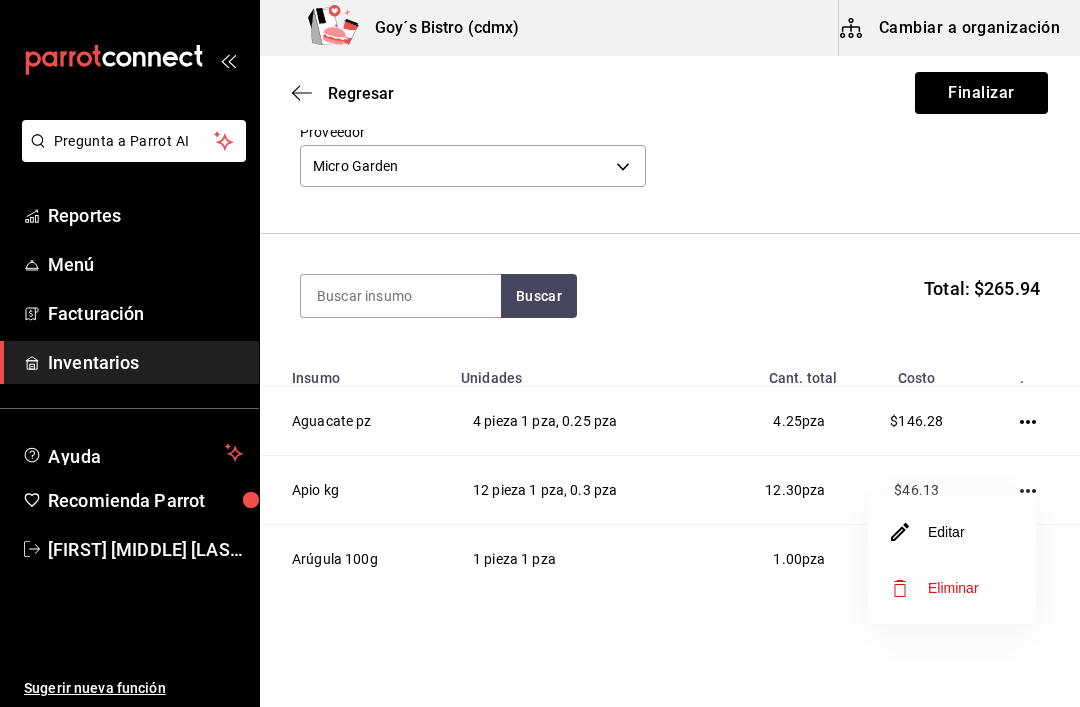 click on "Editar" at bounding box center (928, 532) 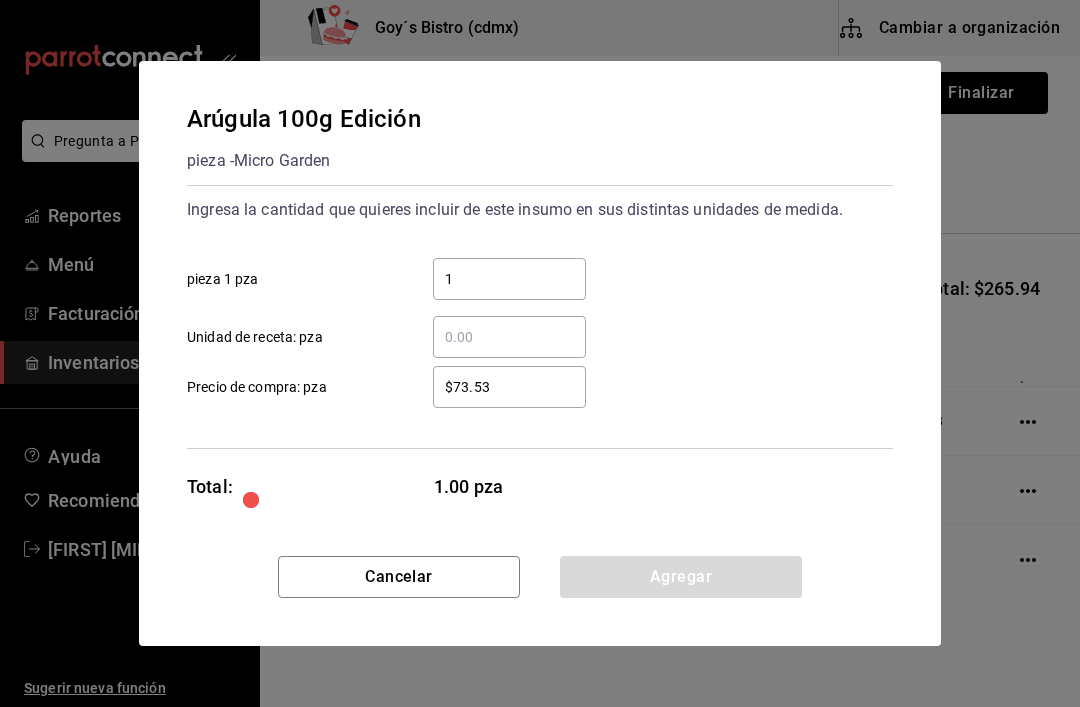 click on "1" at bounding box center (509, 279) 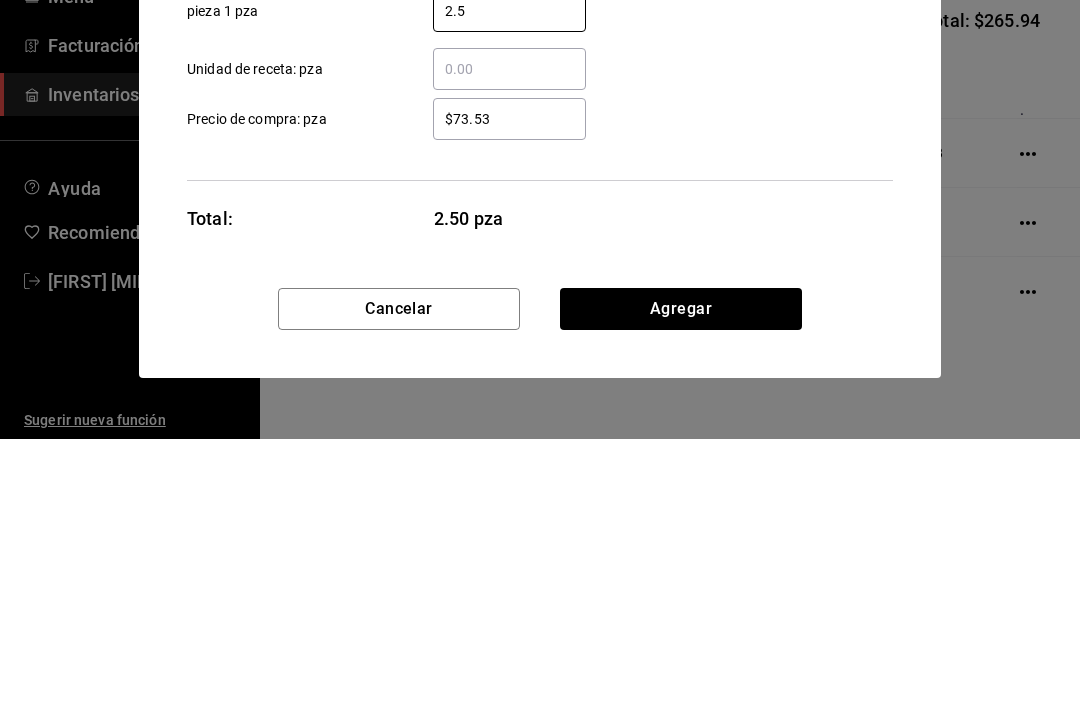 type on "2.5" 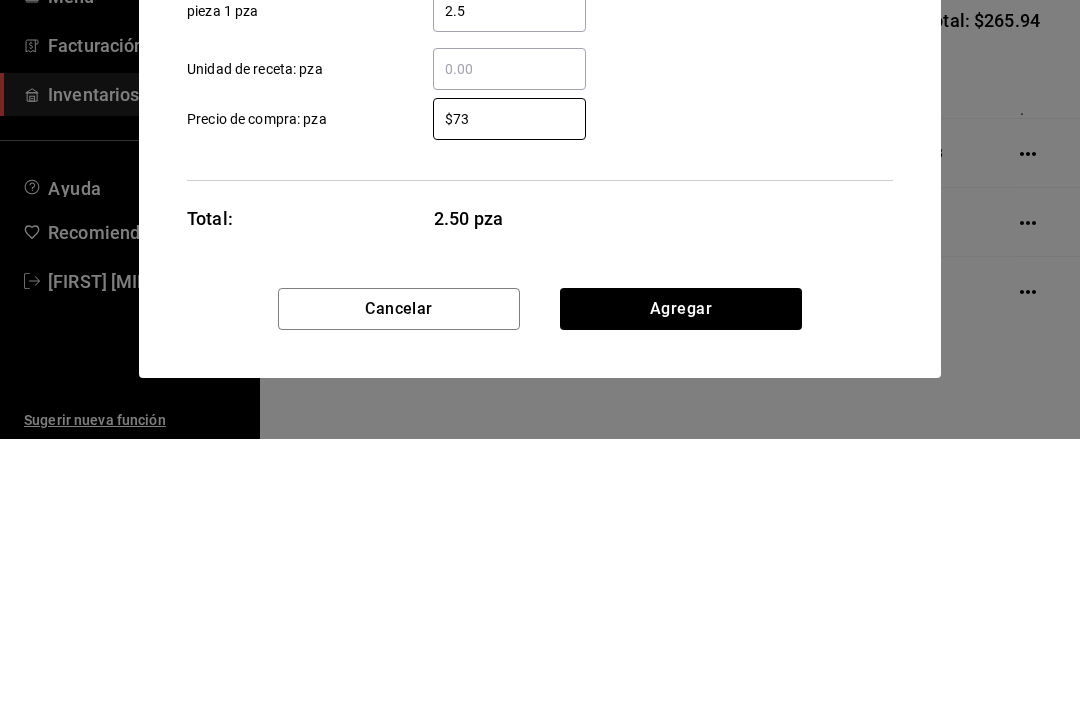 type on "$7" 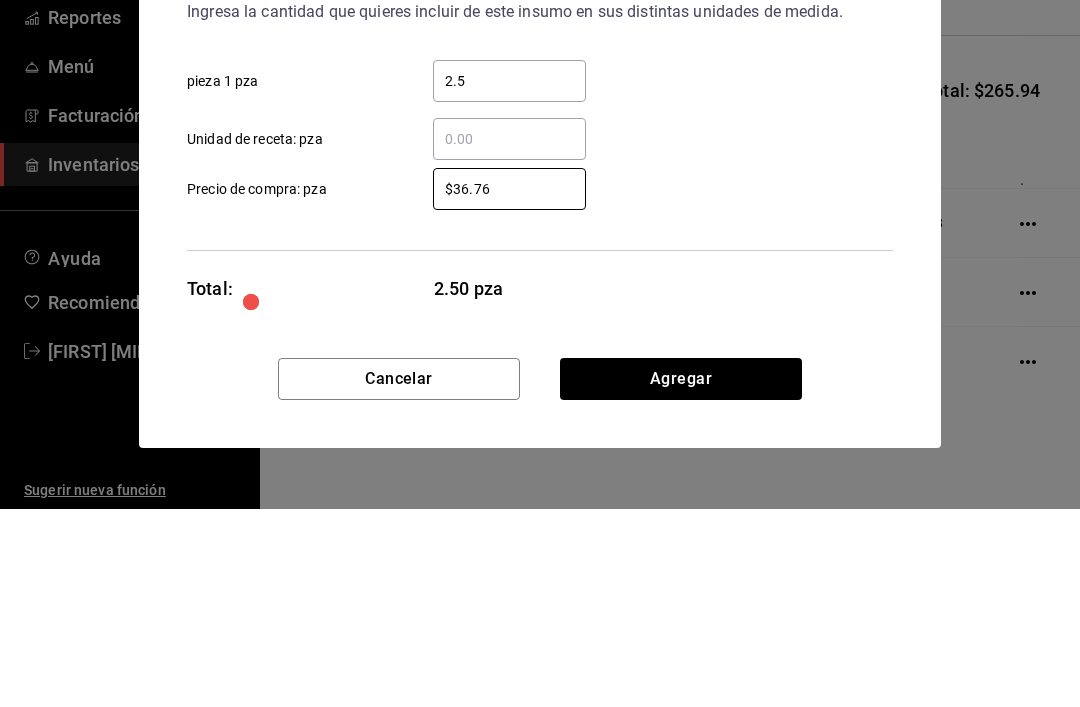 type on "$36.76" 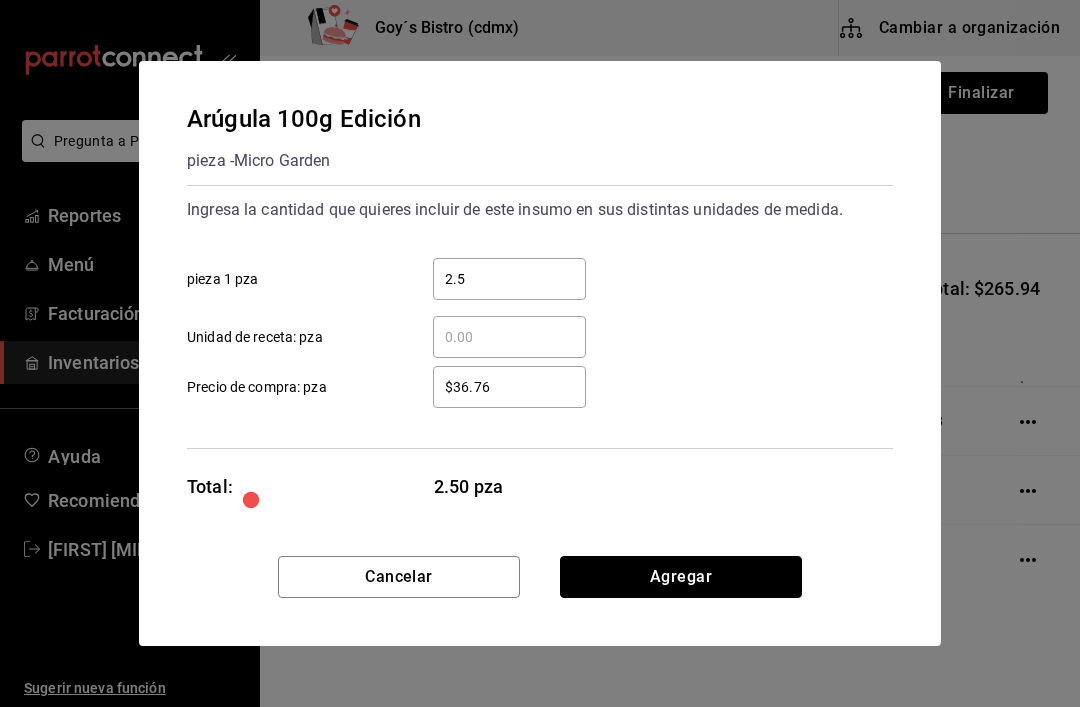 click on "Agregar" at bounding box center (681, 577) 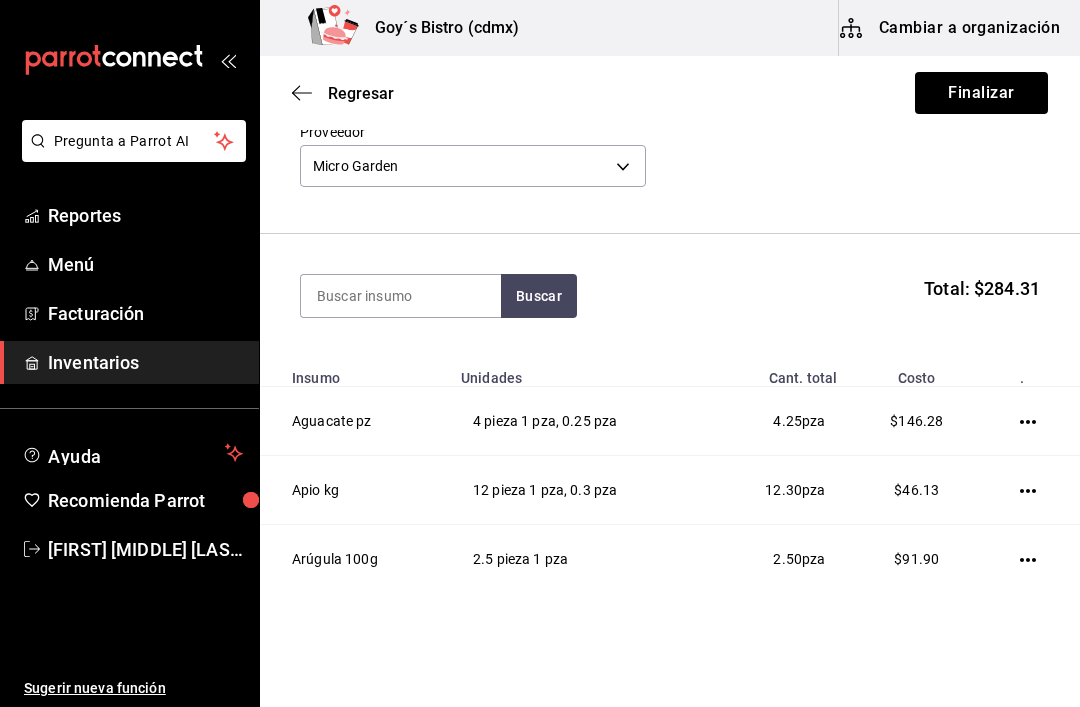click at bounding box center (1032, 559) 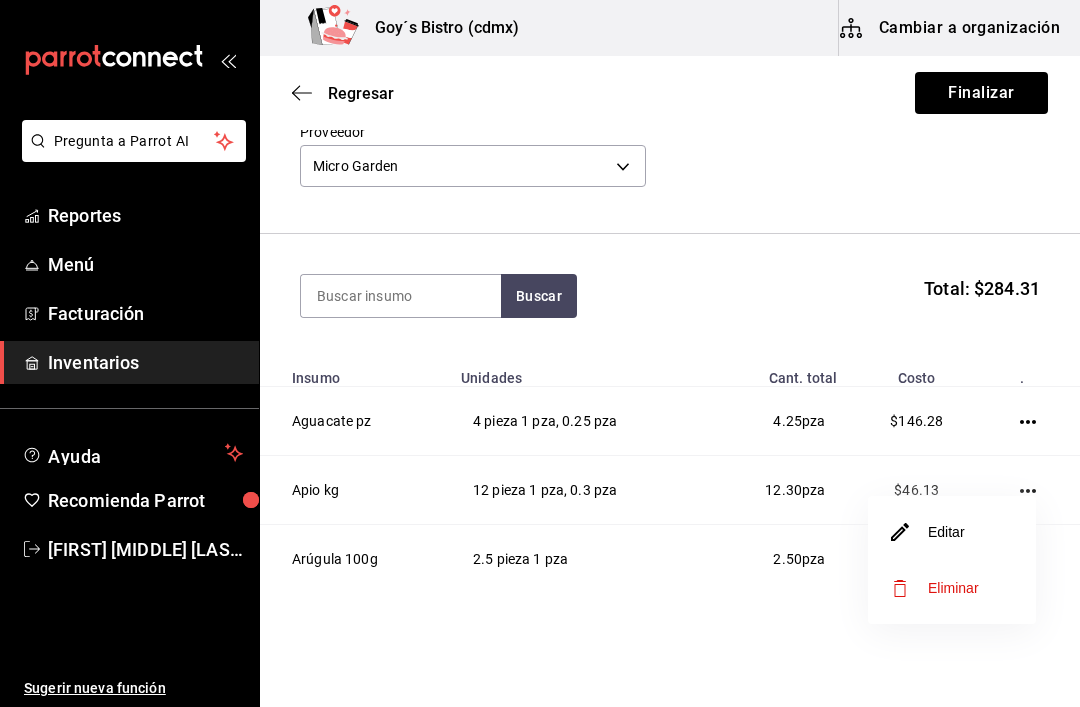 click on "Editar" at bounding box center (928, 532) 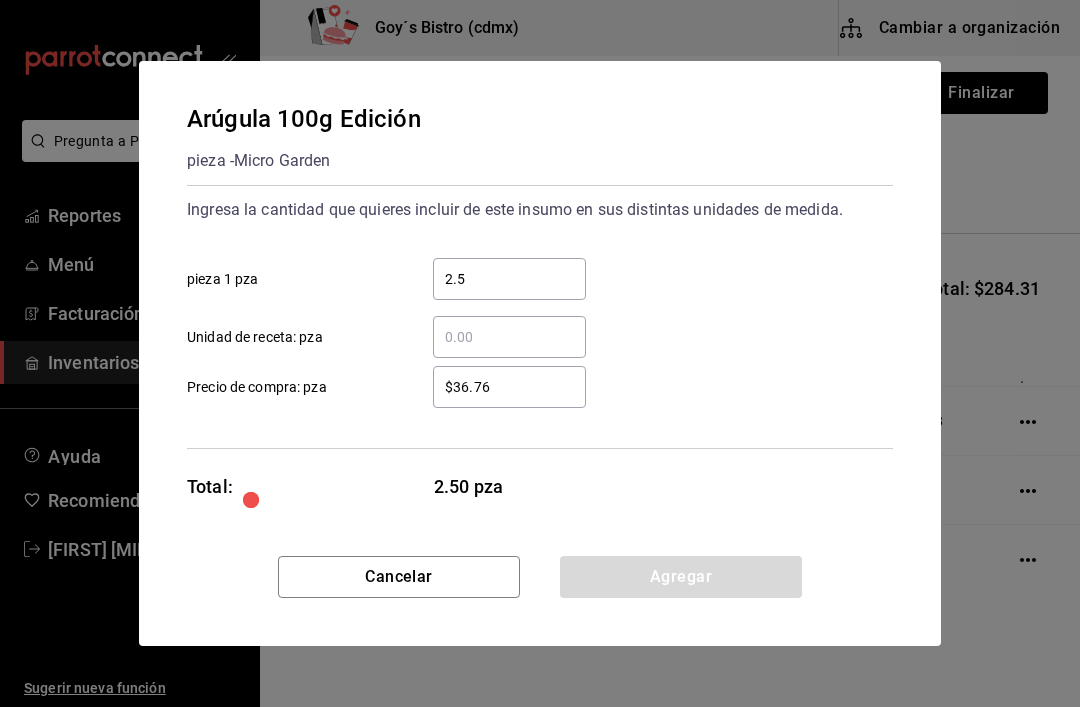 click on "2.5 ​" at bounding box center (509, 279) 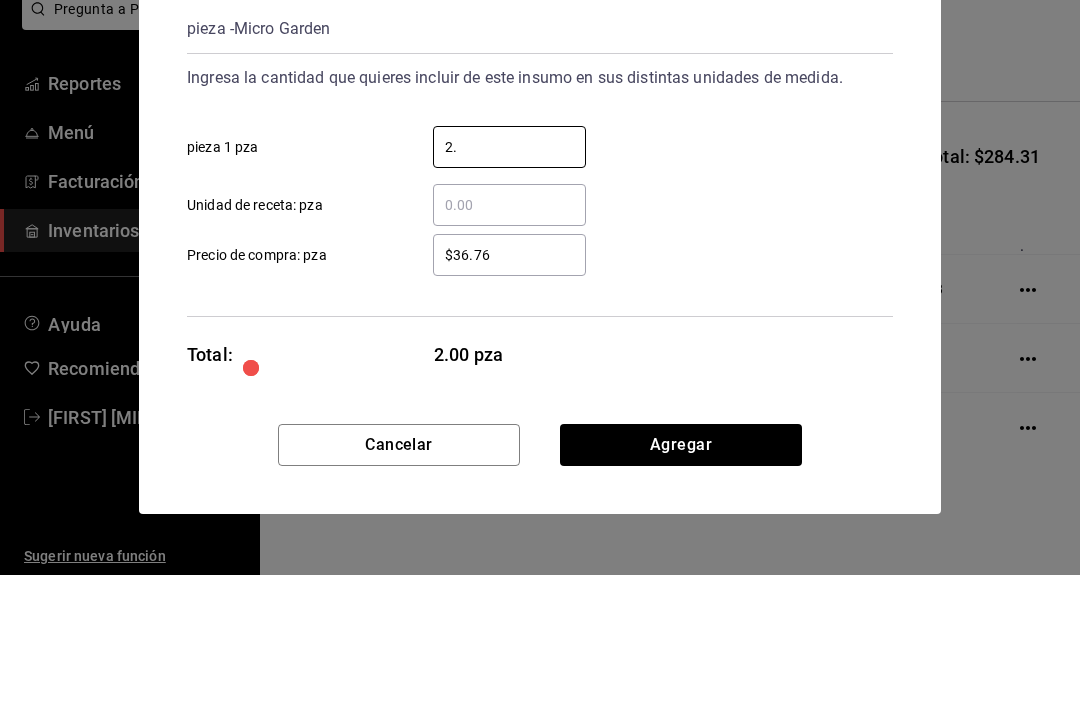 type on "2" 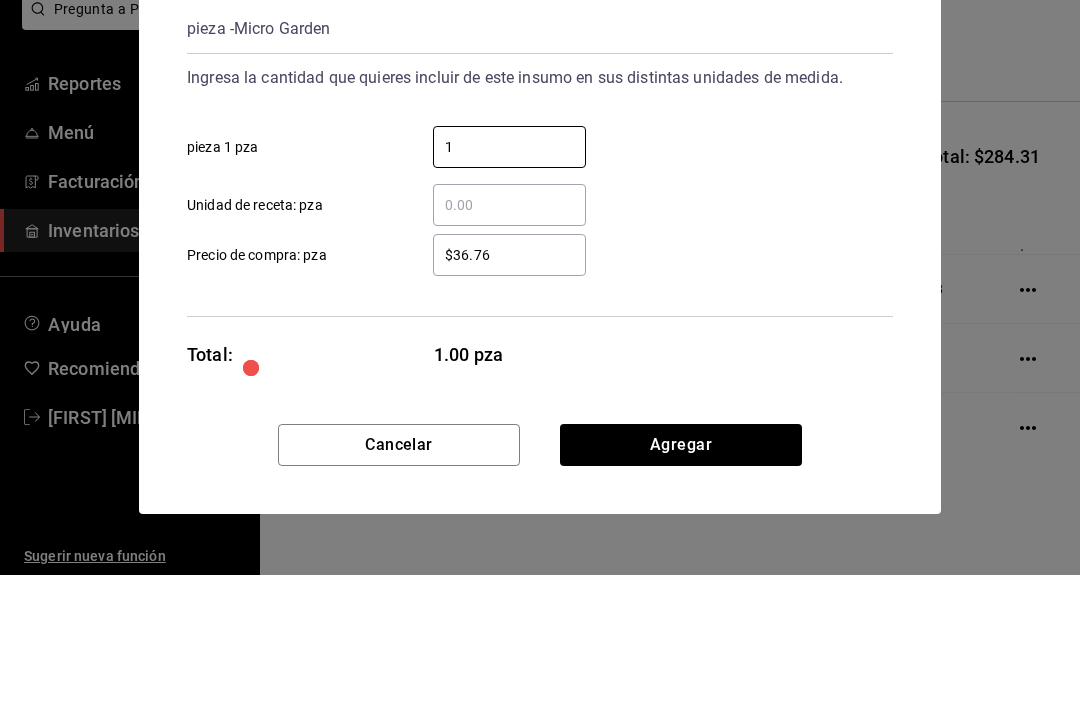 type on "1" 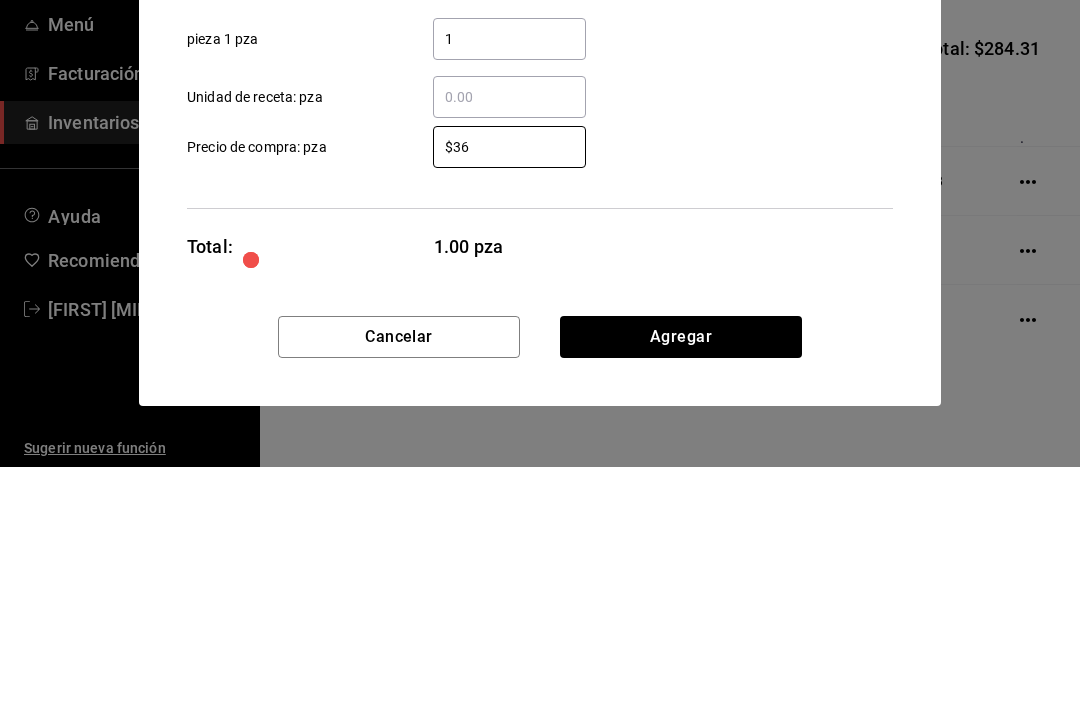 type on "$3" 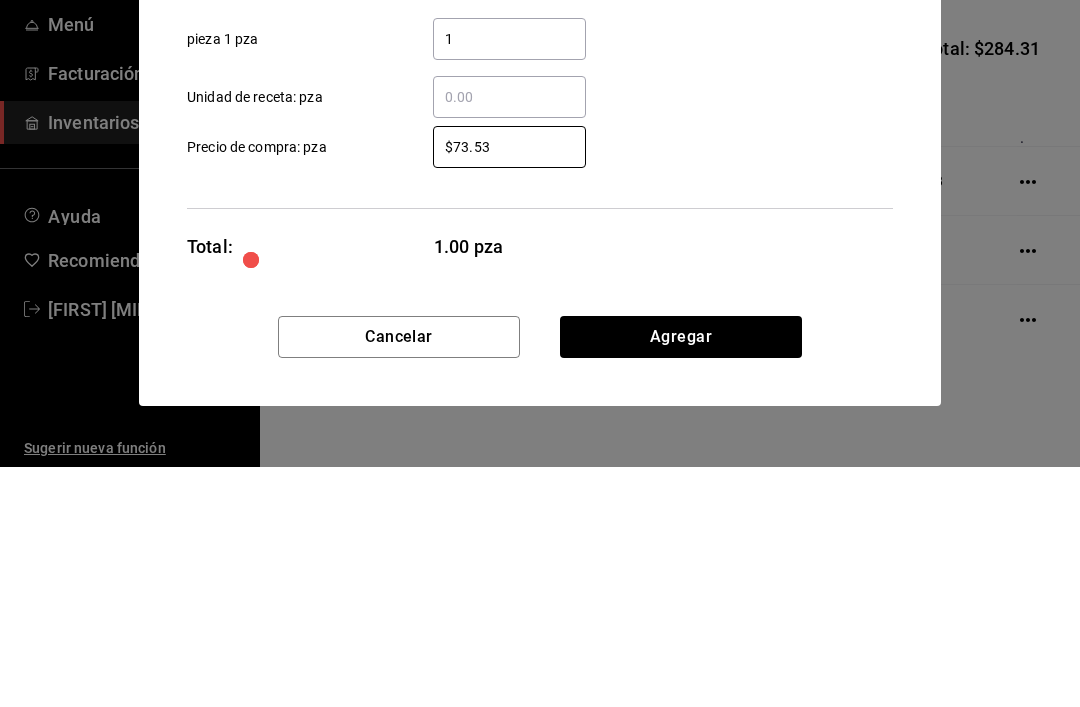type on "$73.53" 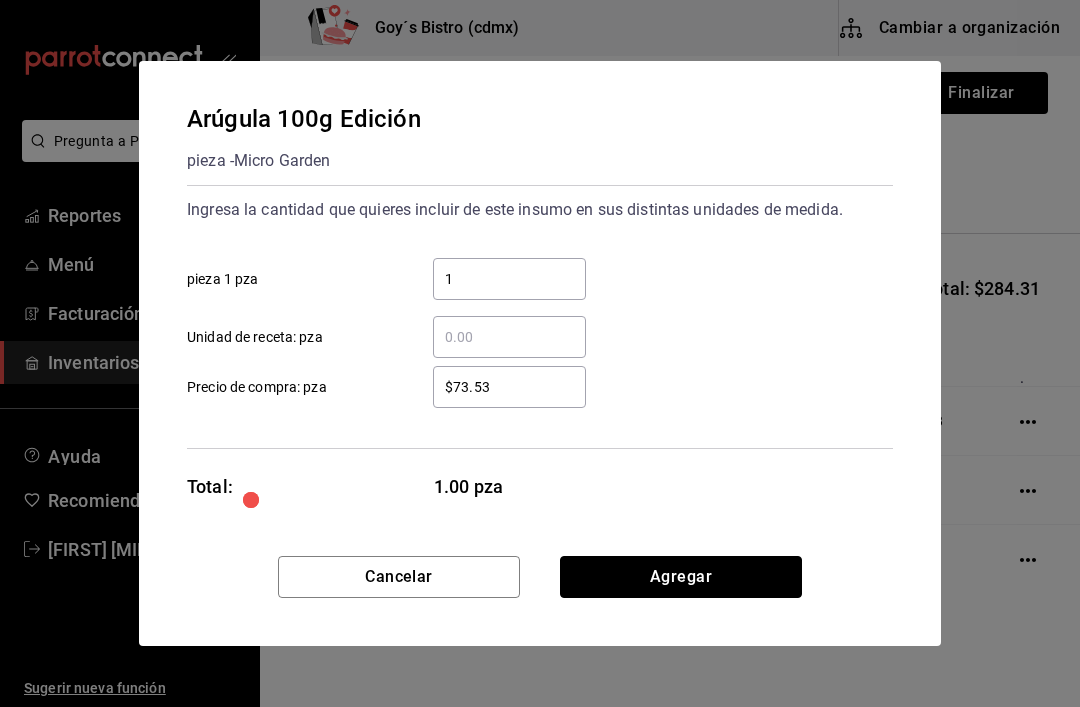 click on "Agregar" at bounding box center (681, 577) 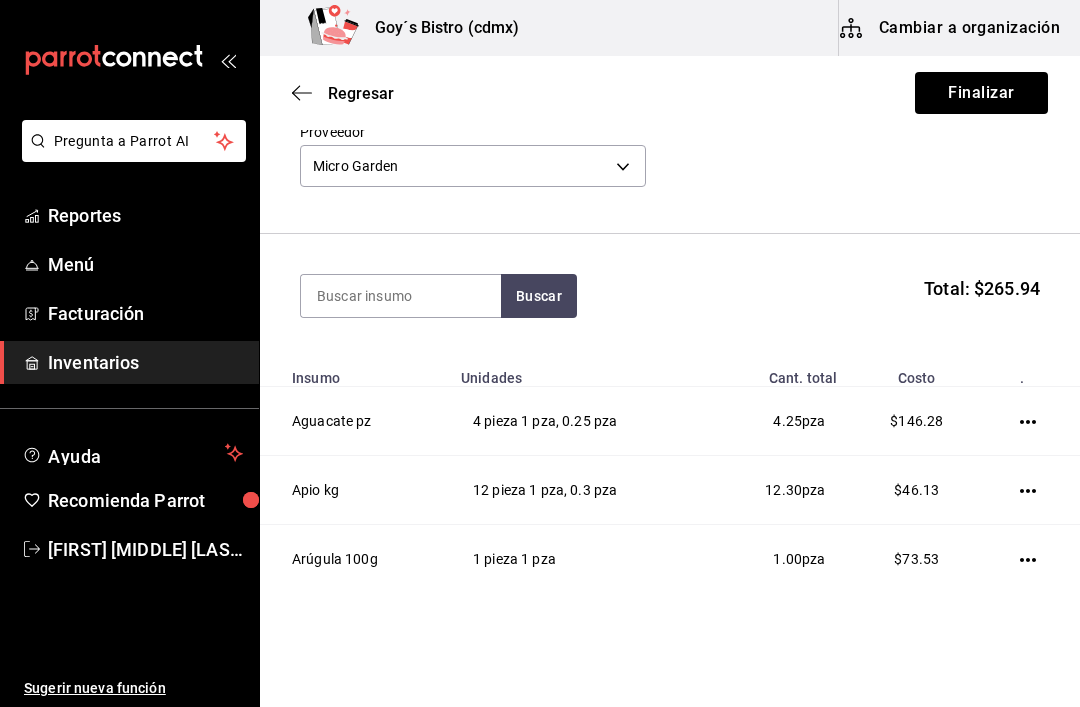 click on "Compra Proveedor Micro Garden 0205f9e2-0657-47ac-ad12-b418602837a0 Buscar Total: $265.94 Insumo Unidades Cant. total Costo  .  Aguacate pz 4 pieza 1 pza, 0.25 pza $146.28 Apio kg 12 pieza 1 pza, 0.3 pza $46.13 Arúgula 100g 1 pieza 1 pza 1.00  pza $73.53" at bounding box center [670, 336] 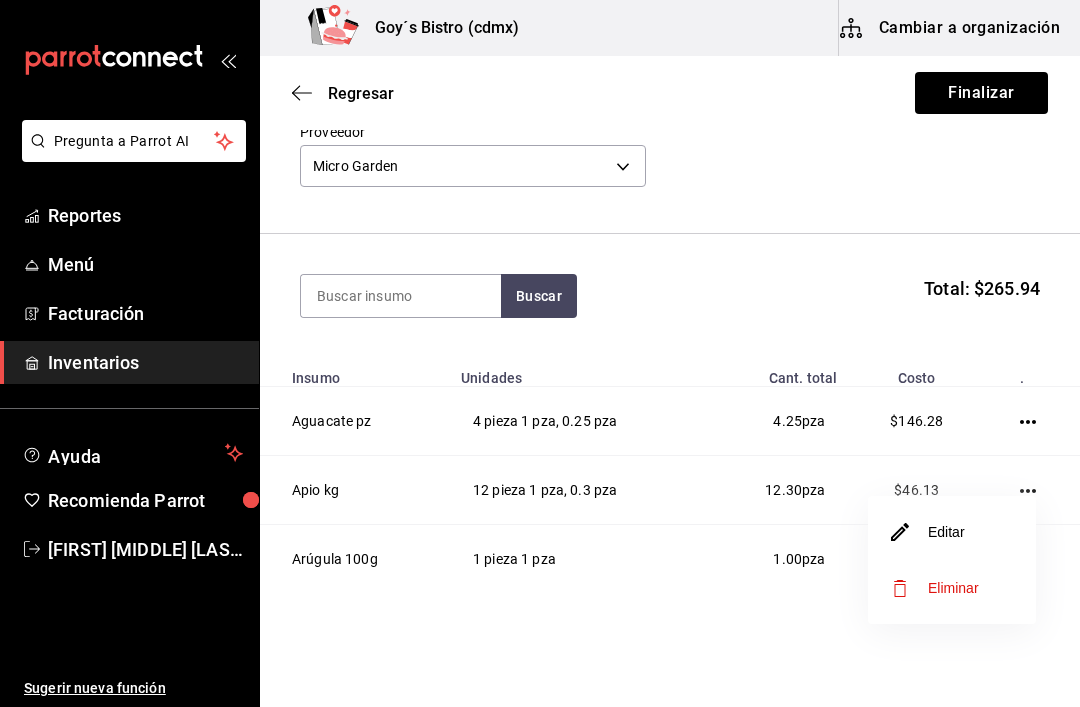 click on "Editar" at bounding box center (928, 532) 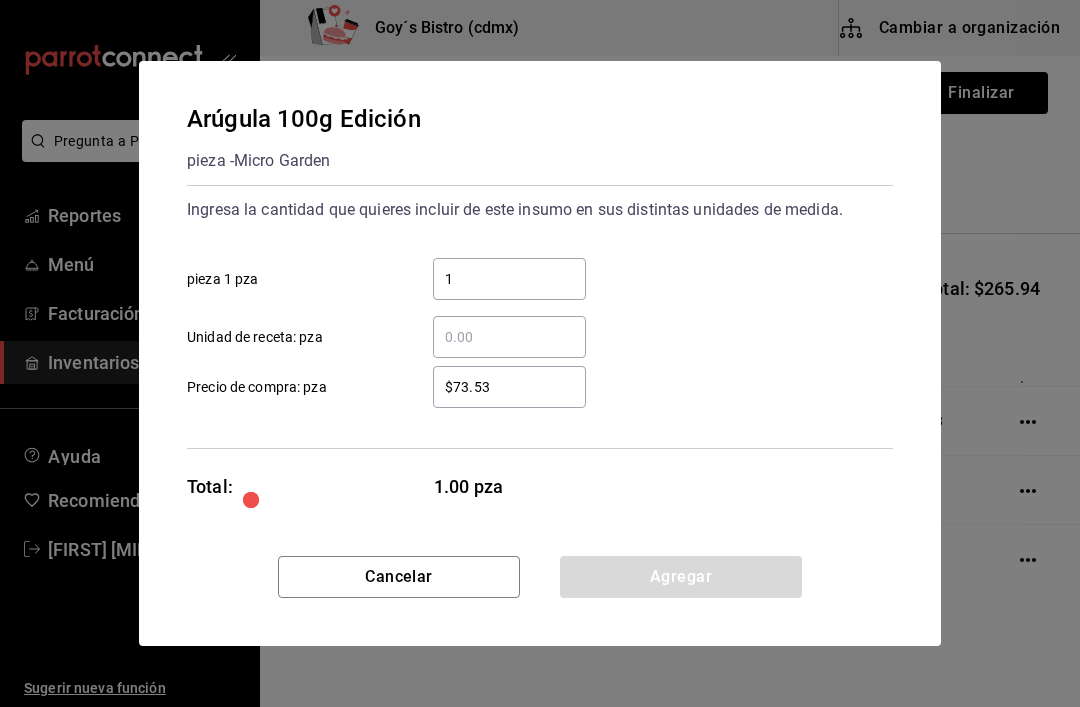 click on "1" at bounding box center (509, 279) 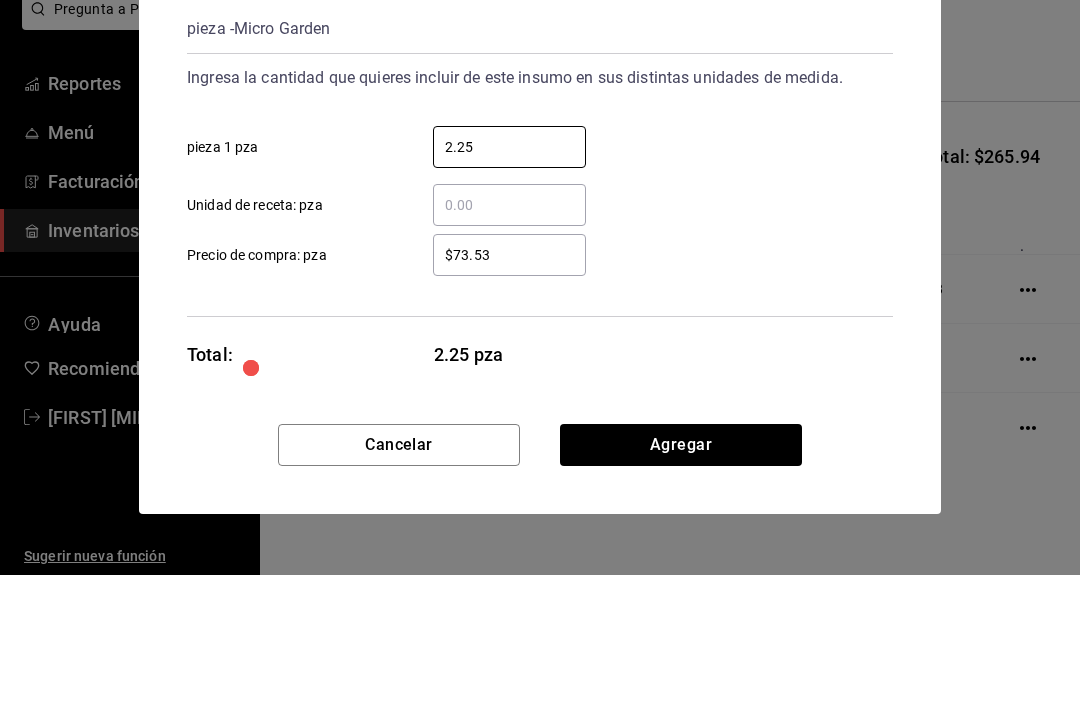 type on "2.25" 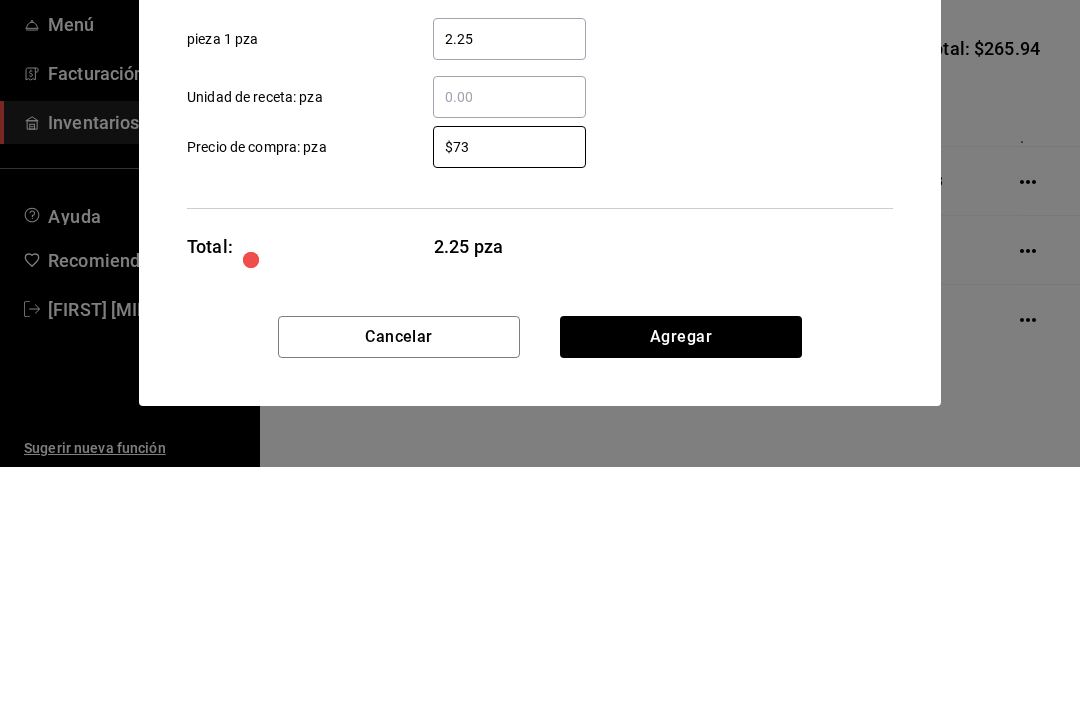 type on "$7" 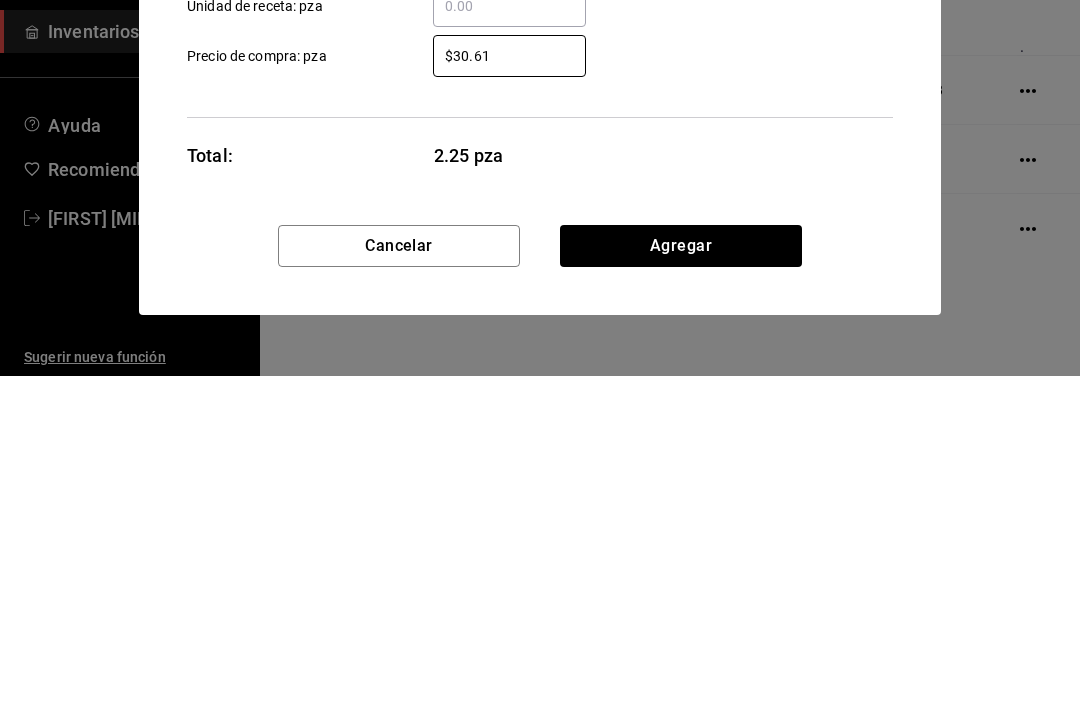 type on "$30.61" 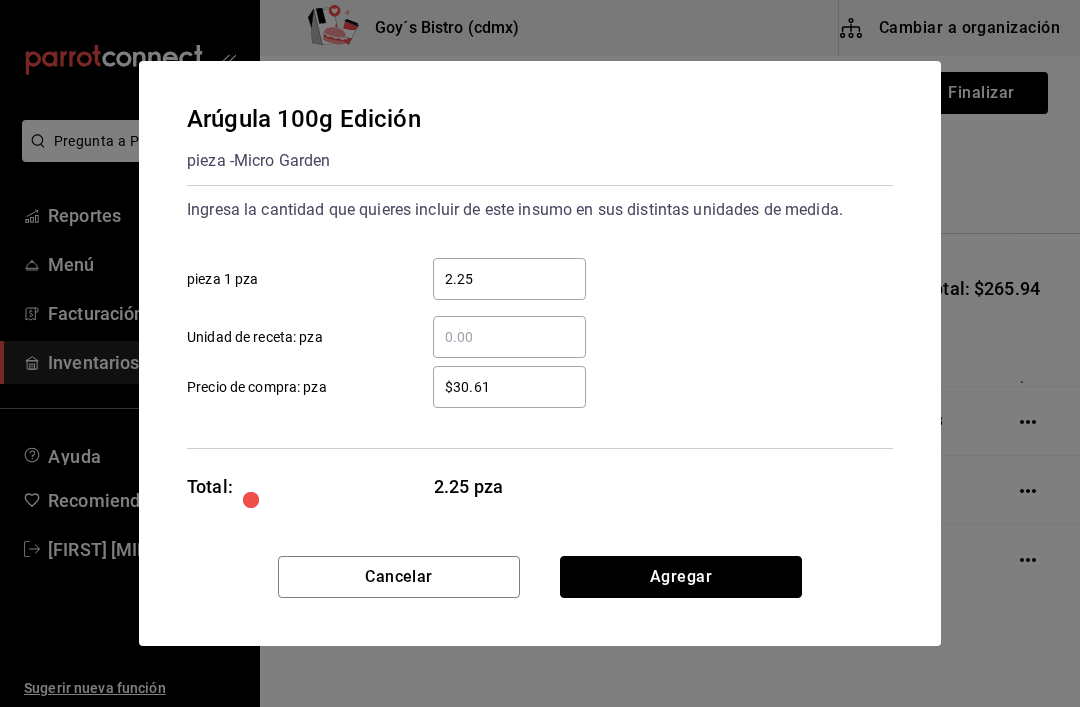 click on "Agregar" at bounding box center [681, 577] 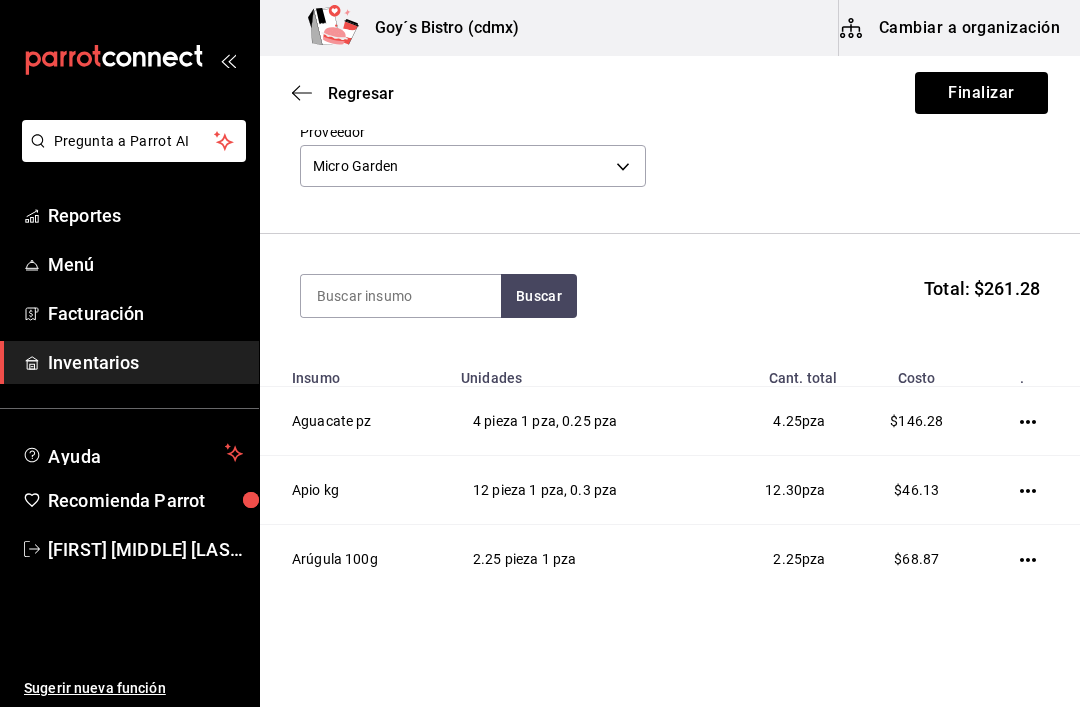 click 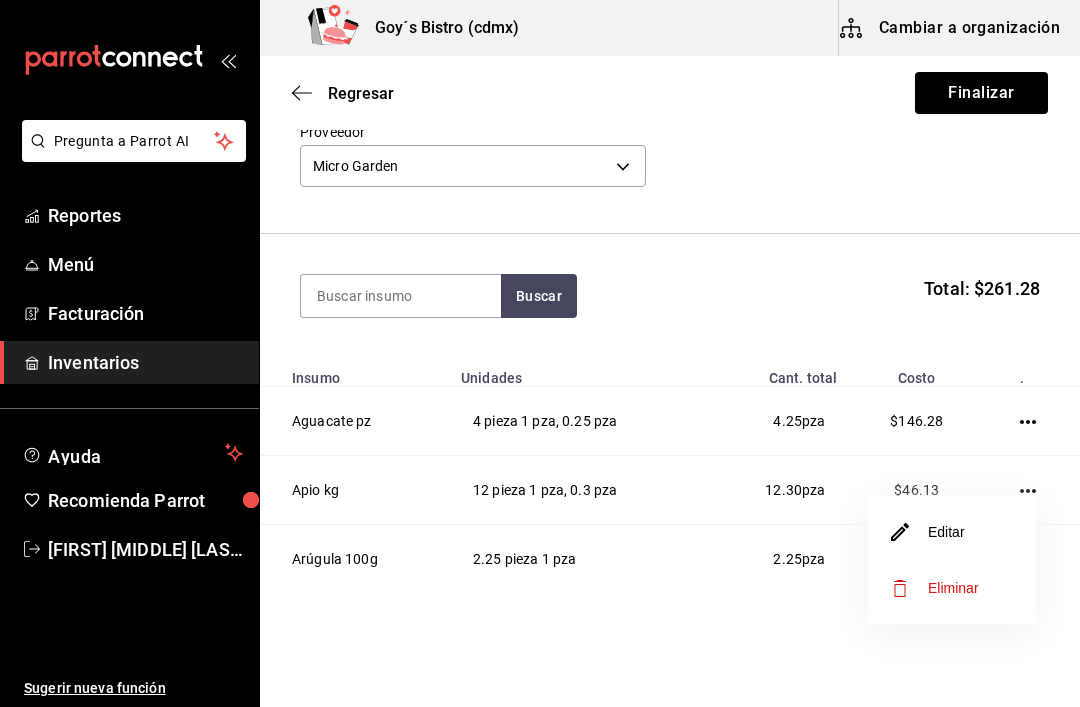 click on "Editar" at bounding box center [928, 532] 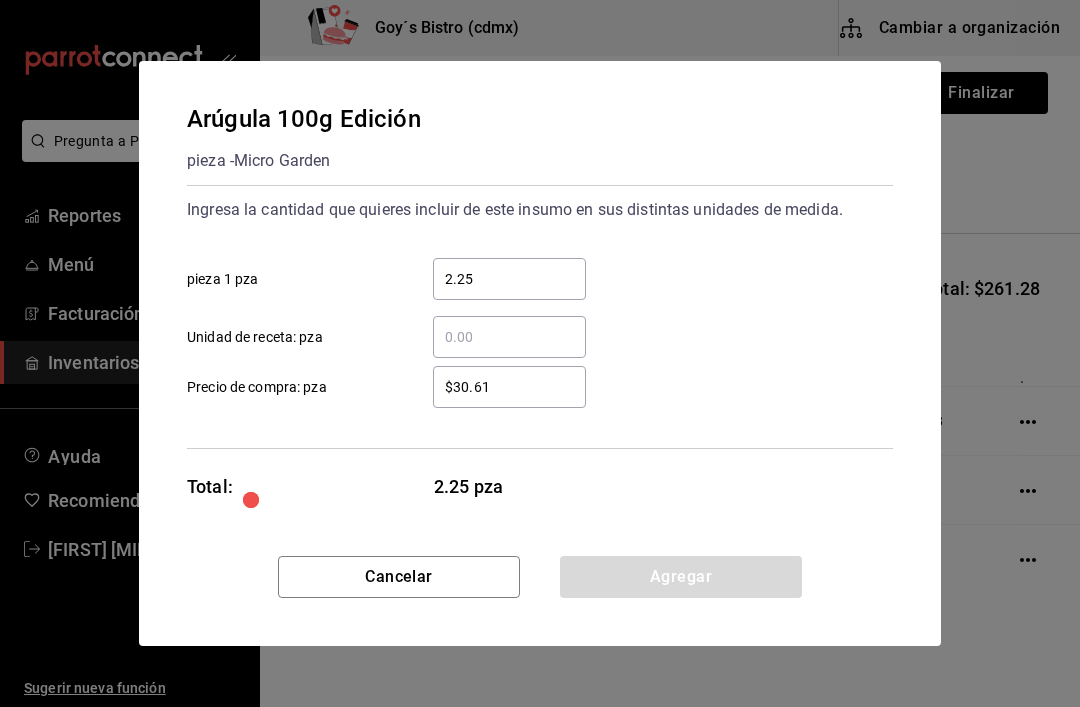 click on "2.25" at bounding box center (509, 279) 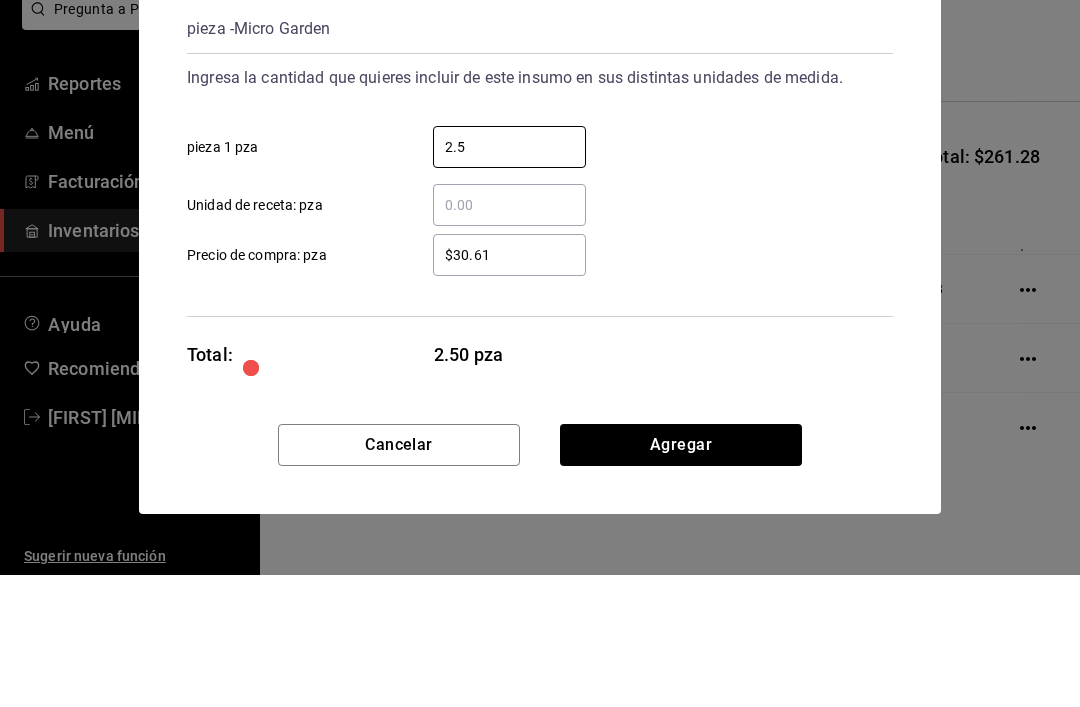 type on "2.5" 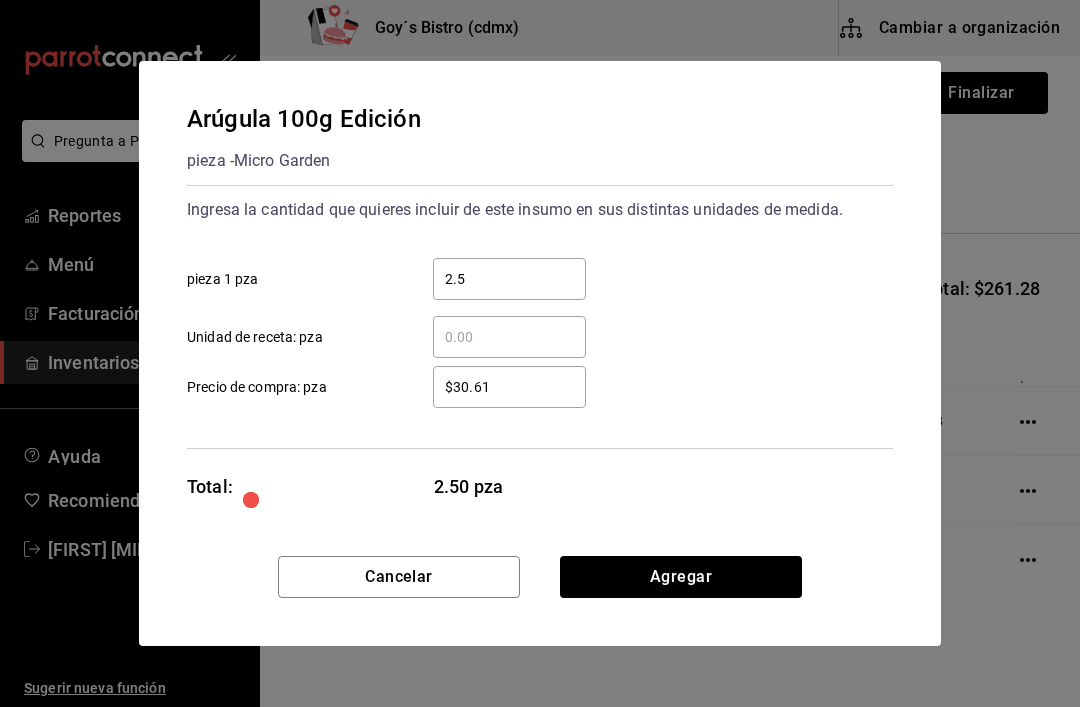 click on "Agregar" at bounding box center [681, 577] 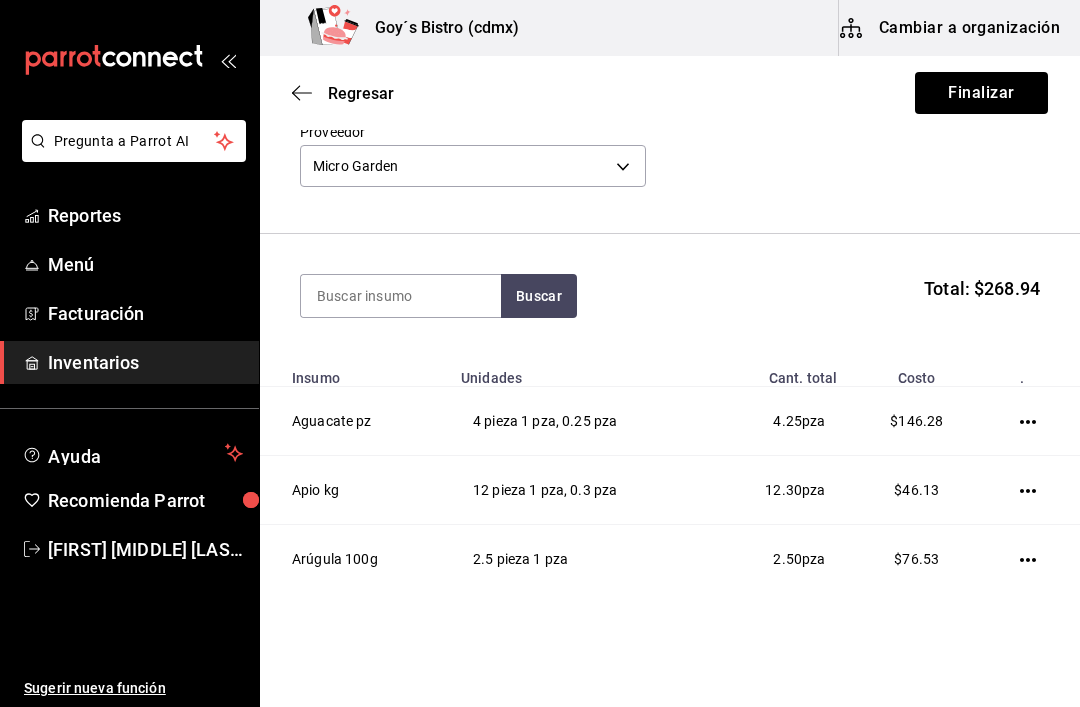 click 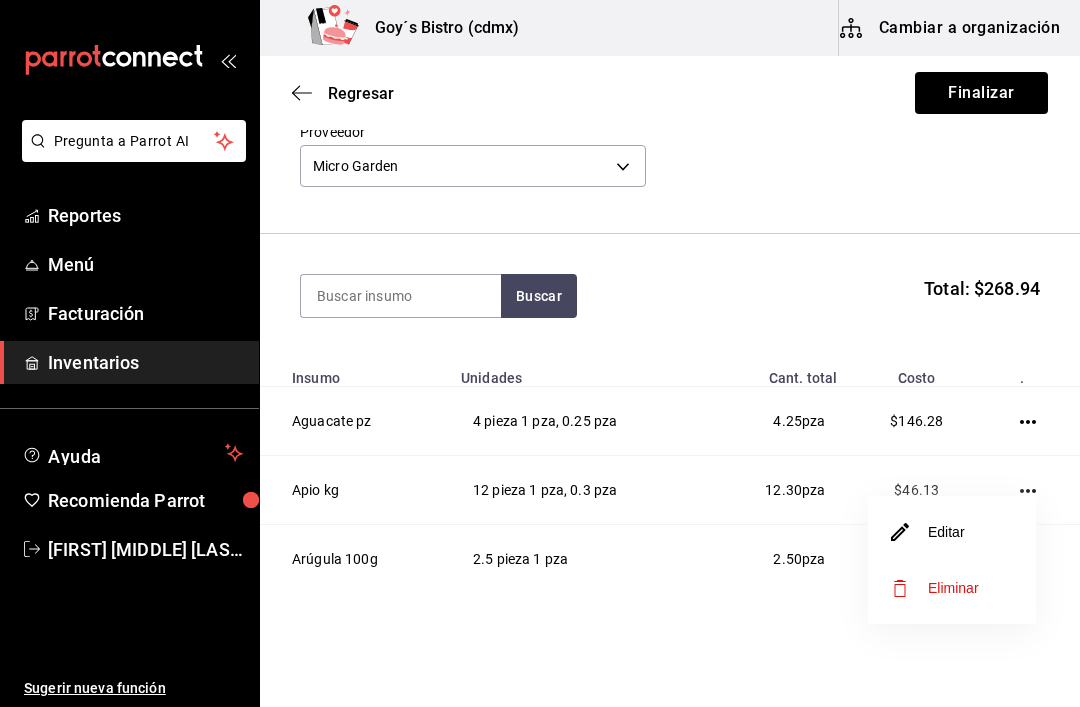 click on "Editar" at bounding box center (928, 532) 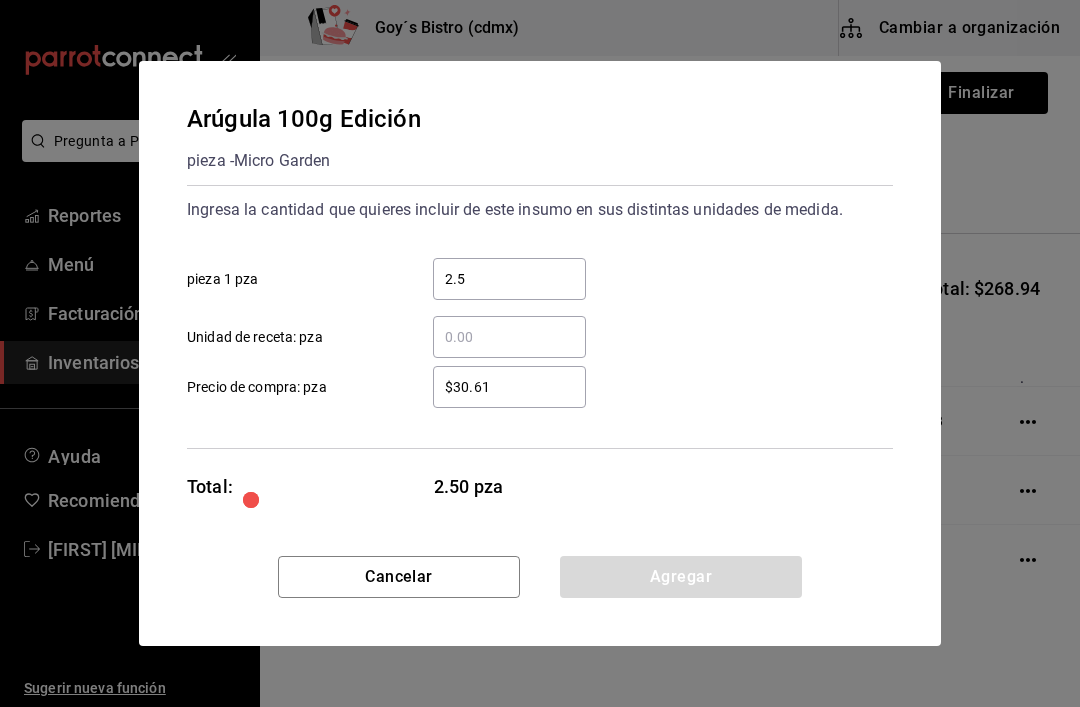 click on "Arúgula 100g   Edición pieza -  Micro Garden Ingresa la cantidad que quieres incluir de este insumo en sus distintas unidades de medida. 2.5 ​ pieza 1 pza ​ Unidad de receta: pza $30.61 ​ Precio de compra: pza Total: 2.50 pza Cancelar Agregar" at bounding box center (540, 353) 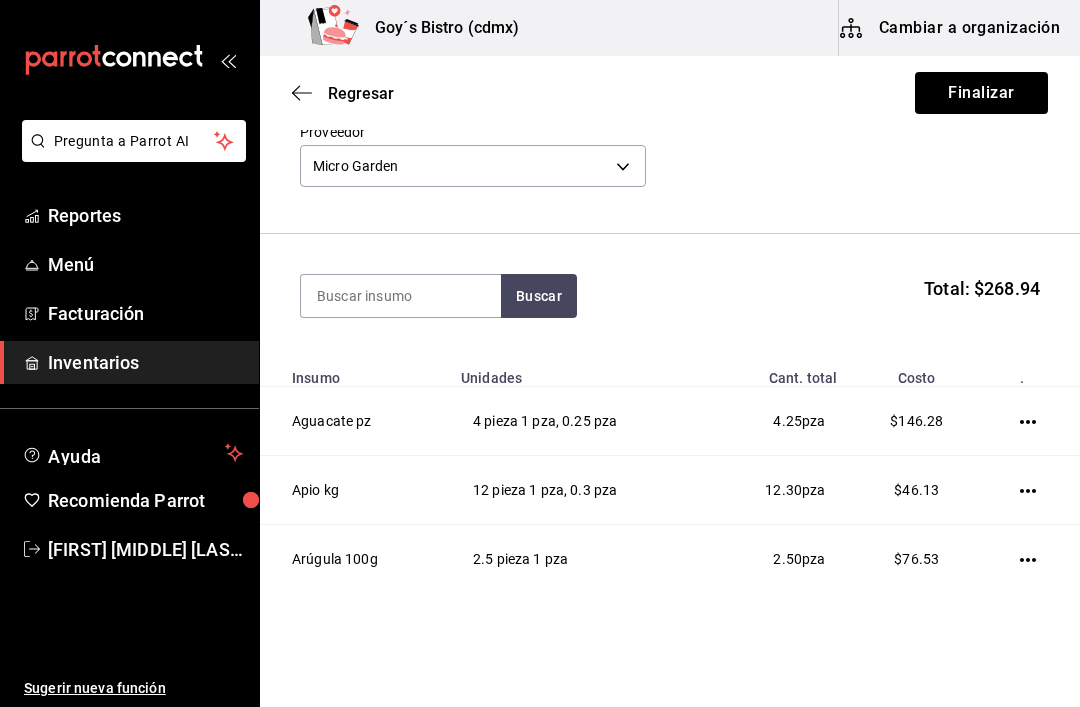 click at bounding box center (401, 296) 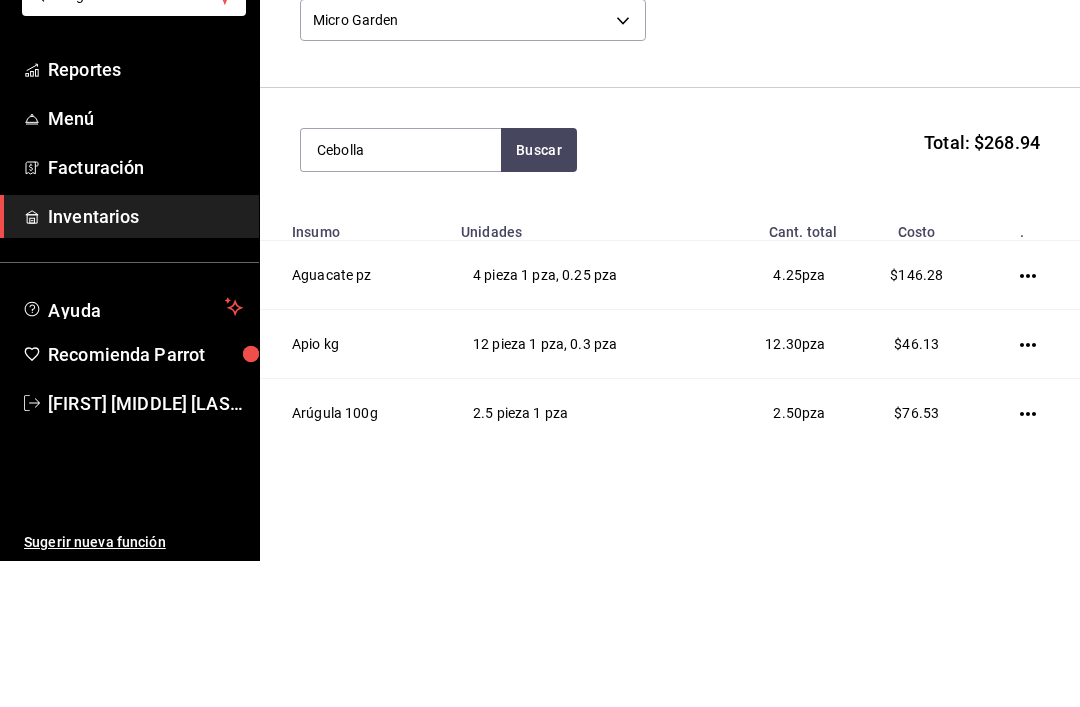 type on "Cebolla" 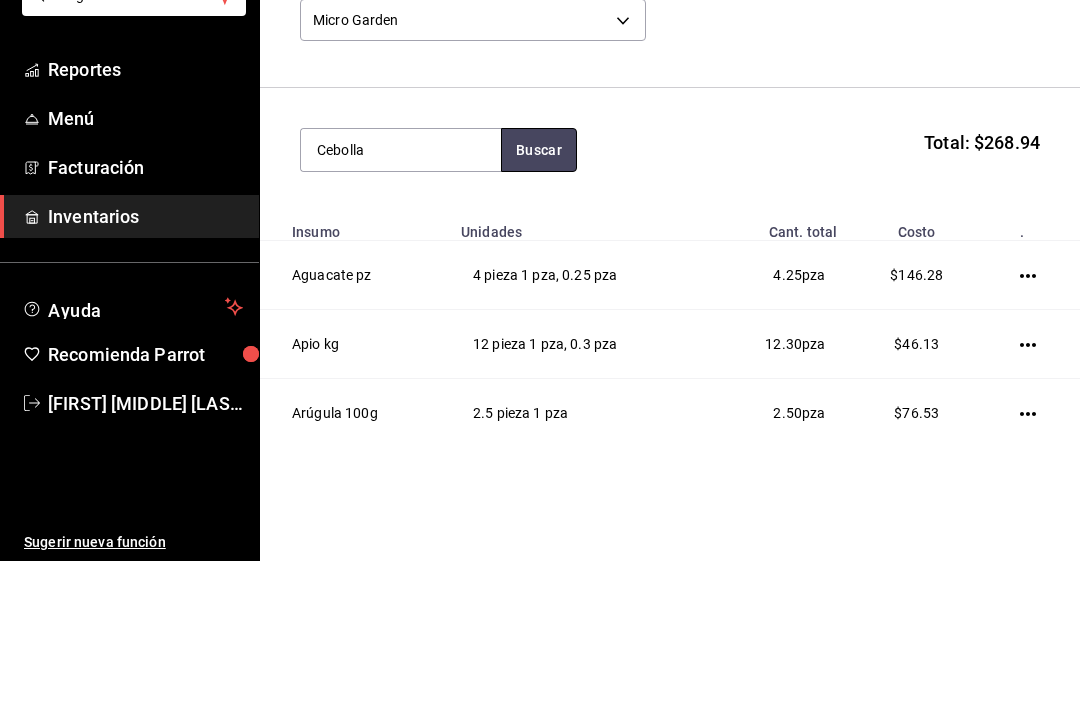 click on "Buscar" at bounding box center (539, 296) 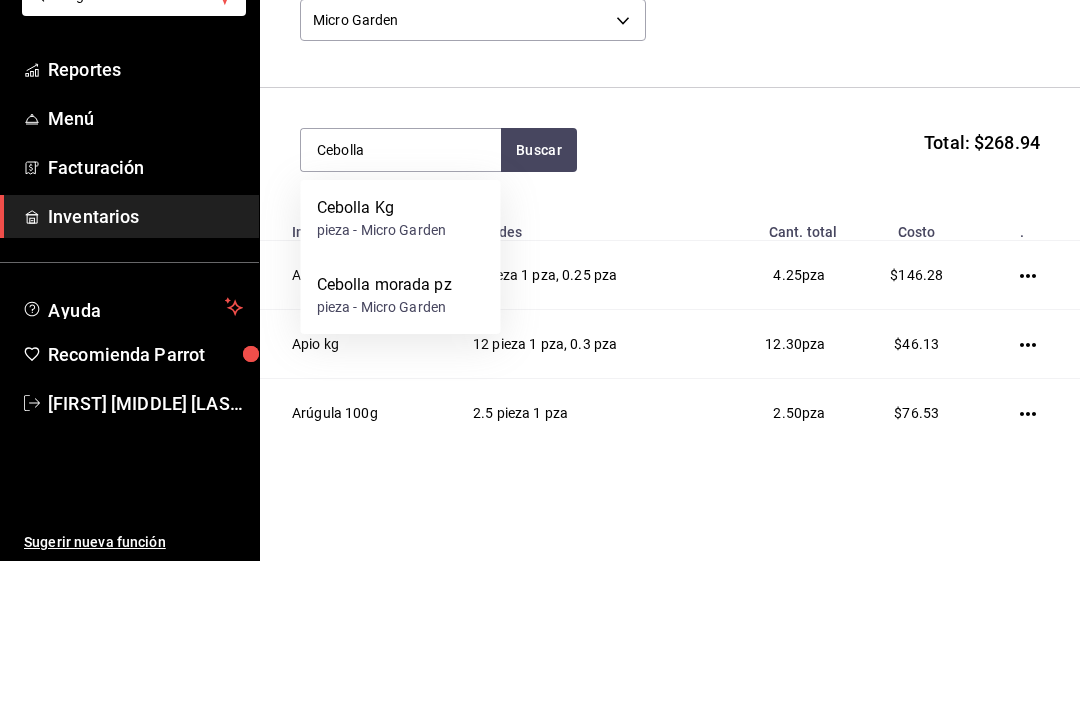 click on "pieza - Micro Garden" at bounding box center (382, 376) 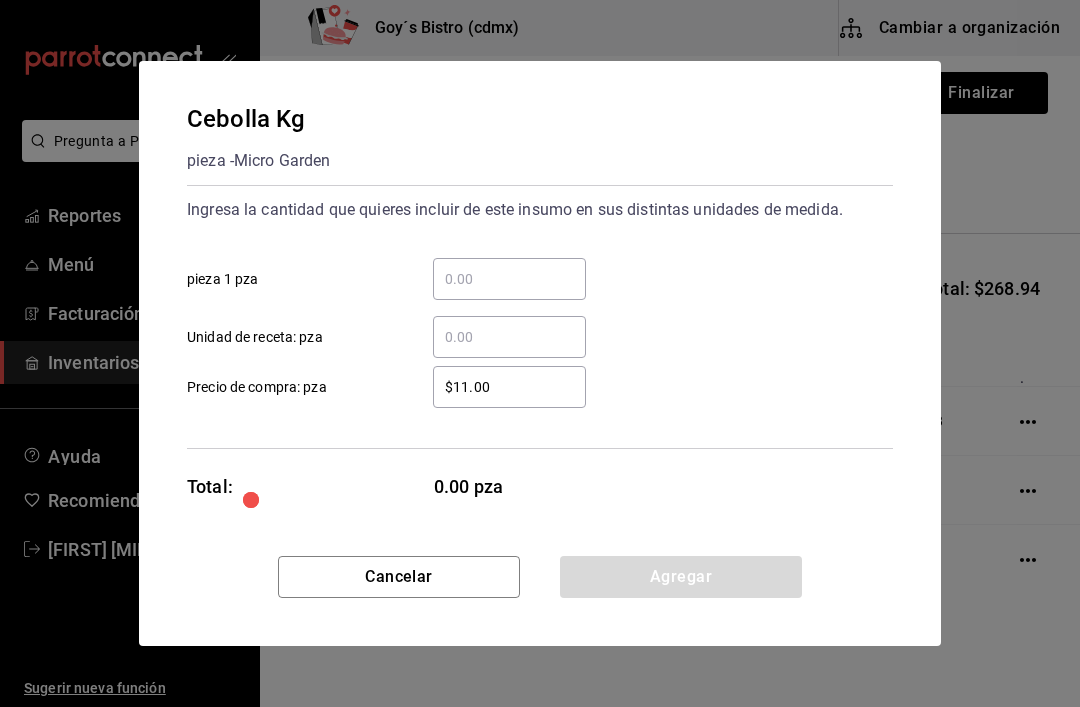 click on "​ pieza 1 pza" at bounding box center [509, 279] 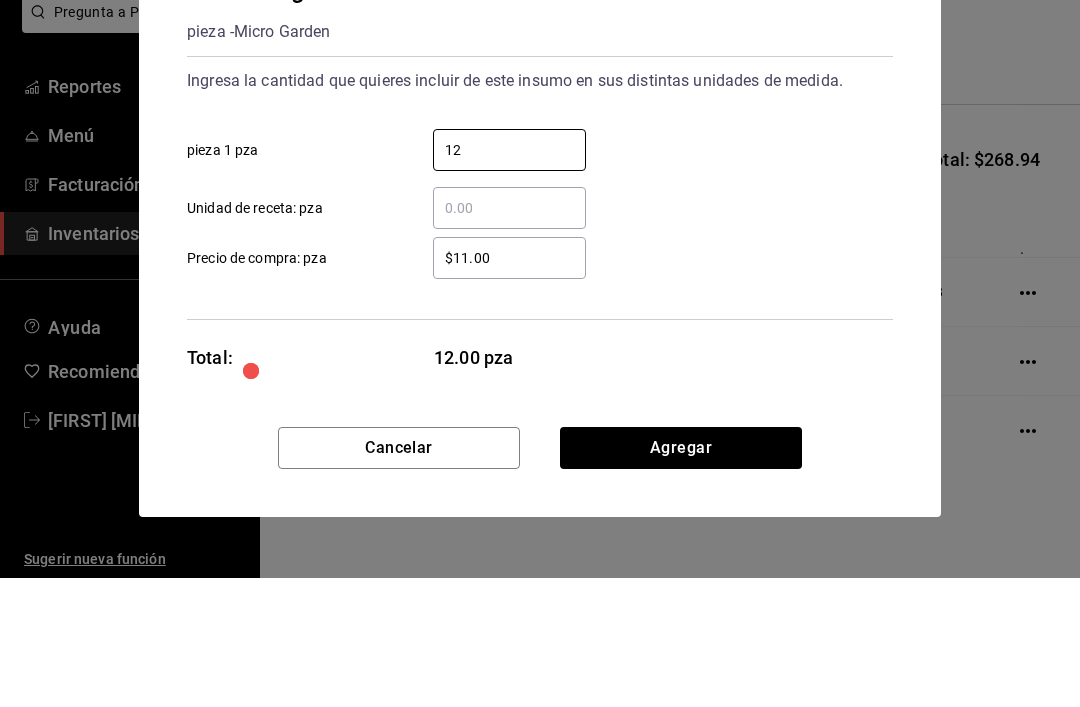 type on "12" 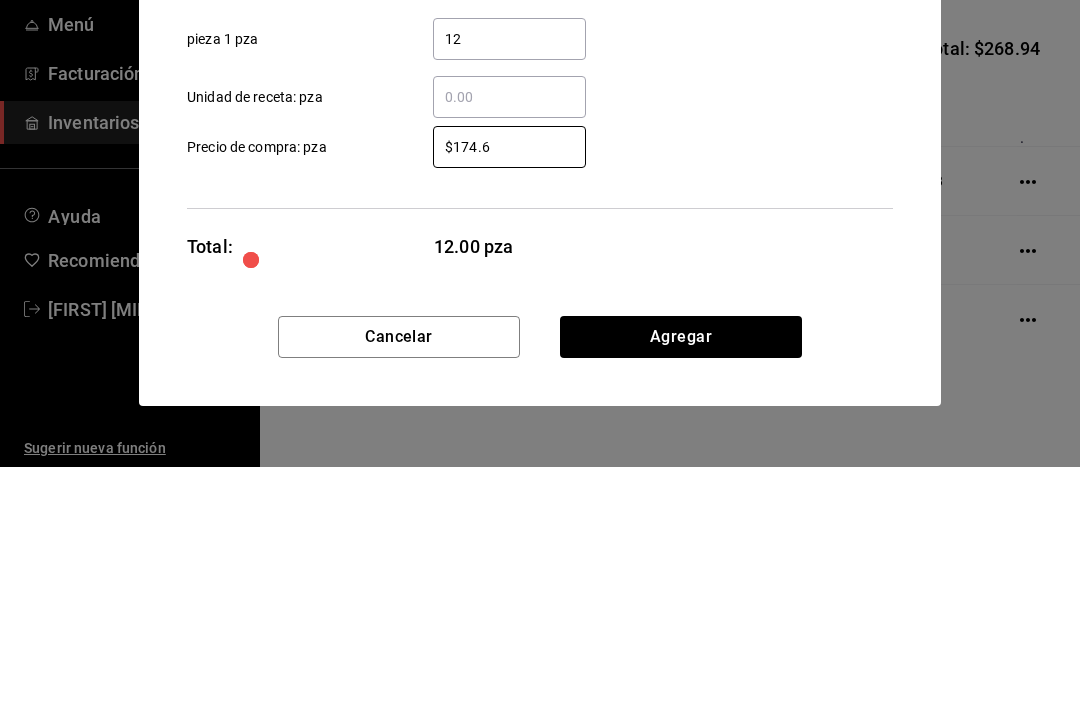 type on "$174.60" 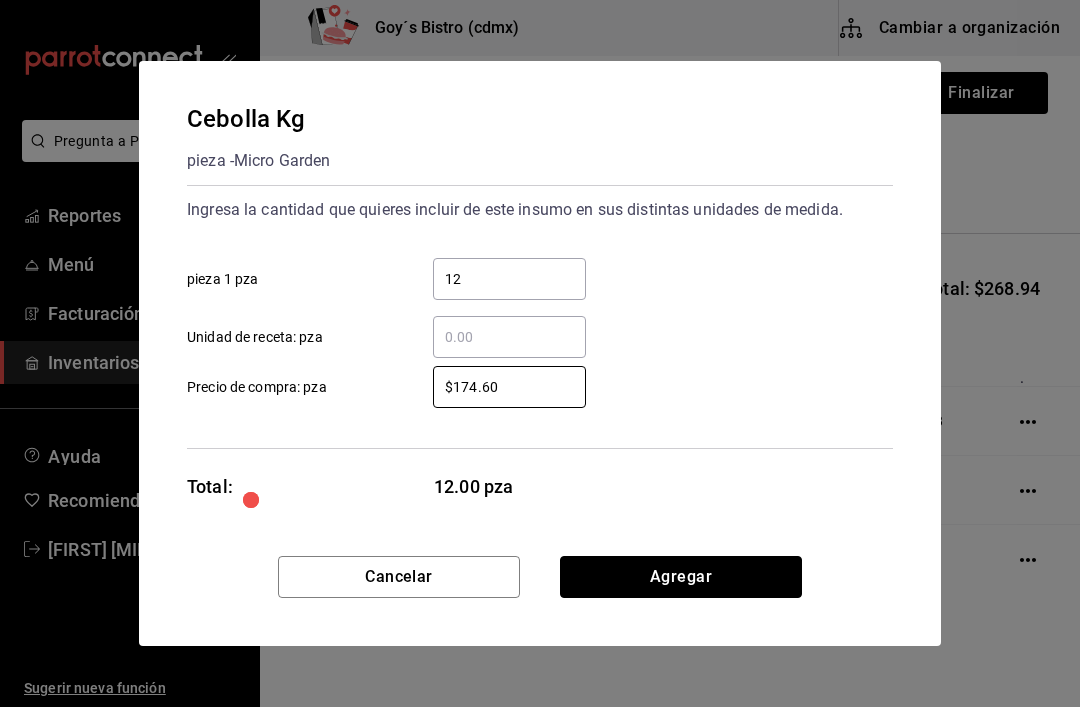 click on "Agregar" at bounding box center [681, 577] 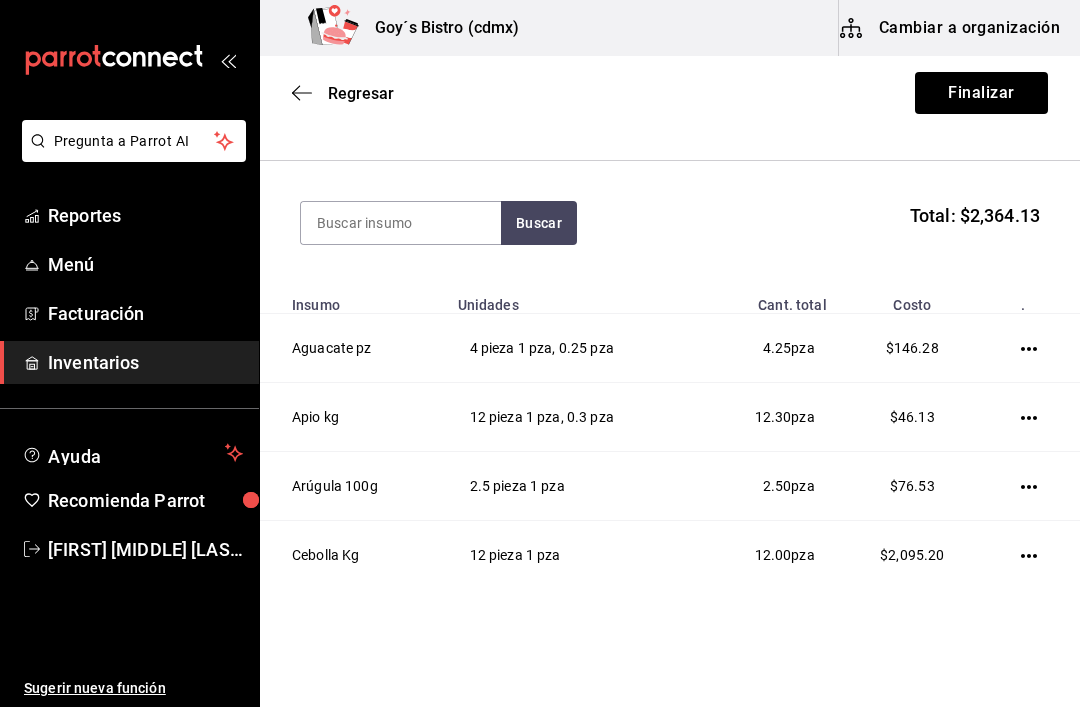 scroll, scrollTop: 168, scrollLeft: 0, axis: vertical 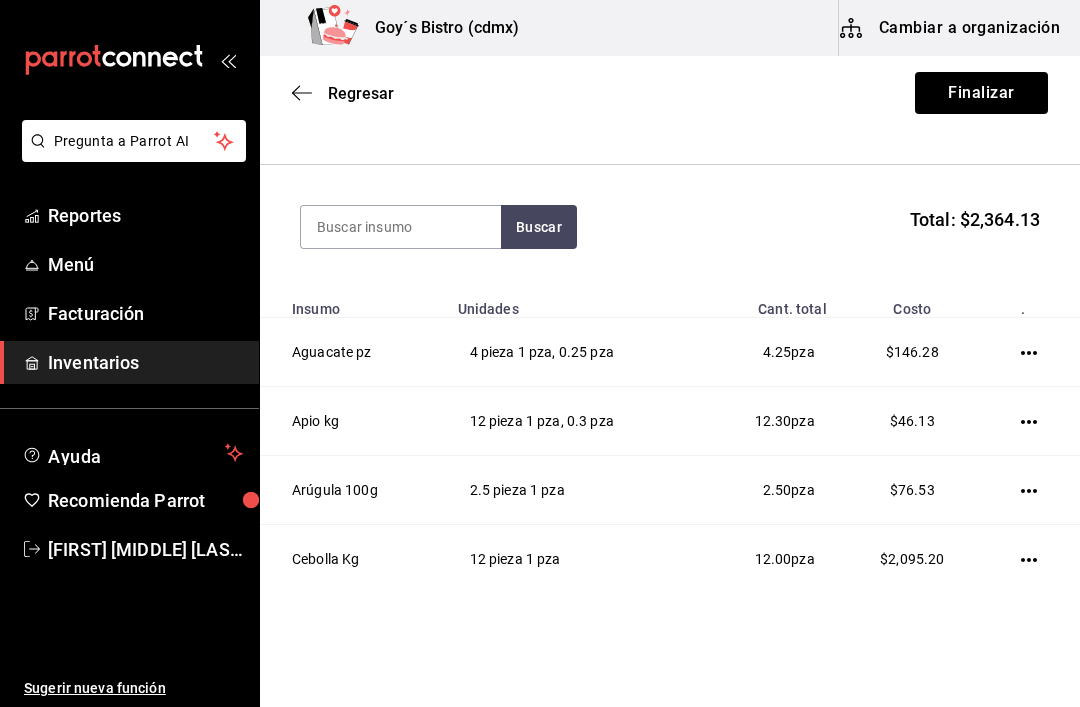 click 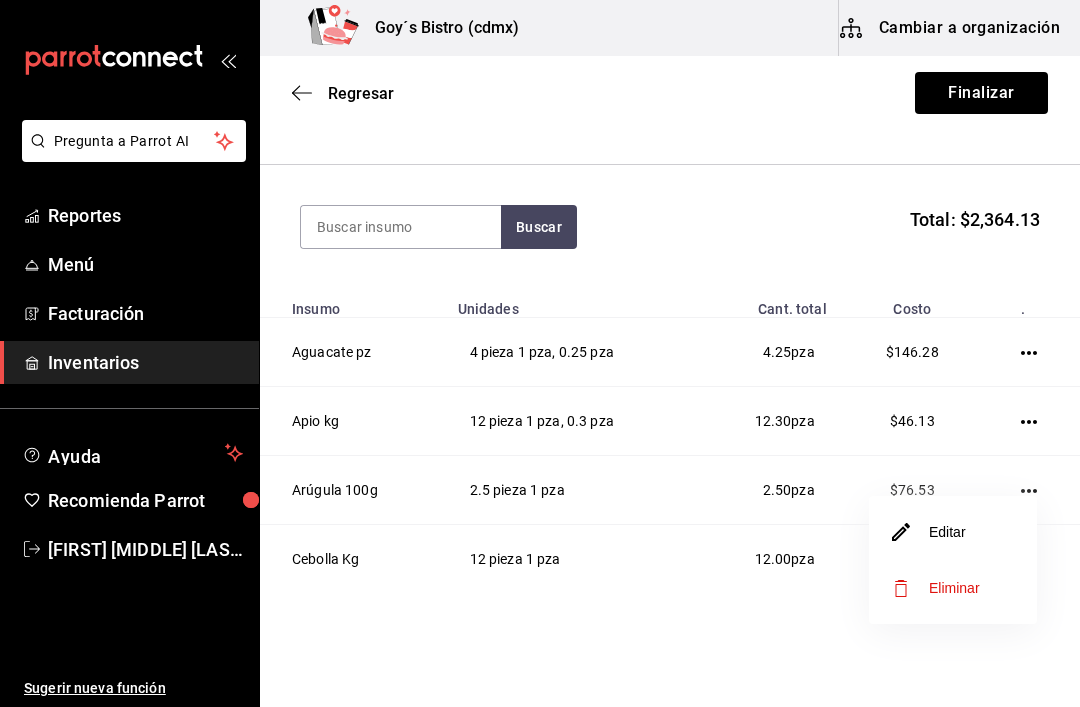 click on "Editar" at bounding box center [929, 532] 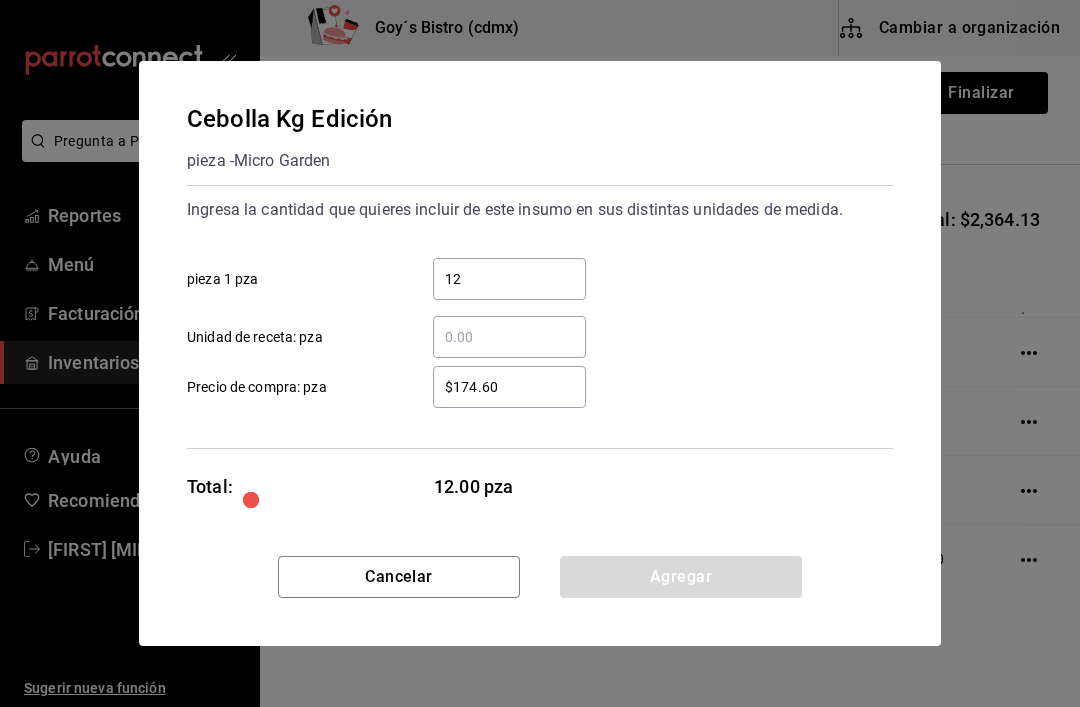 click on "$174.60" at bounding box center [509, 387] 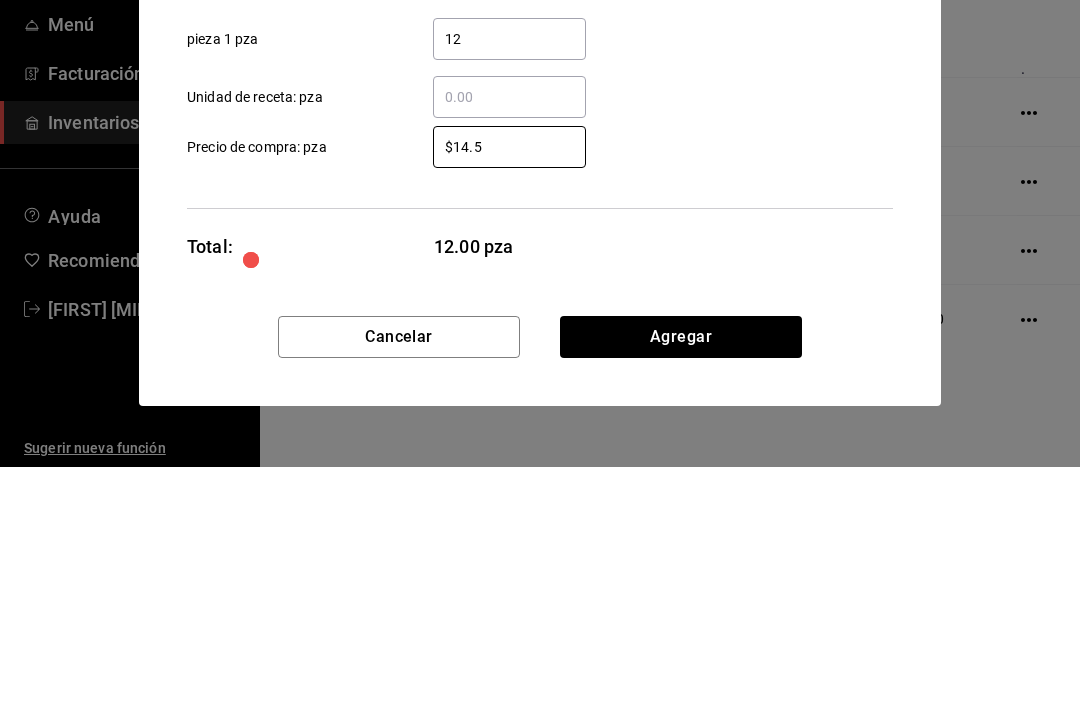 type on "$14.55" 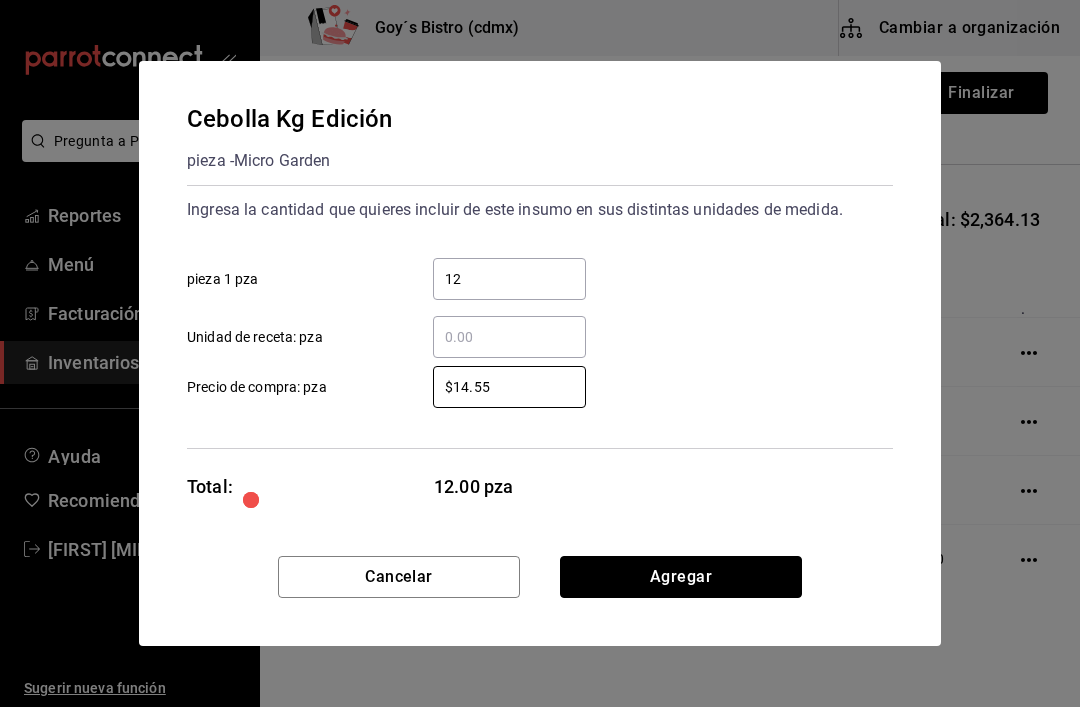 click on "Agregar" at bounding box center [681, 577] 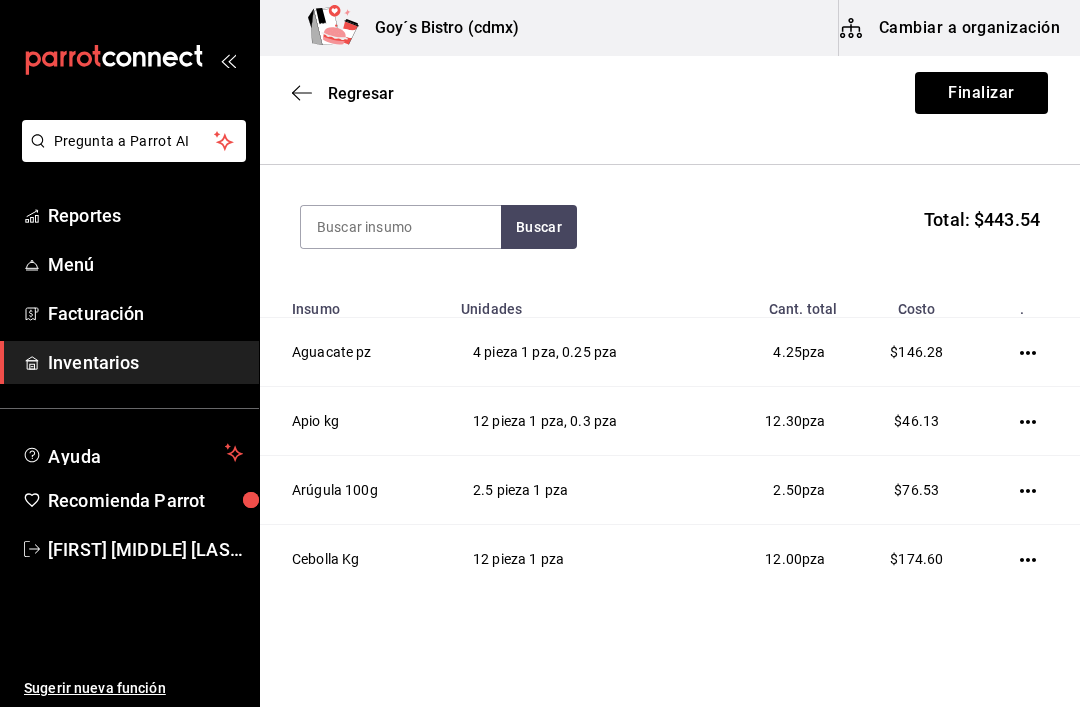 click at bounding box center (401, 227) 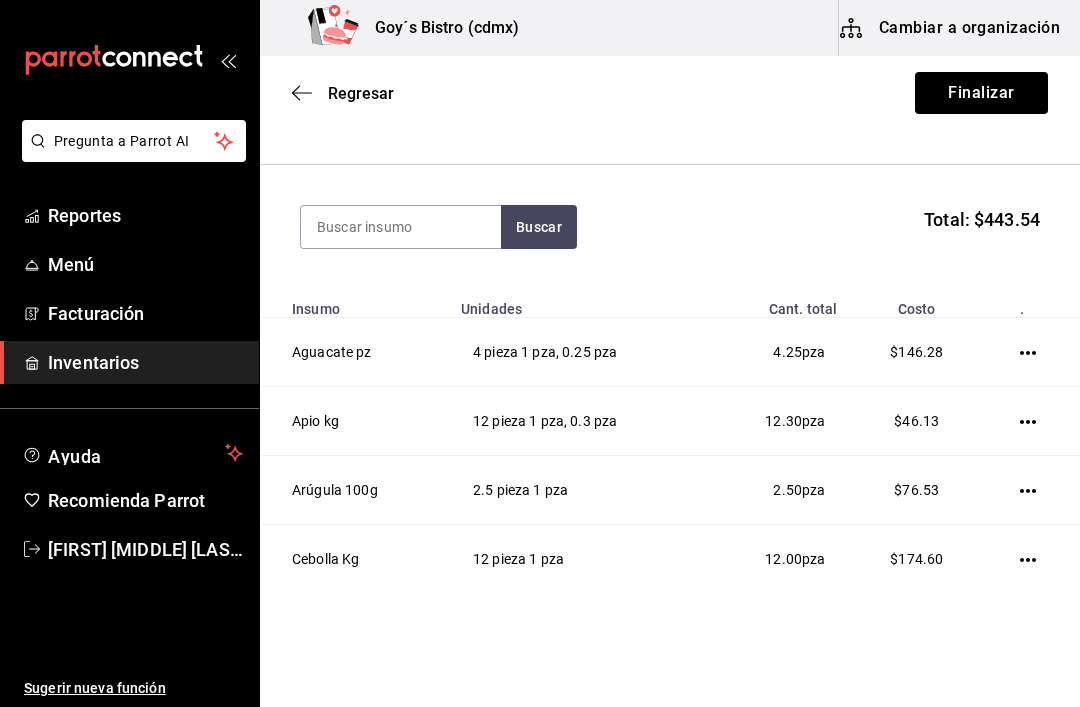 click at bounding box center [401, 227] 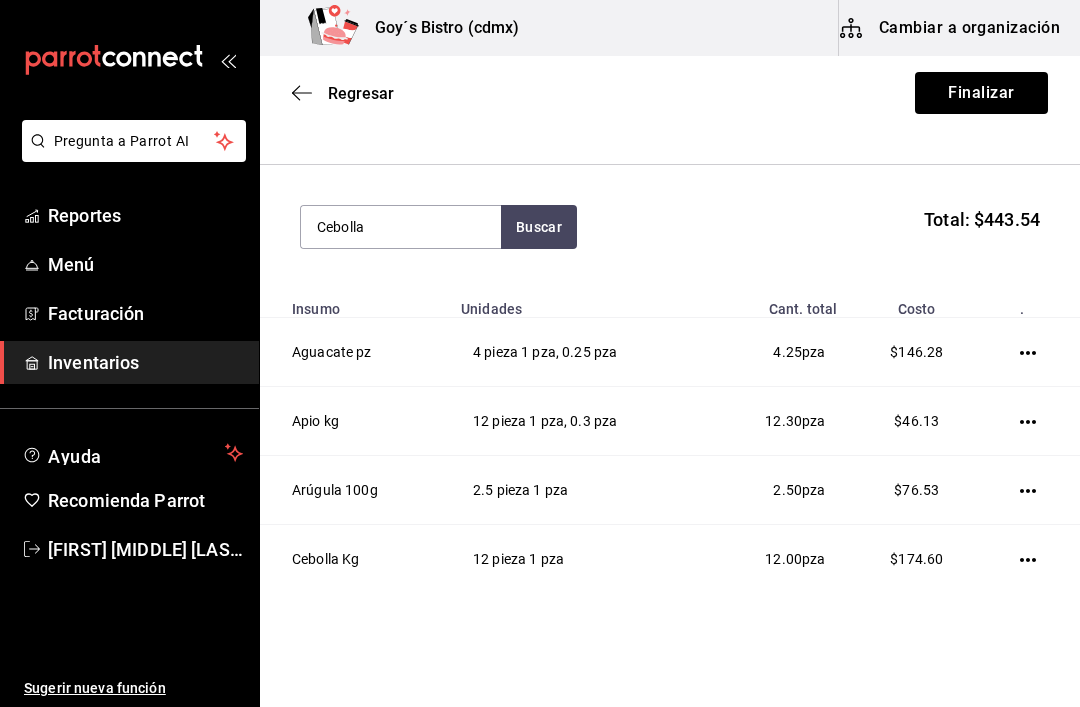 type on "Cebolla" 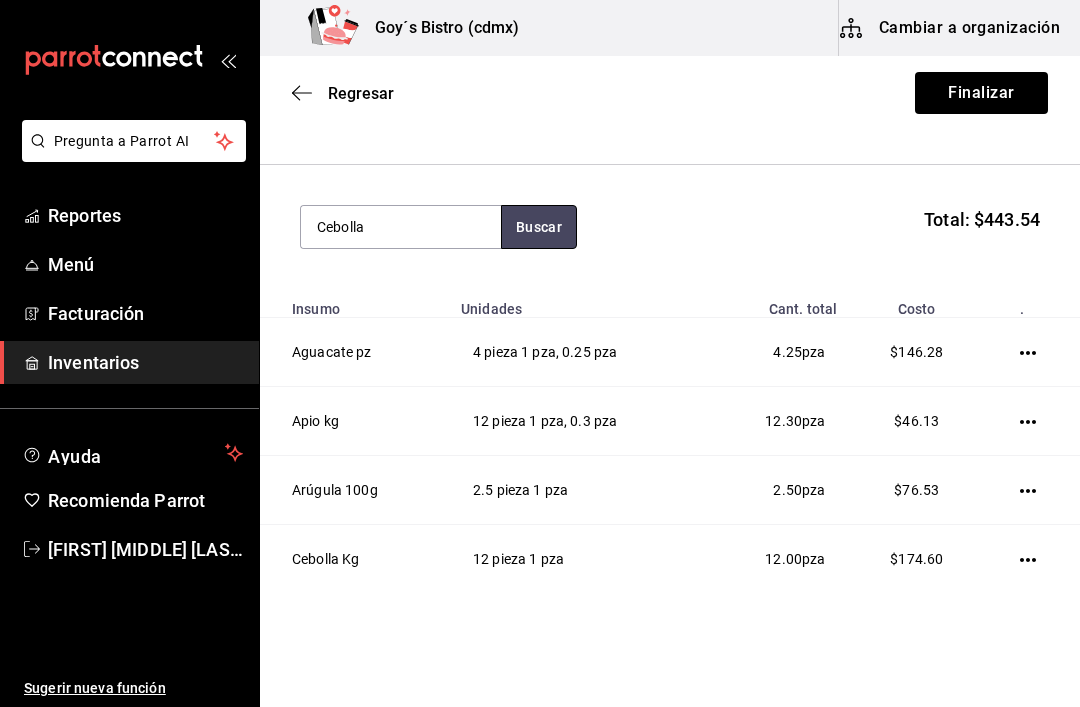 click on "Buscar" at bounding box center (539, 227) 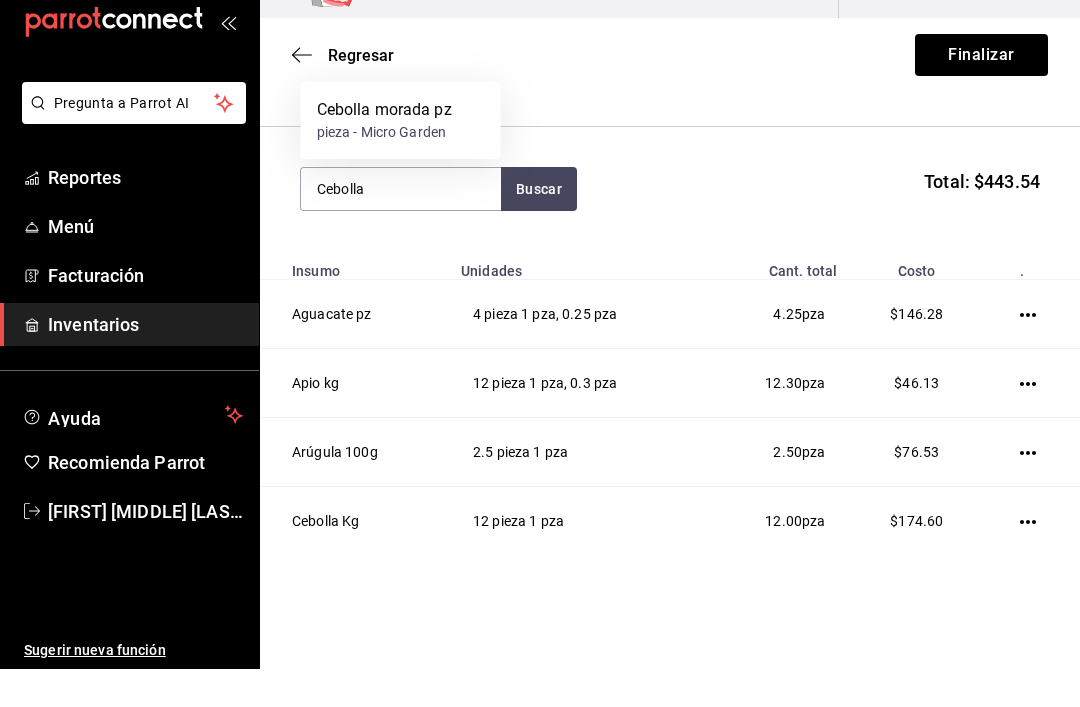 click on "pieza - Micro Garden" at bounding box center [384, 170] 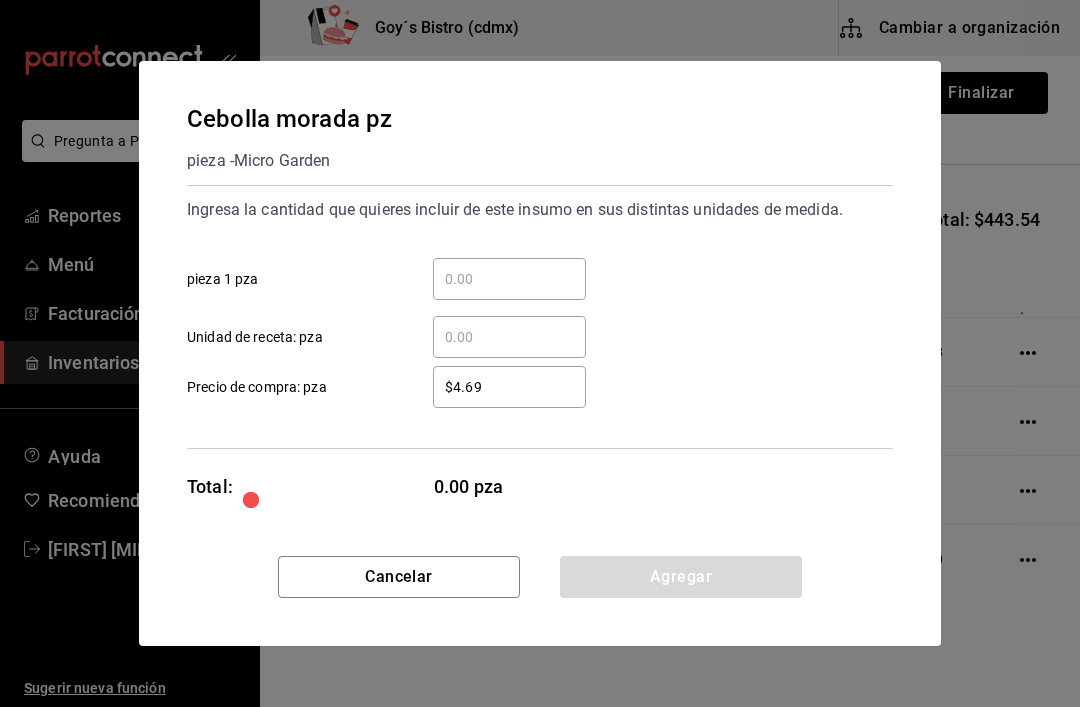 click on "​" at bounding box center (509, 279) 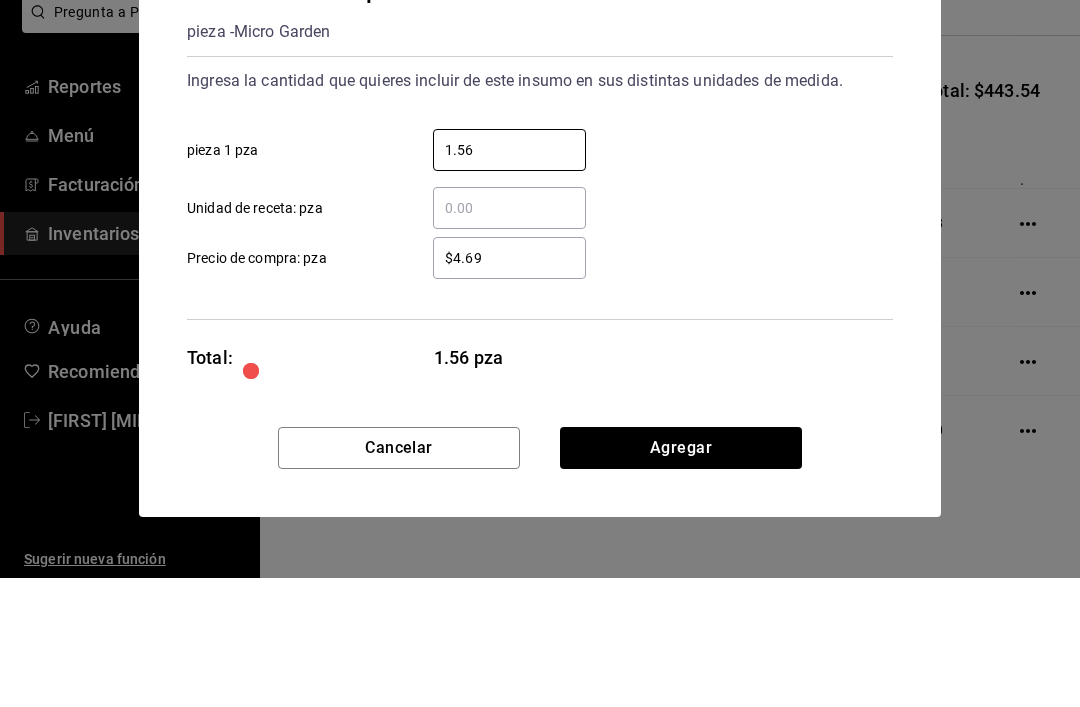 type on "1.56" 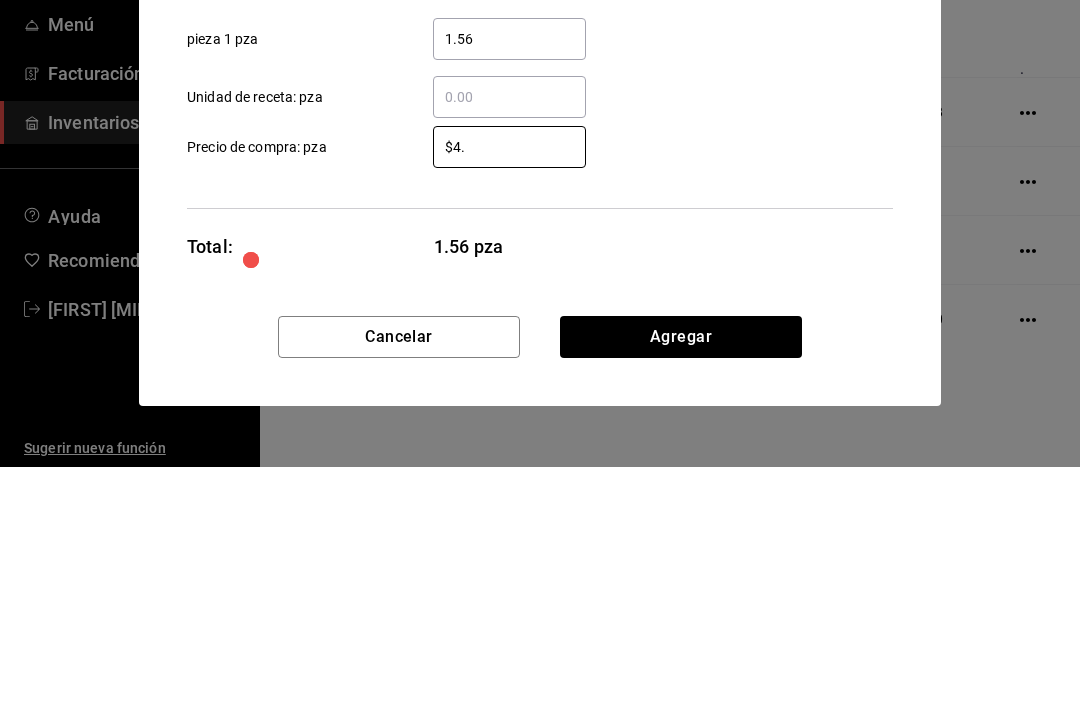 type on "$4" 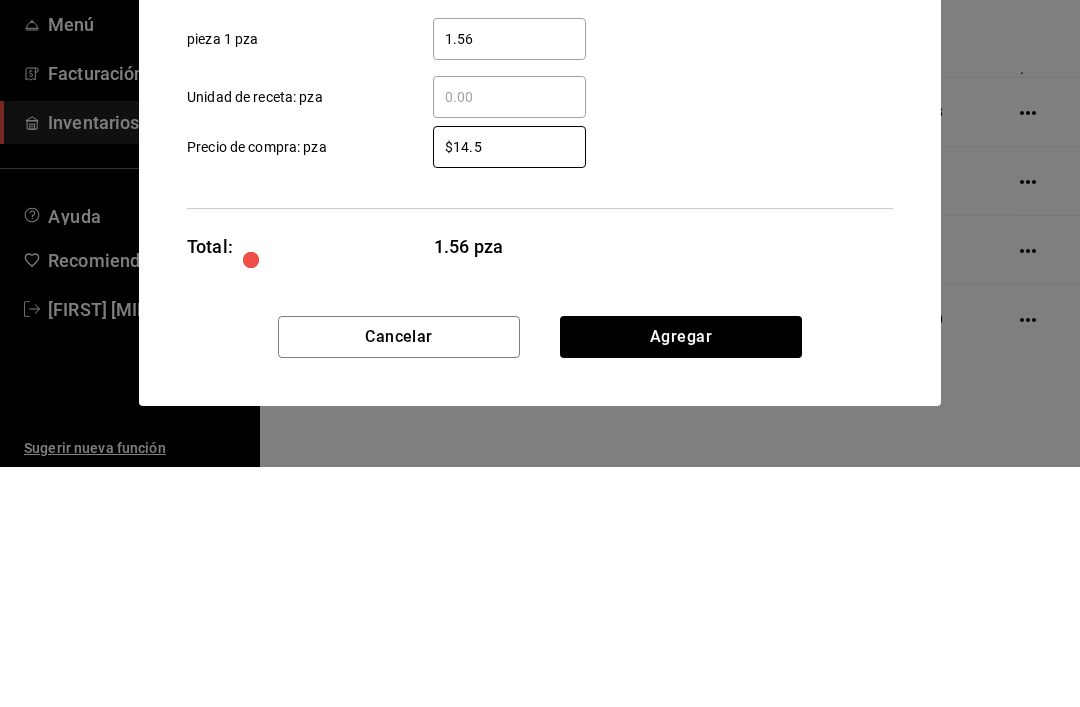 type on "$14.55" 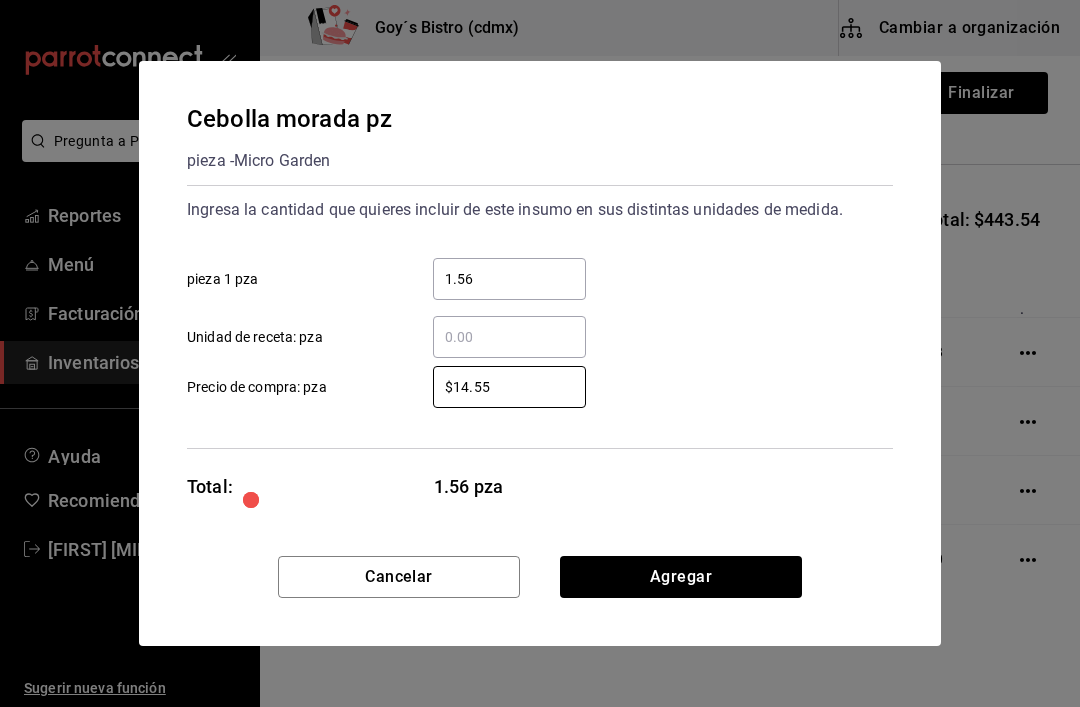 click on "Agregar" at bounding box center [681, 577] 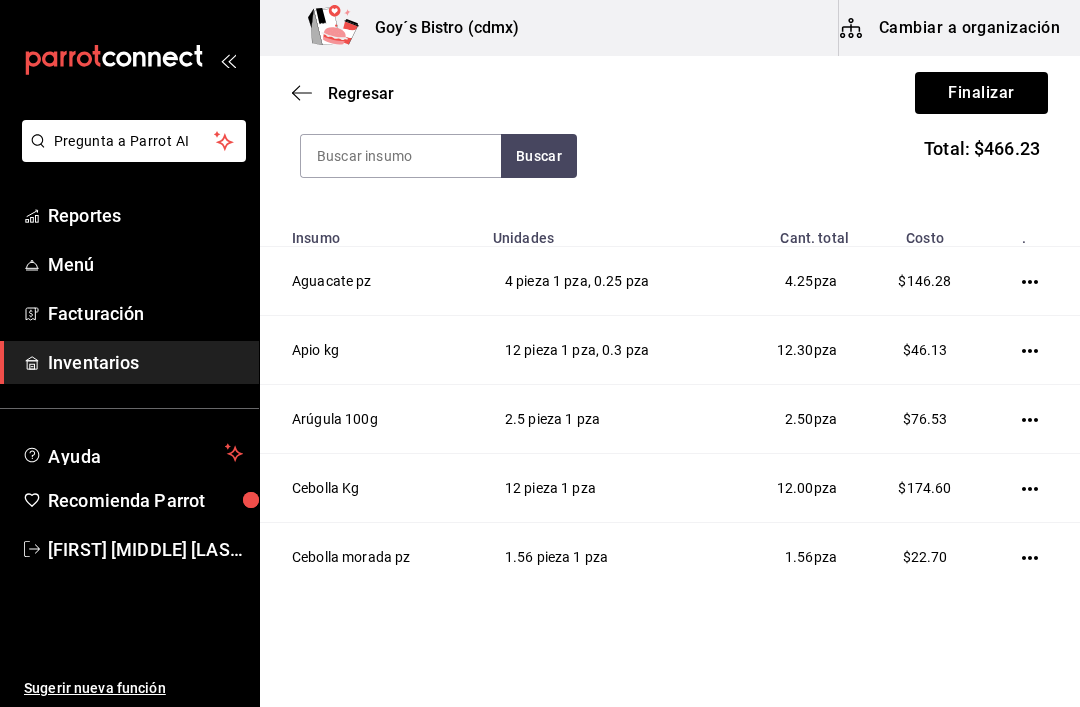 scroll, scrollTop: 237, scrollLeft: 0, axis: vertical 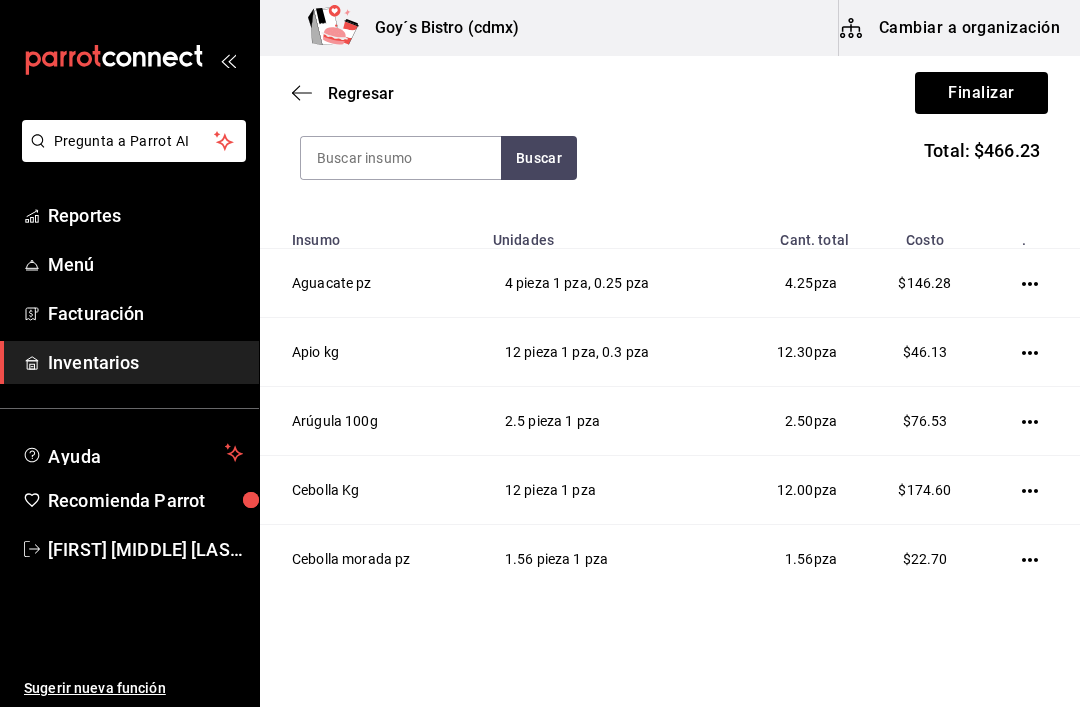click at bounding box center [401, 158] 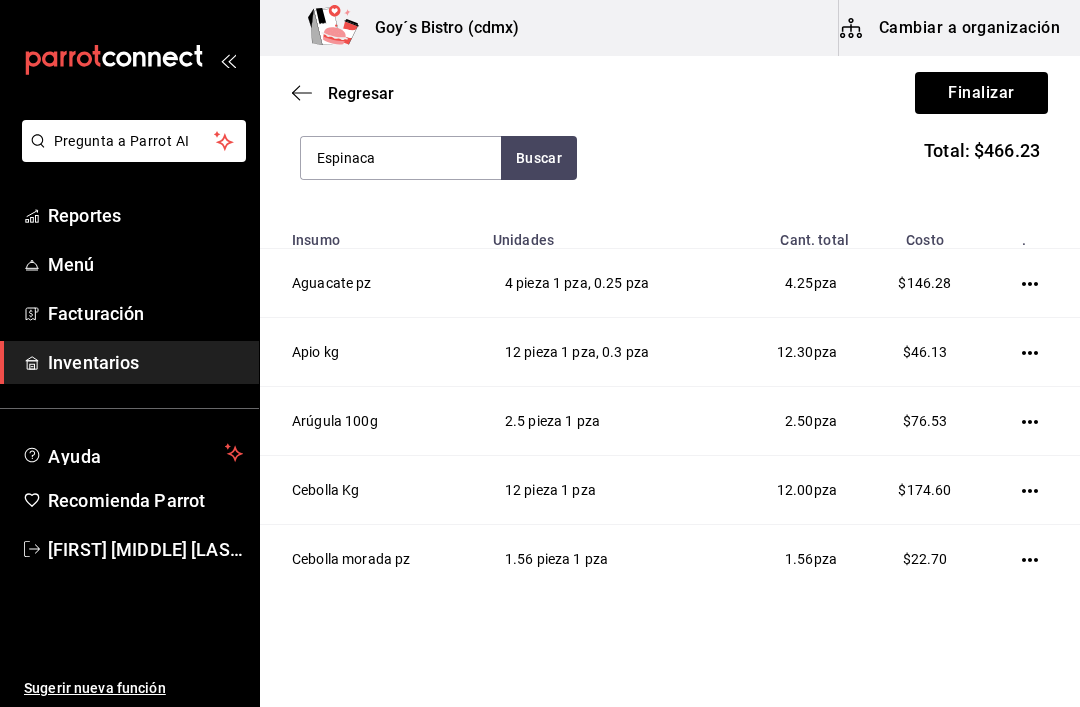 type on "Espinaca" 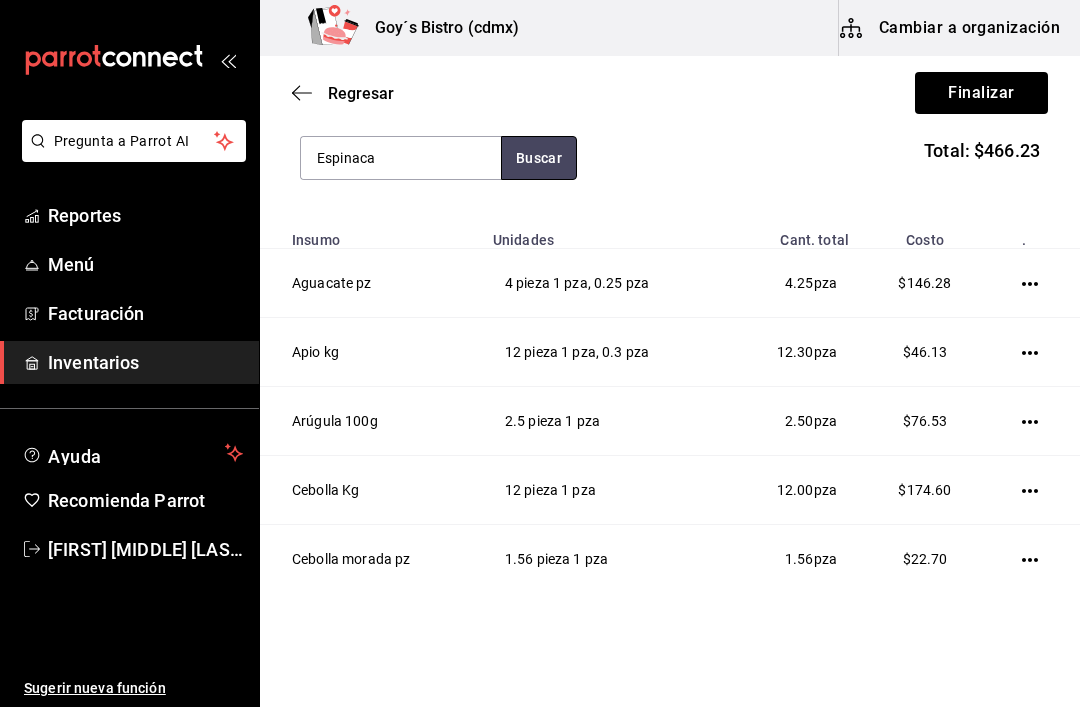 click on "Buscar" at bounding box center (539, 158) 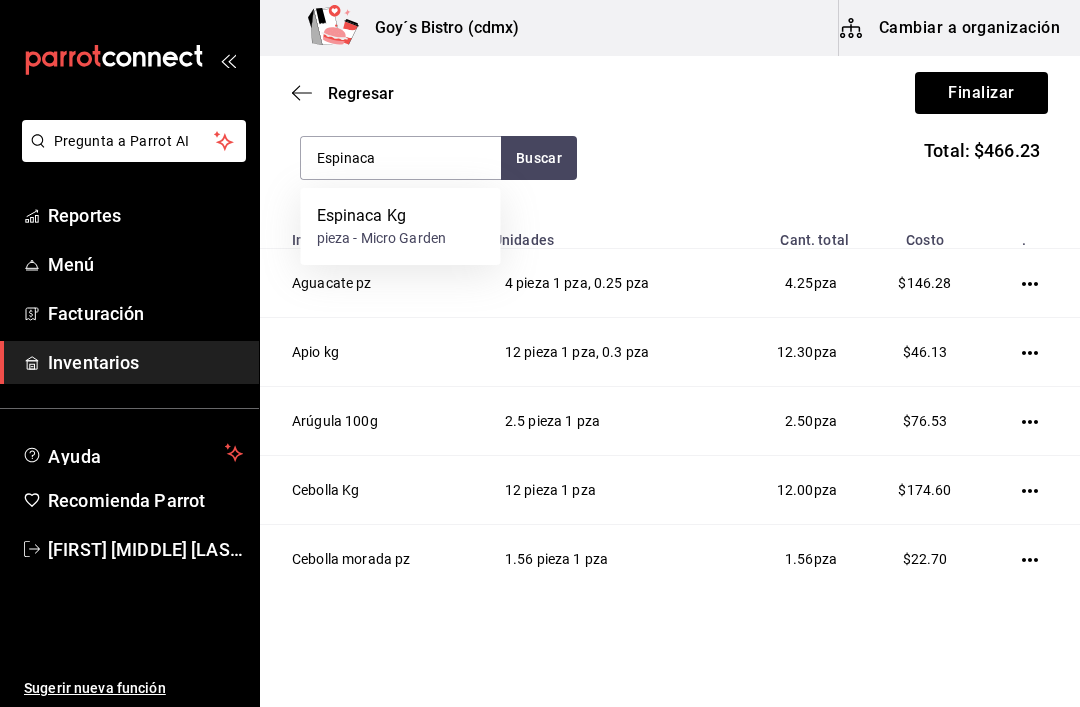 click on "pieza - Micro Garden" at bounding box center [382, 238] 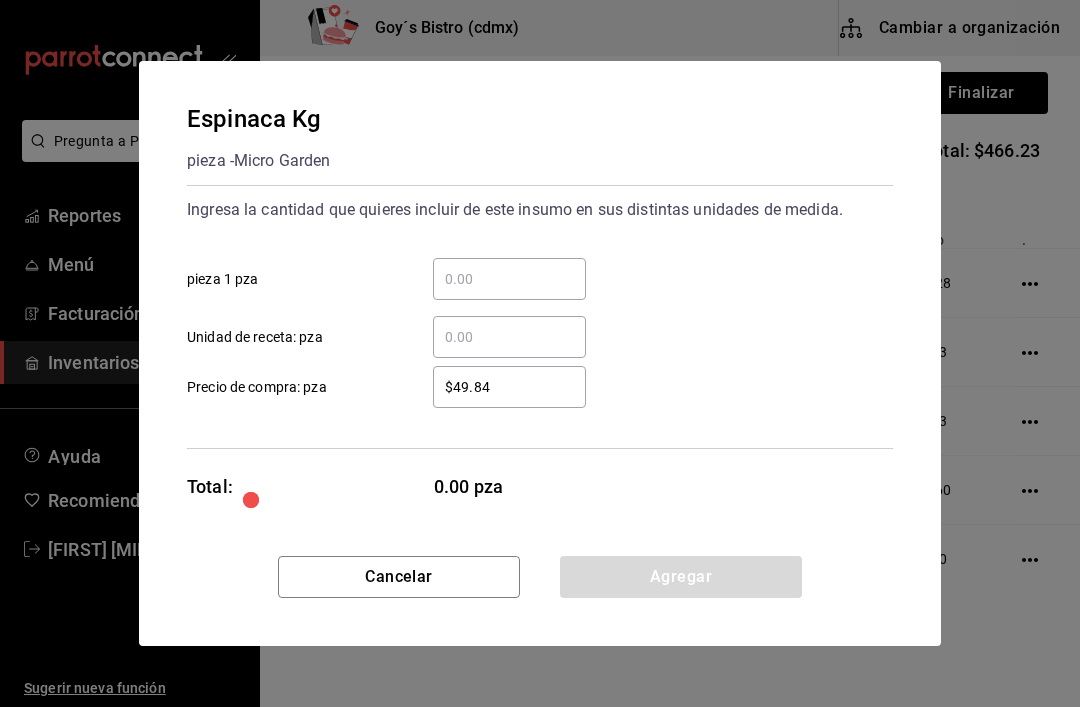 click on "​ pieza 1 pza" at bounding box center (509, 279) 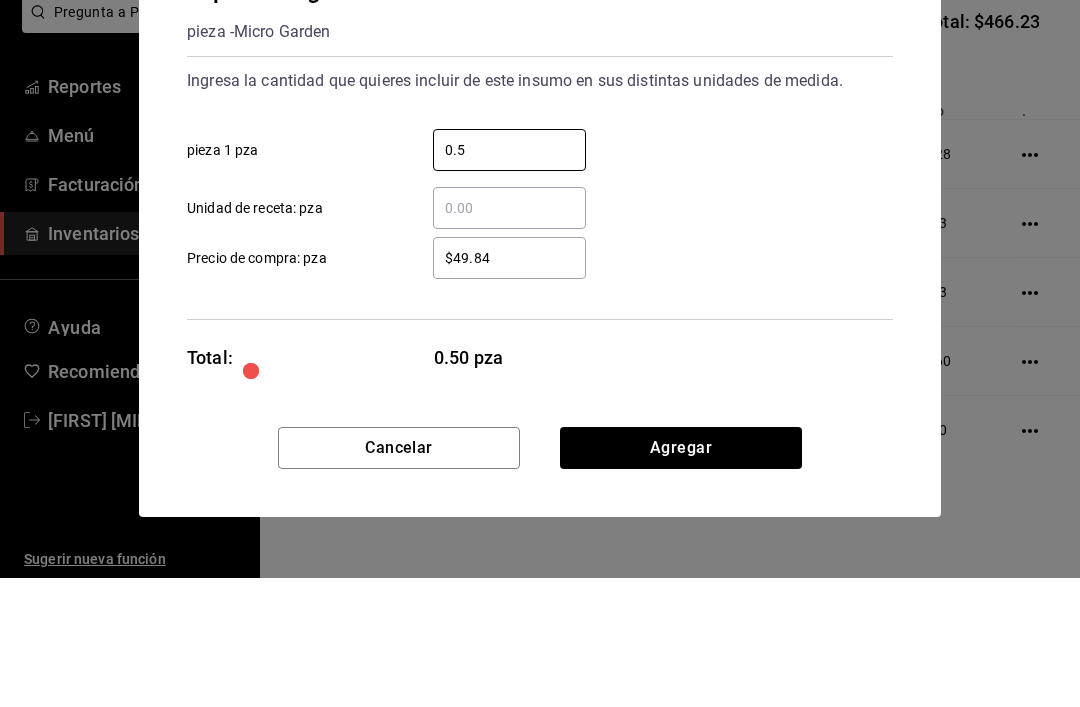 type on "0.5" 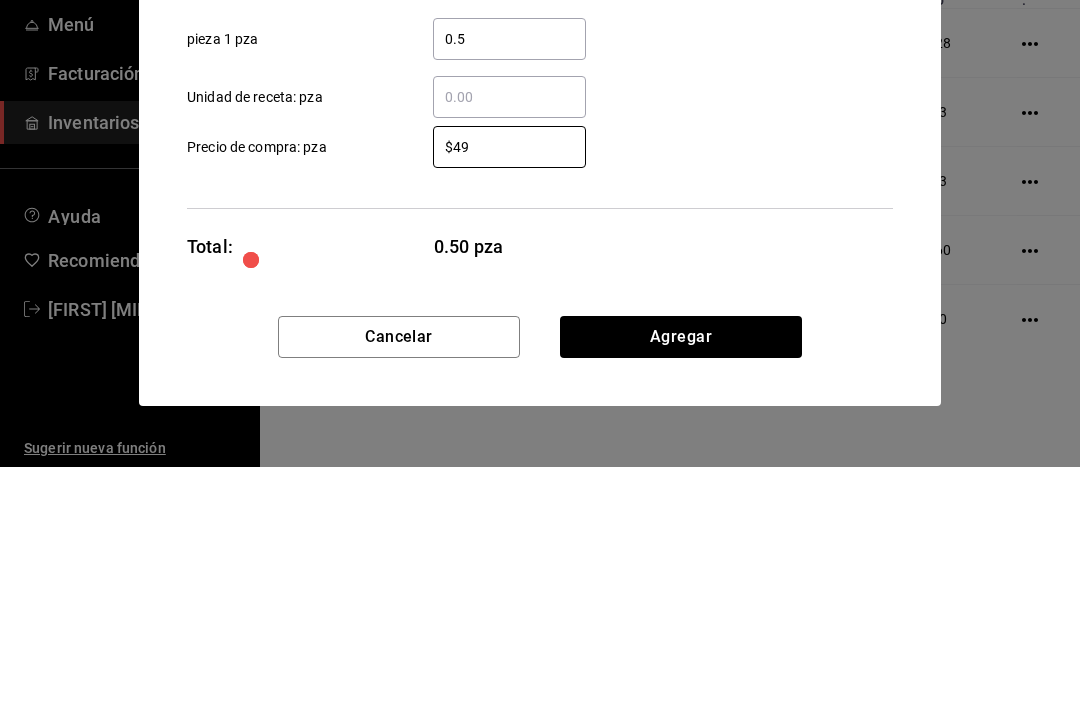 type on "$4" 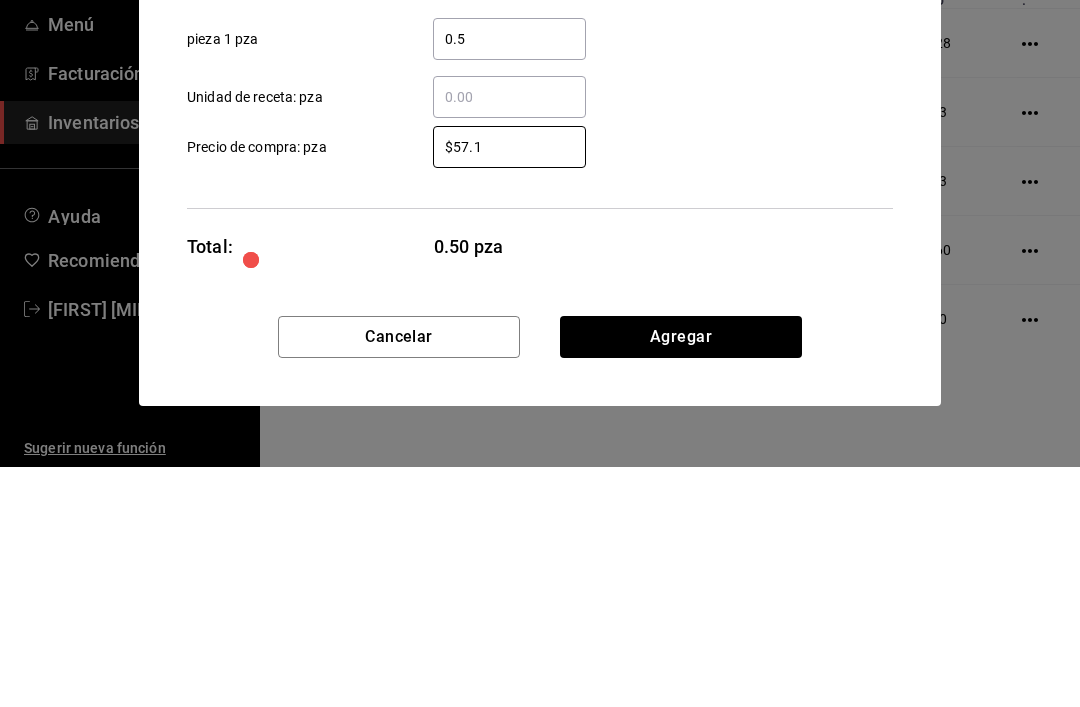 type on "$57.14" 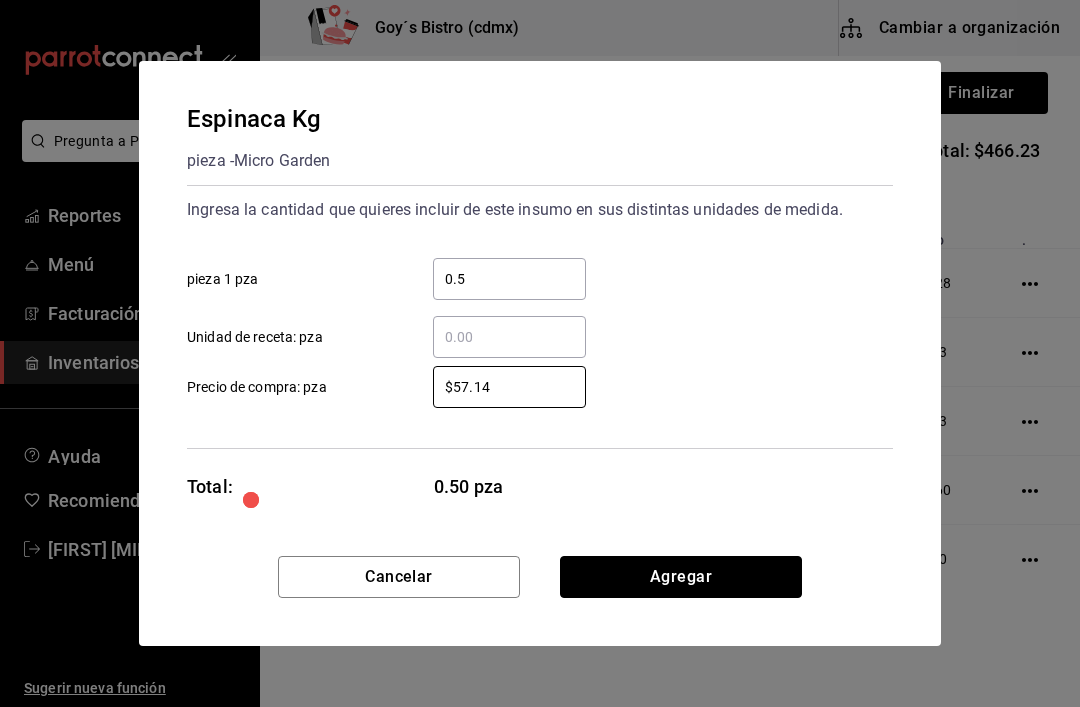 click on "Agregar" at bounding box center [681, 577] 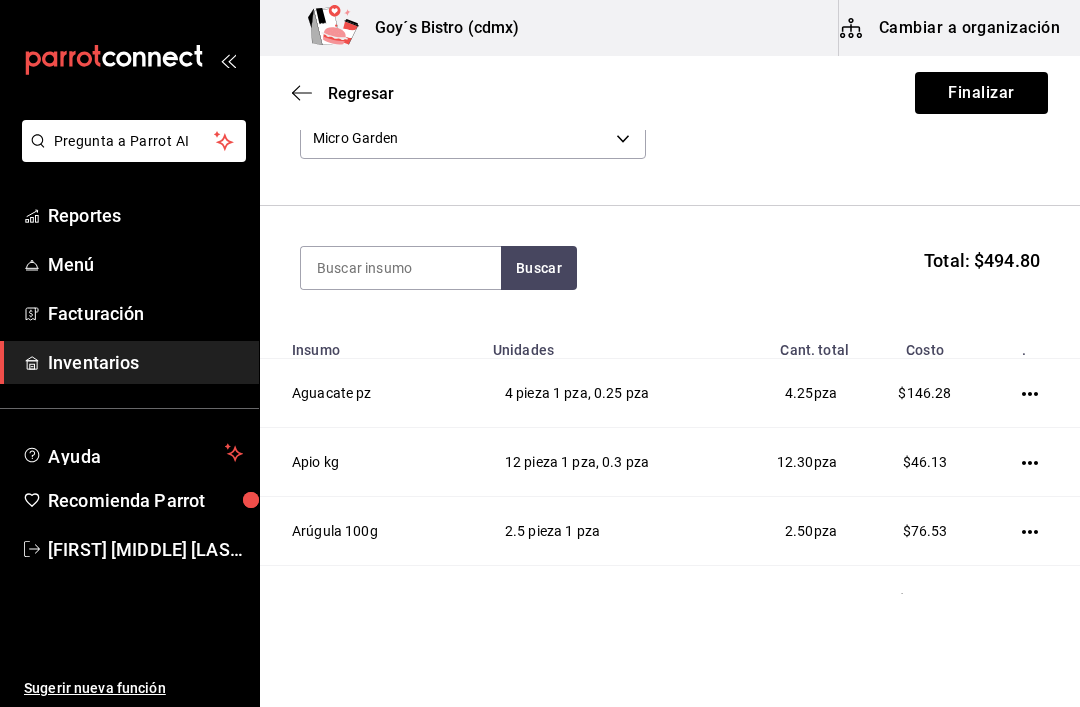 scroll, scrollTop: 124, scrollLeft: 0, axis: vertical 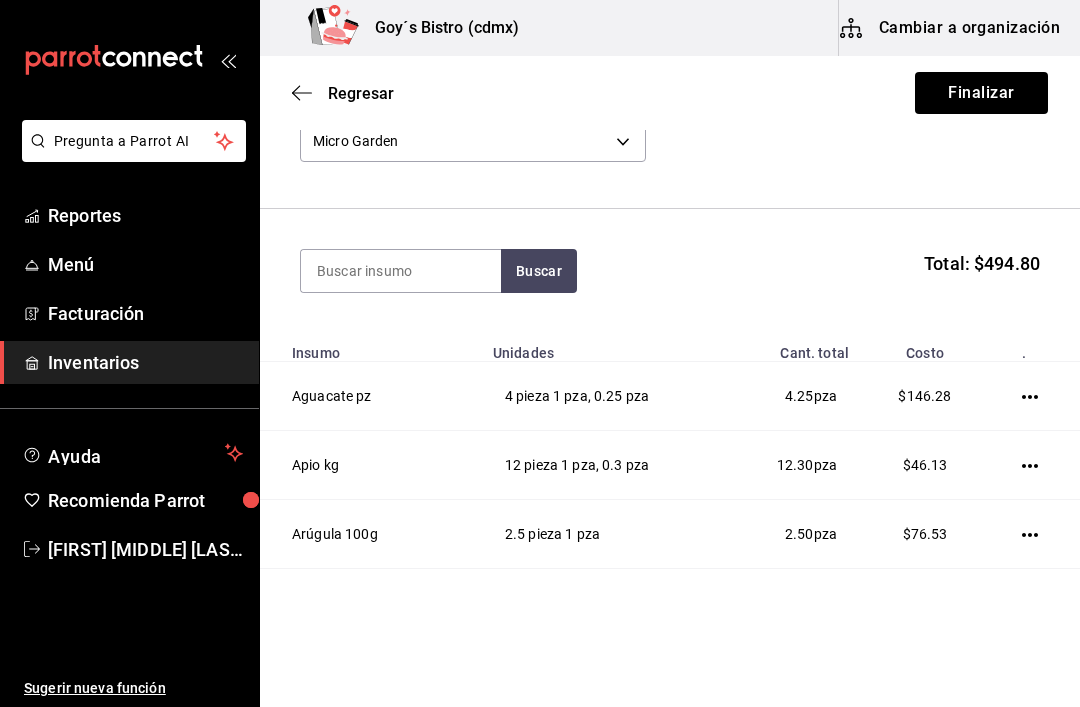 click at bounding box center [401, 271] 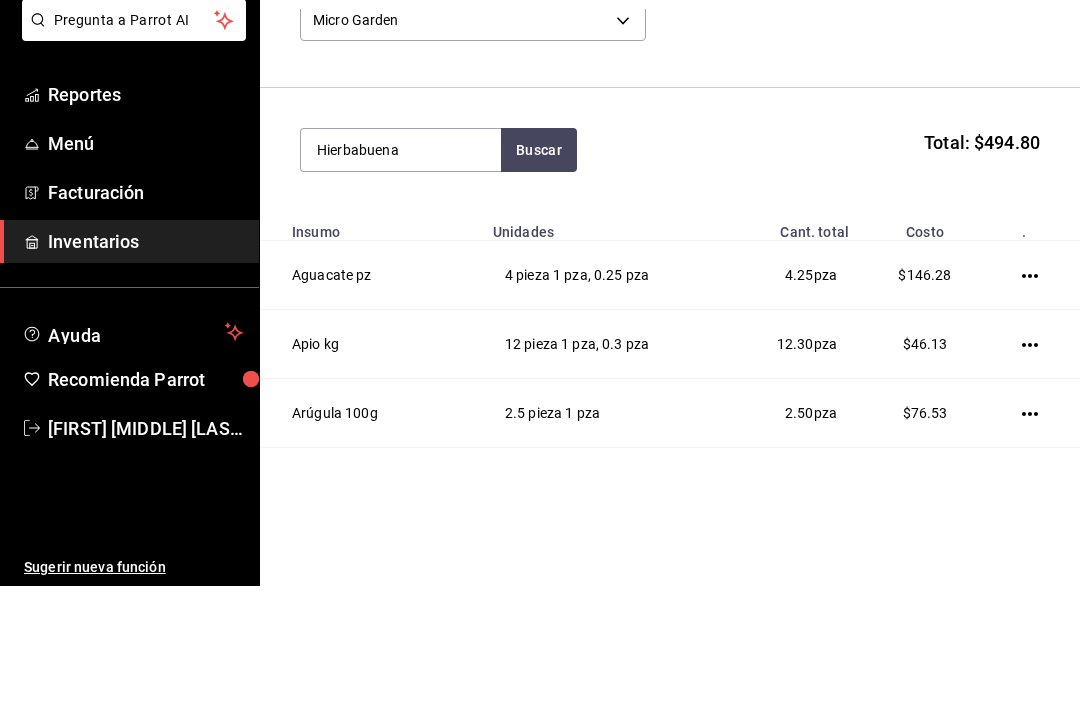 type on "Hierbabuena" 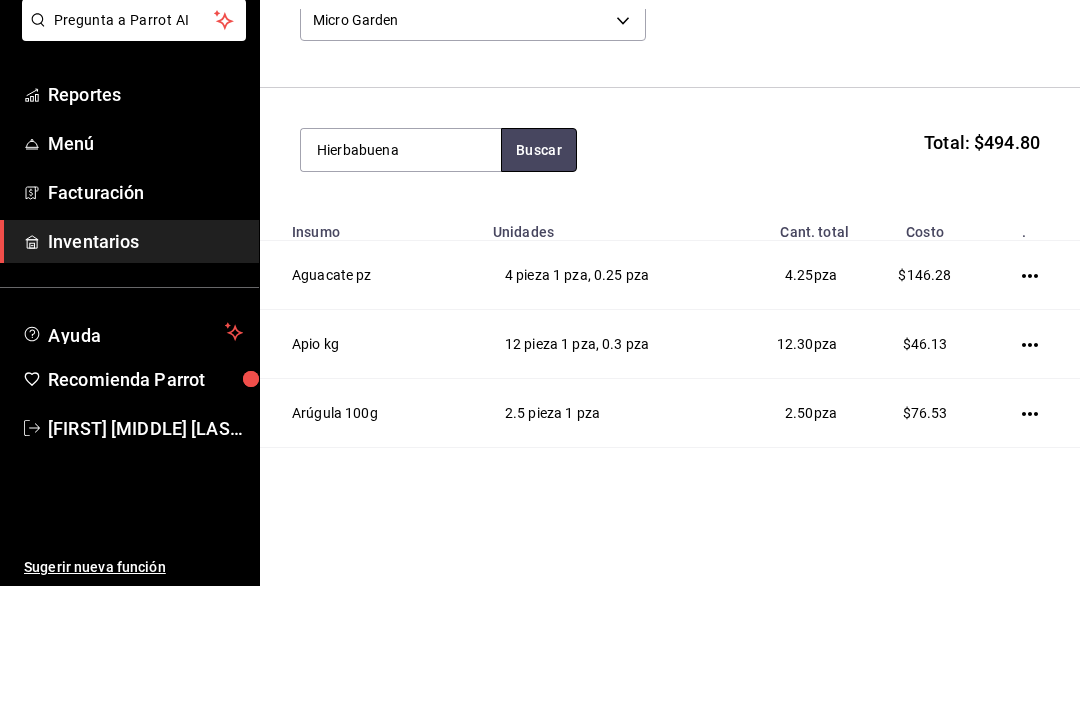click on "Buscar" at bounding box center [539, 271] 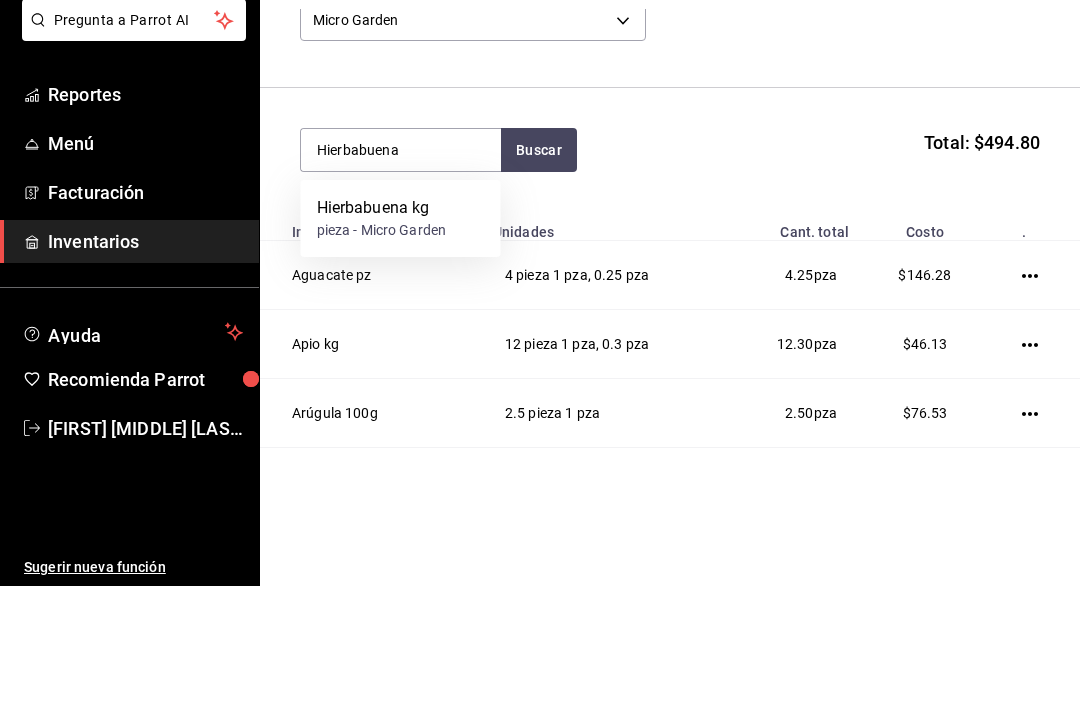 click on "Hierbabuena kg" at bounding box center (382, 329) 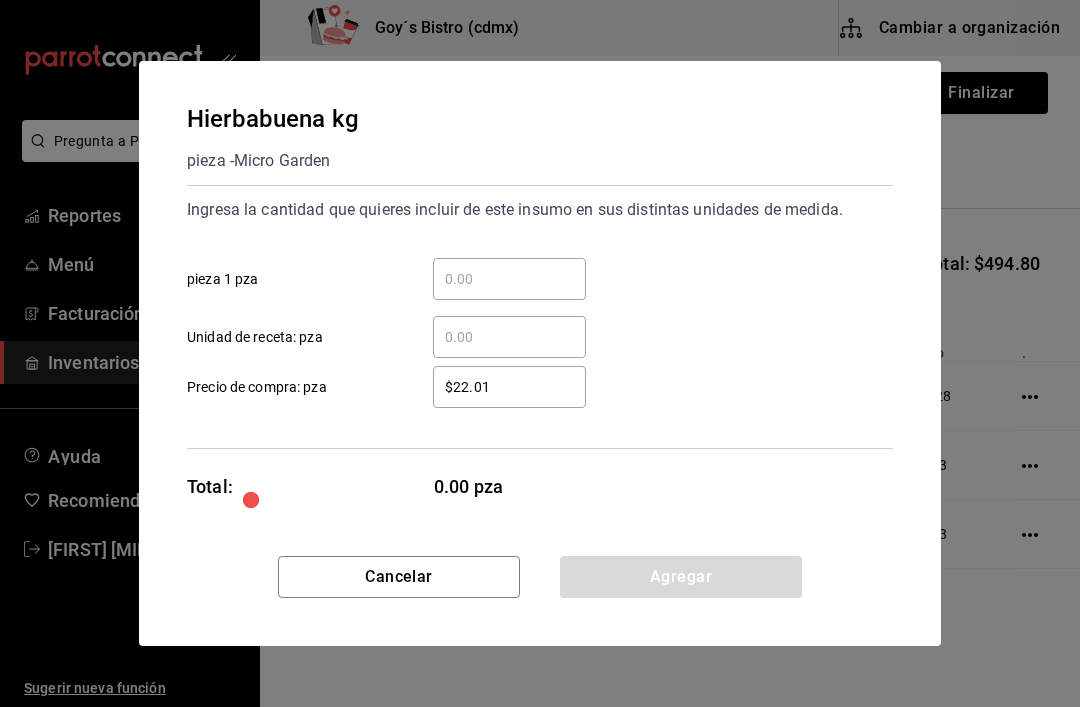 click on "​ pieza 1 pza" at bounding box center [509, 279] 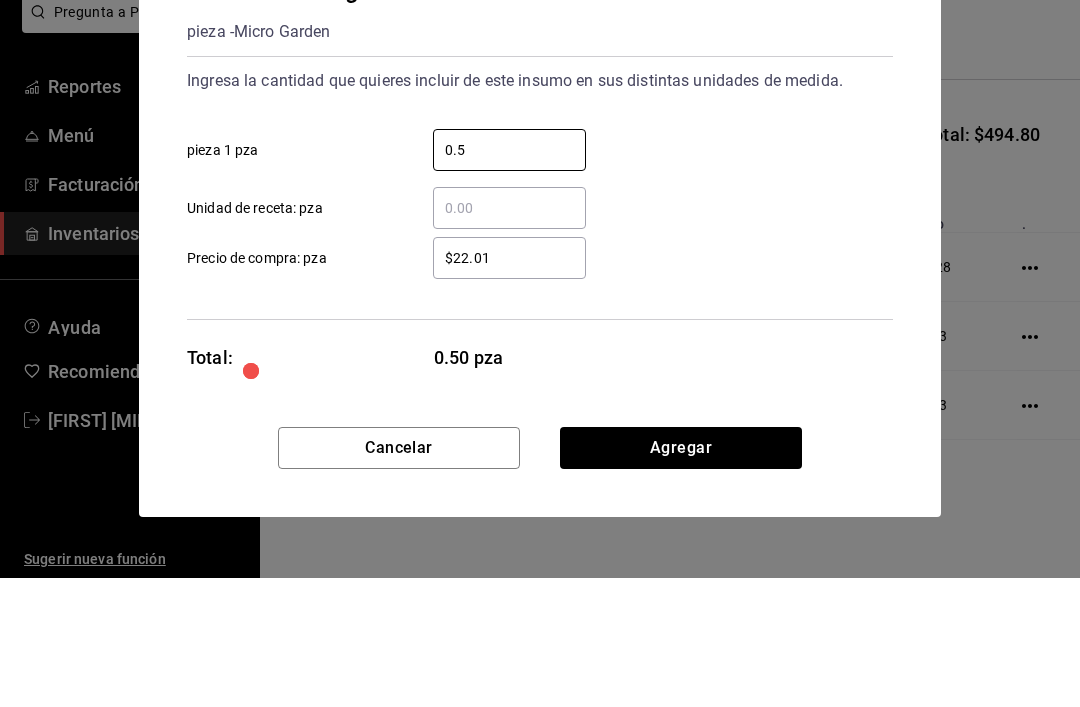 type on "0.5" 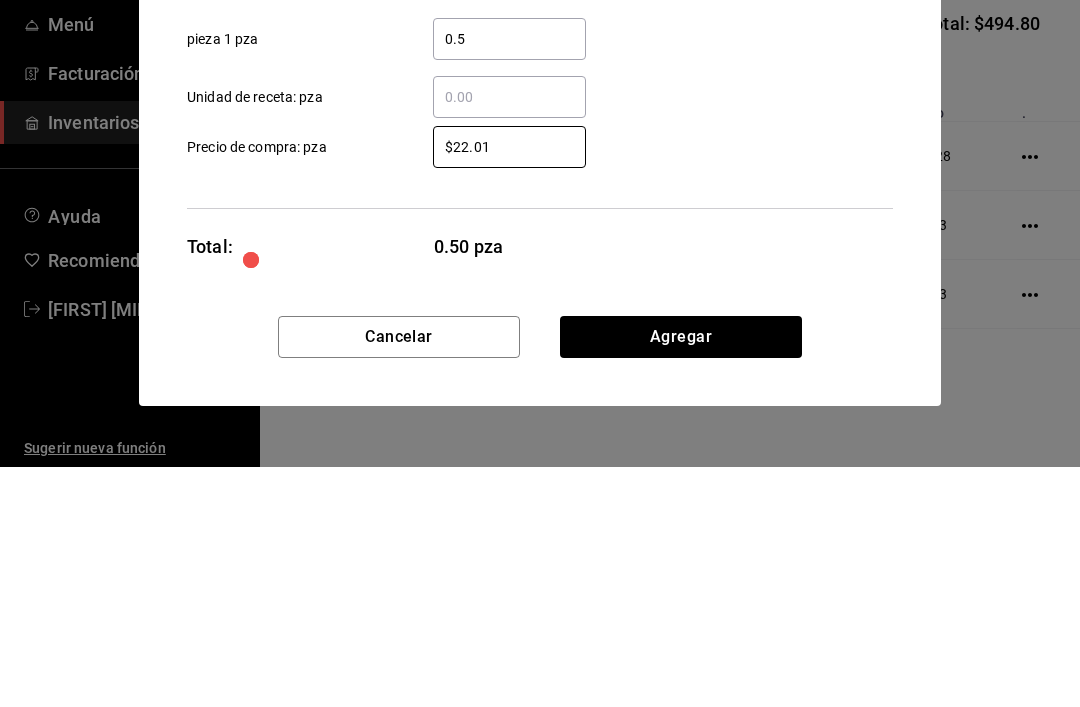 click on "$22.01" at bounding box center (509, 387) 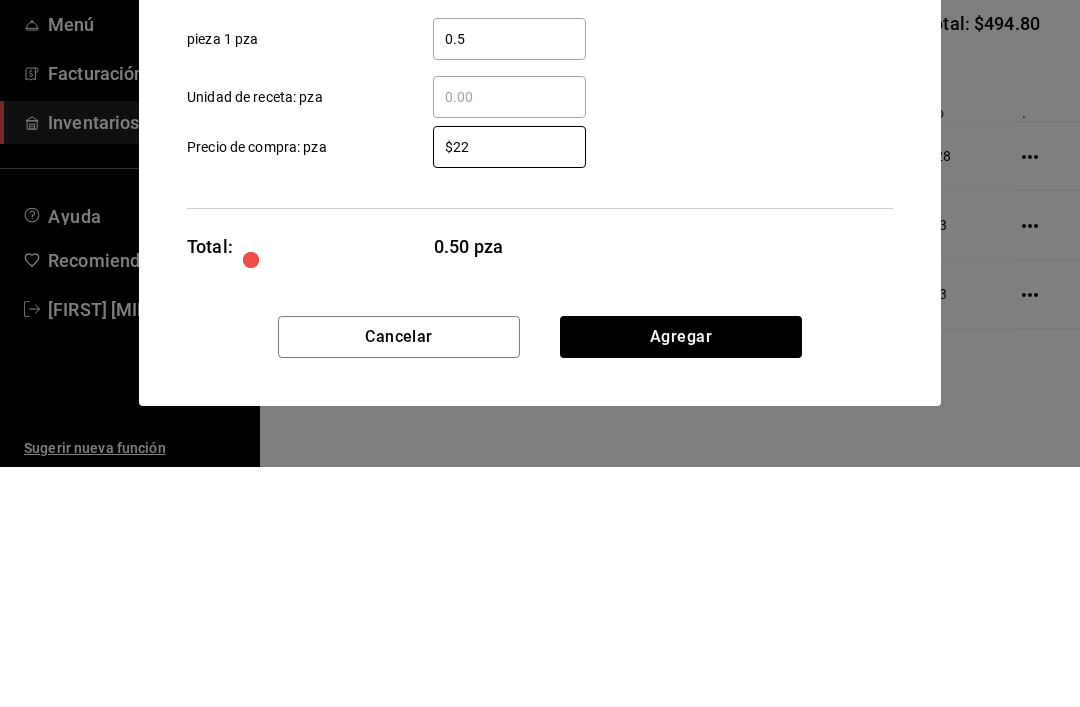 type on "$2" 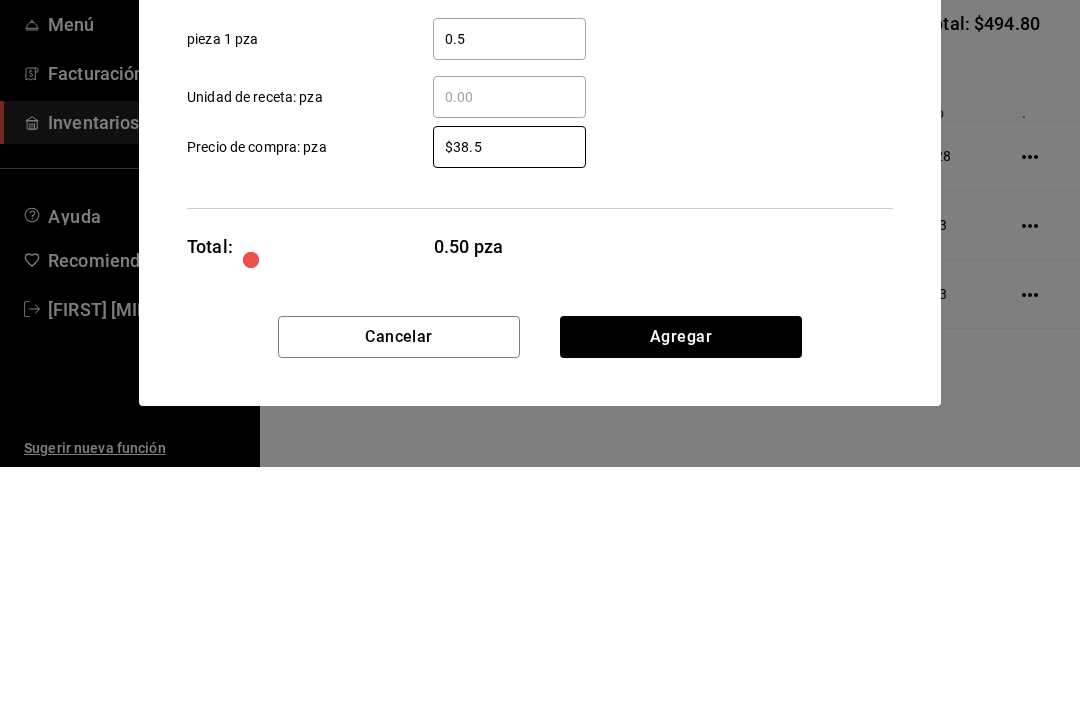 type on "$38.57" 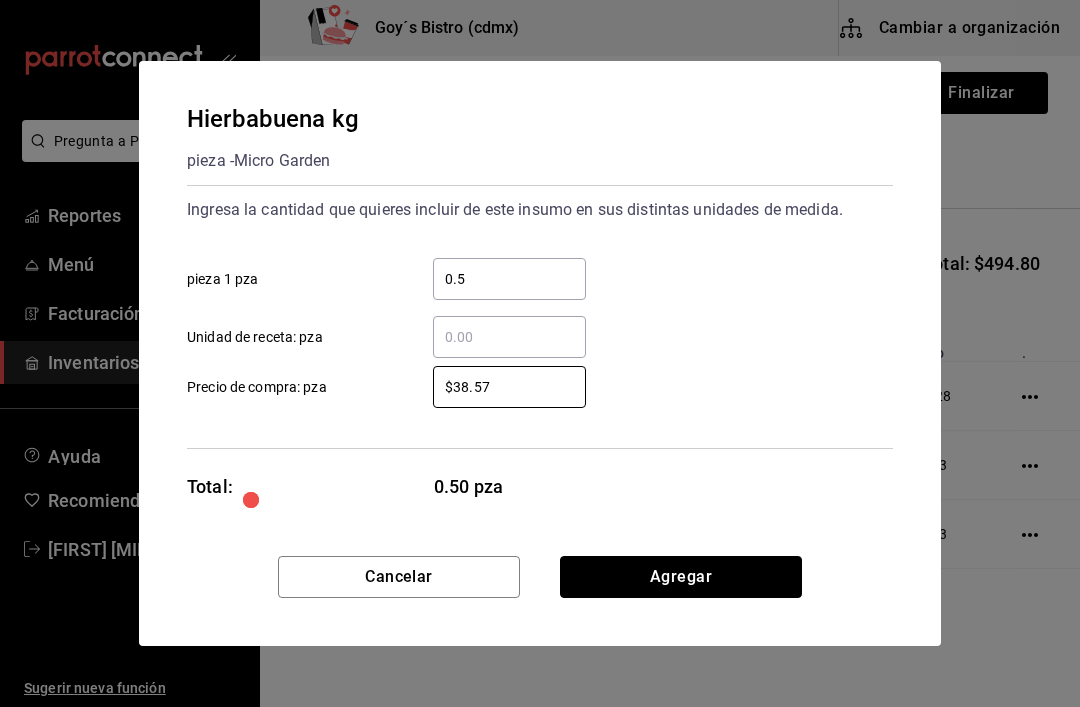 click on "Agregar" at bounding box center [681, 577] 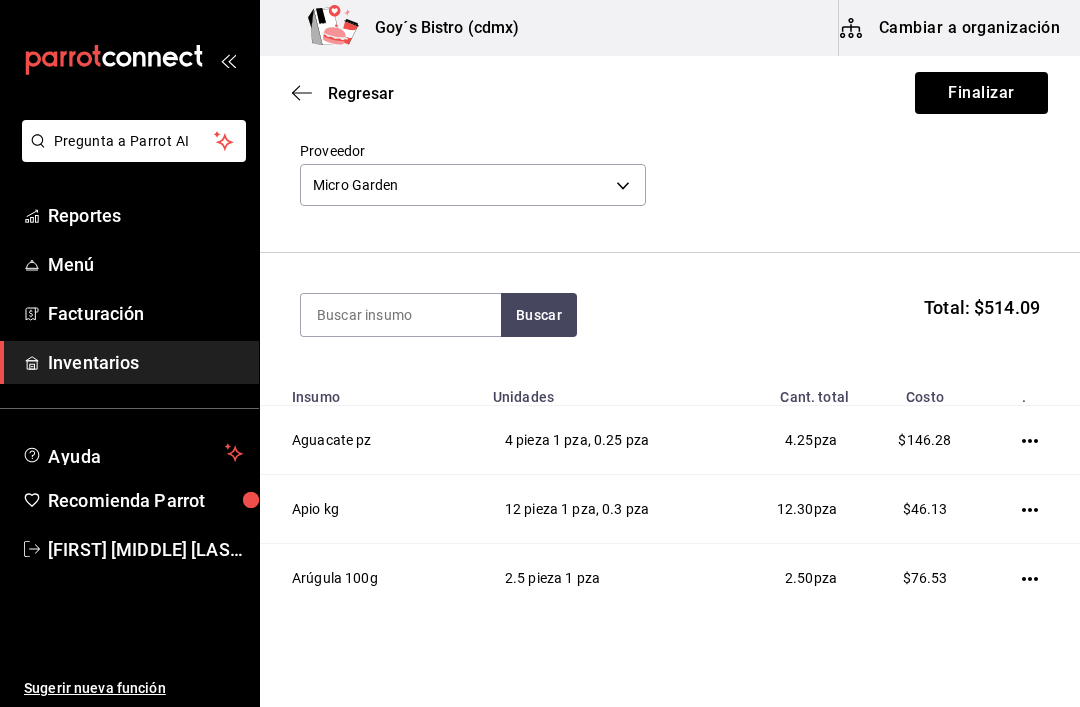 scroll, scrollTop: 74, scrollLeft: 0, axis: vertical 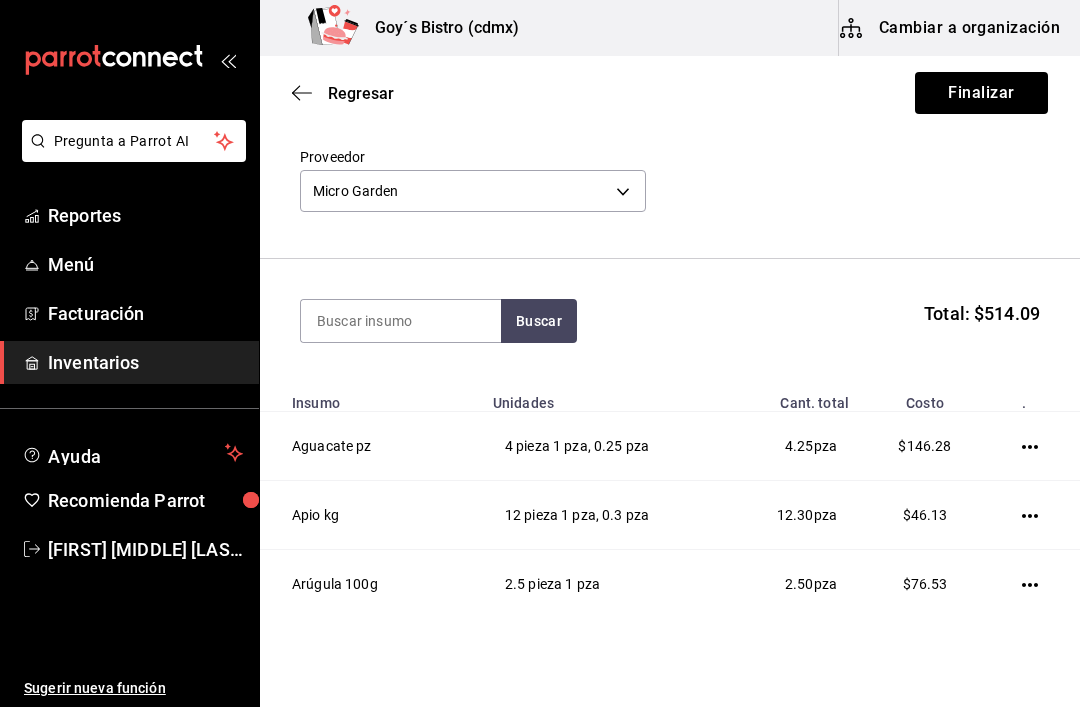 click at bounding box center [401, 321] 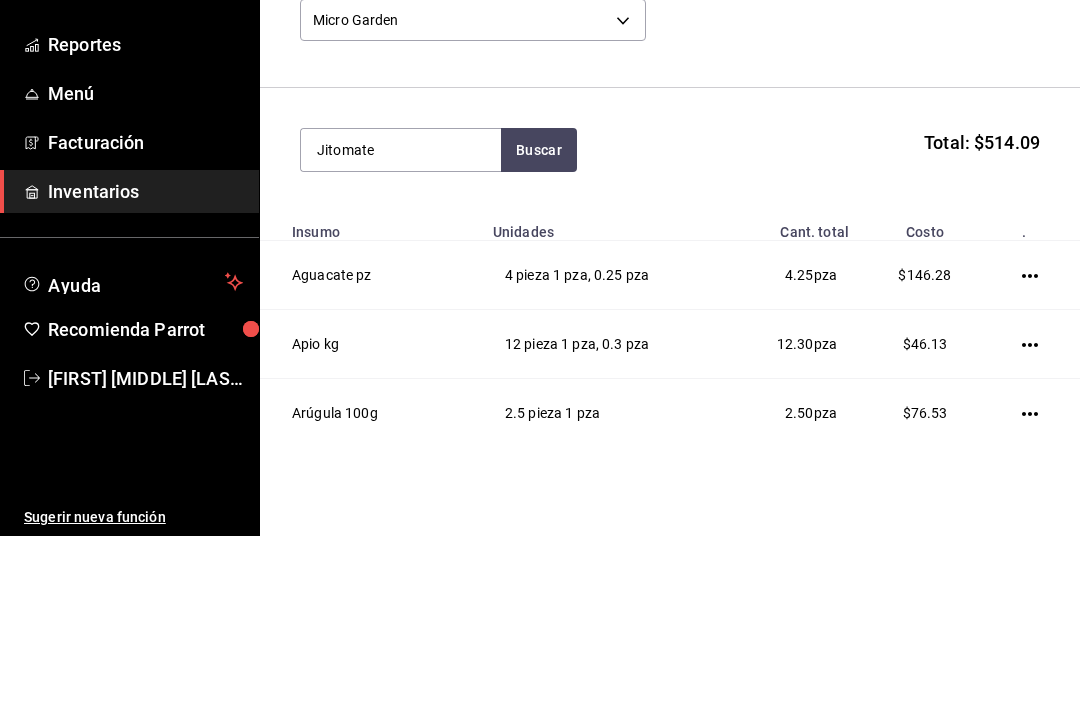 type on "Jitomate" 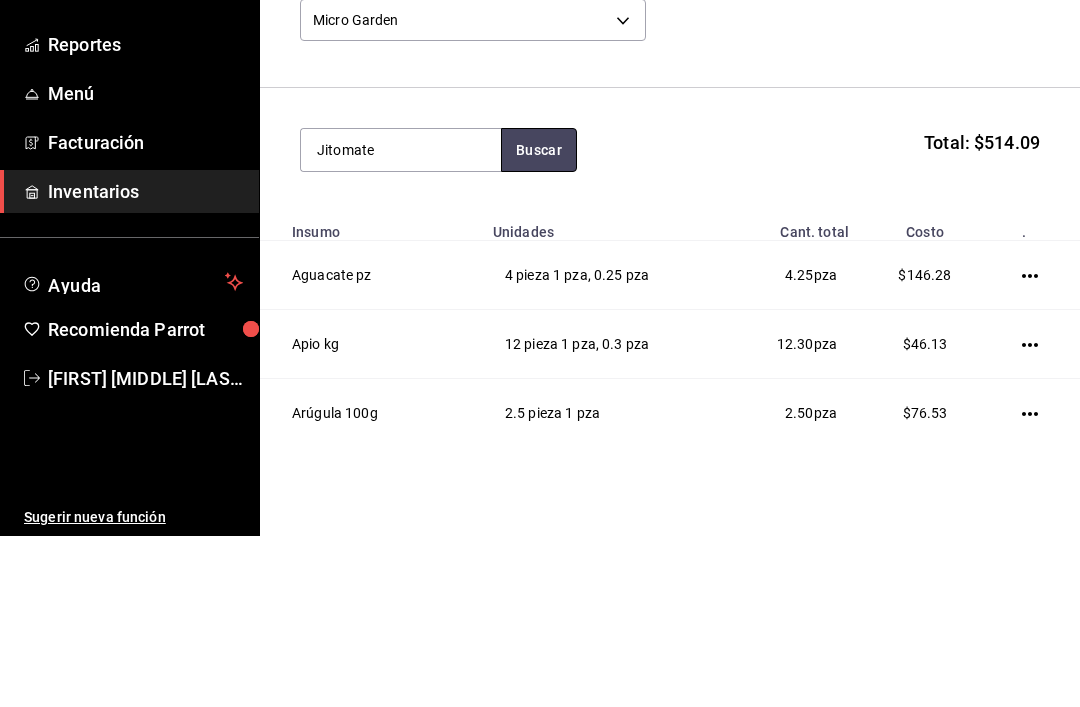 click on "Buscar" at bounding box center [539, 321] 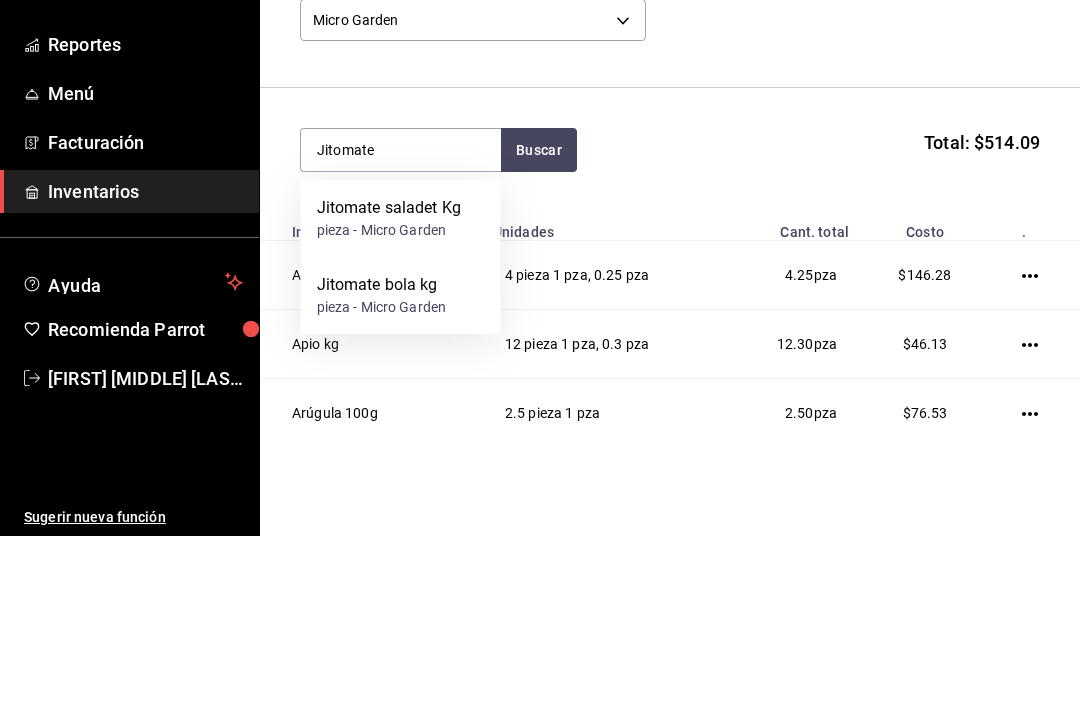 click on "Jitomate bola kg" at bounding box center (382, 456) 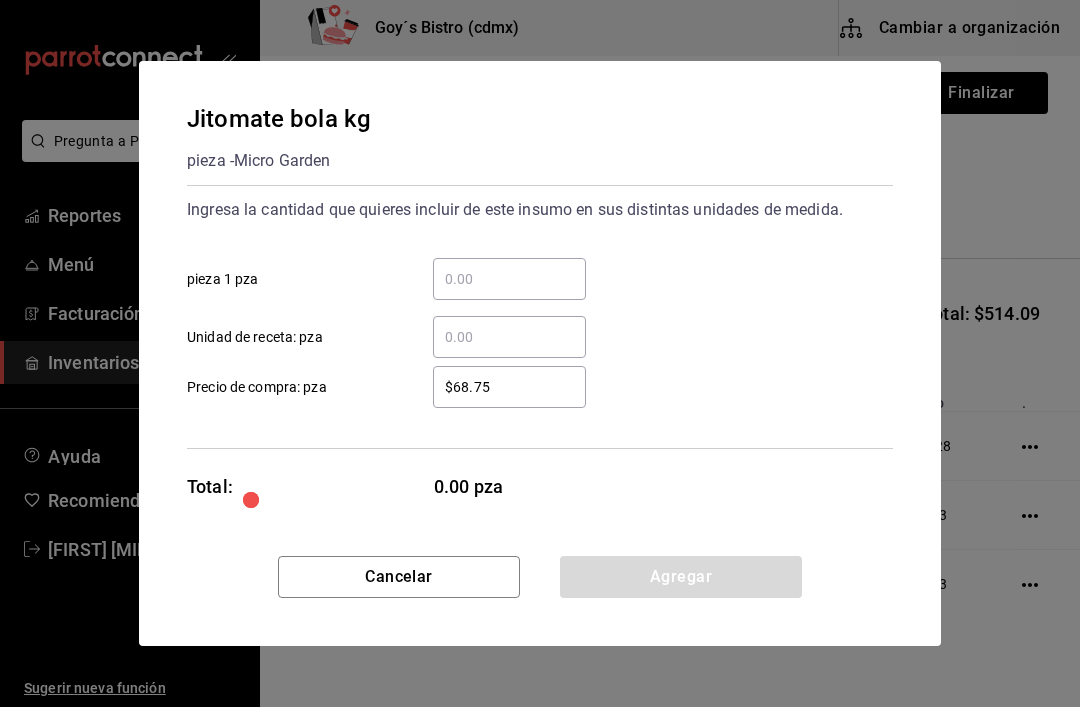 click on "​ pieza 1 pza" at bounding box center (509, 279) 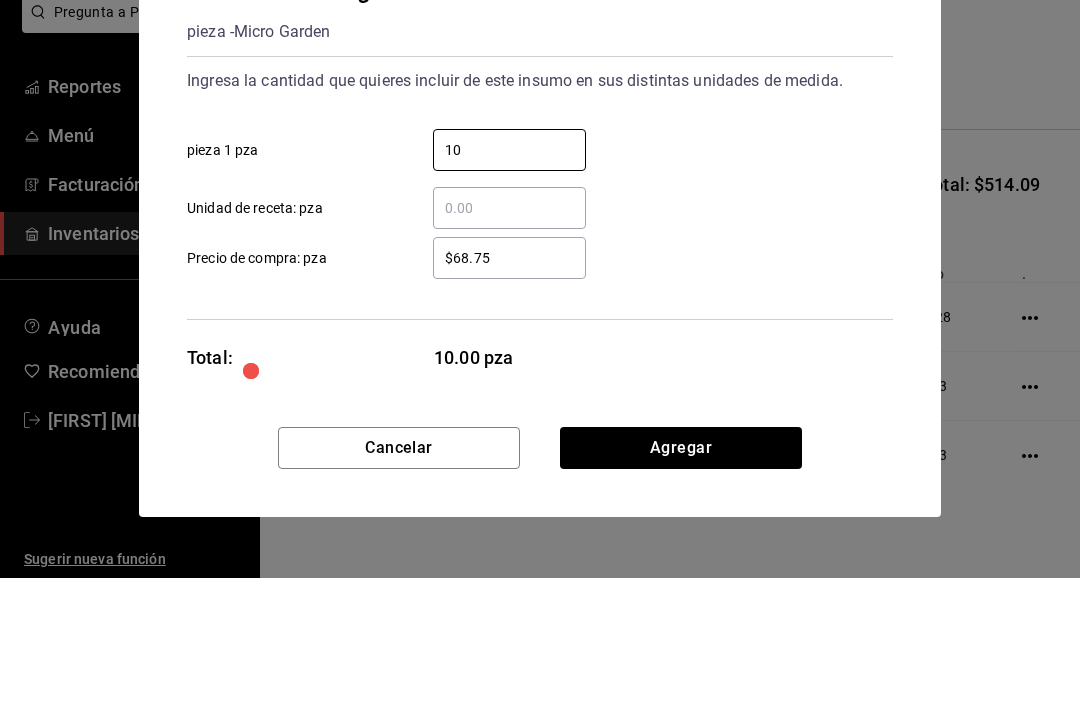 type on "10" 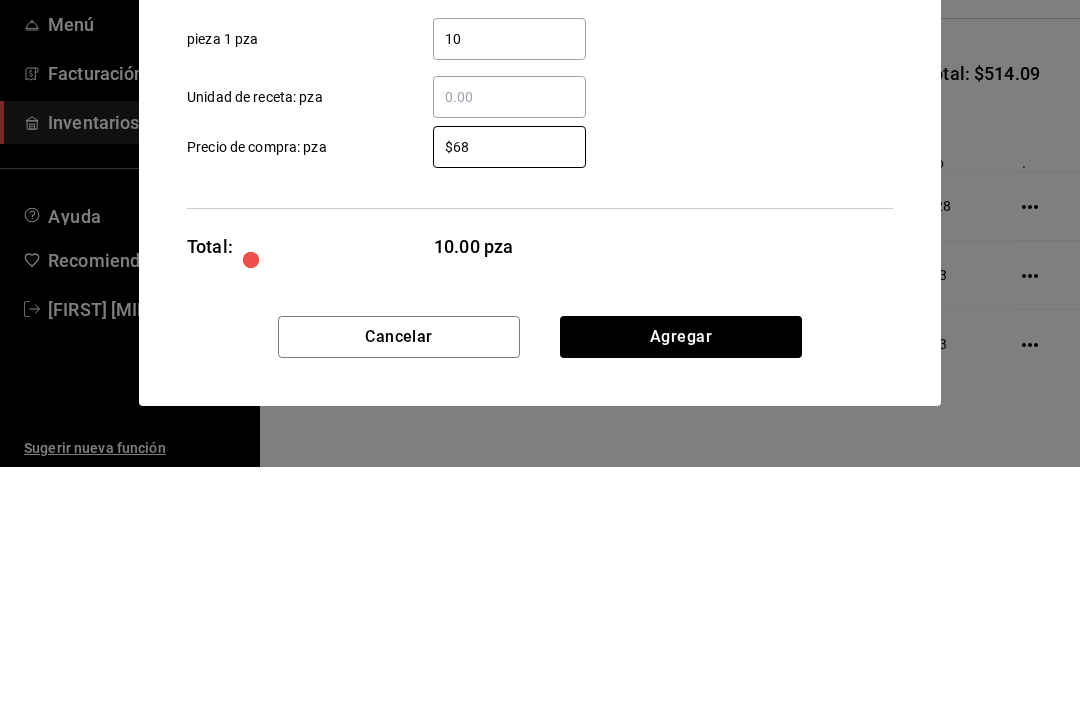 type on "$6" 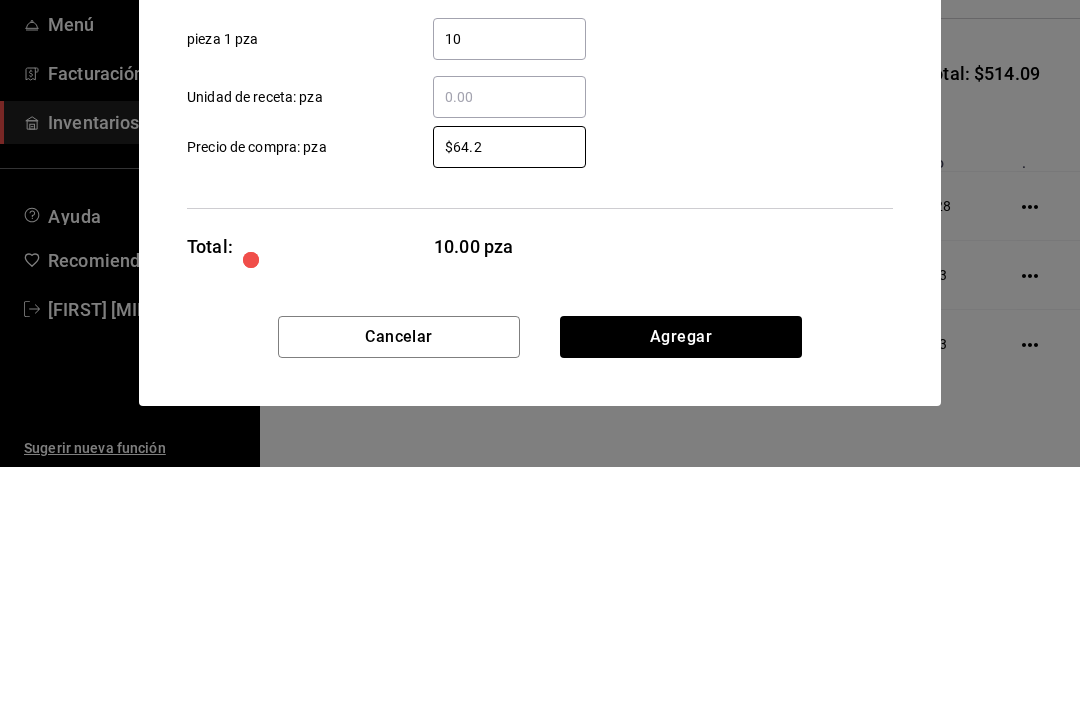 type on "$64.29" 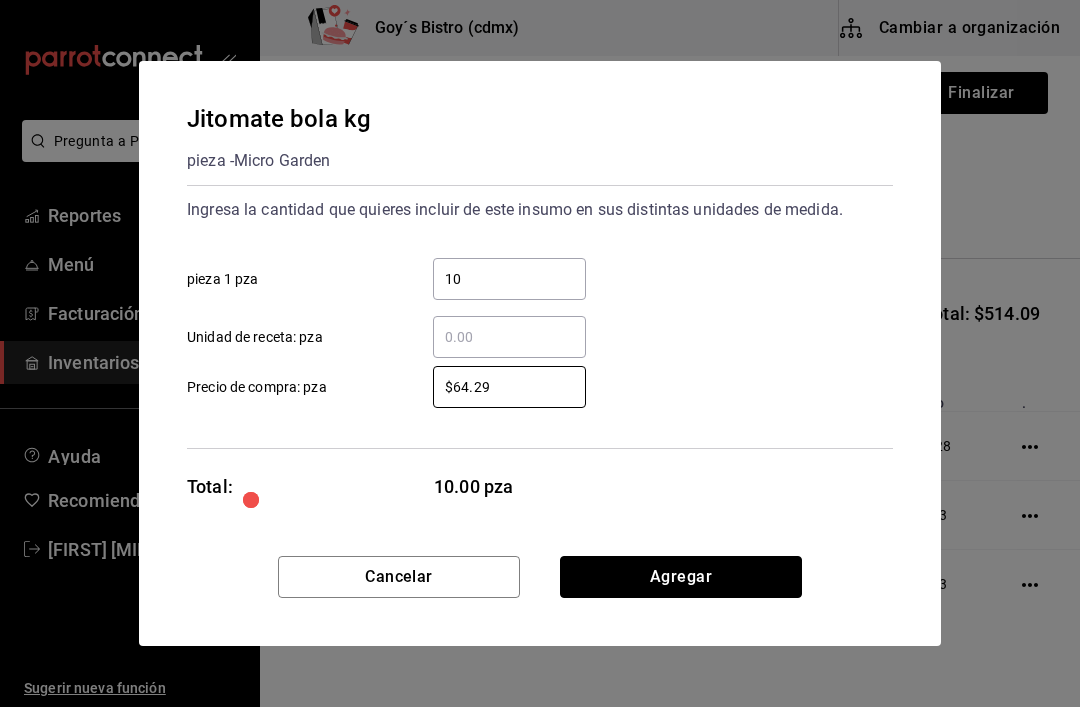 click on "Agregar" at bounding box center (681, 577) 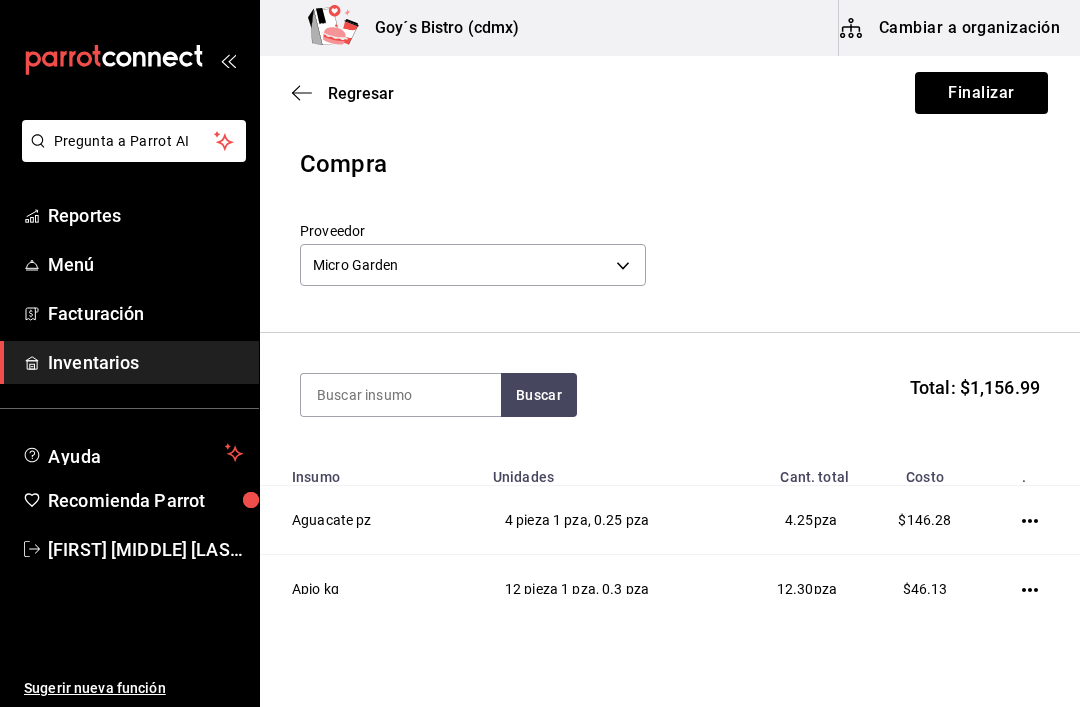 scroll, scrollTop: 0, scrollLeft: 0, axis: both 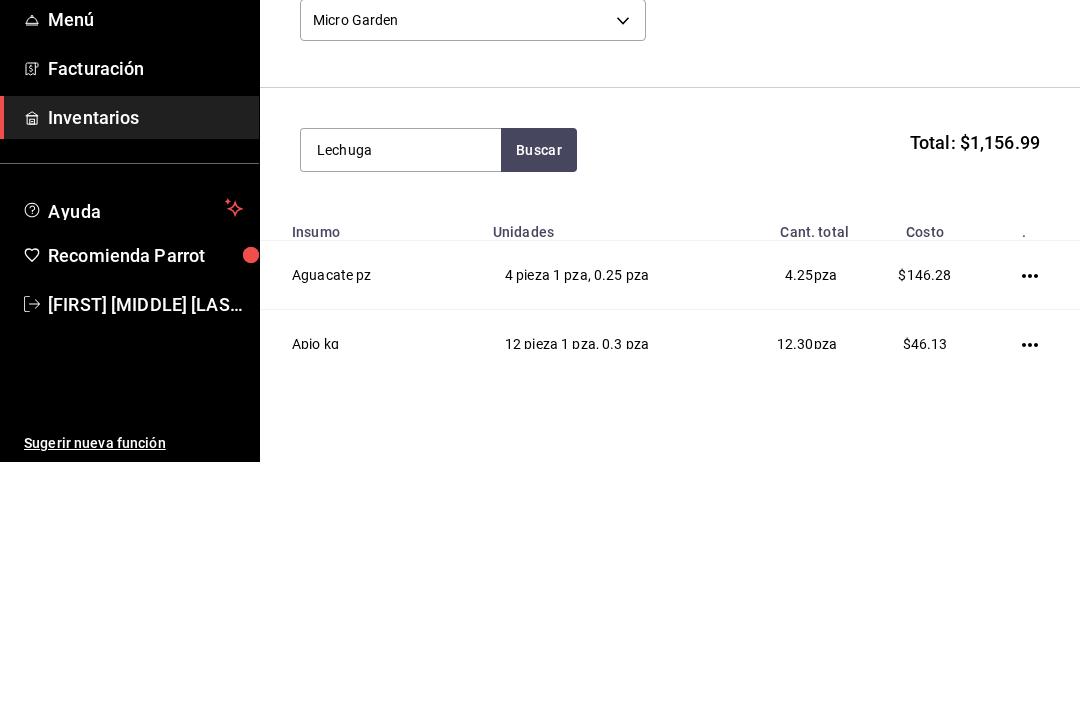 type on "Lechuga" 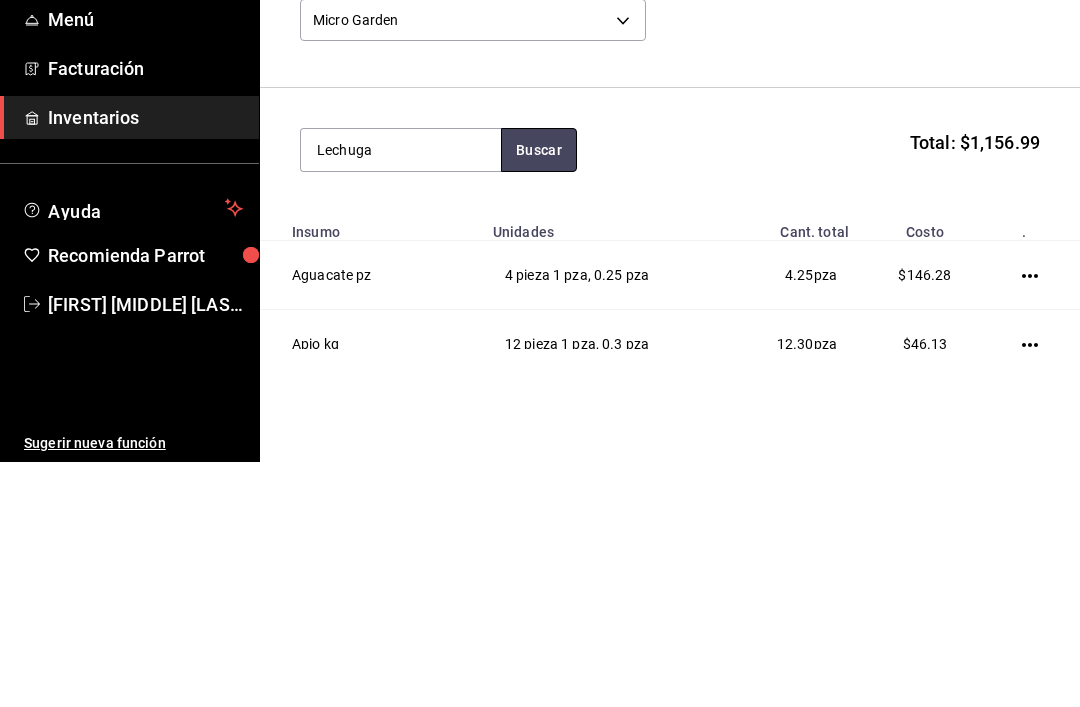 click on "Buscar" at bounding box center [539, 395] 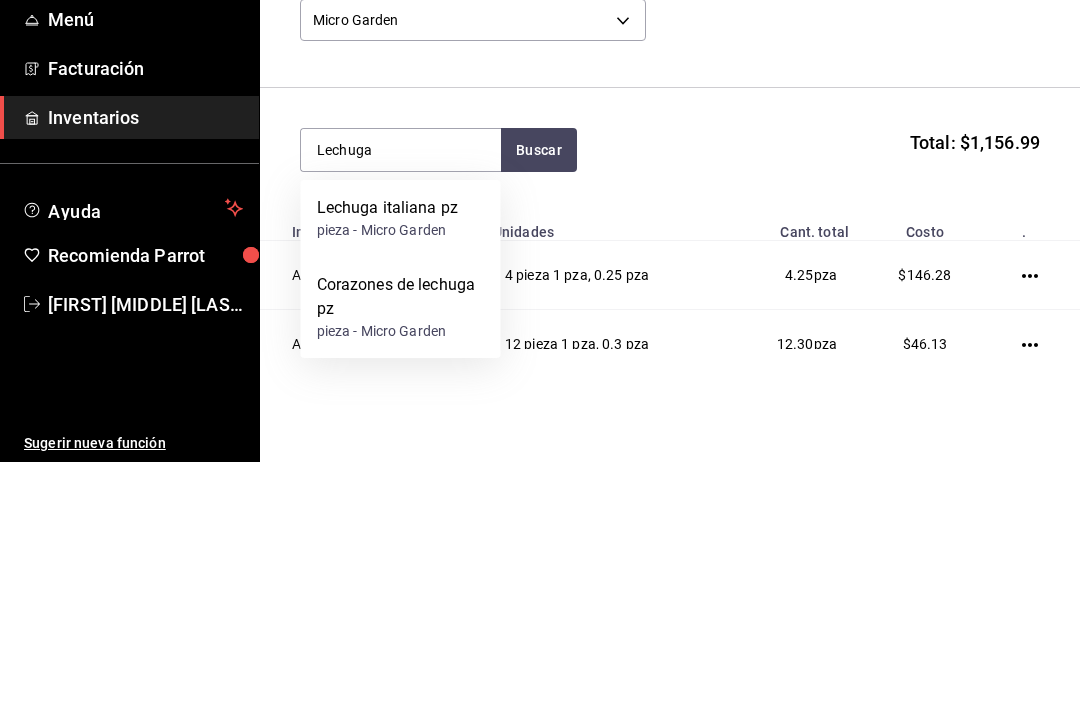 click on "pieza - Micro Garden" at bounding box center [388, 475] 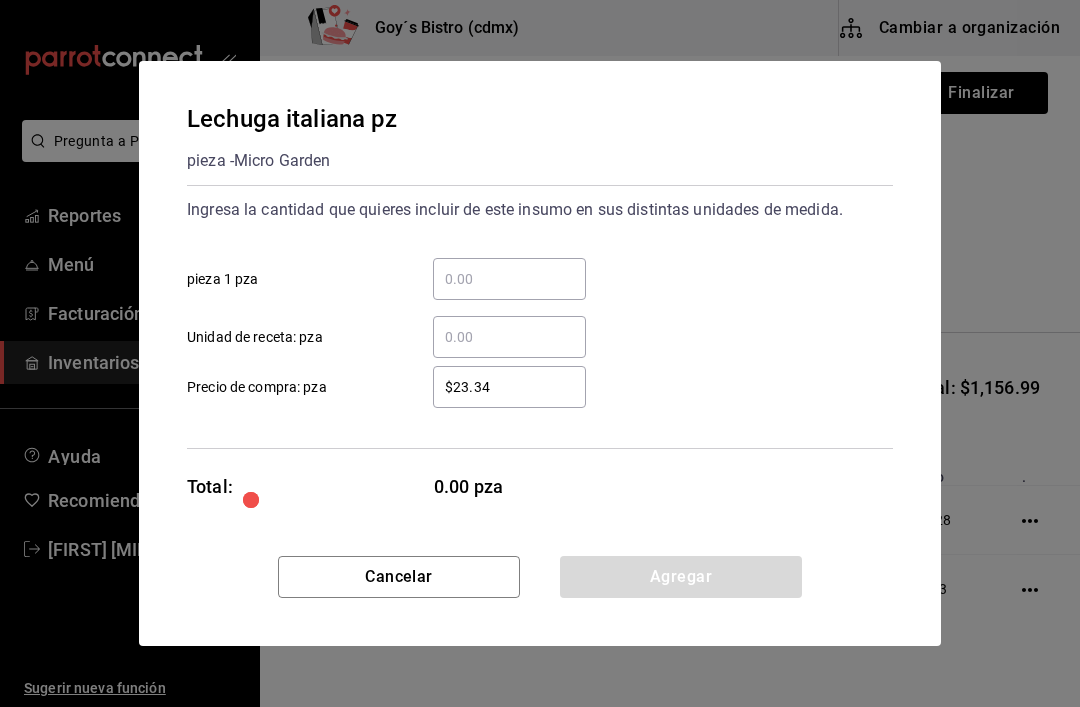 click on "​ pieza 1 pza" at bounding box center (509, 279) 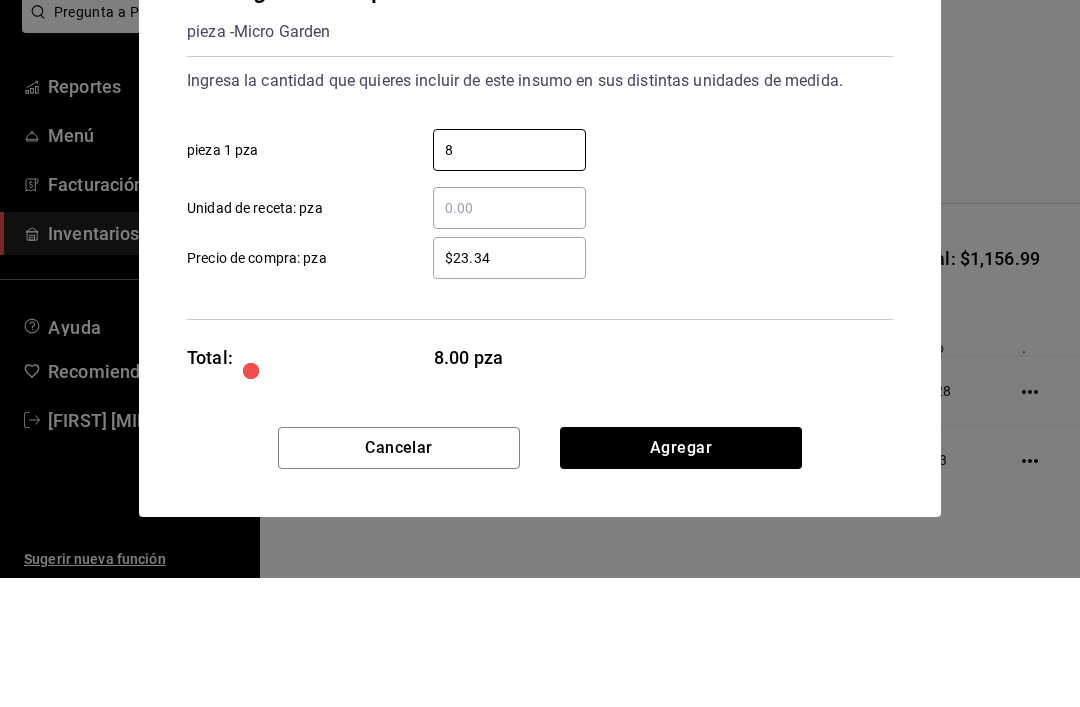 type on "8" 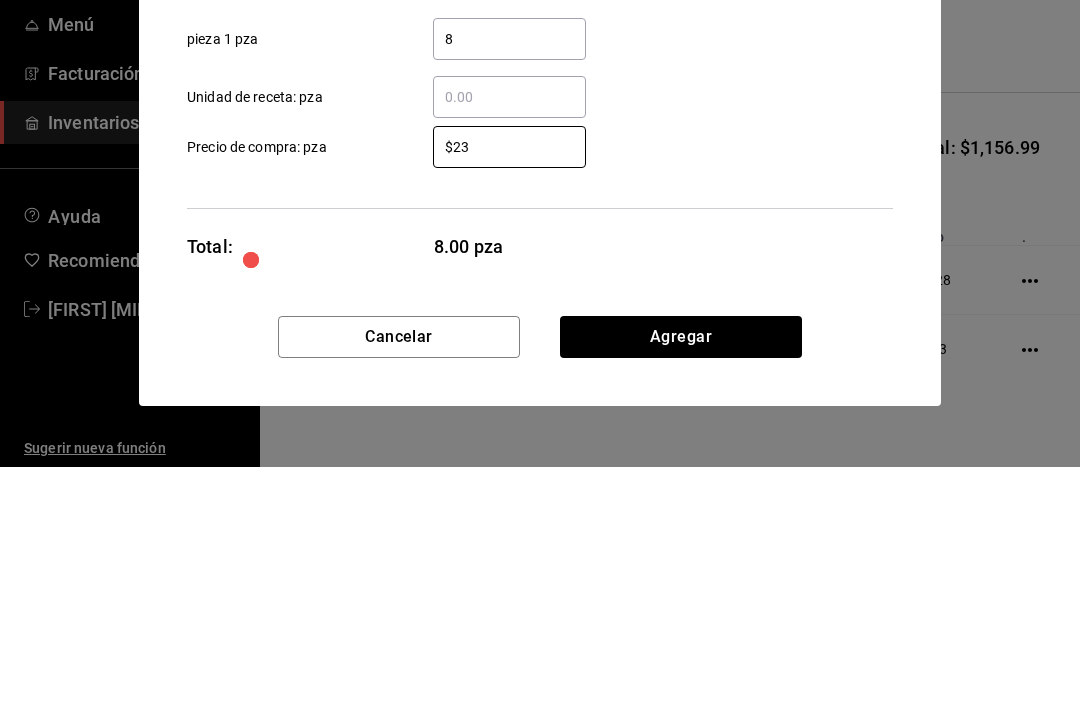 type on "$2" 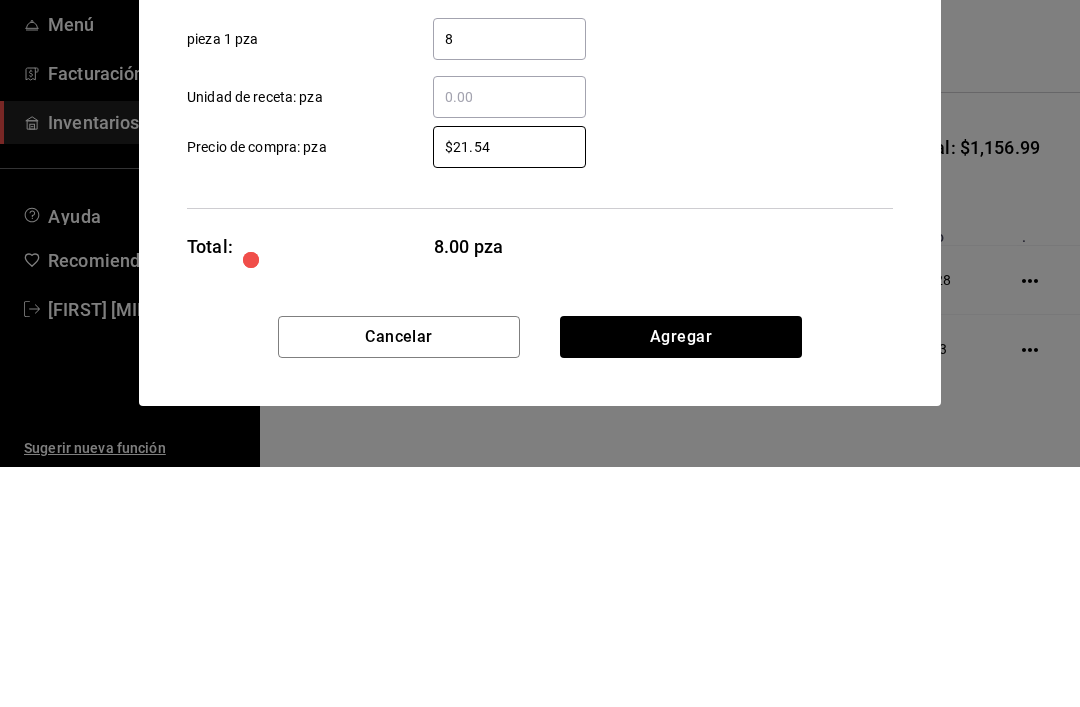 type on "$21.54" 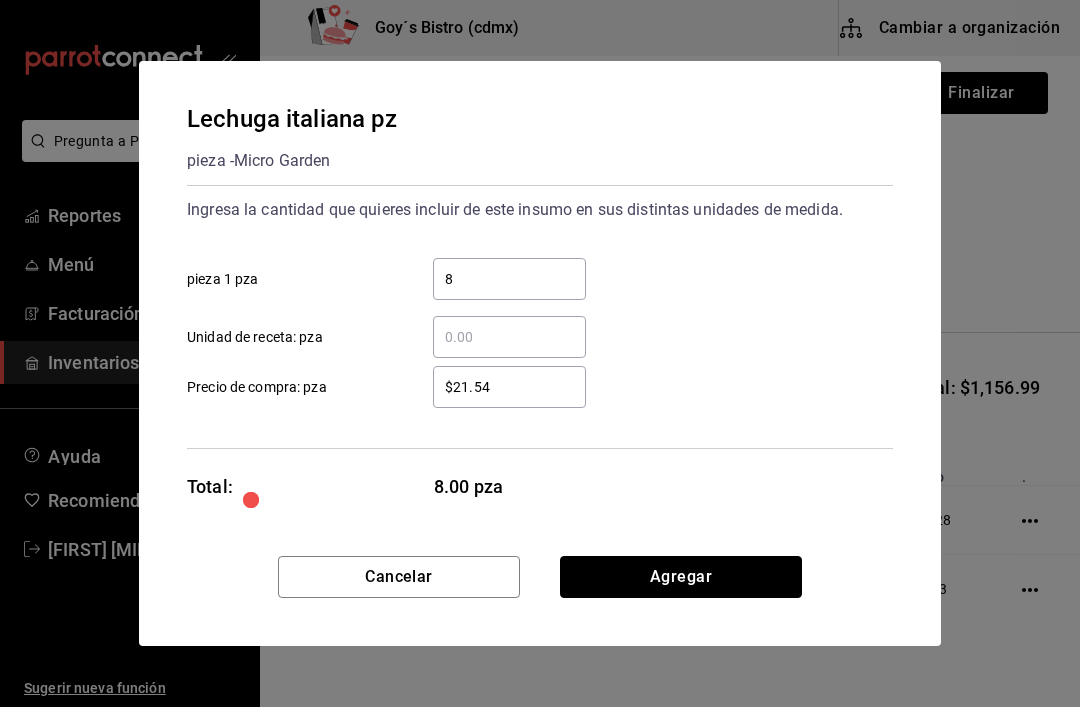 click on "Agregar" at bounding box center [681, 577] 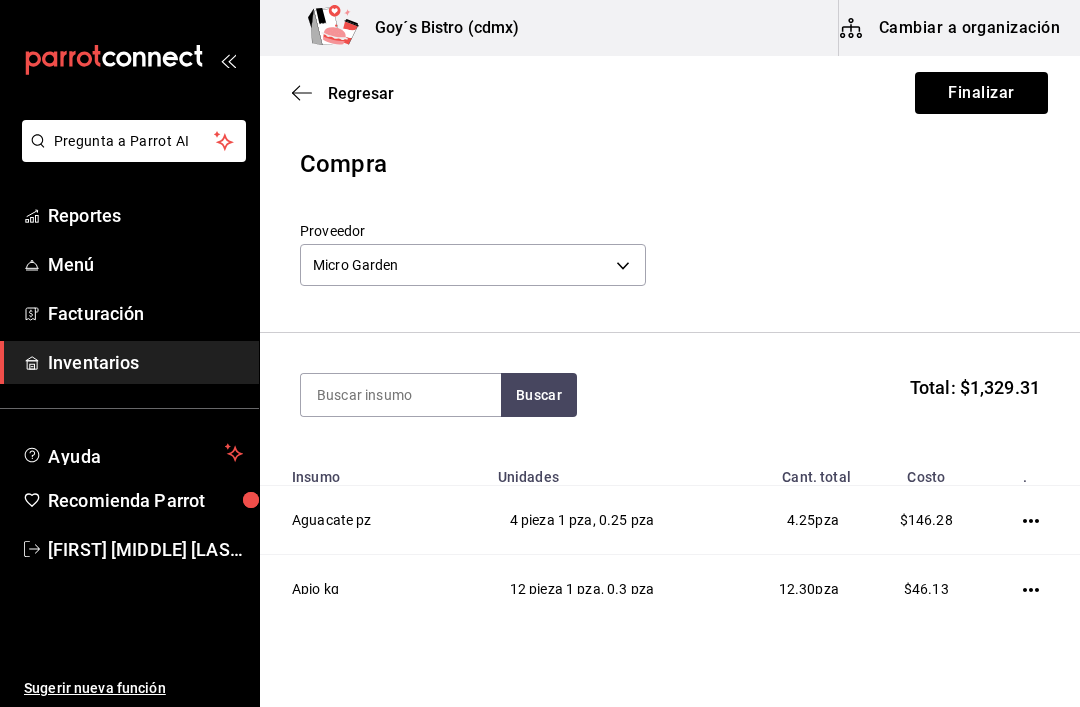 scroll, scrollTop: 0, scrollLeft: 0, axis: both 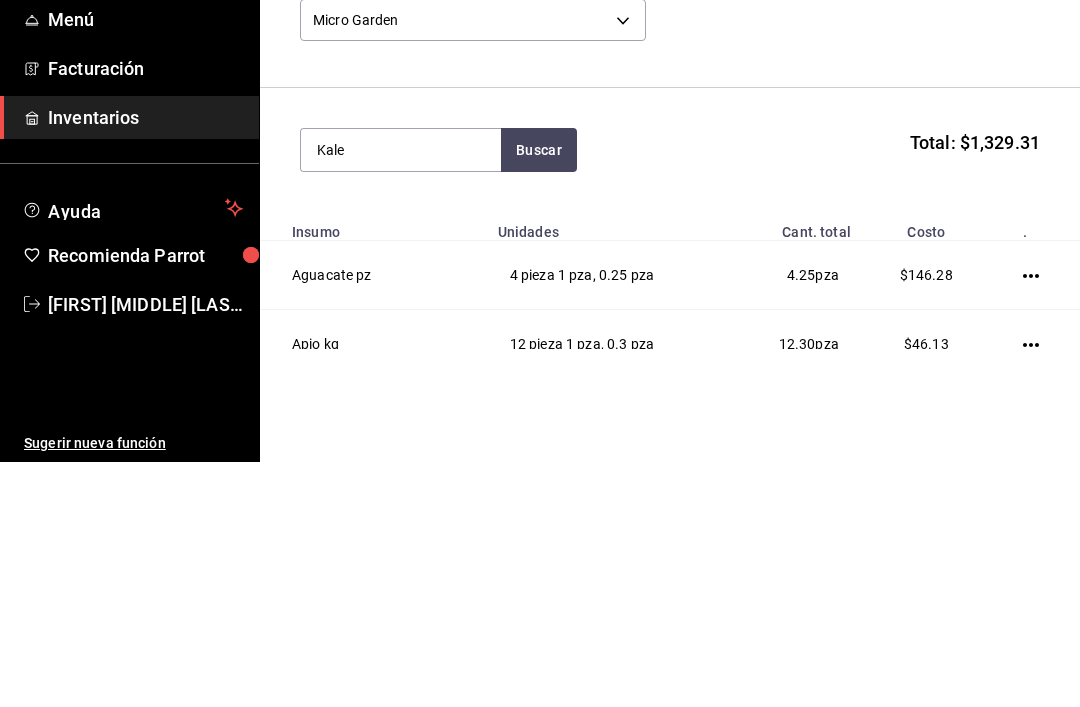 type on "Kale" 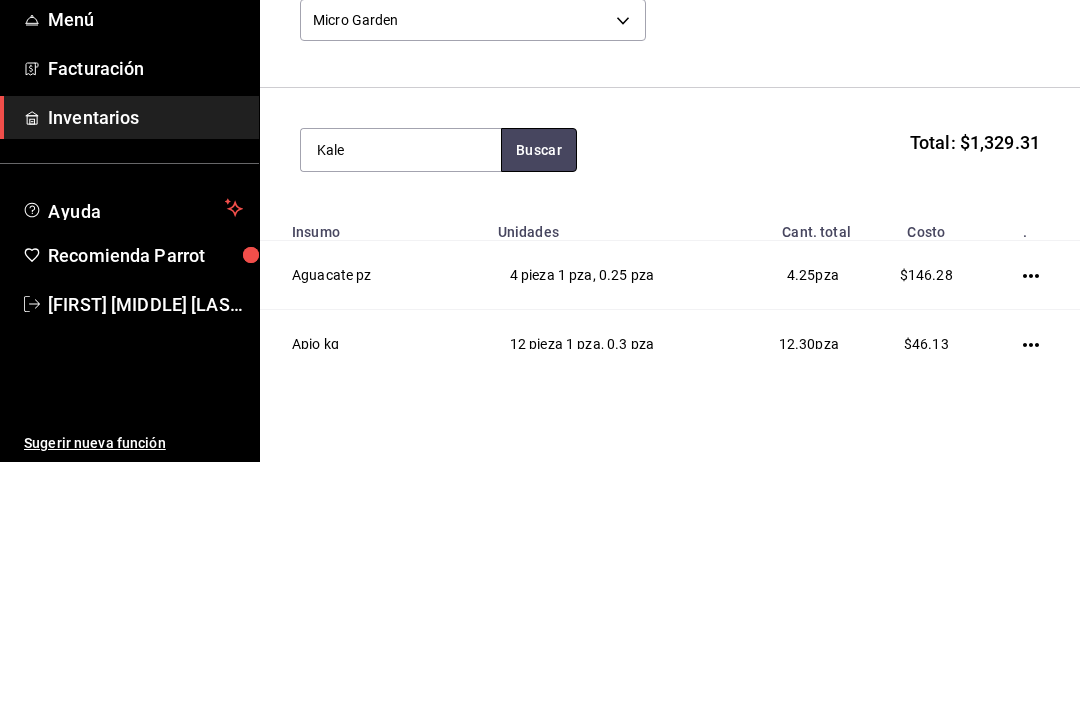 click on "Buscar" at bounding box center [539, 395] 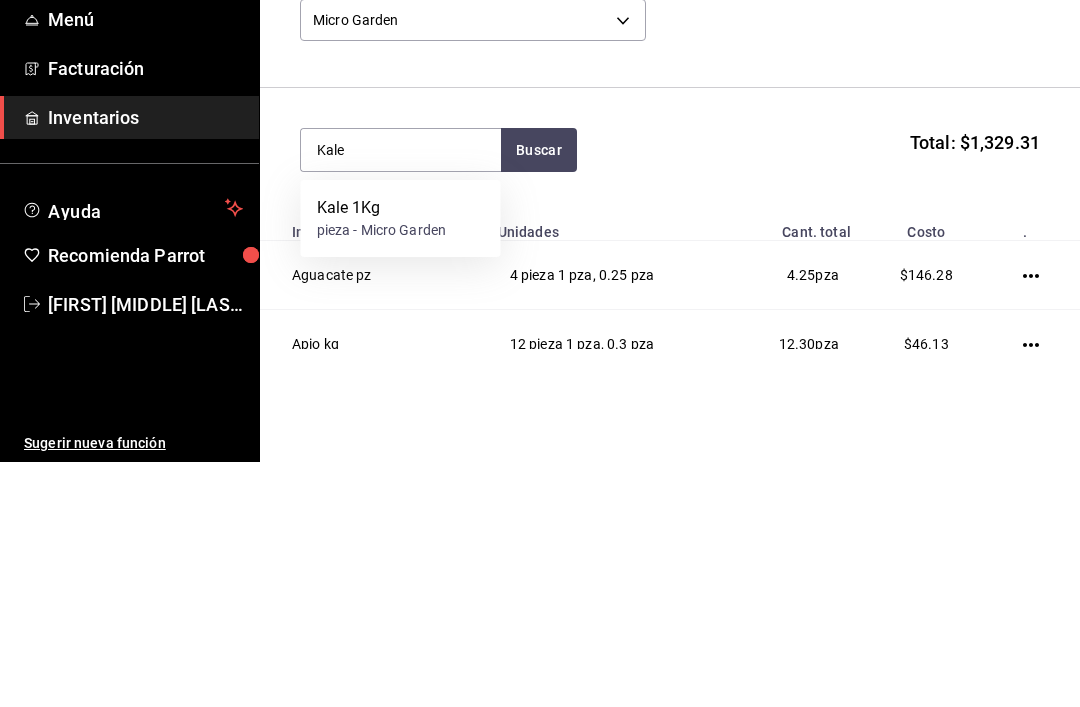 click on "Kale 1Kg" at bounding box center [382, 453] 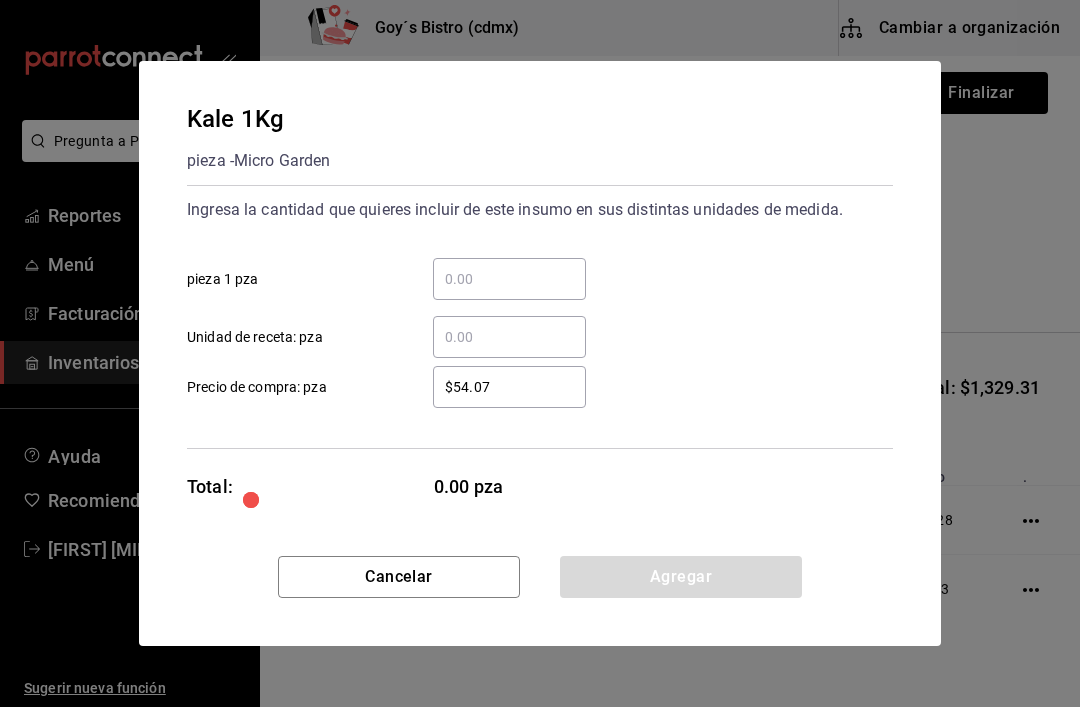 click on "​ pieza 1 pza" at bounding box center (509, 279) 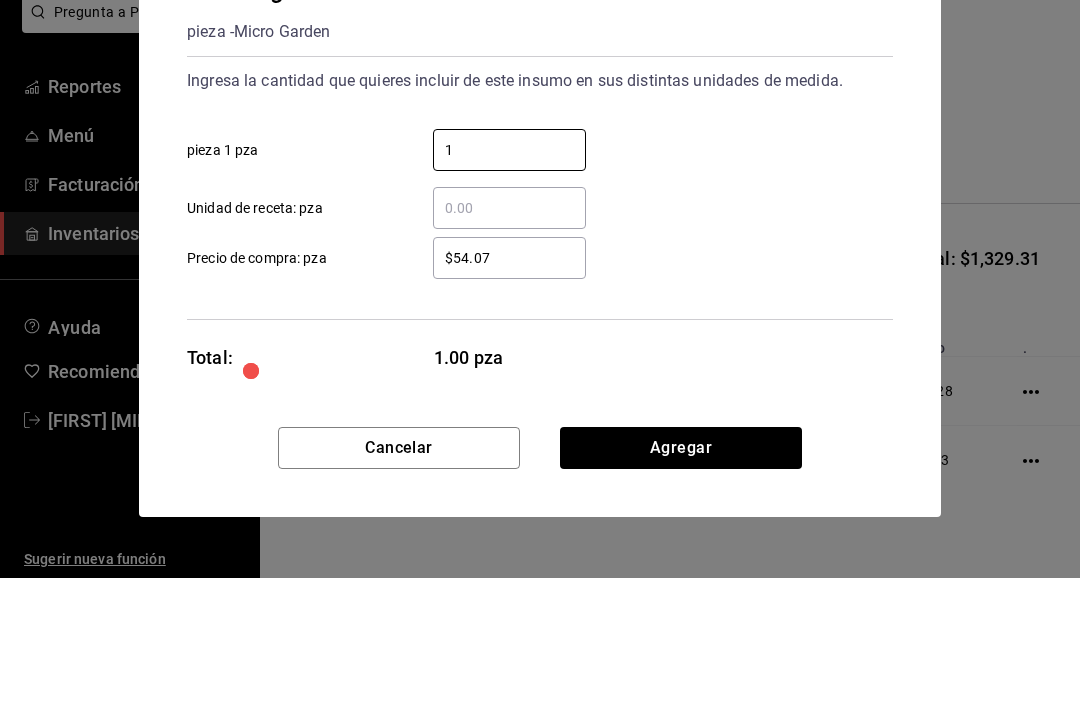 type on "1" 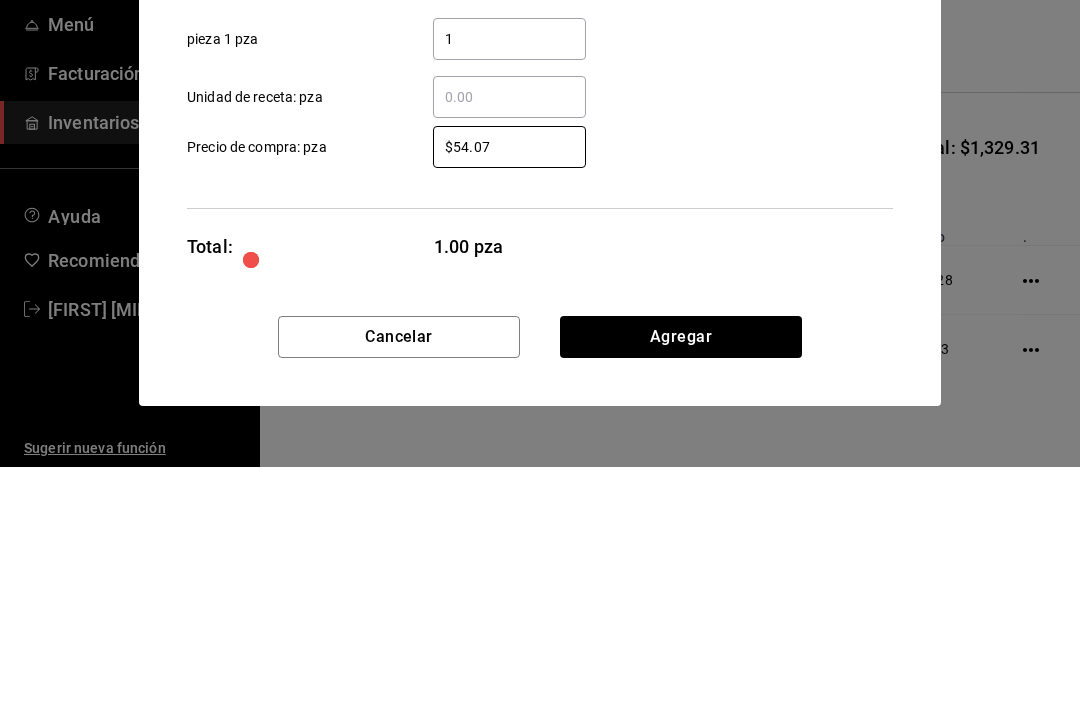 click on "$54.07" at bounding box center [509, 387] 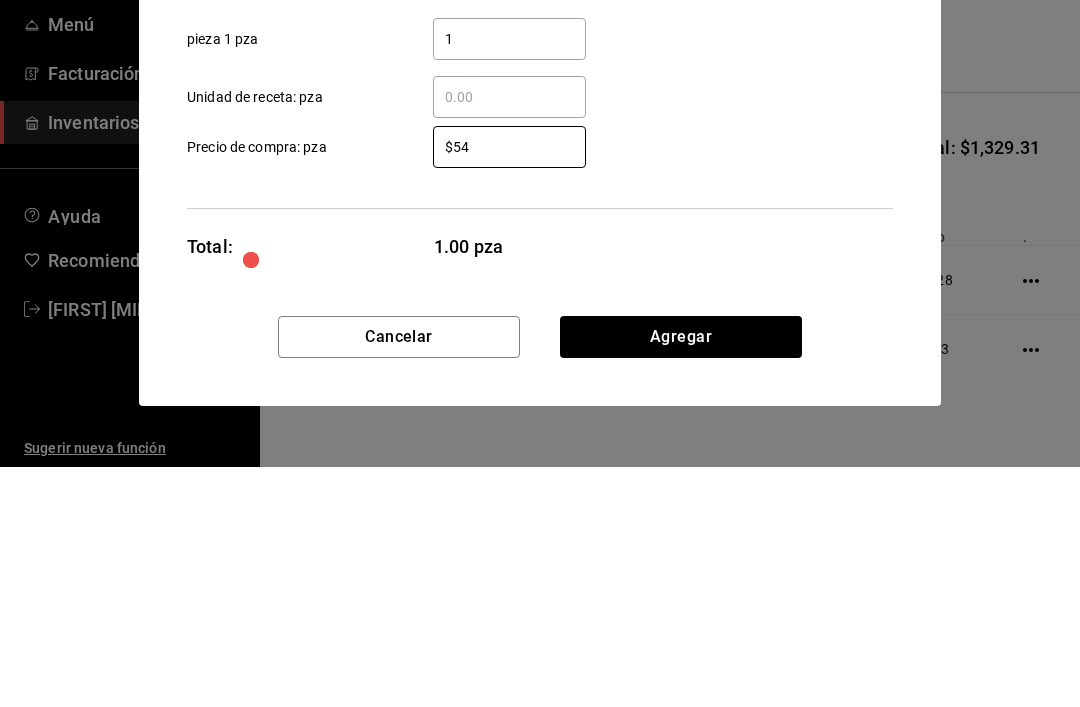 type on "$5" 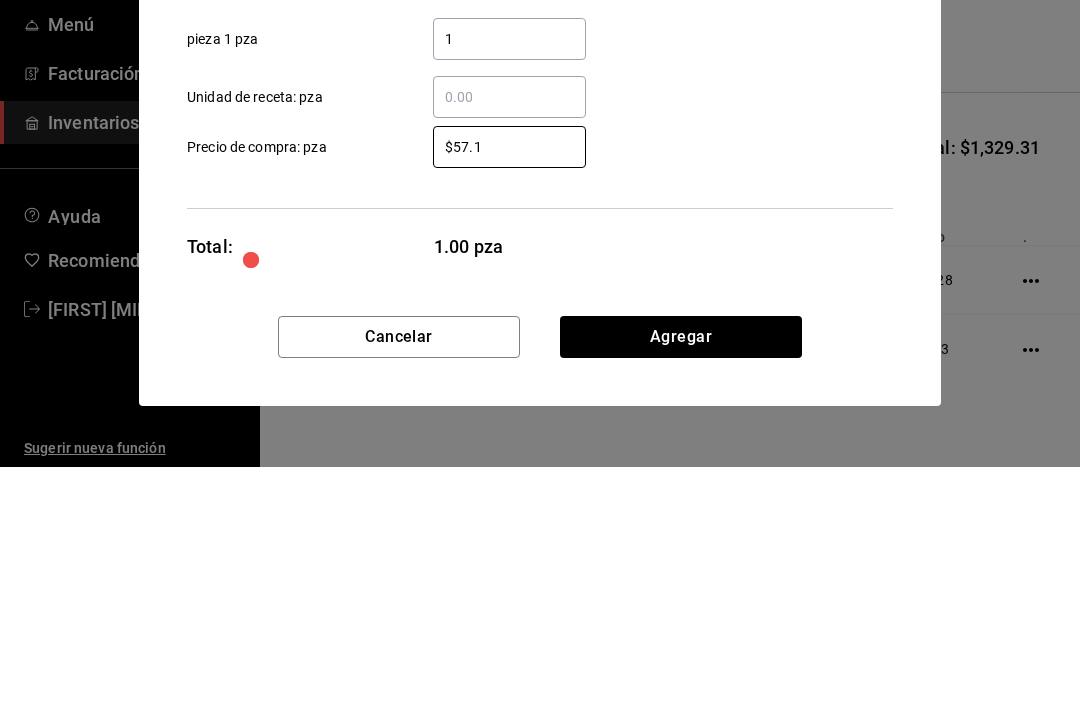 type on "$57.14" 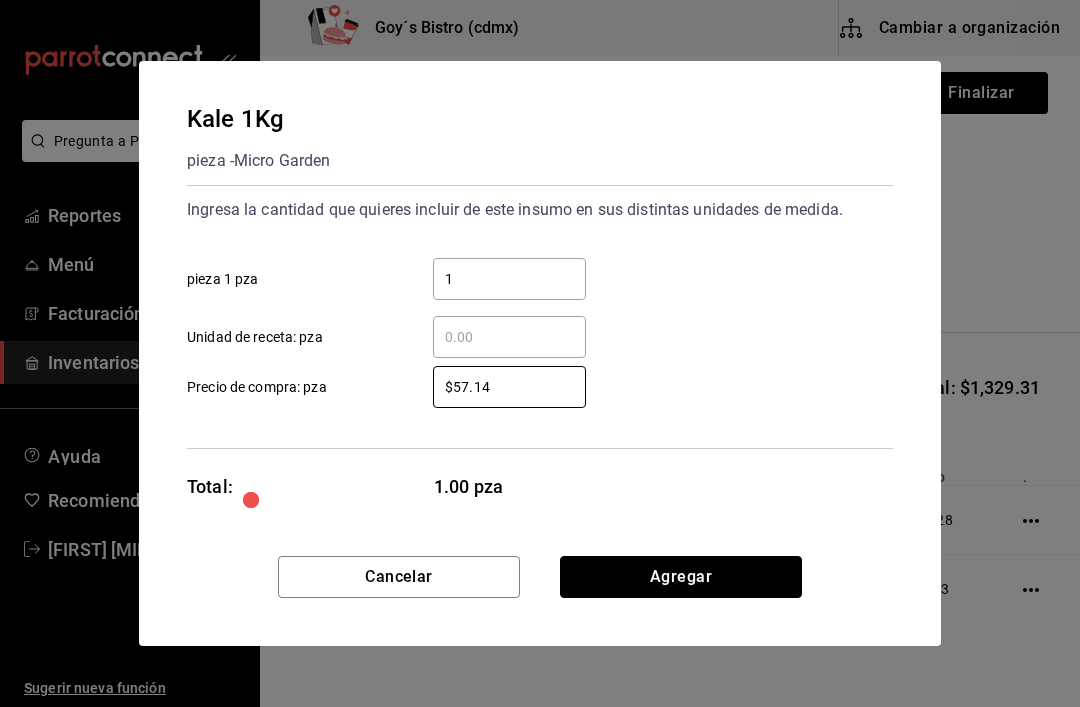 click on "Agregar" at bounding box center [681, 577] 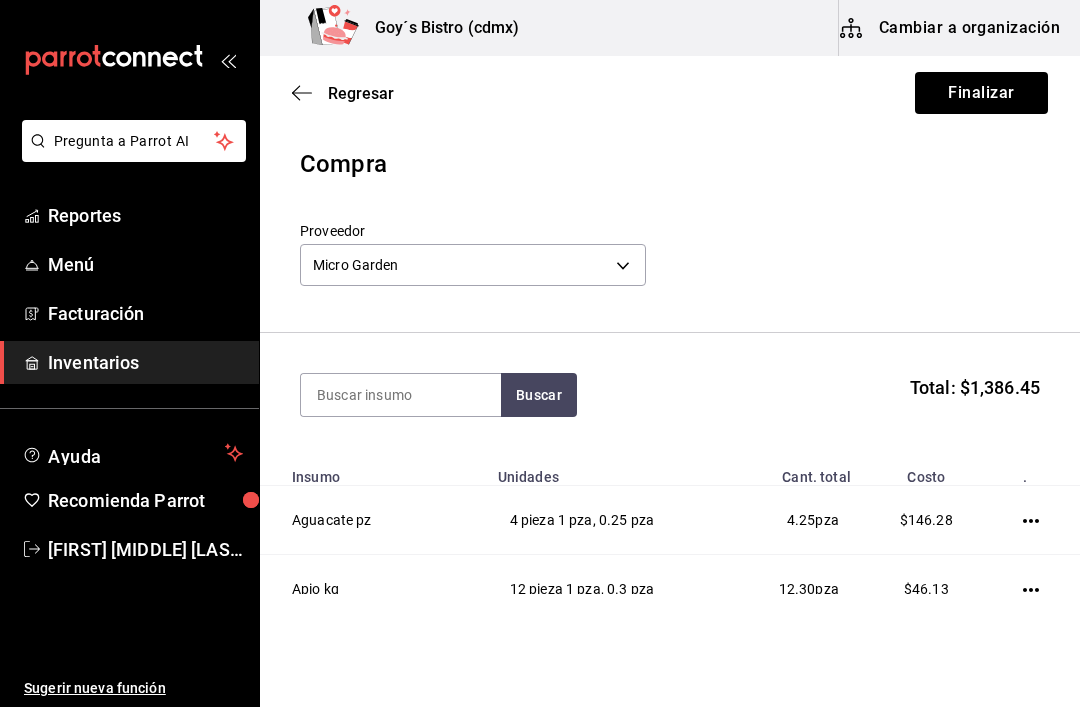 scroll, scrollTop: 0, scrollLeft: 0, axis: both 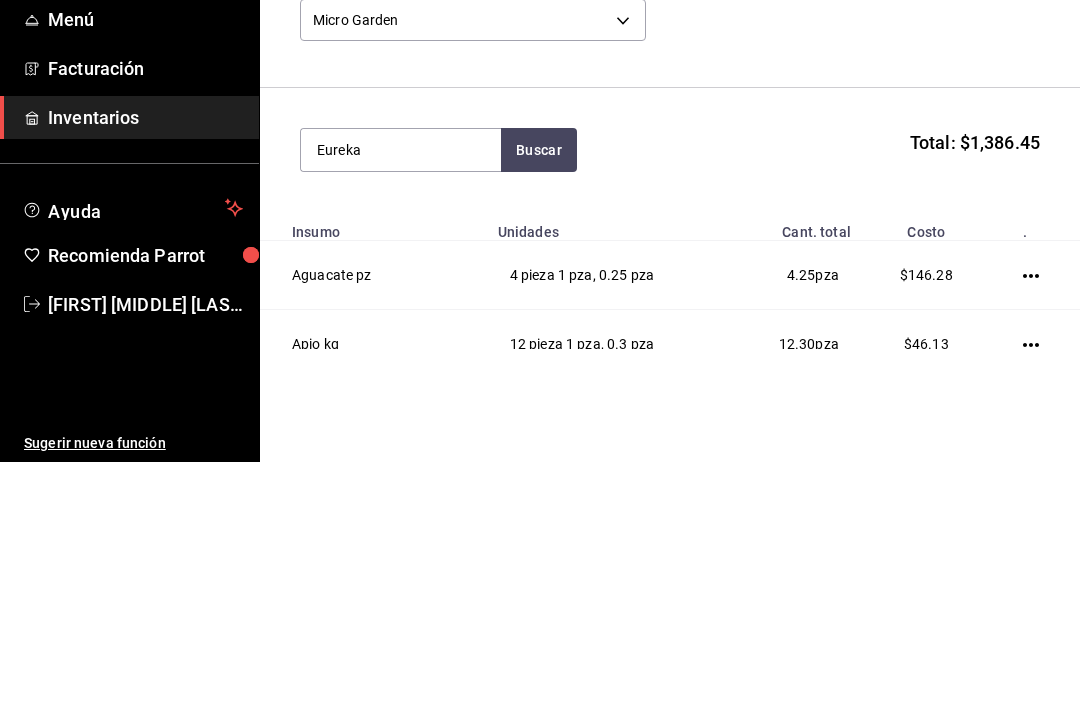 type on "Eureka" 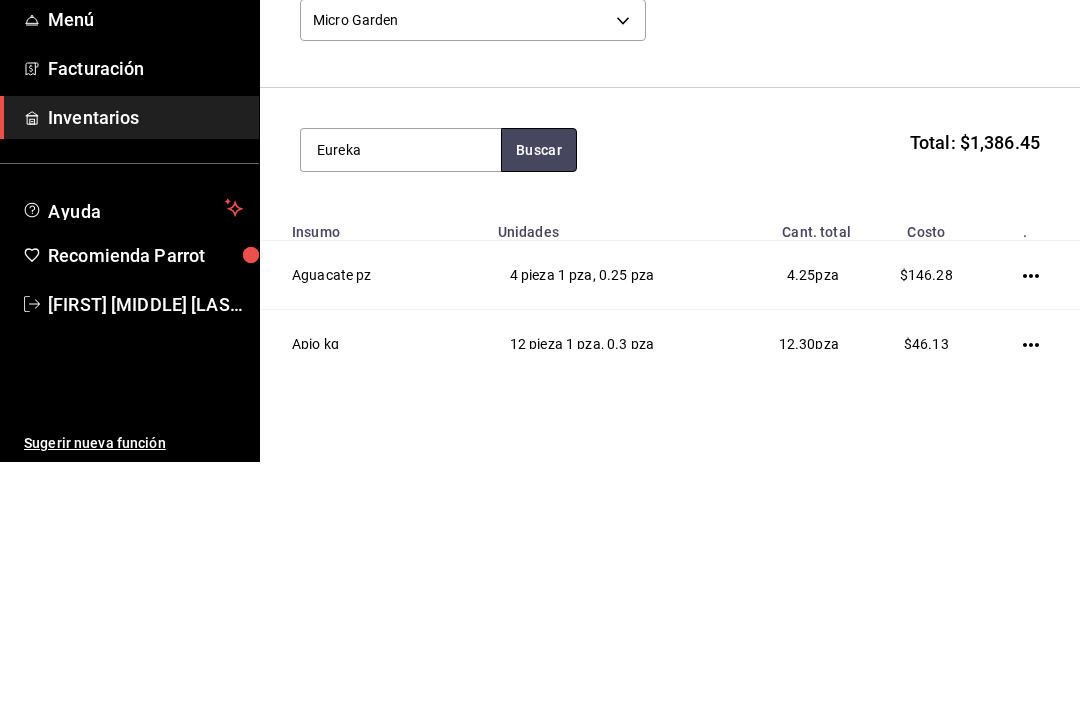 click on "Buscar" at bounding box center [539, 395] 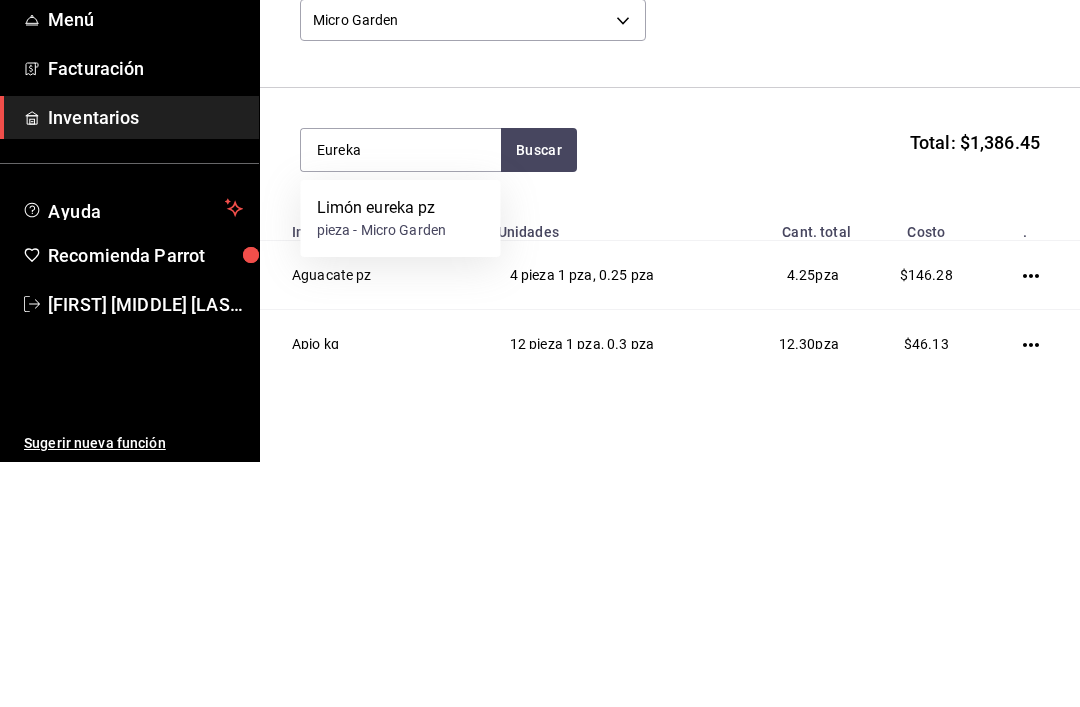 click on "Limón eureka pz" at bounding box center [382, 453] 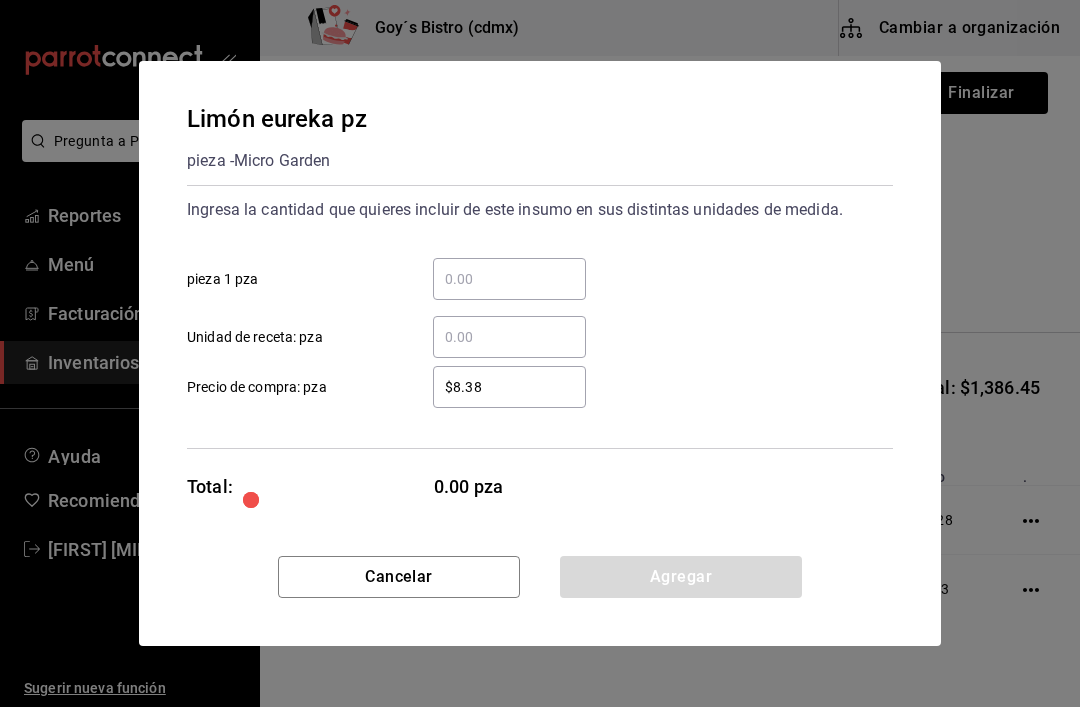 click on "​ pieza 1 pza" at bounding box center (509, 279) 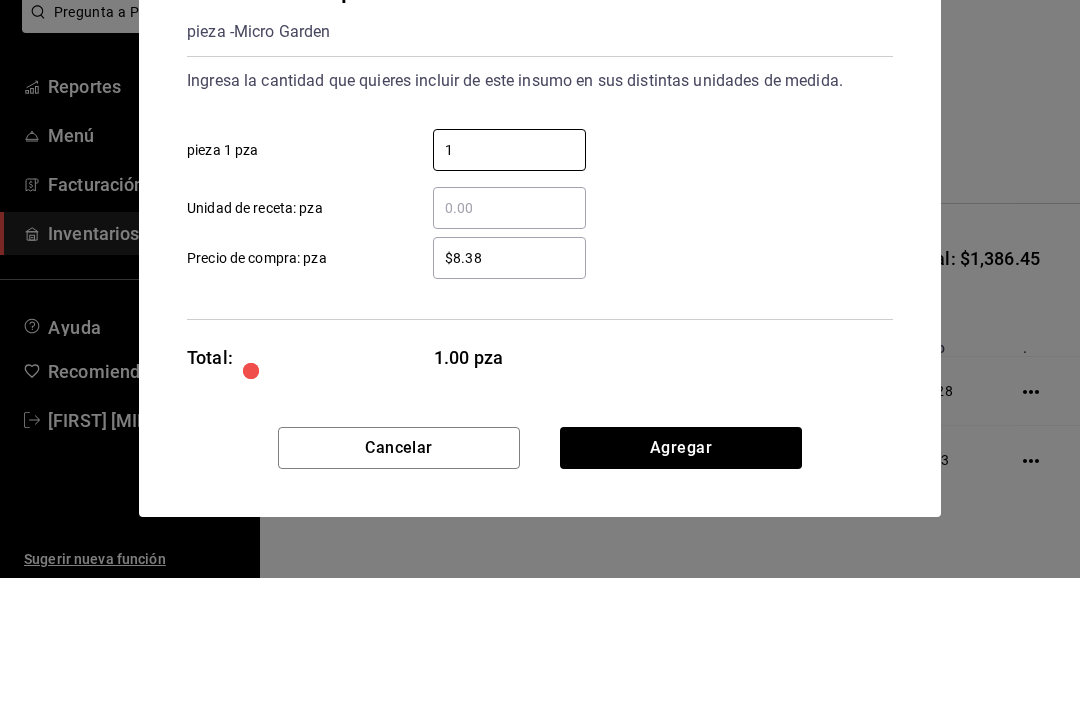 type on "1" 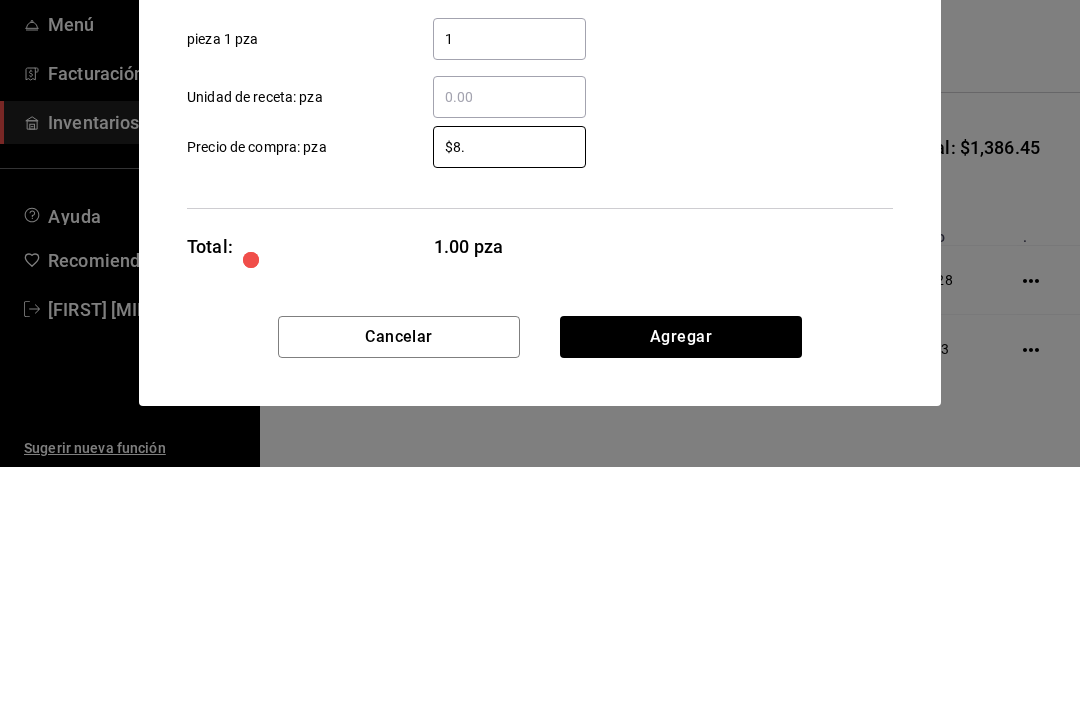 type on "$8" 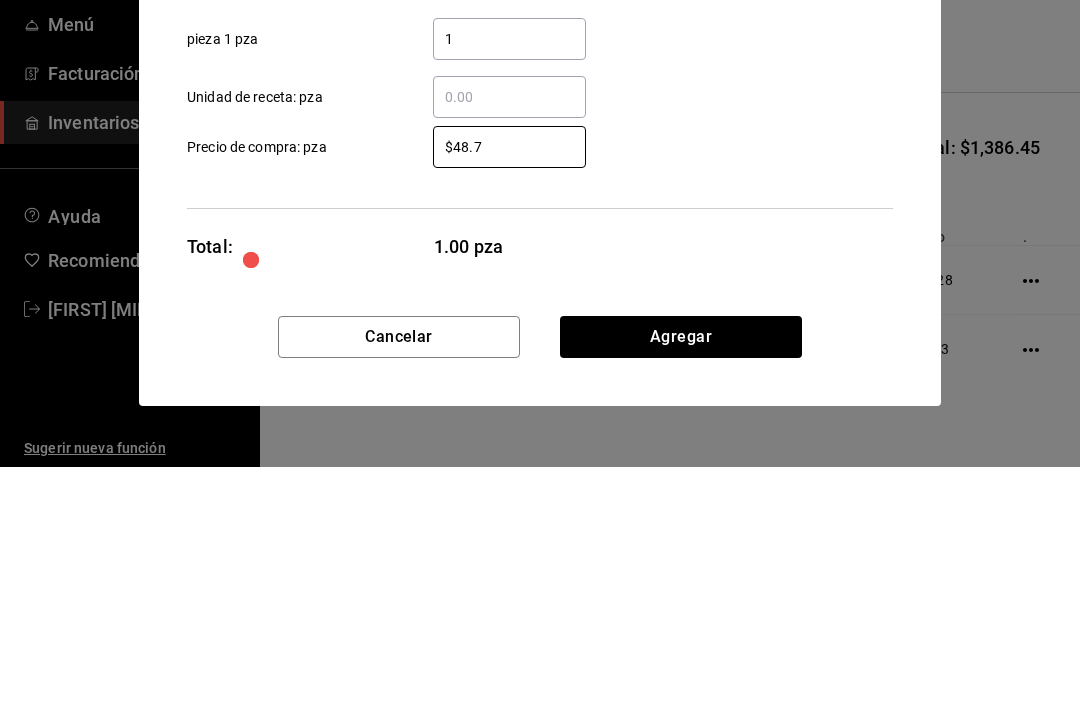 type on "$48.75" 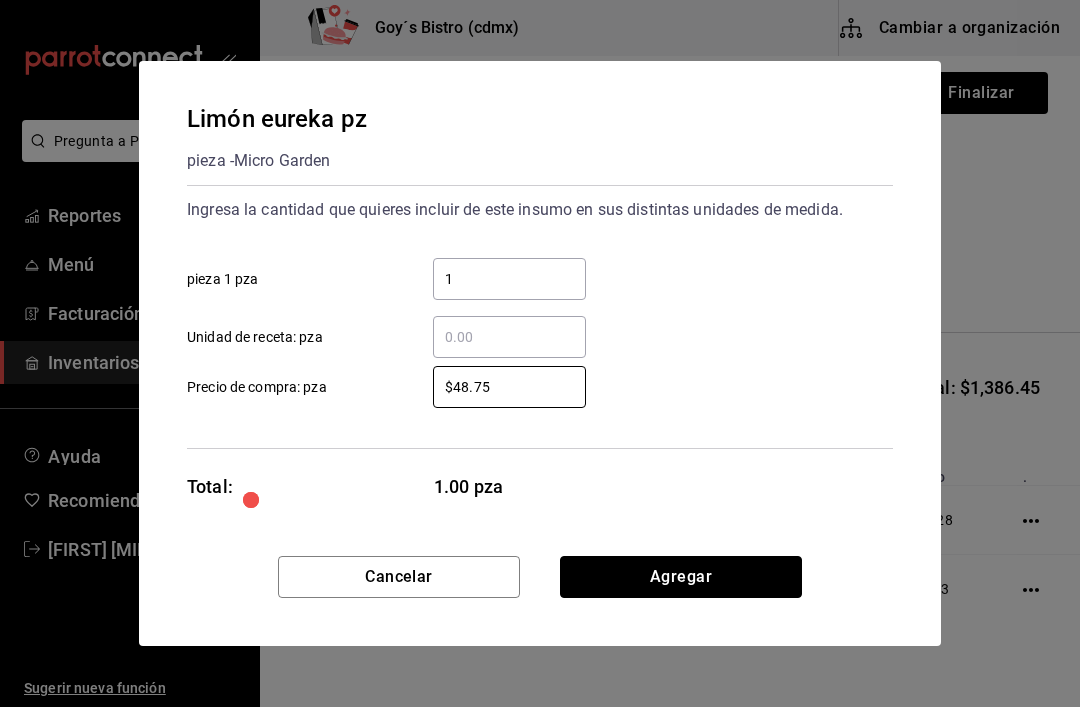 click on "Agregar" at bounding box center (681, 577) 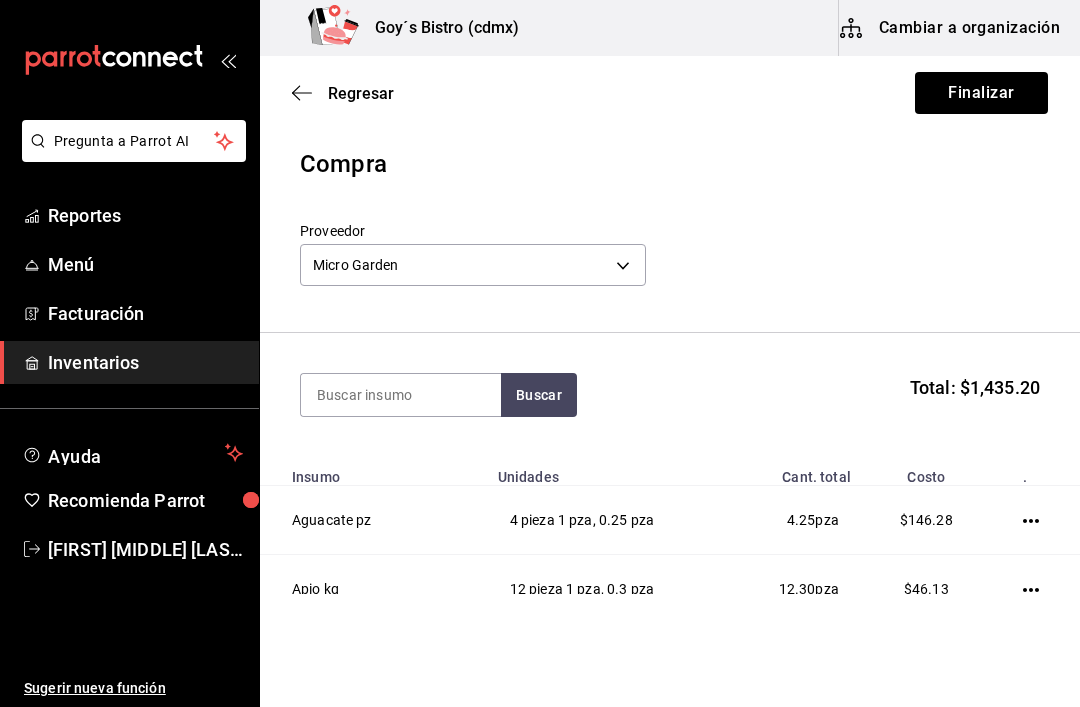 scroll, scrollTop: 0, scrollLeft: 0, axis: both 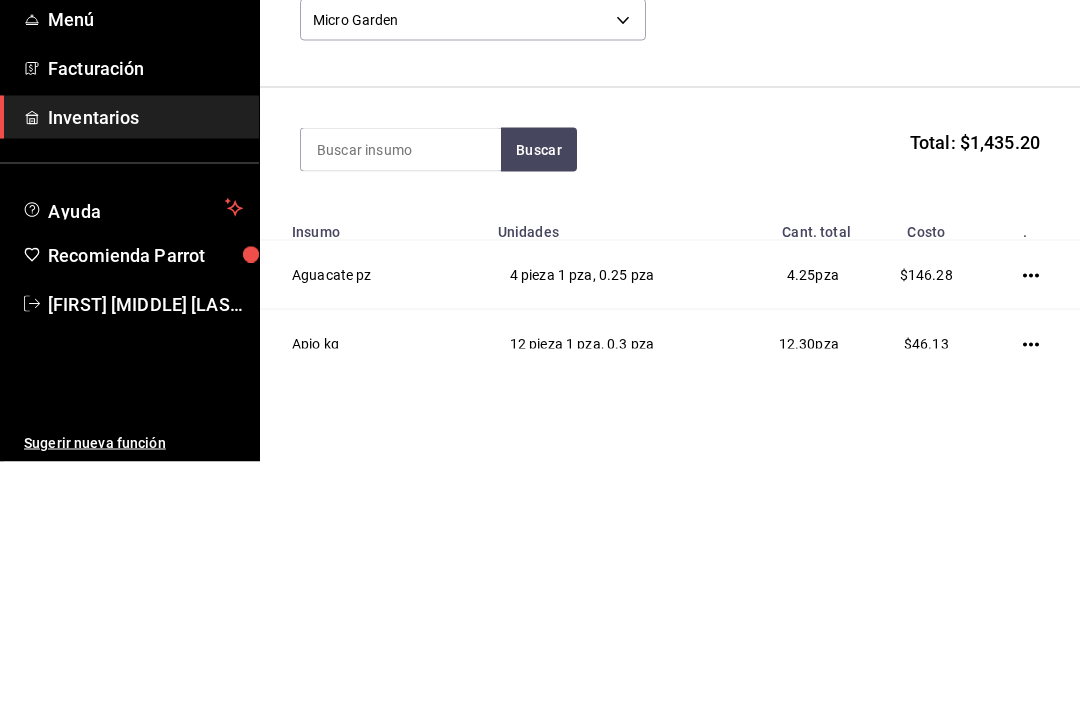 click at bounding box center [401, 395] 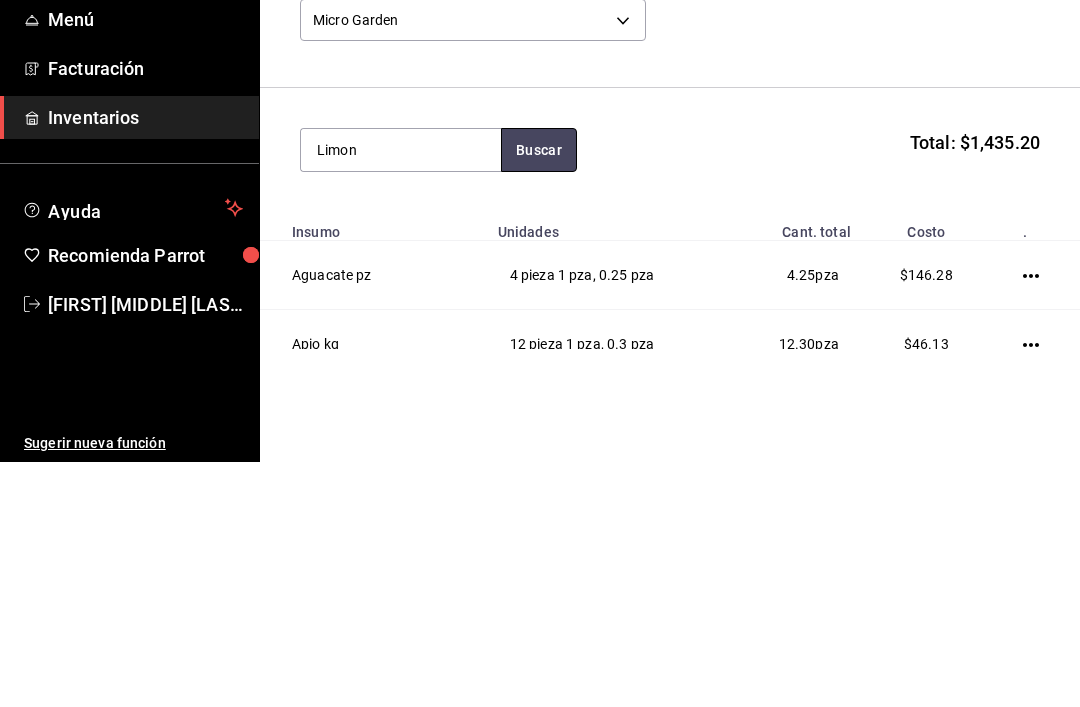 click on "Buscar" at bounding box center (539, 395) 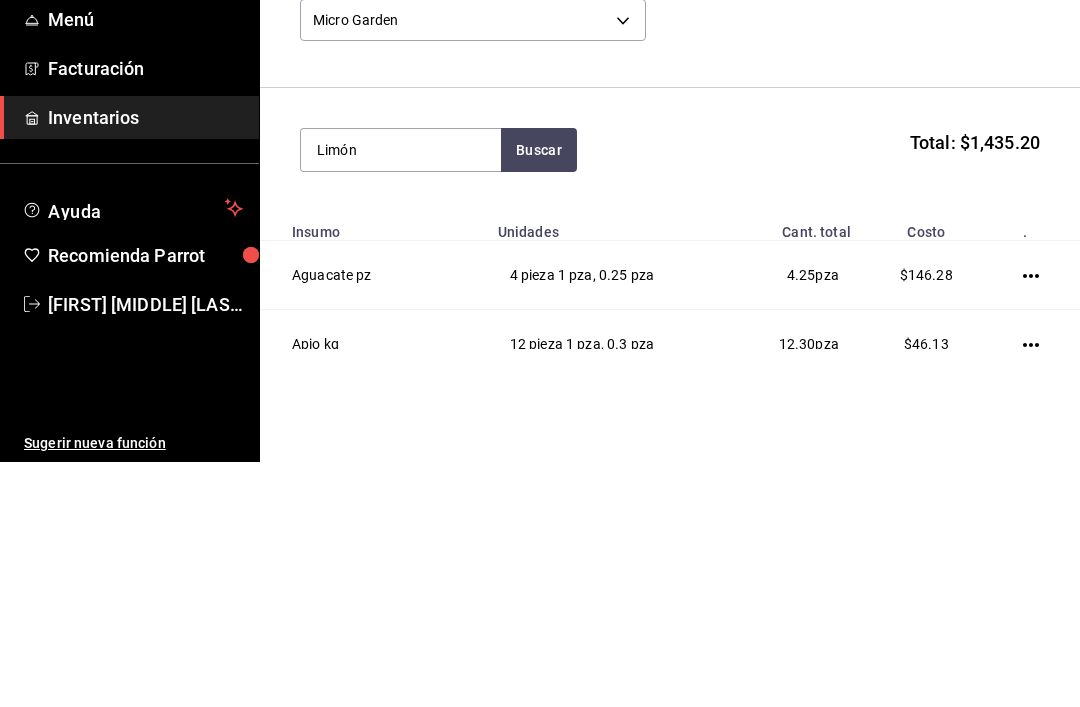 type on "Limón" 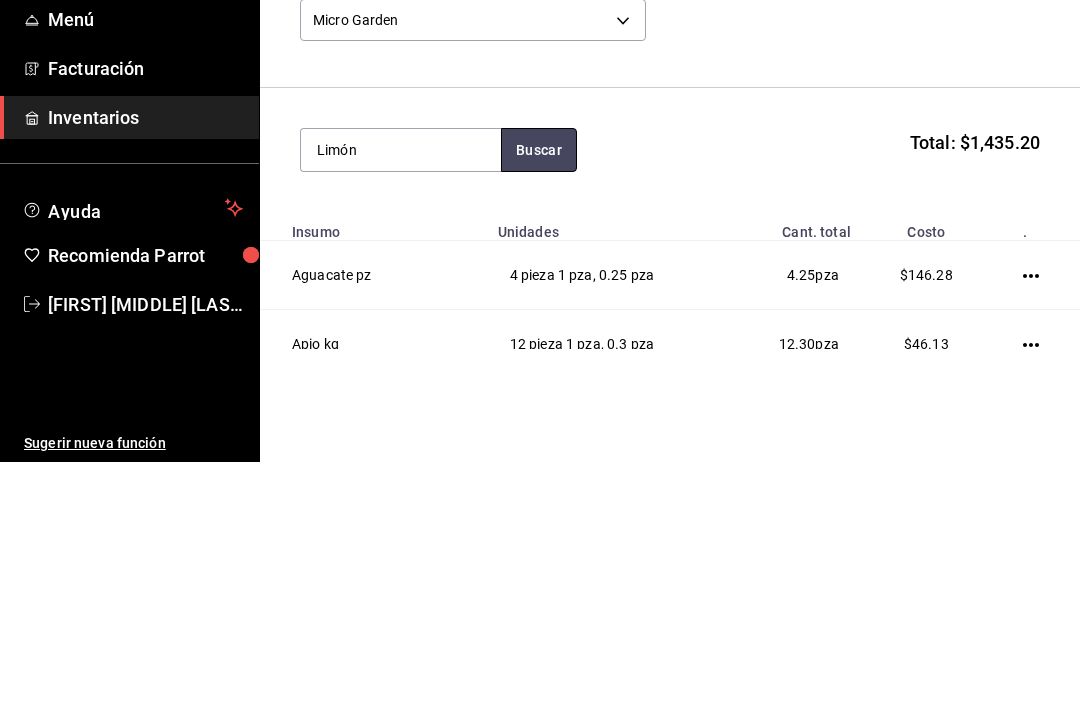 click on "Buscar" at bounding box center [539, 395] 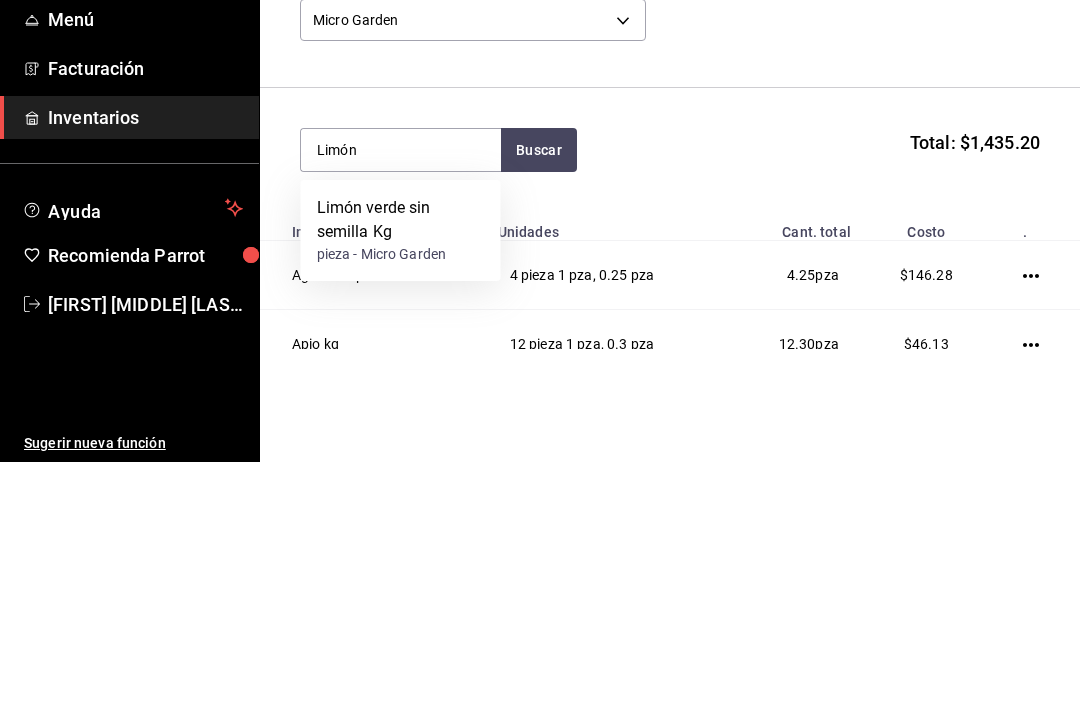 click on "Limón verde sin semilla Kg" at bounding box center (401, 465) 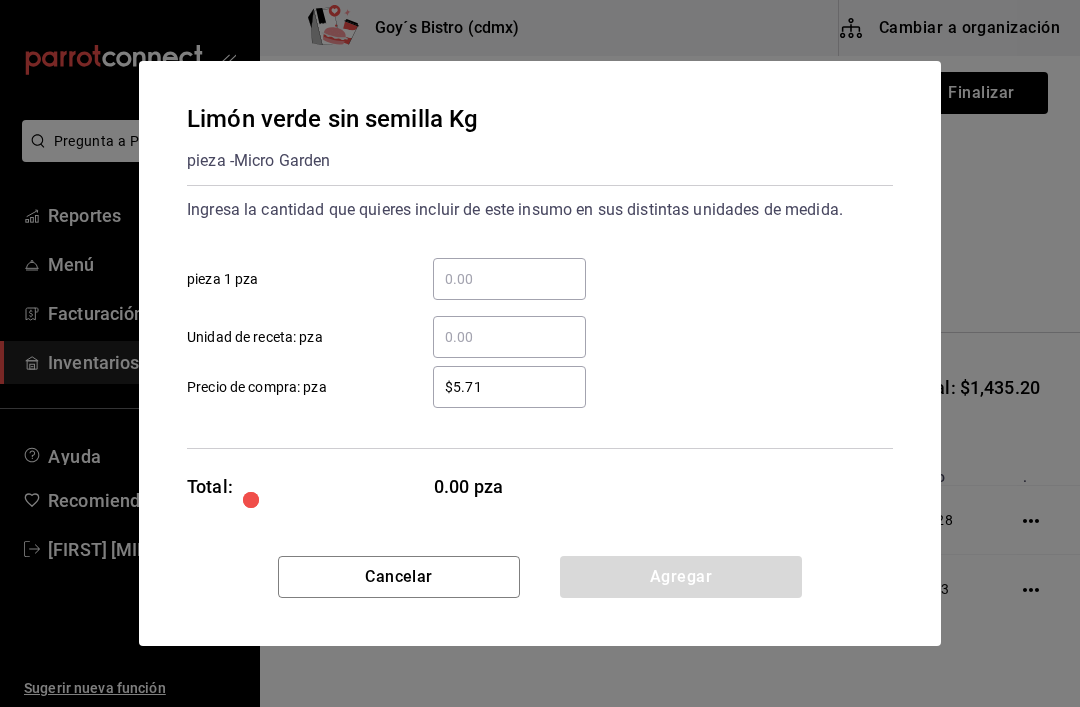 click on "​ pieza 1 pza" at bounding box center [509, 279] 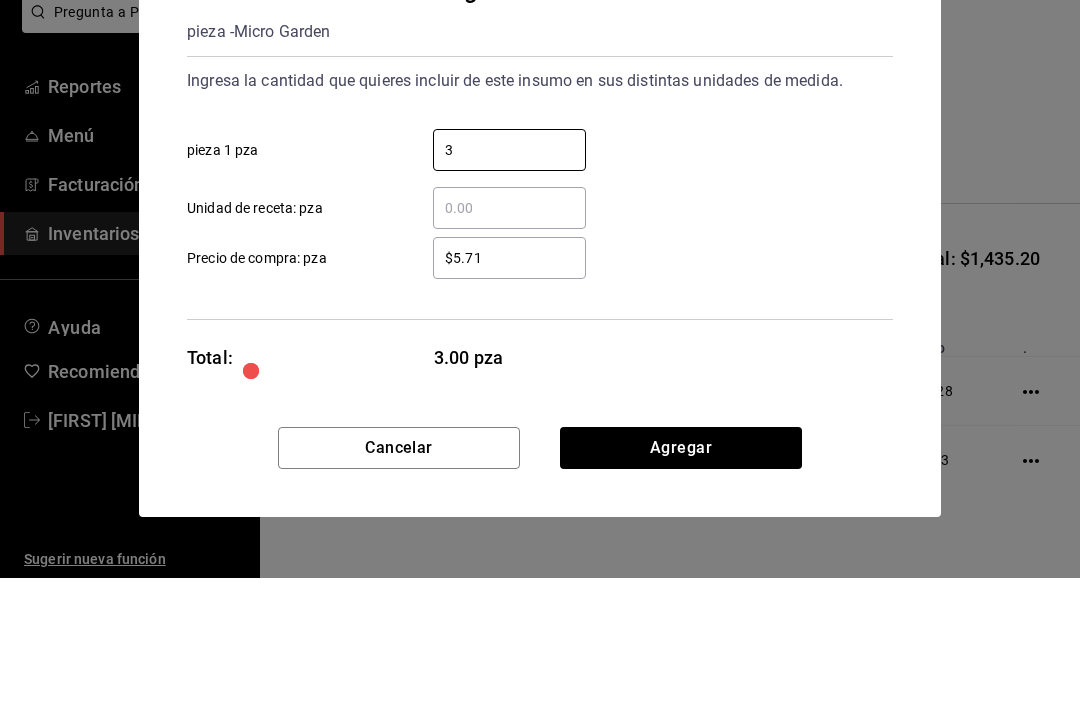 type on "3" 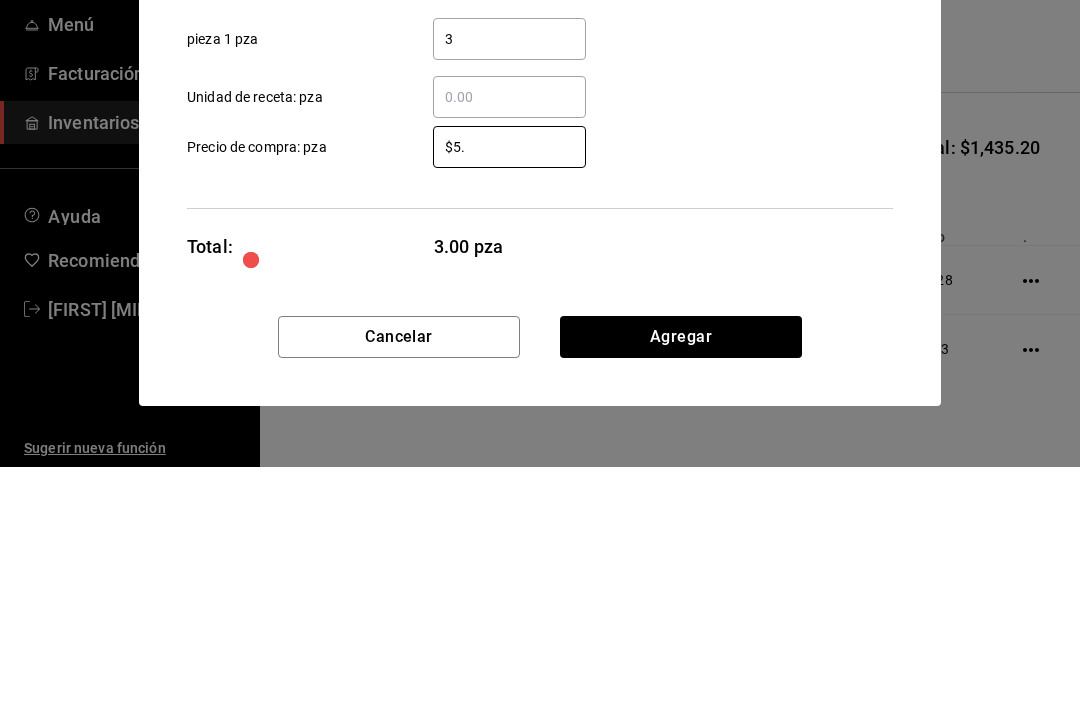 type on "$5" 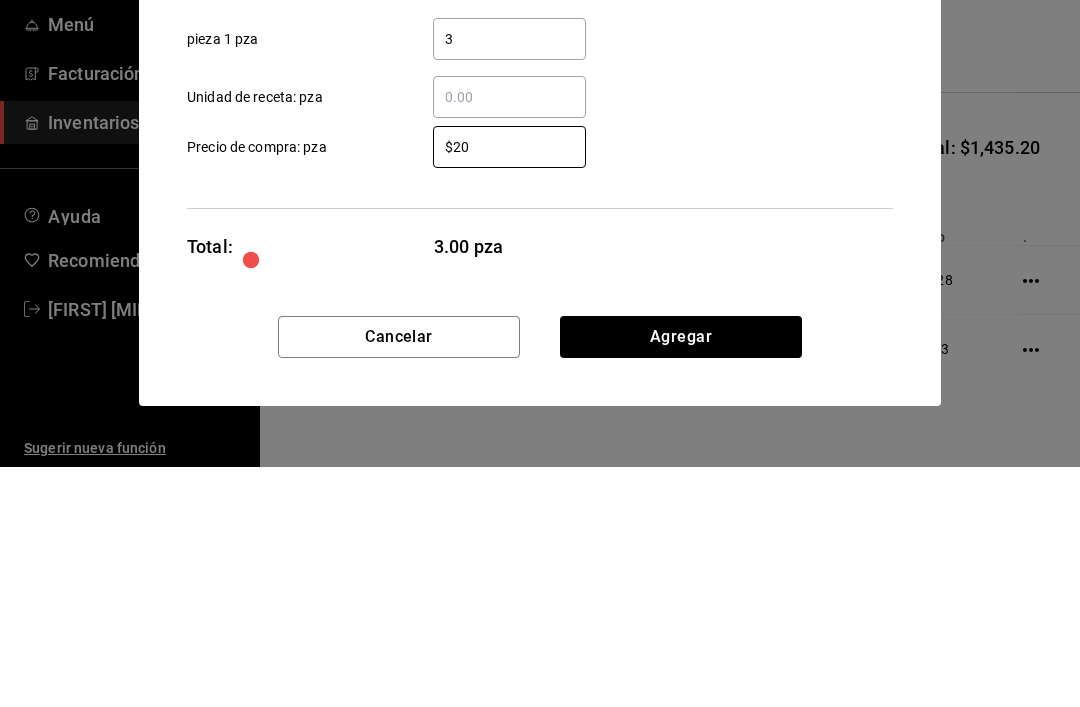 type on "$20" 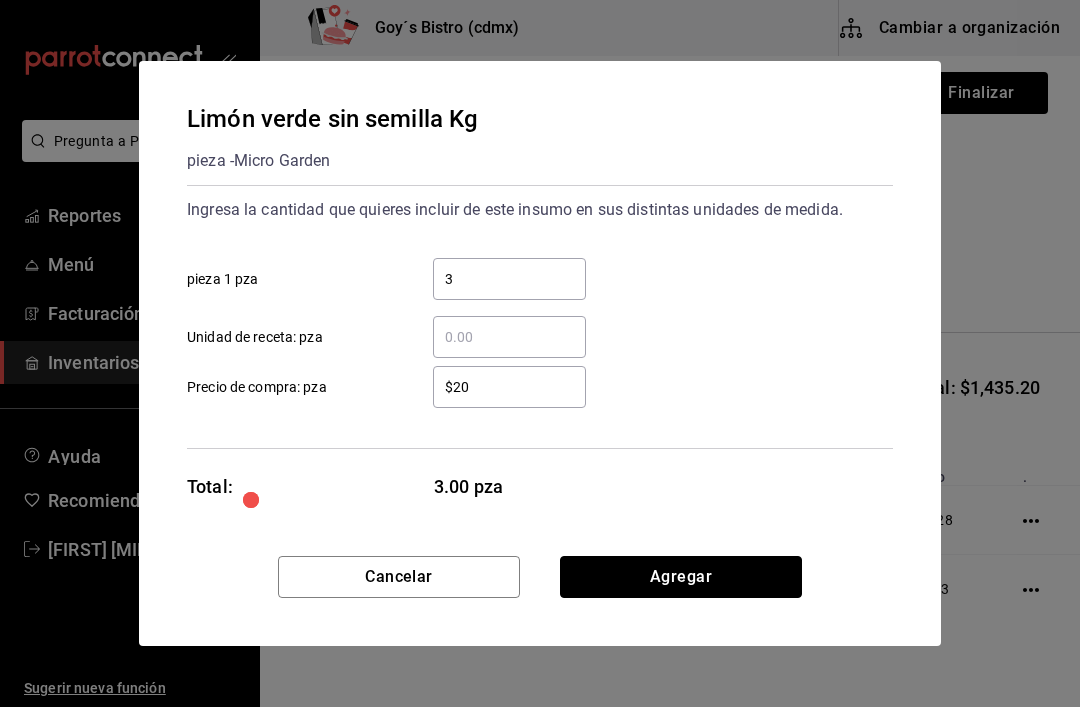 click on "Agregar" at bounding box center (681, 577) 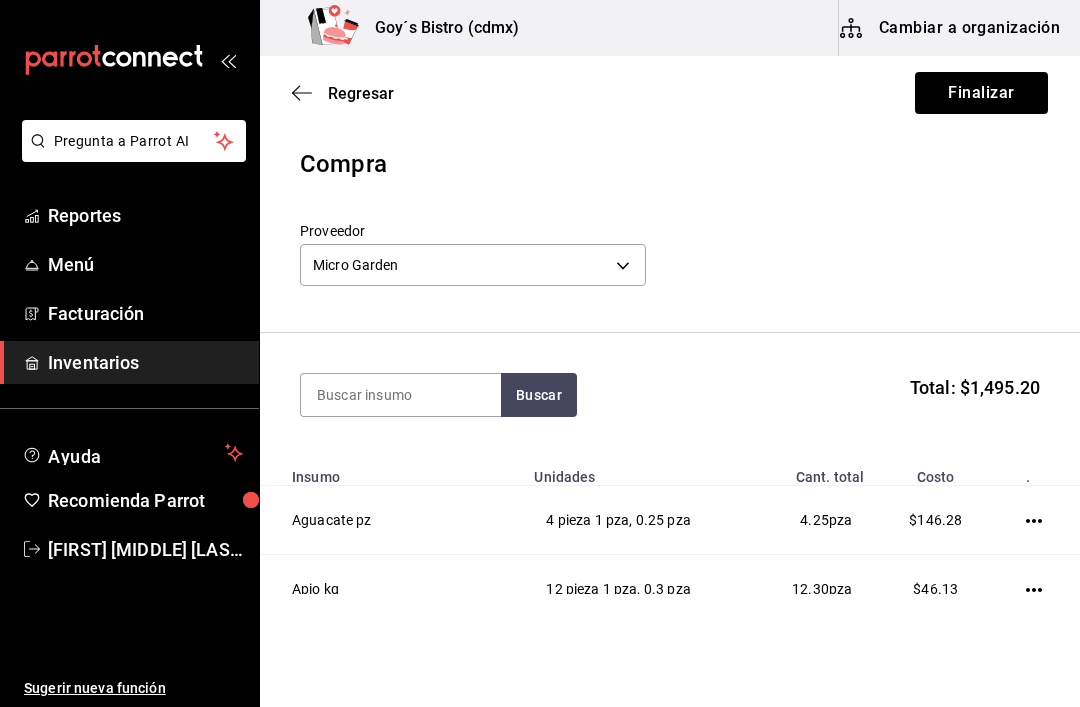 scroll, scrollTop: 0, scrollLeft: 0, axis: both 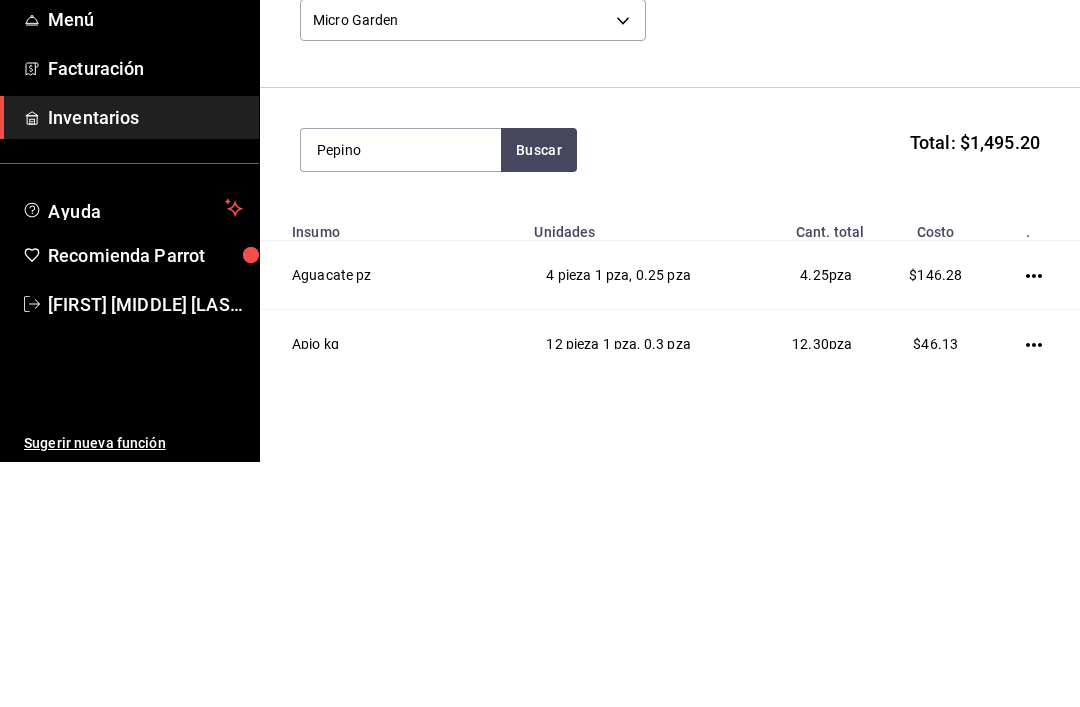 type on "Pepino" 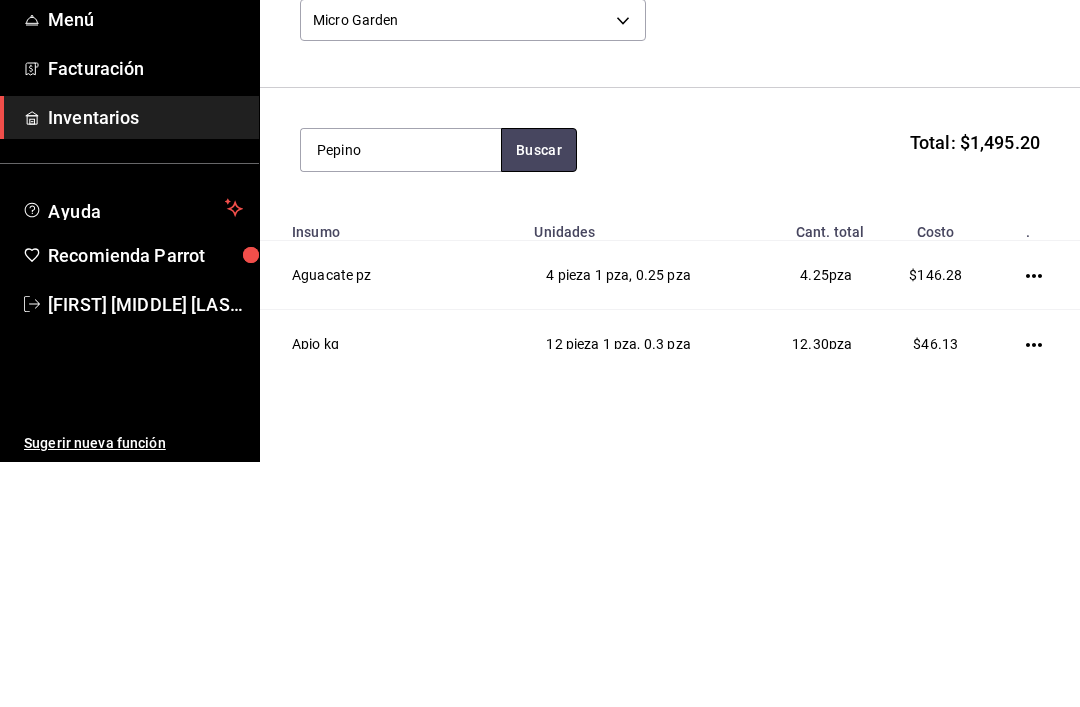click on "Buscar" at bounding box center (539, 395) 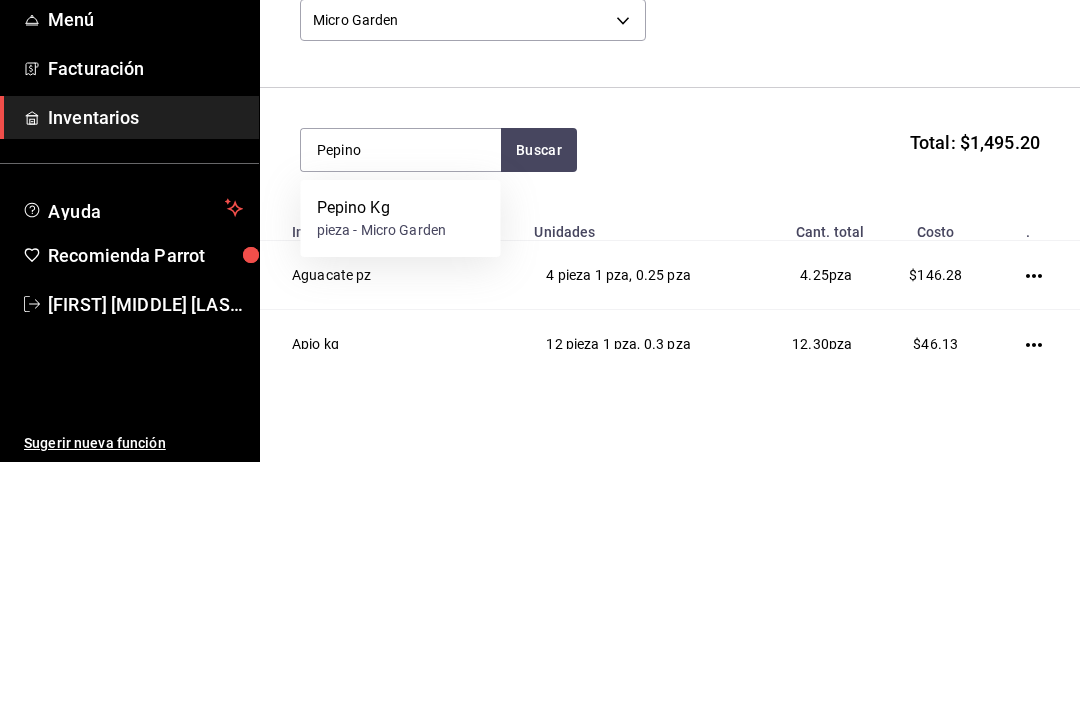 click on "pieza - Micro Garden" at bounding box center (382, 475) 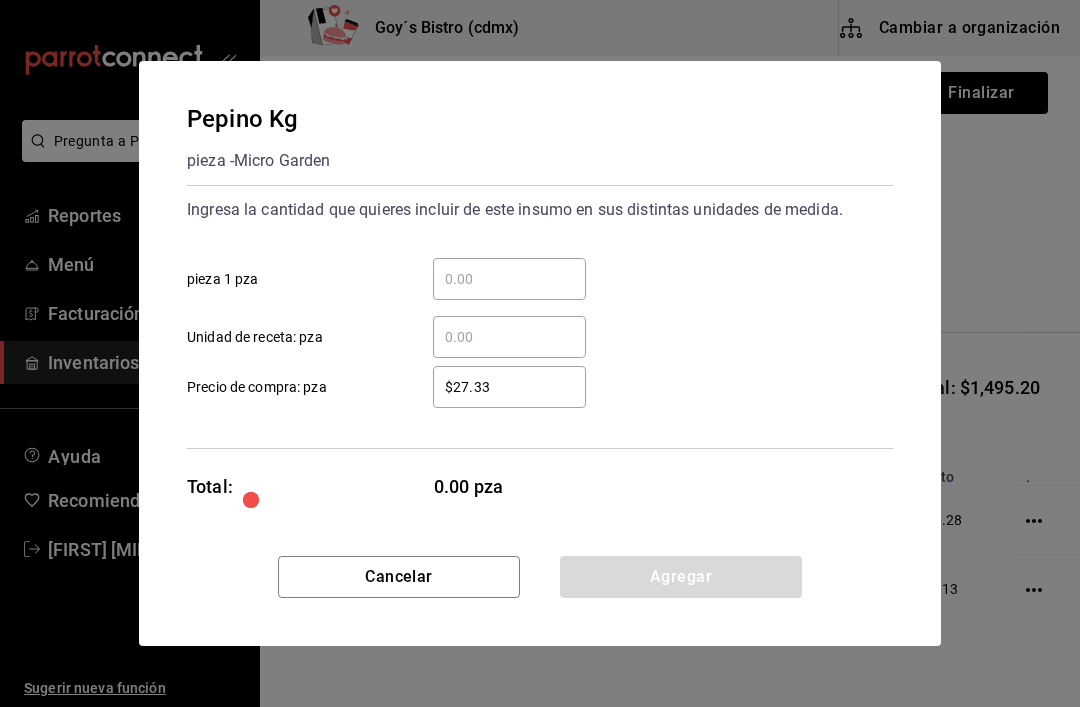 click on "​ pieza 1 pza" at bounding box center [509, 279] 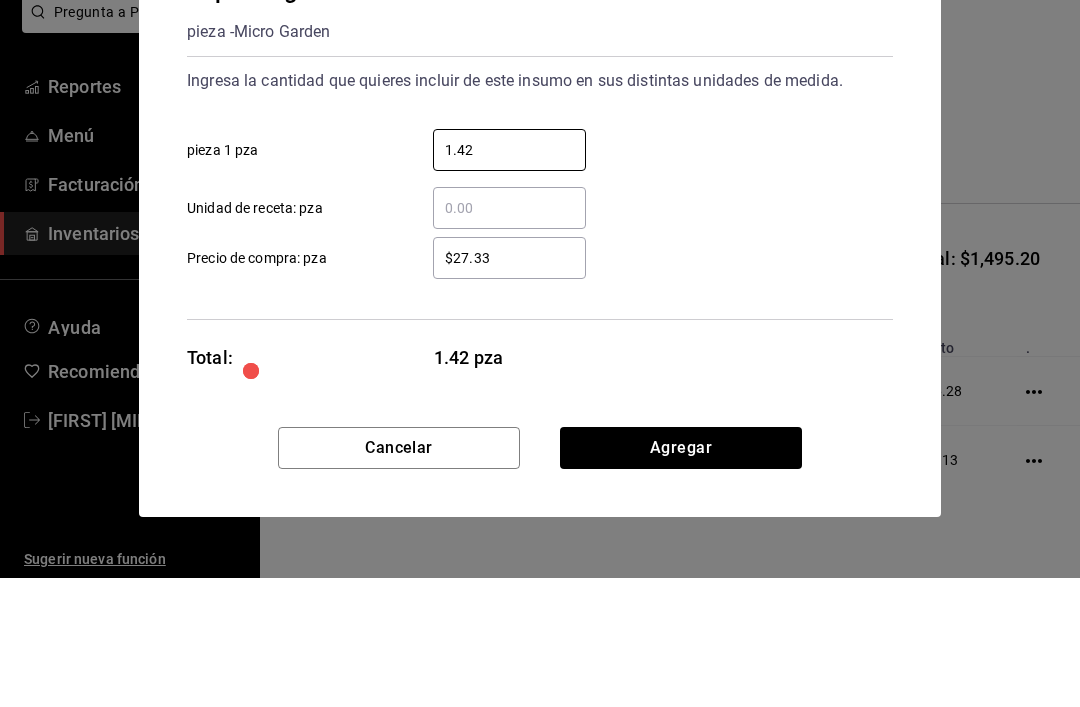 type on "1.42" 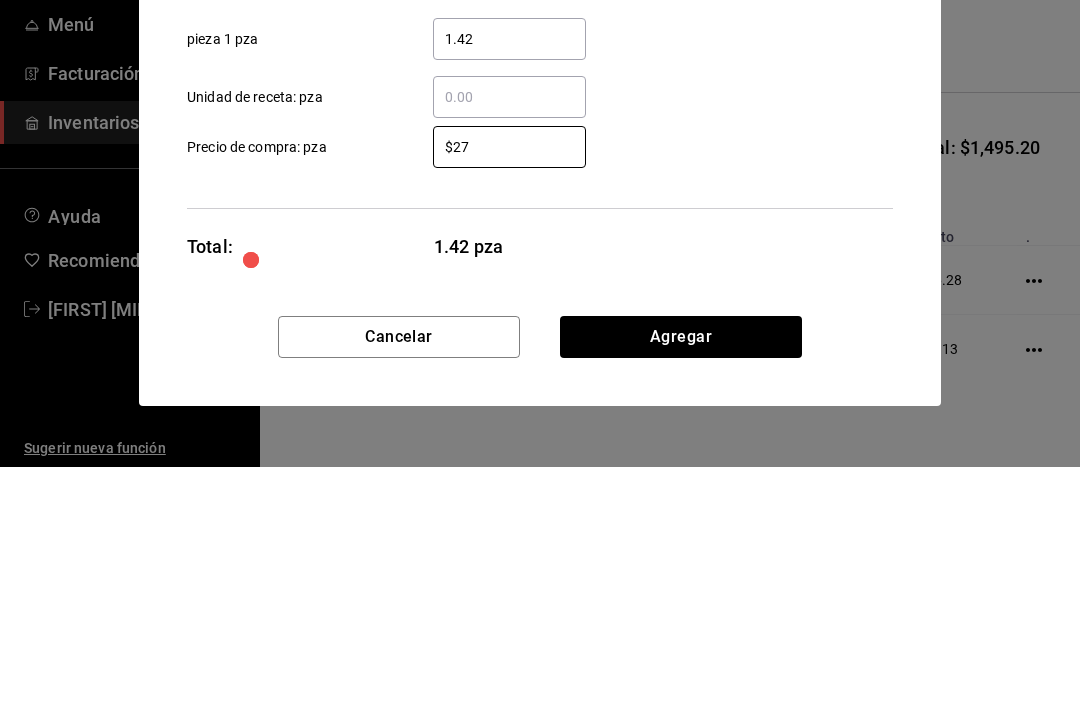 type on "$2" 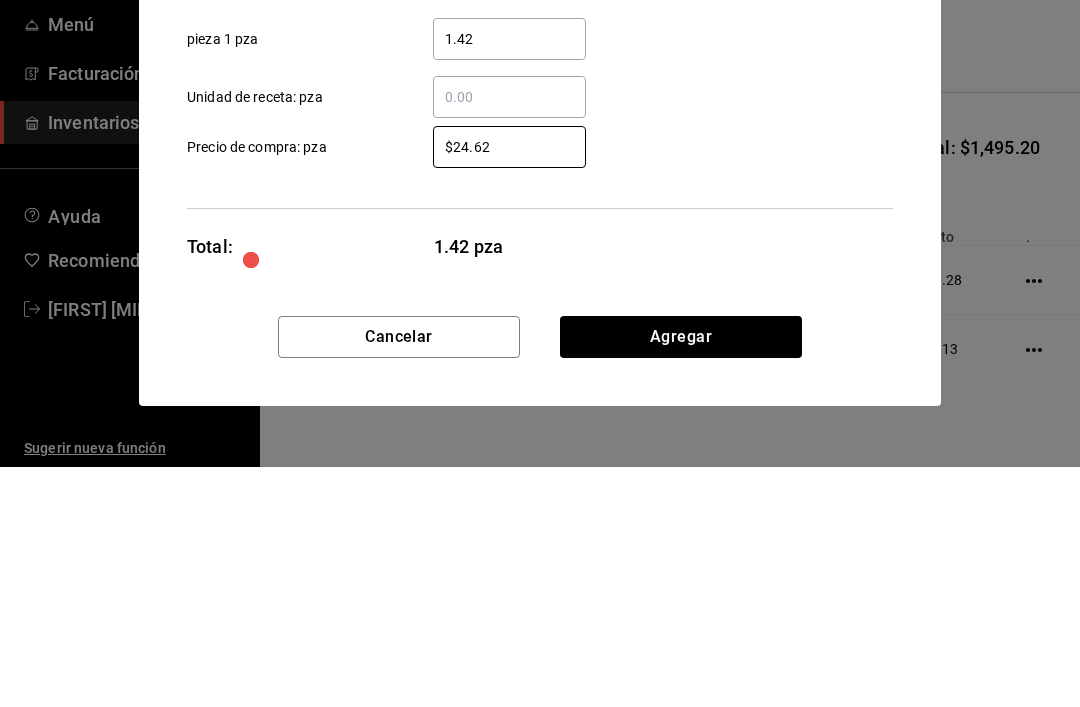 type on "$24.62" 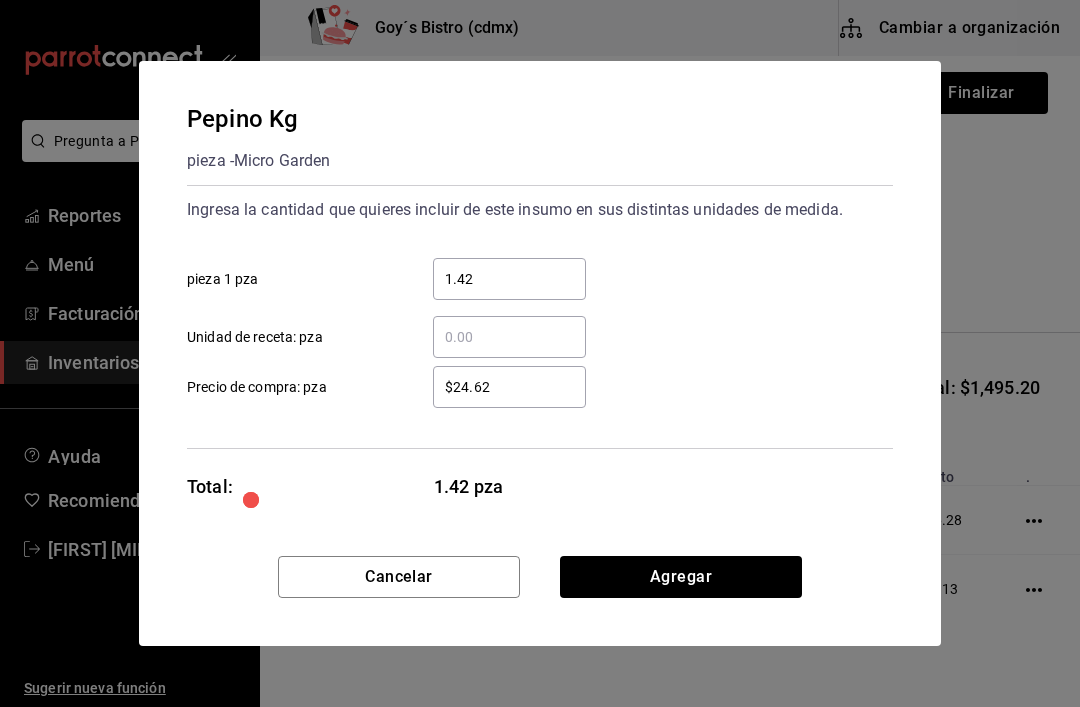 click on "Agregar" at bounding box center (681, 577) 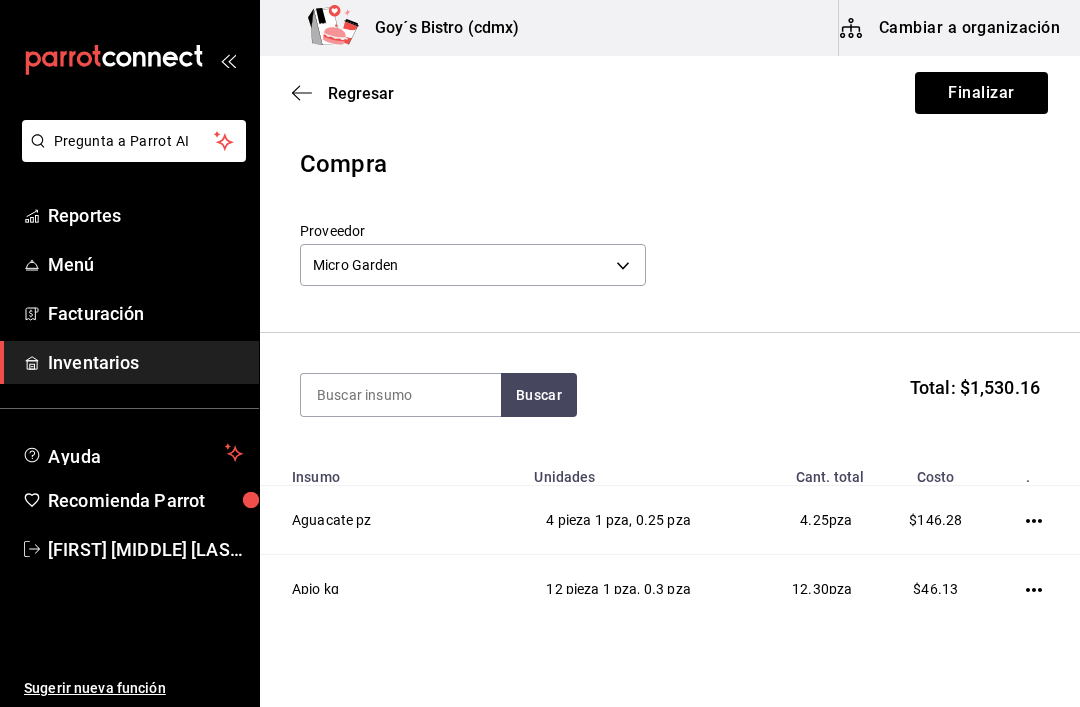 scroll, scrollTop: 0, scrollLeft: 0, axis: both 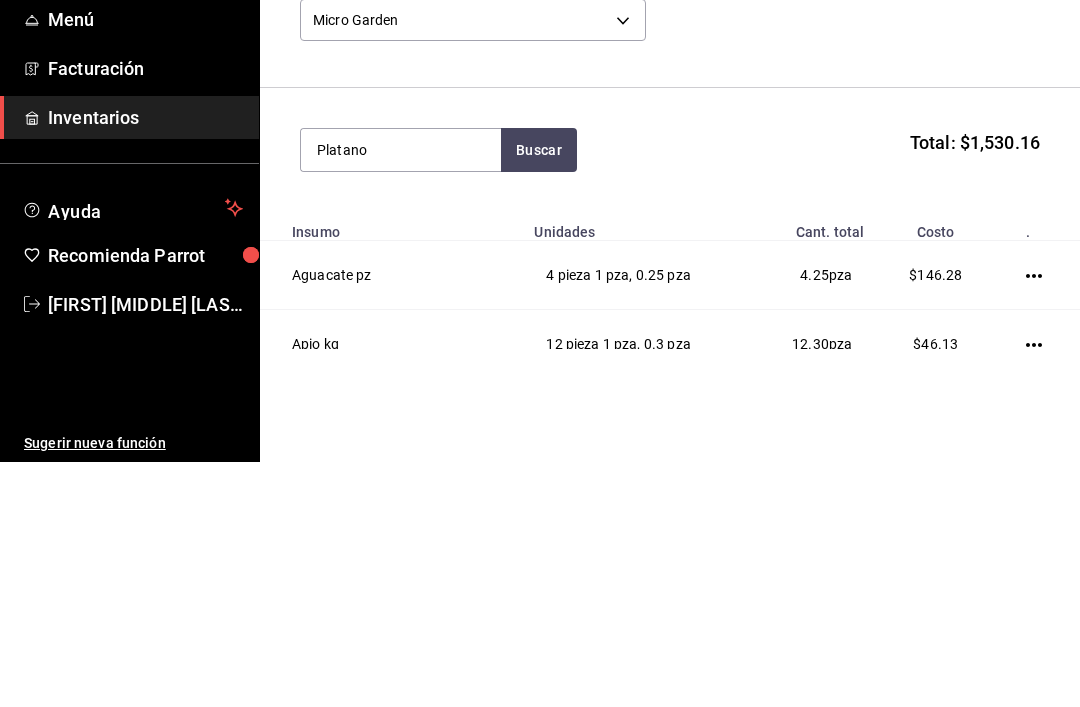 type on "Platano" 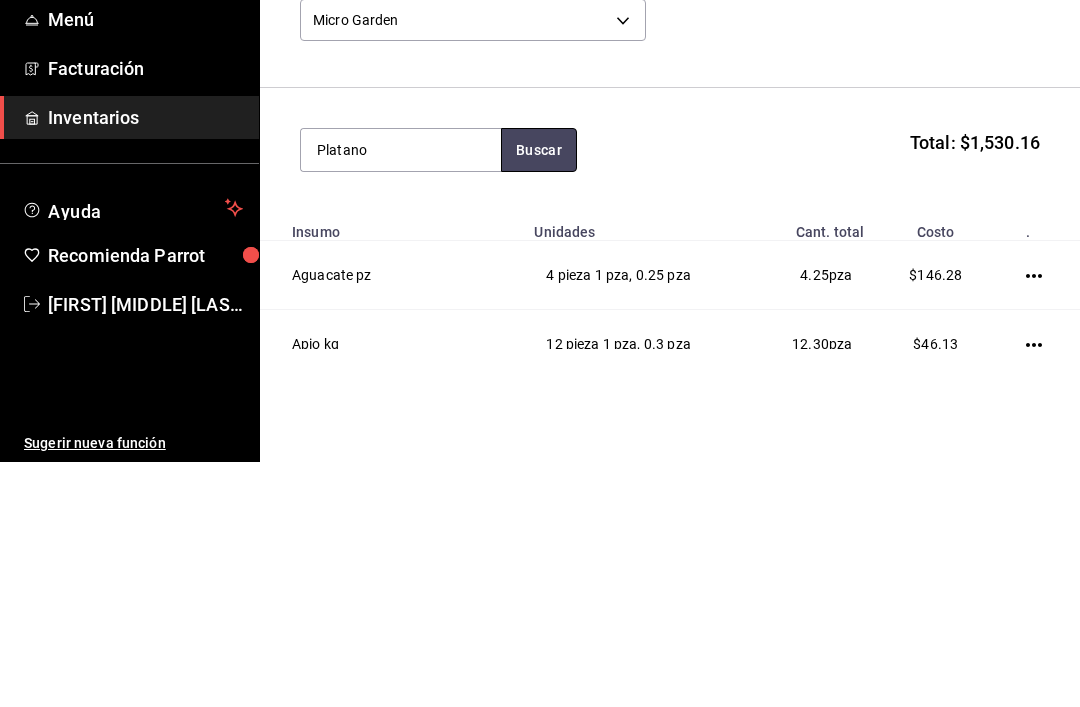 click on "Buscar" at bounding box center (539, 395) 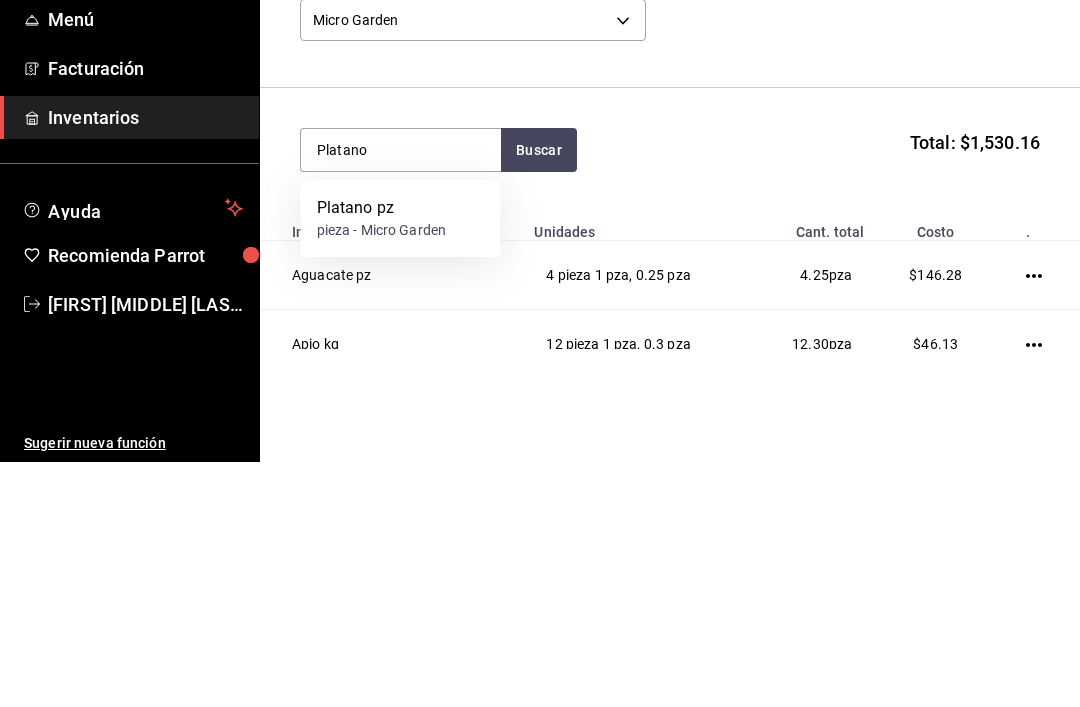 click on "Platano pz" at bounding box center [382, 453] 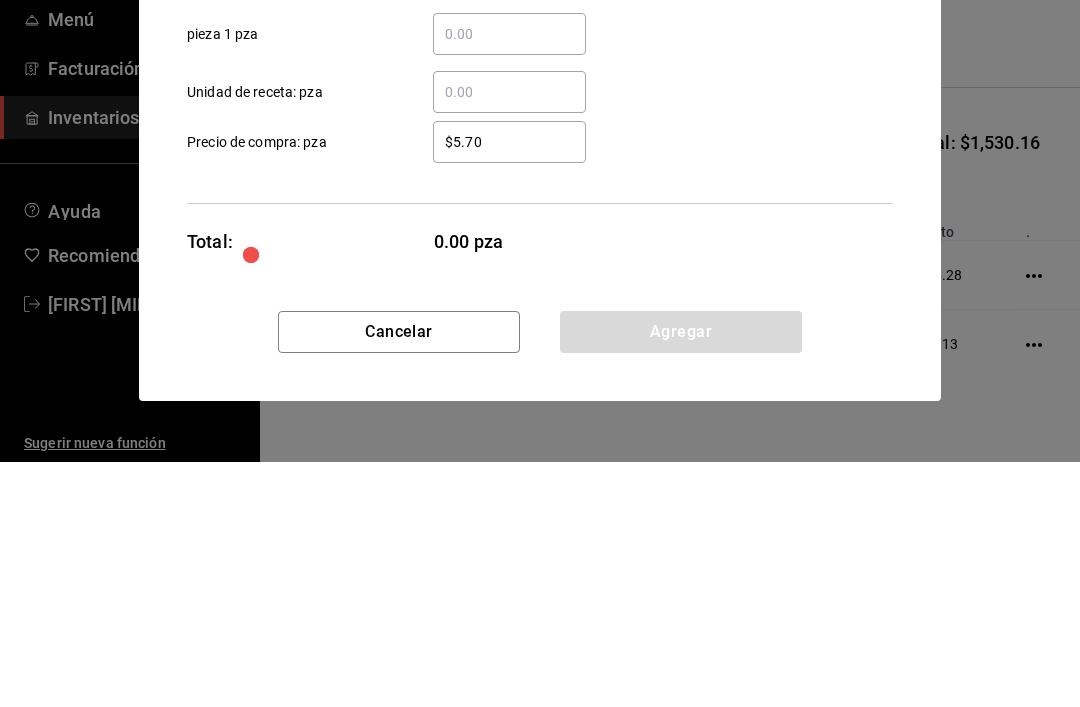 type 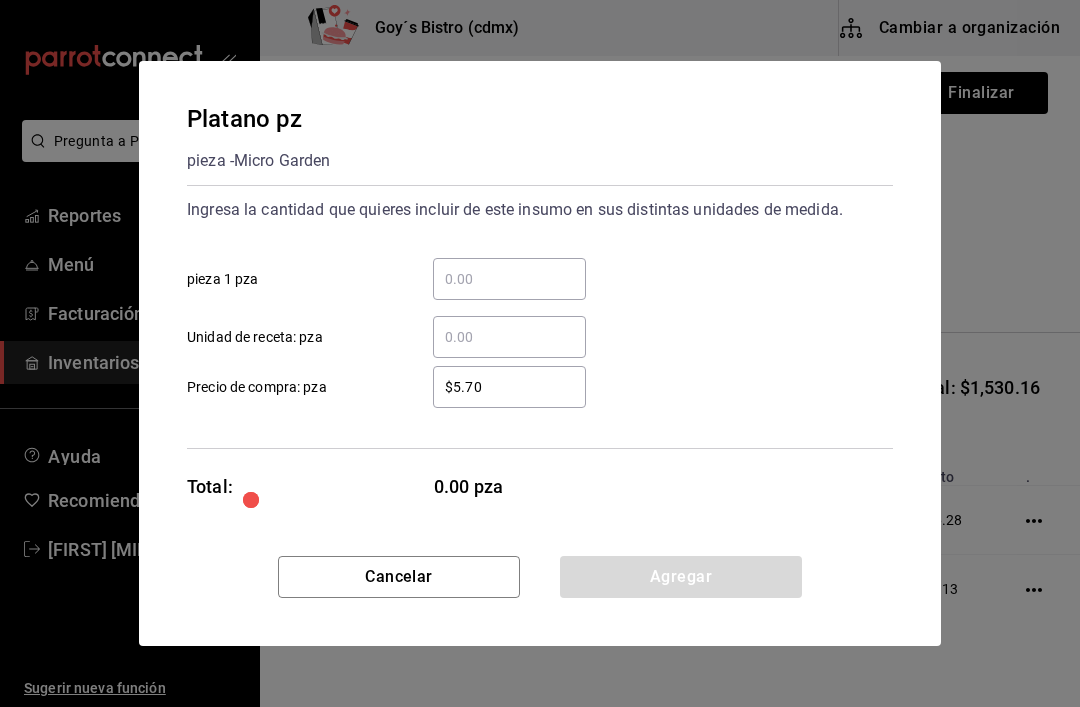 click on "​ pieza 1 pza" at bounding box center (509, 279) 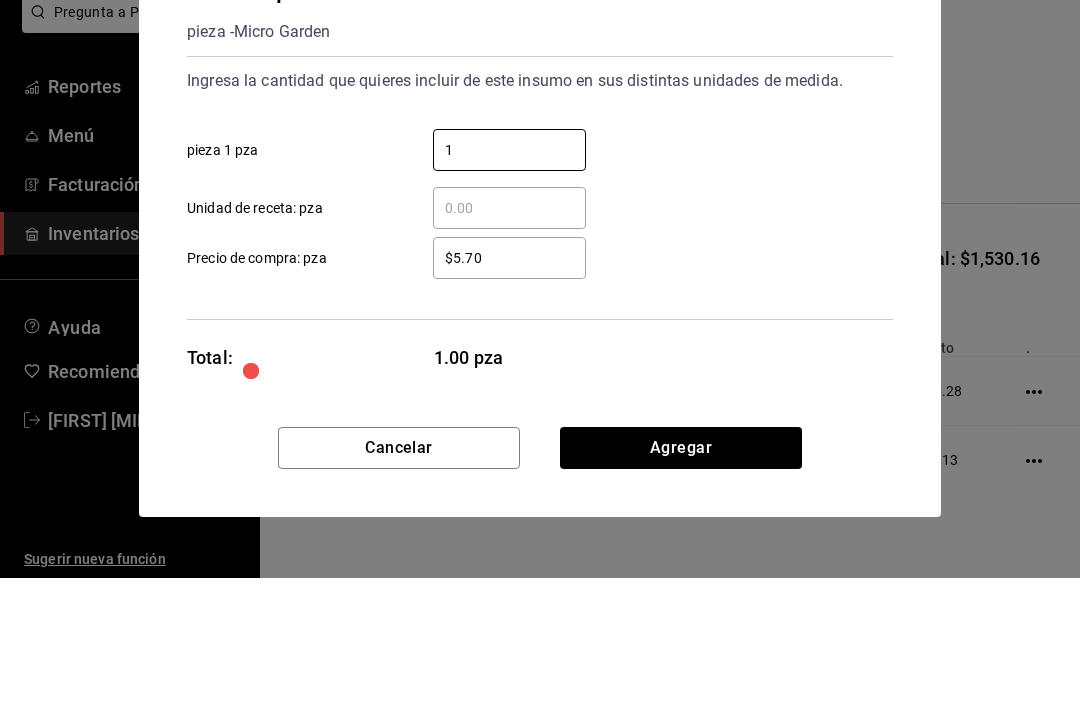 type on "1" 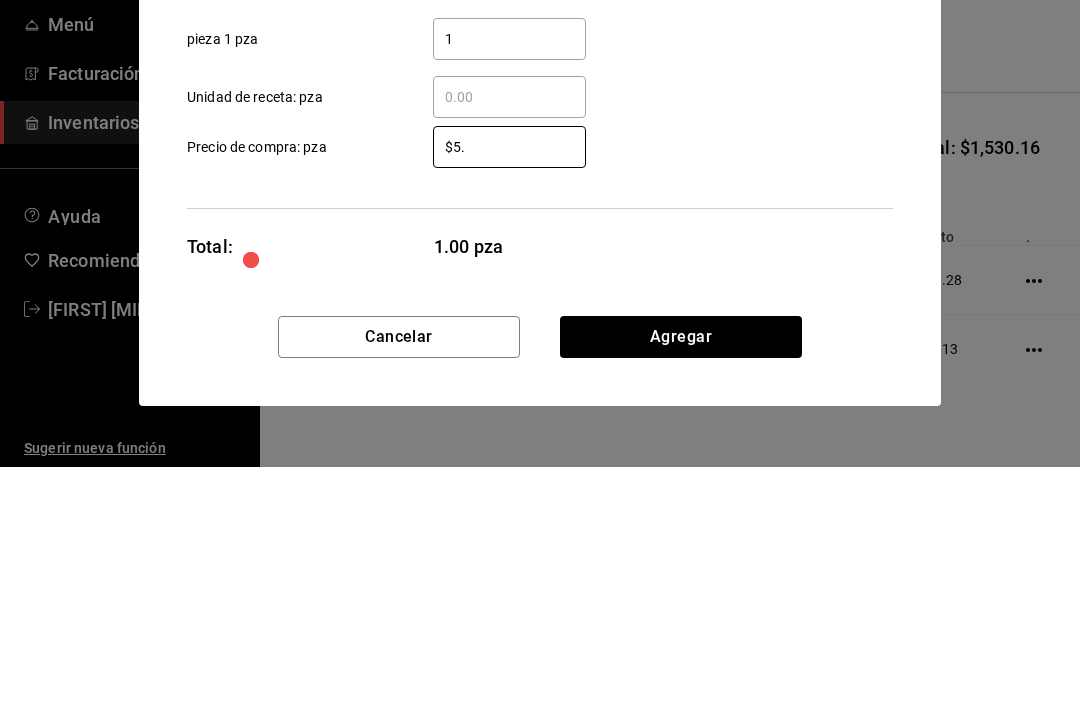 type on "$5" 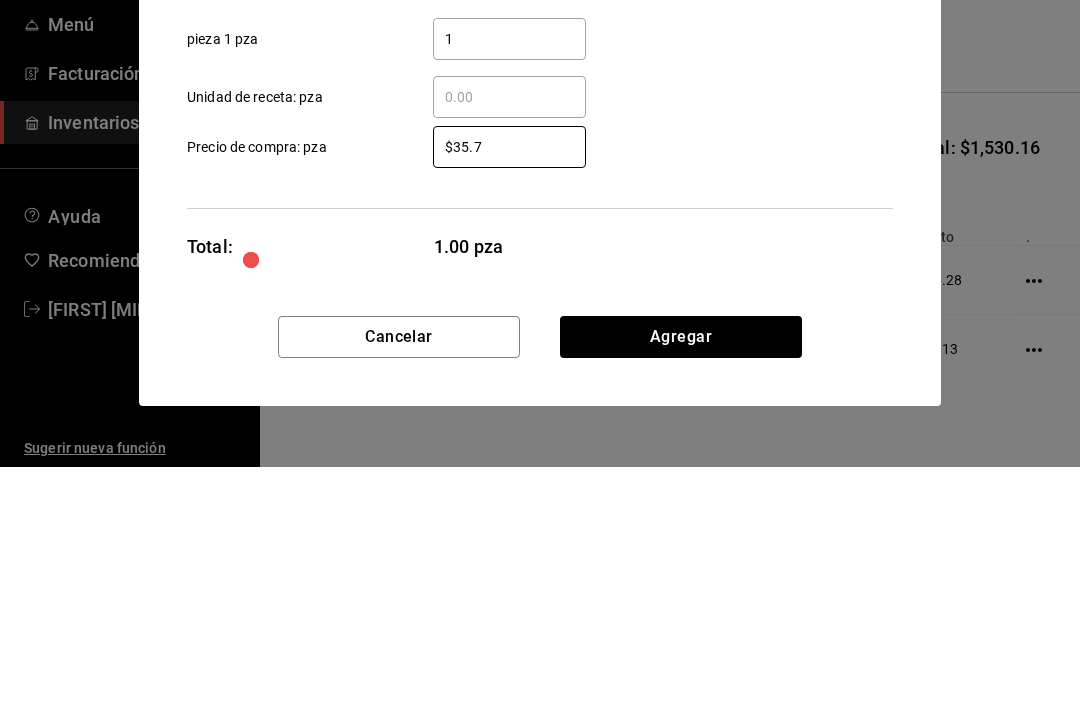 type on "$35.71" 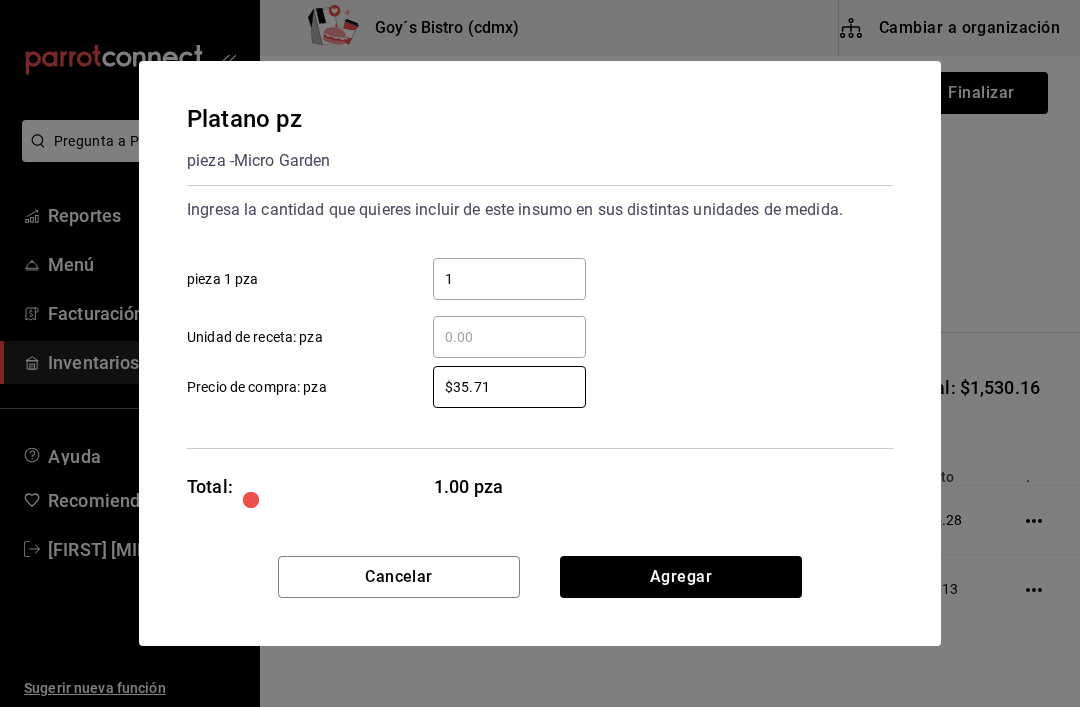 click on "Agregar" at bounding box center (681, 577) 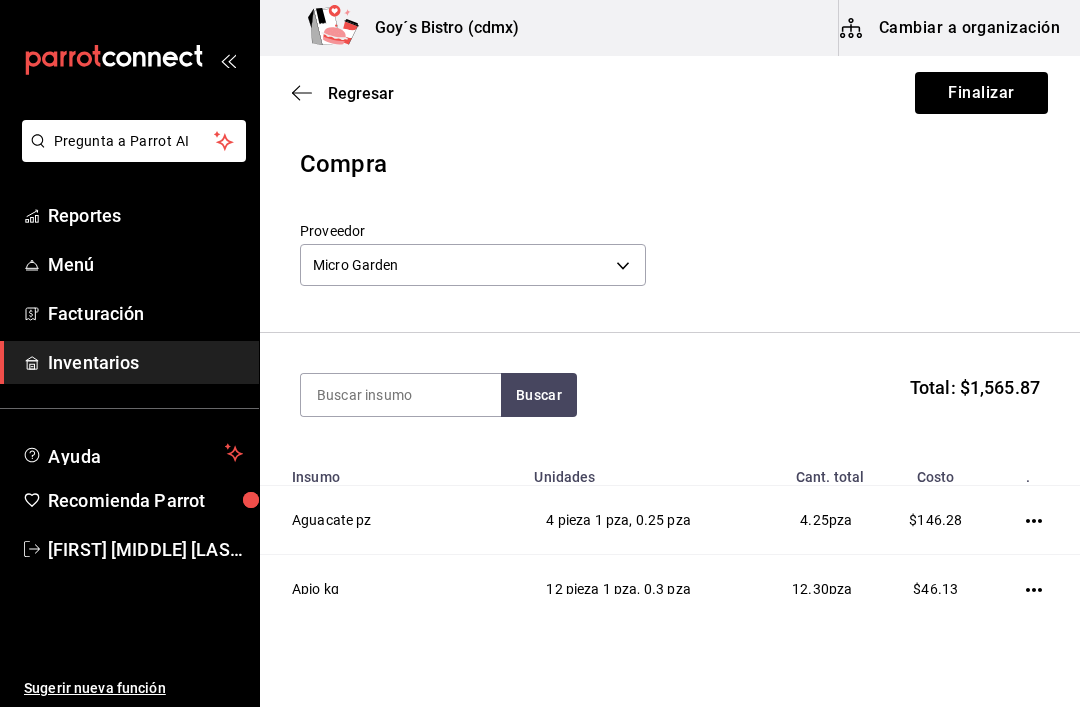 scroll, scrollTop: 0, scrollLeft: 0, axis: both 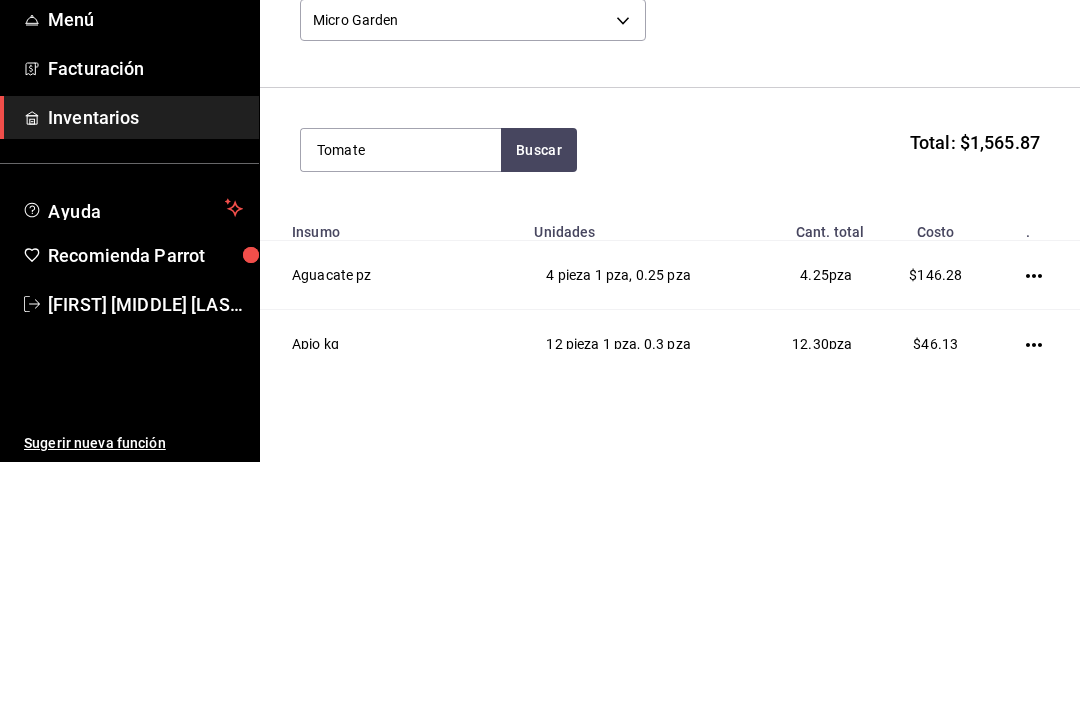 type on "Tomate" 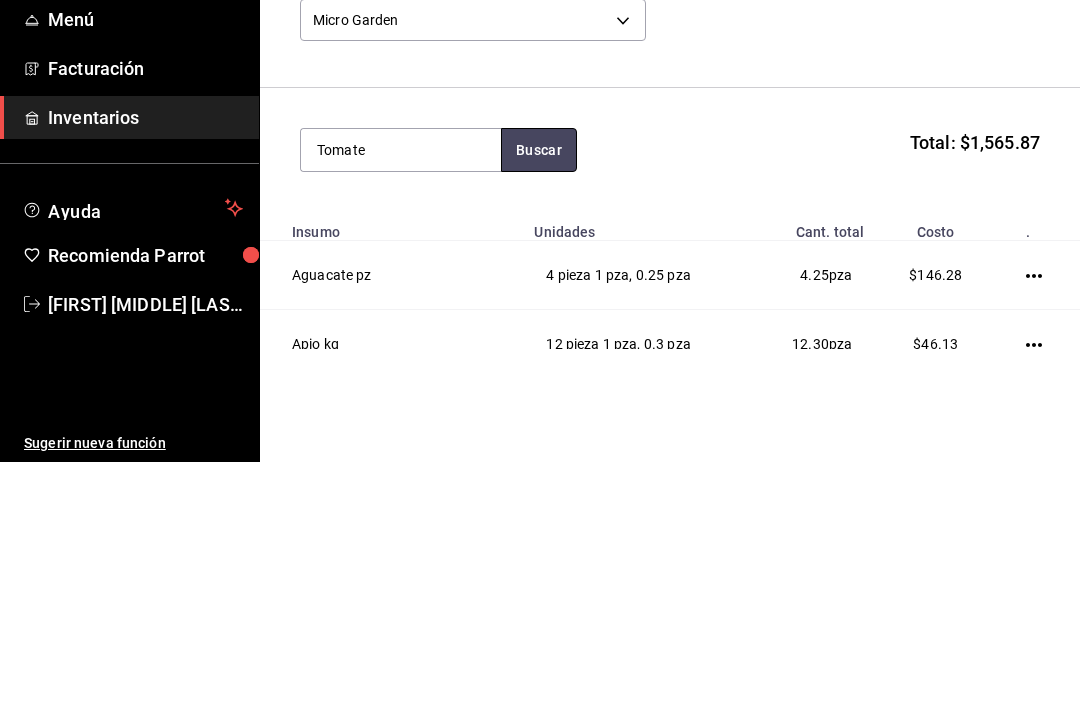 click on "Buscar" at bounding box center (539, 395) 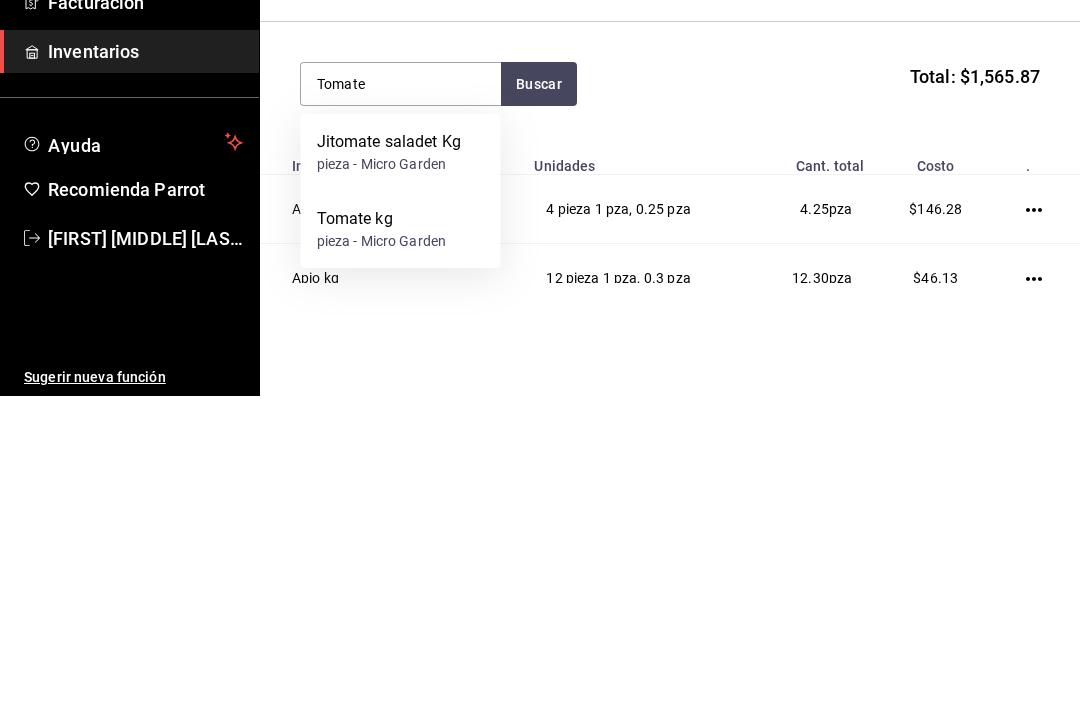 click on "Tomate kg" at bounding box center [382, 530] 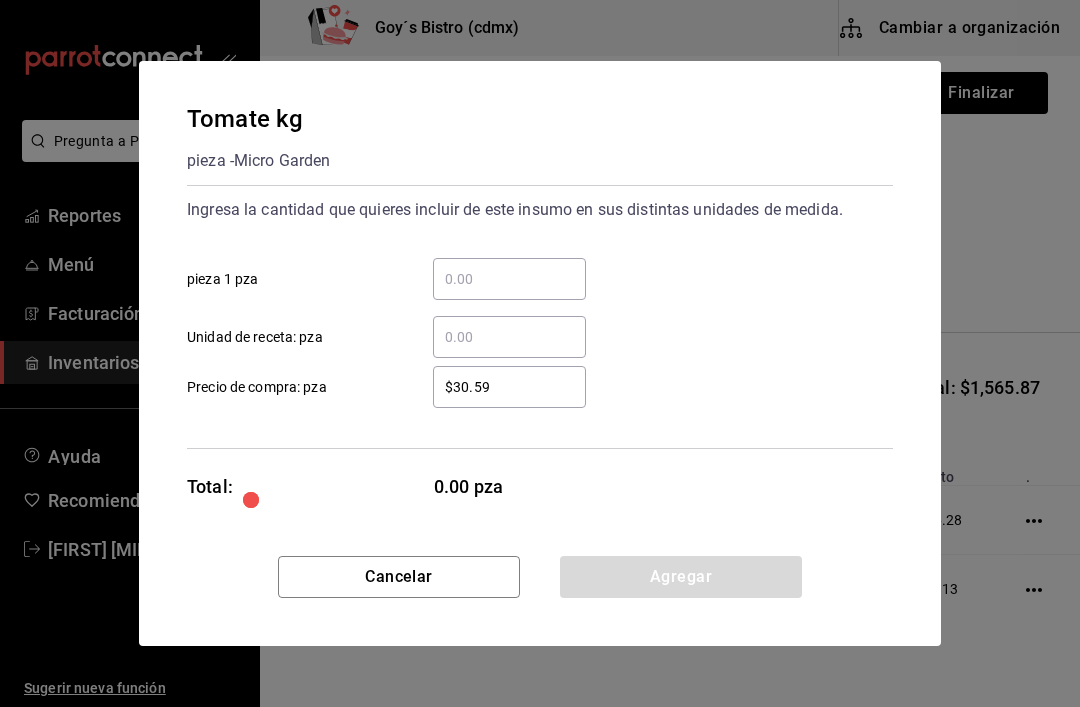 click on "​ pieza 1 pza" at bounding box center [509, 279] 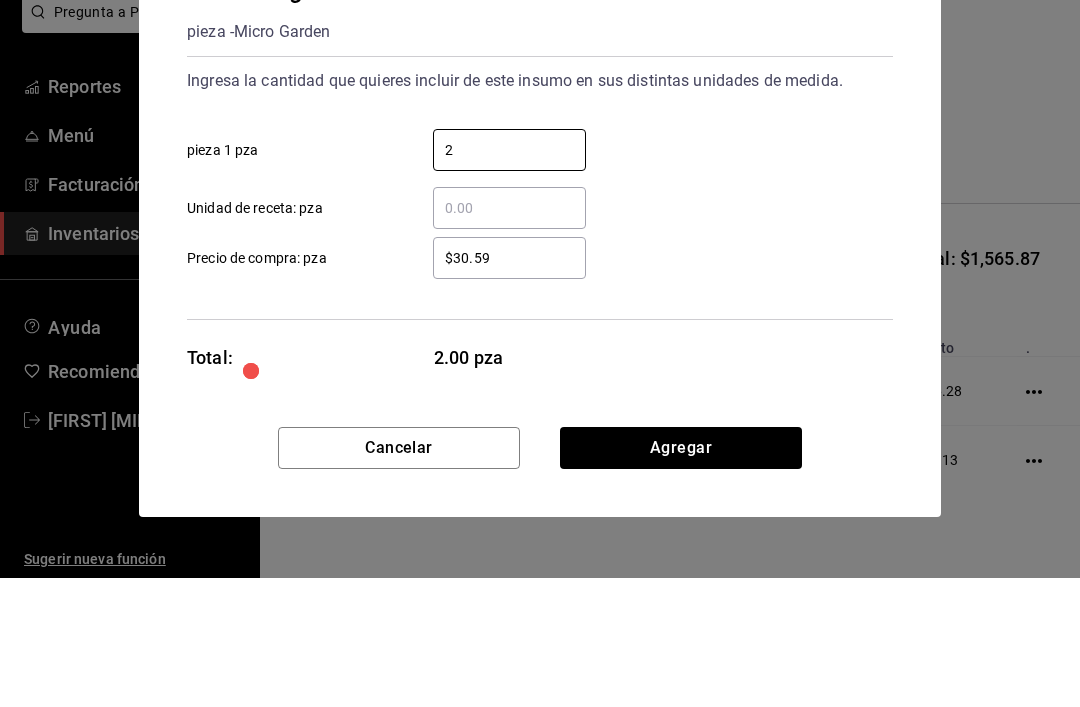 type on "2" 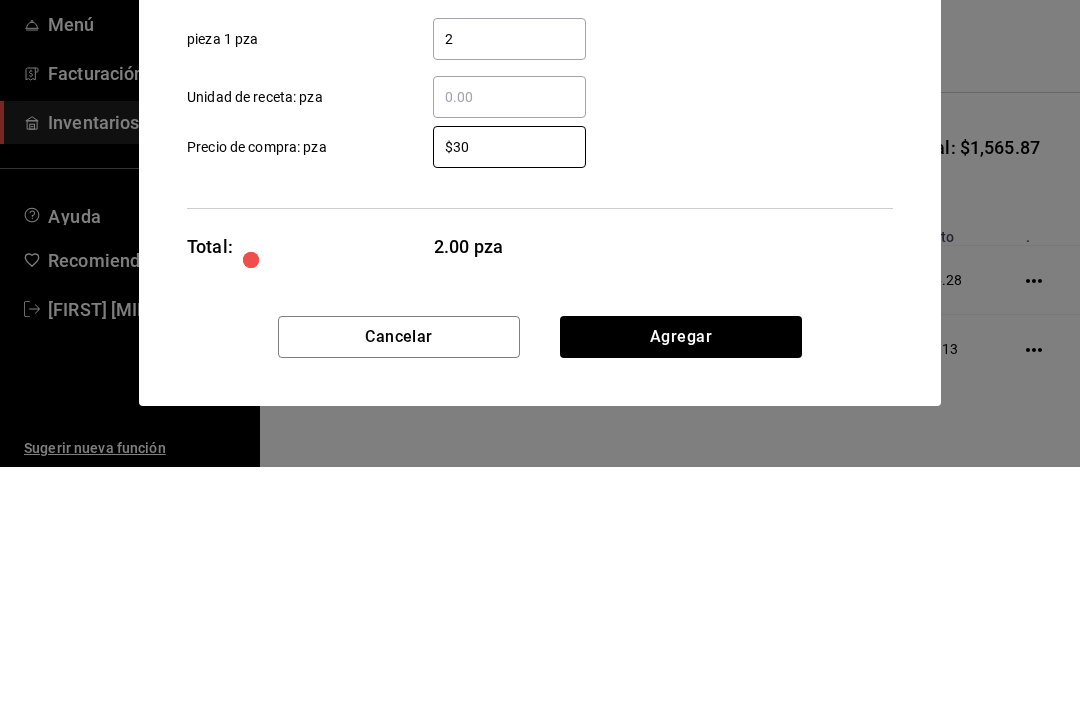 type on "$3" 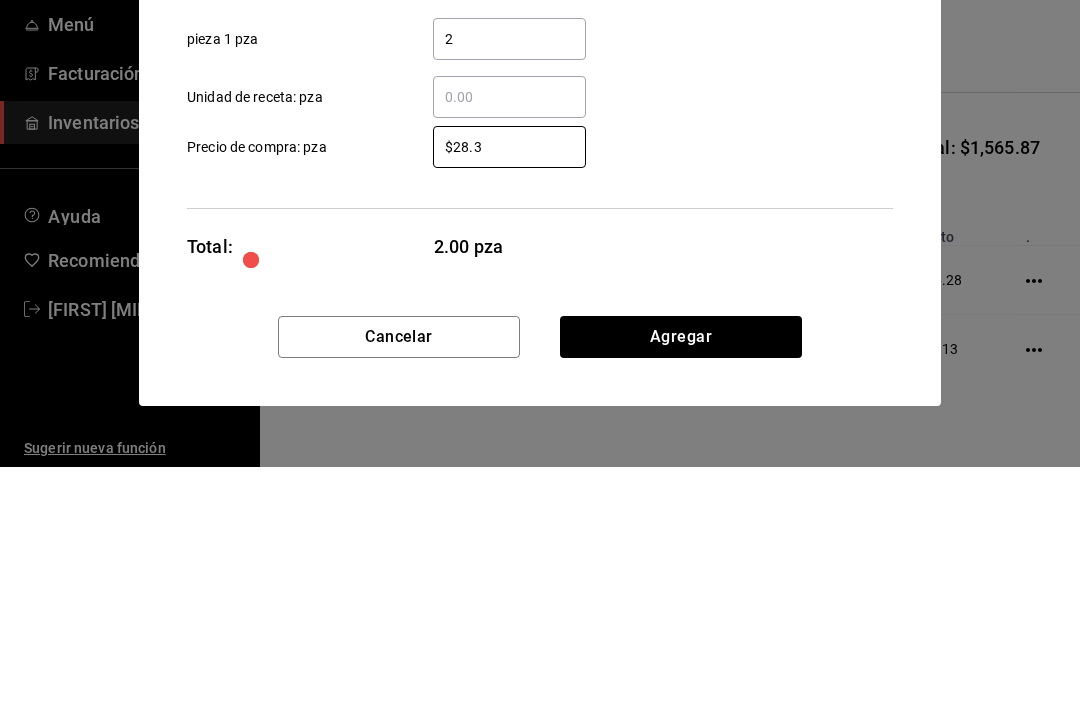 type on "$28.33" 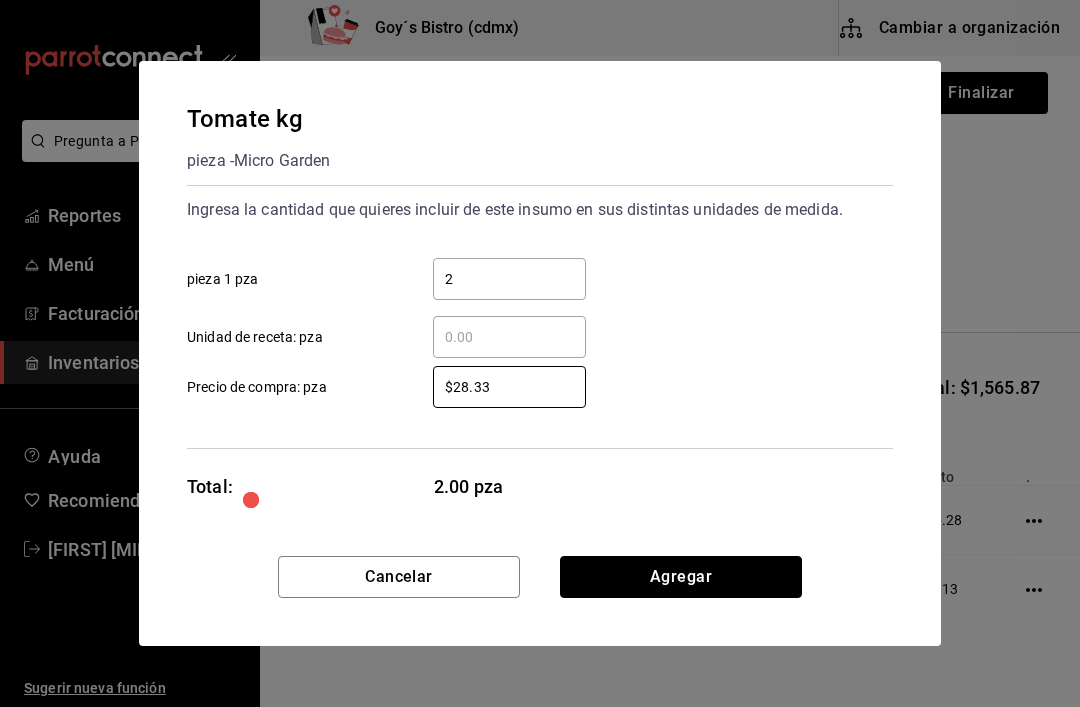 click on "Agregar" at bounding box center [681, 577] 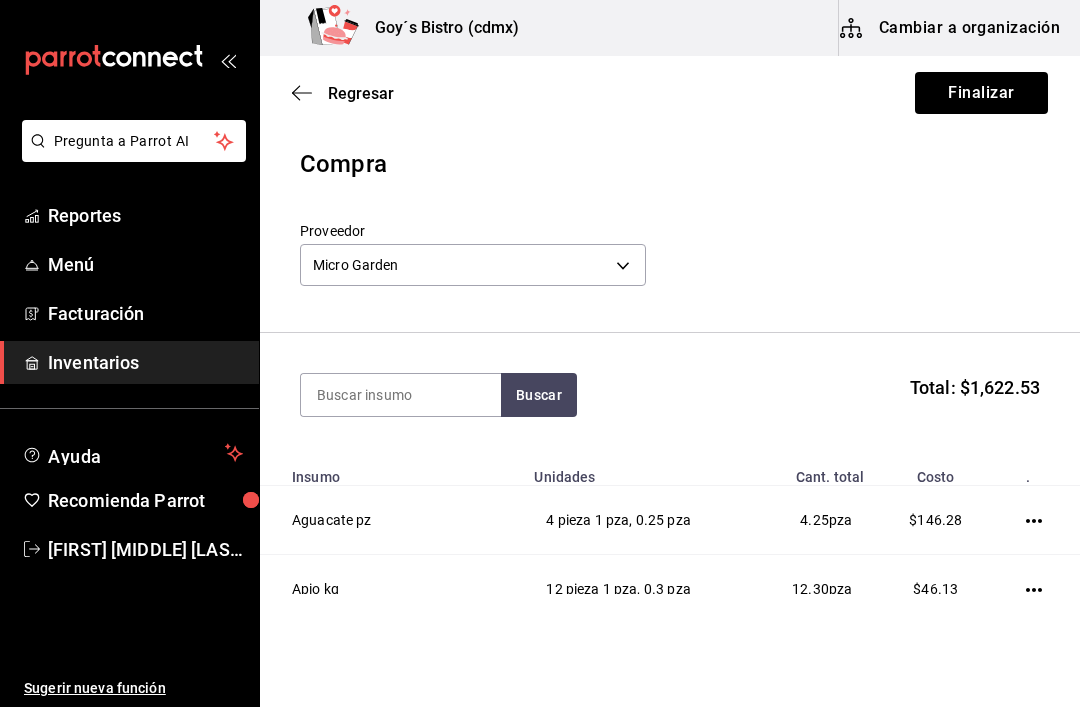 scroll, scrollTop: 0, scrollLeft: 0, axis: both 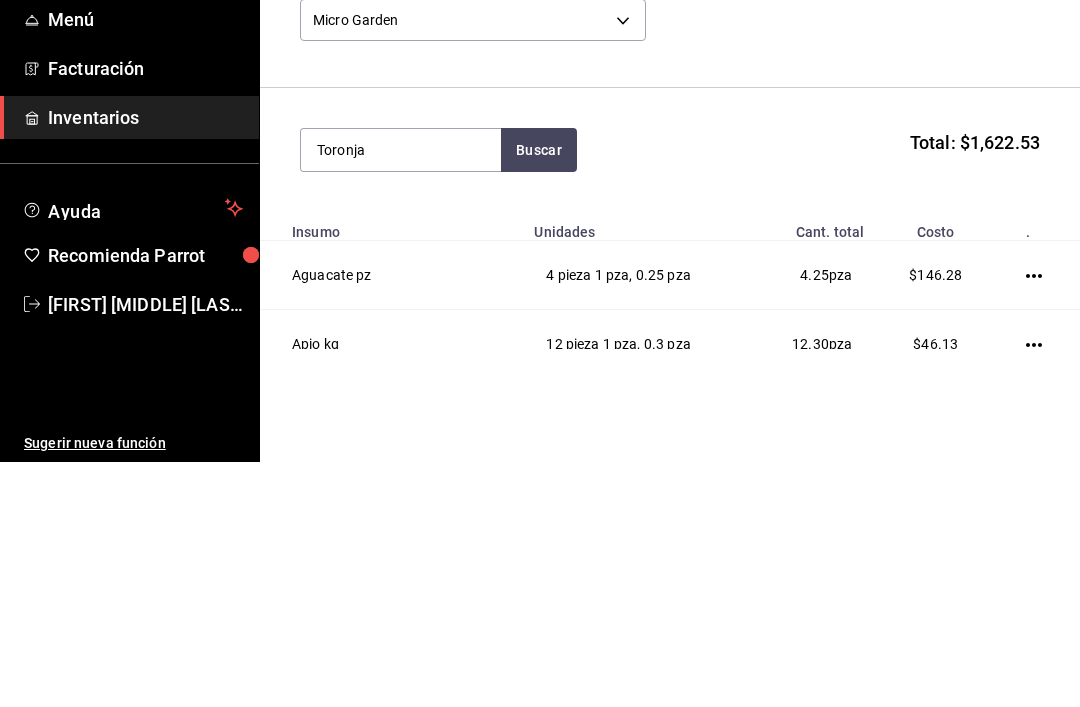 type on "Toronja" 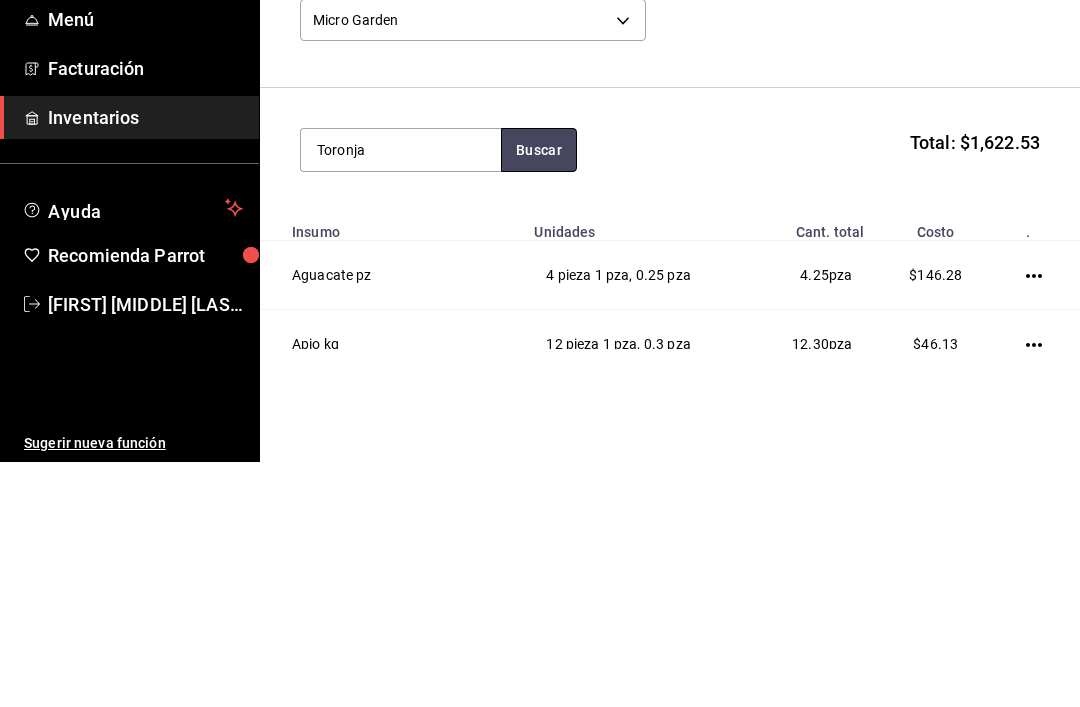 click on "Buscar" at bounding box center (539, 395) 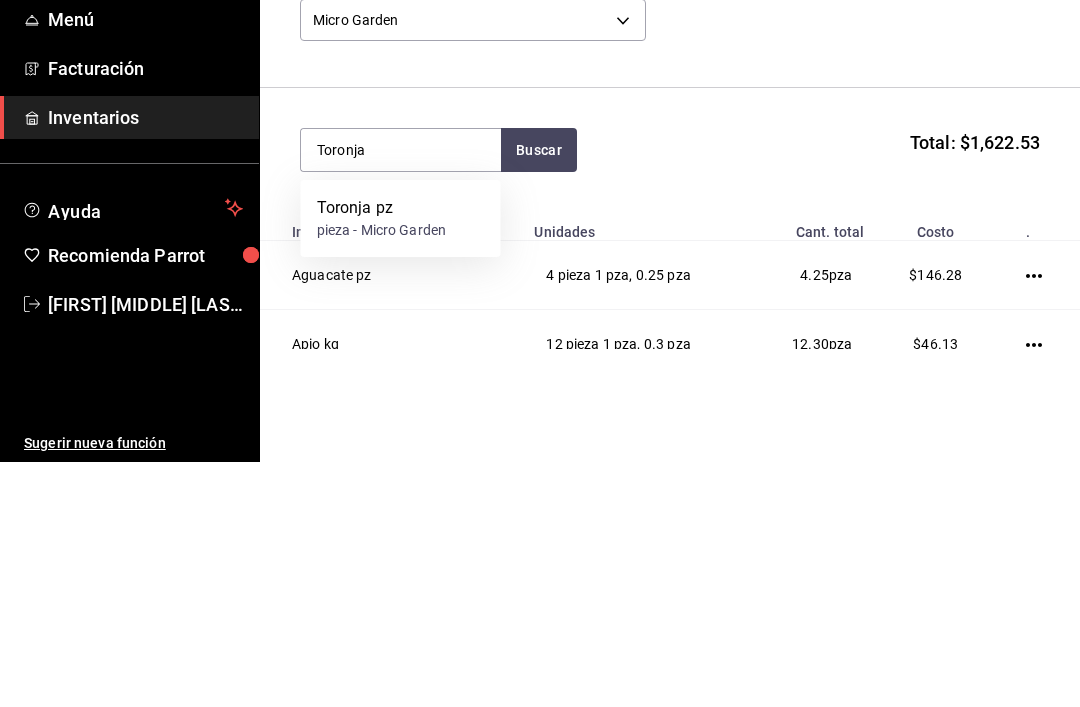click on "Toronja pz" at bounding box center (382, 453) 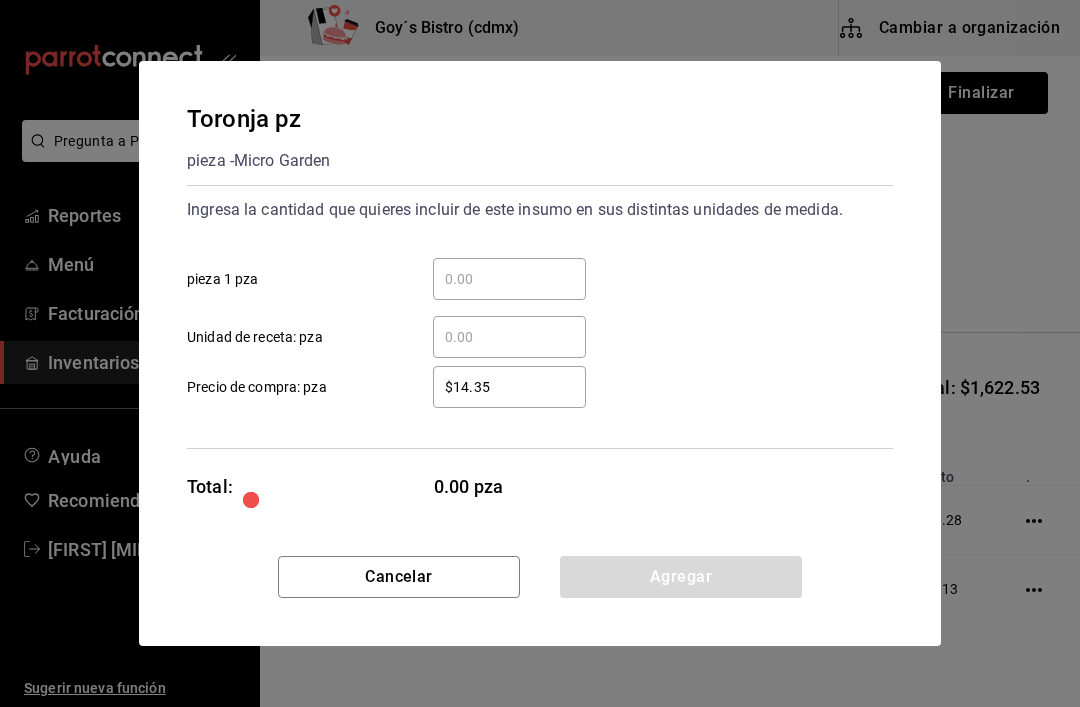 click on "​ pieza 1 pza" at bounding box center [509, 279] 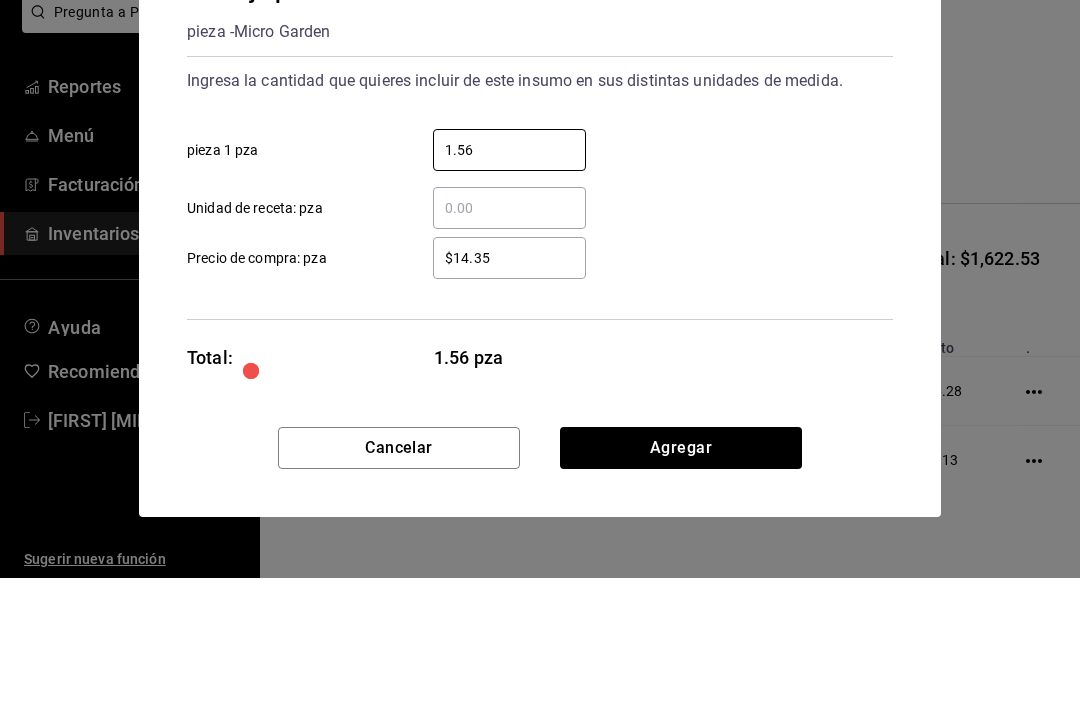 type on "1.56" 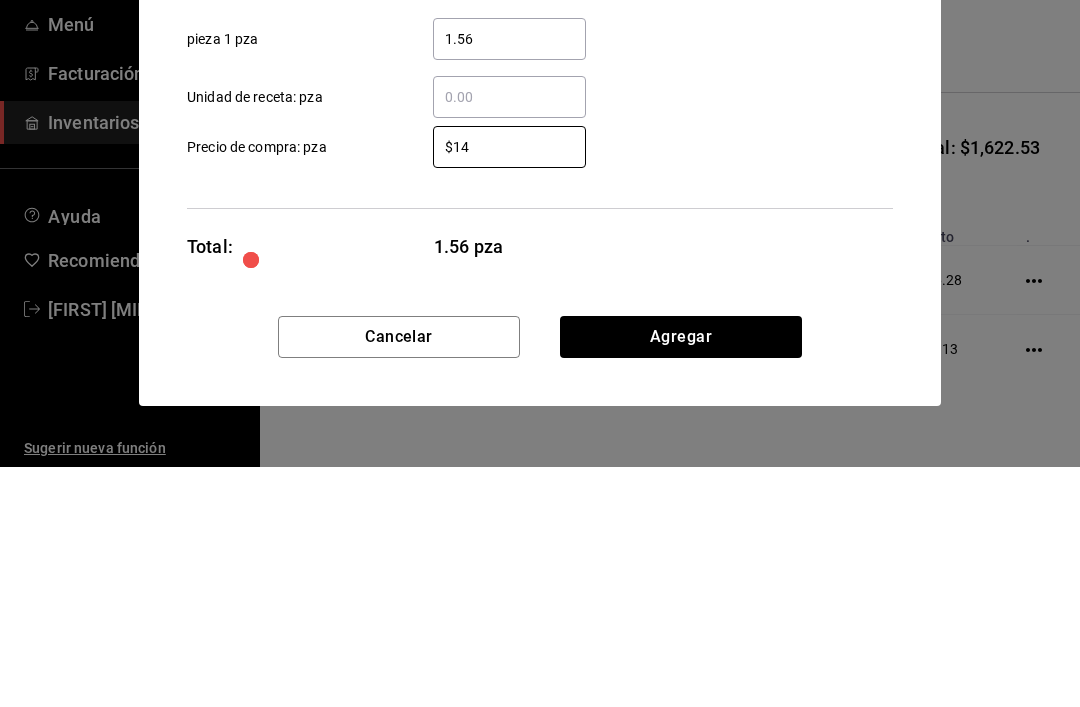 type on "$1" 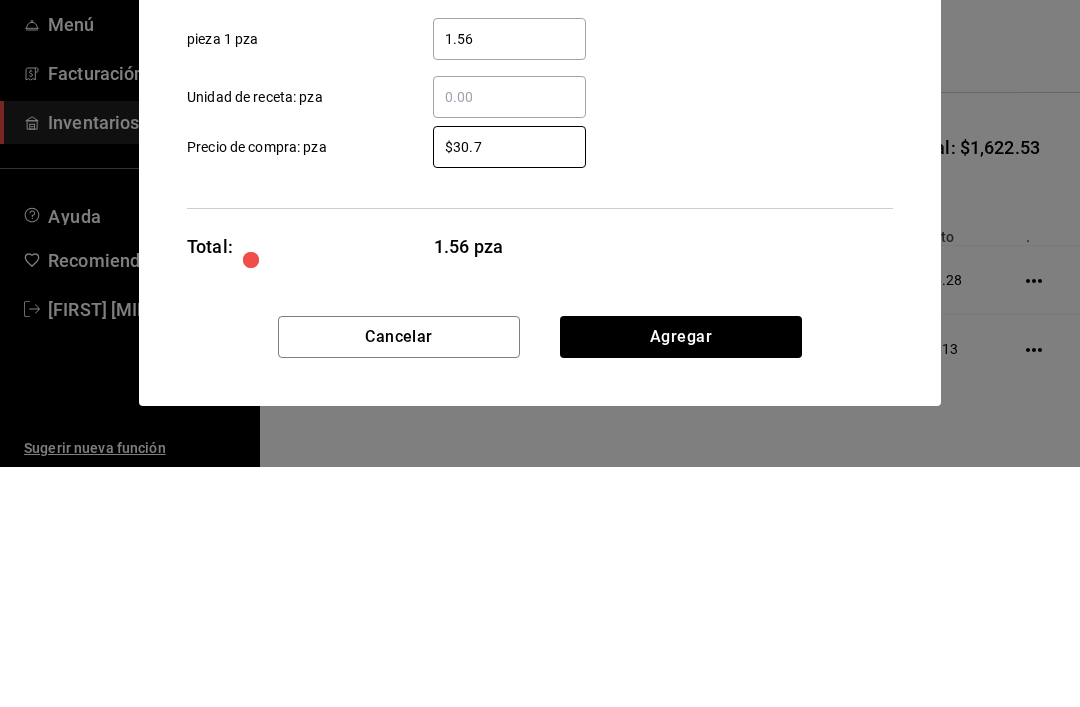 type on "$30.77" 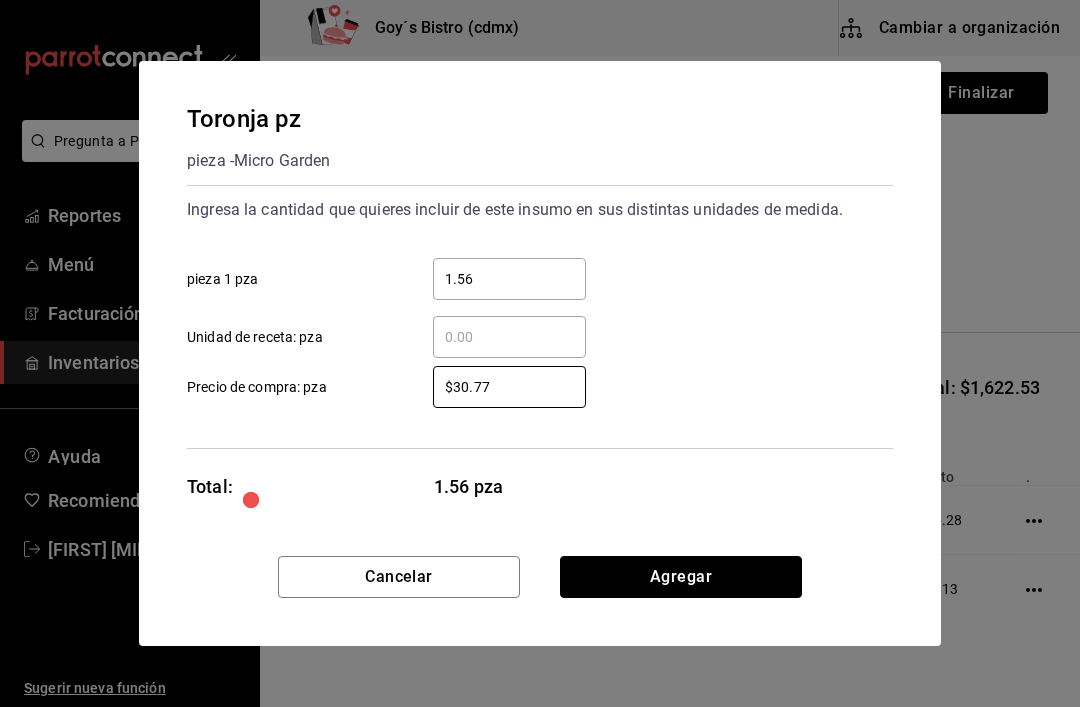 click on "Agregar" at bounding box center [681, 577] 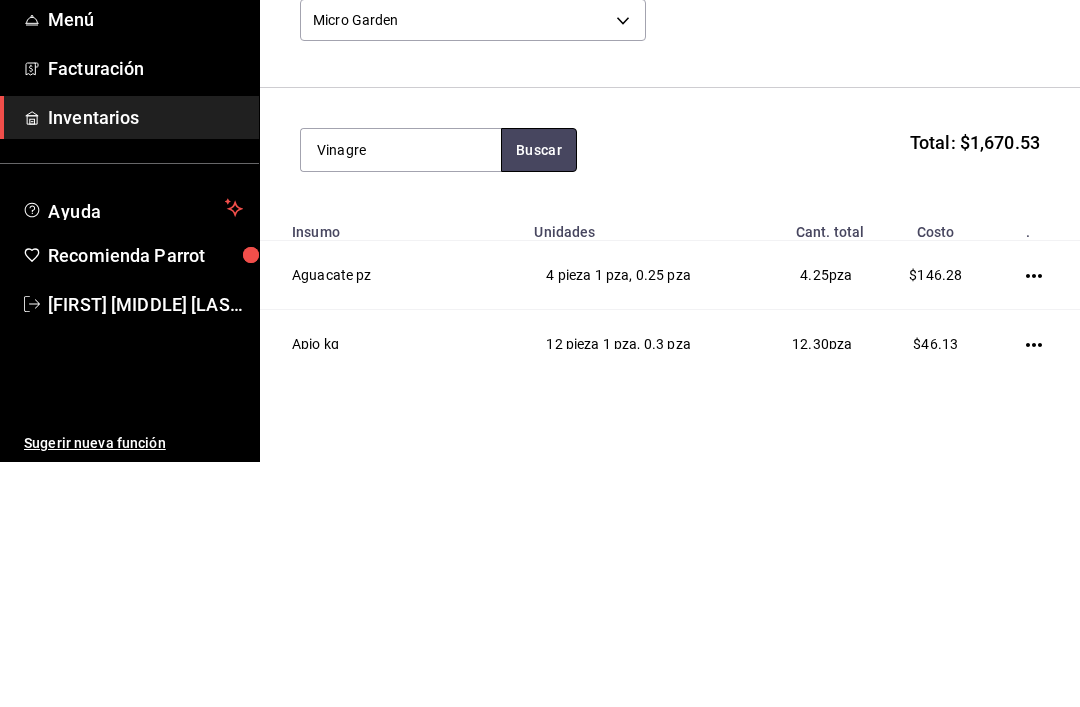 click on "Buscar" at bounding box center [539, 395] 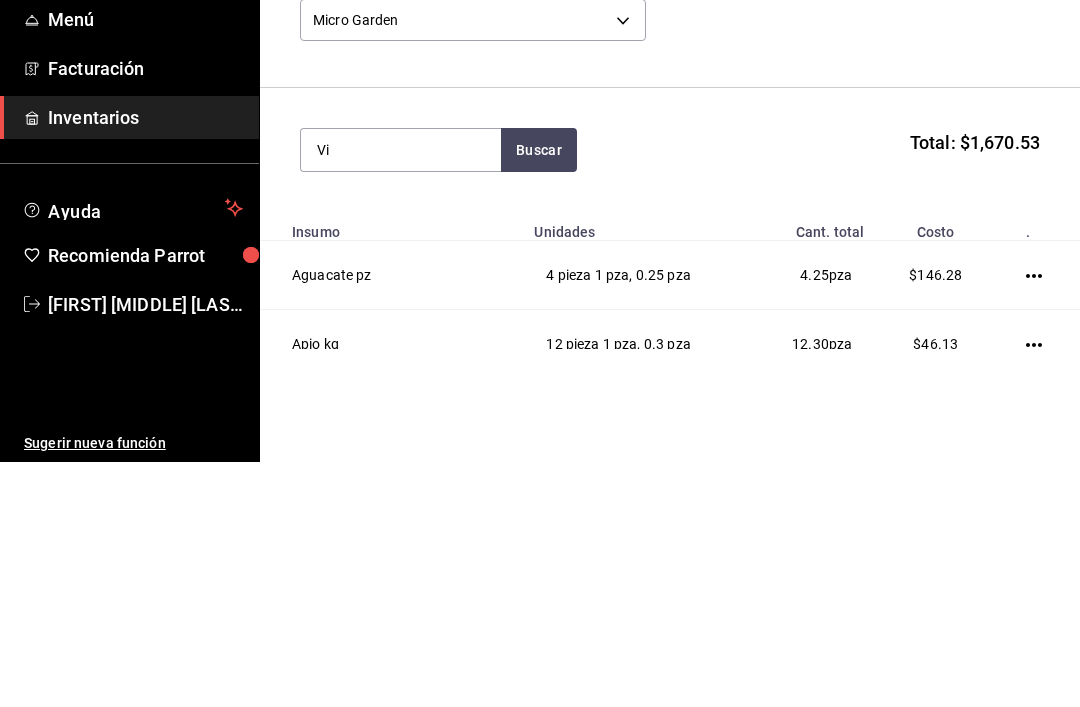 type on "V" 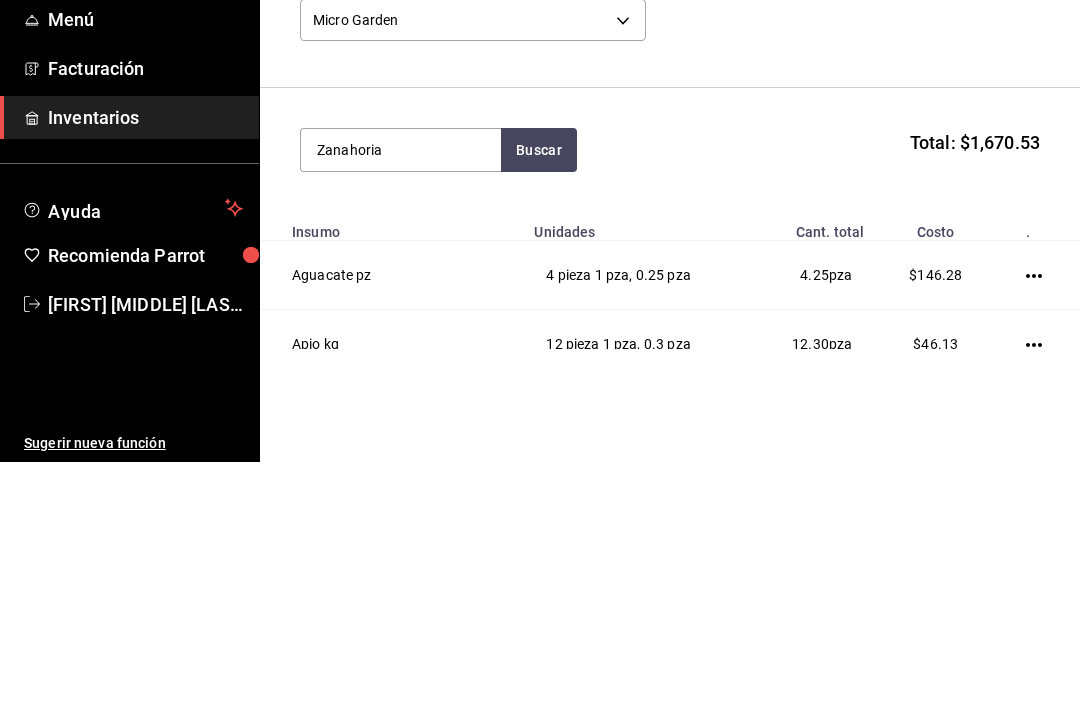 type on "Zanahoria" 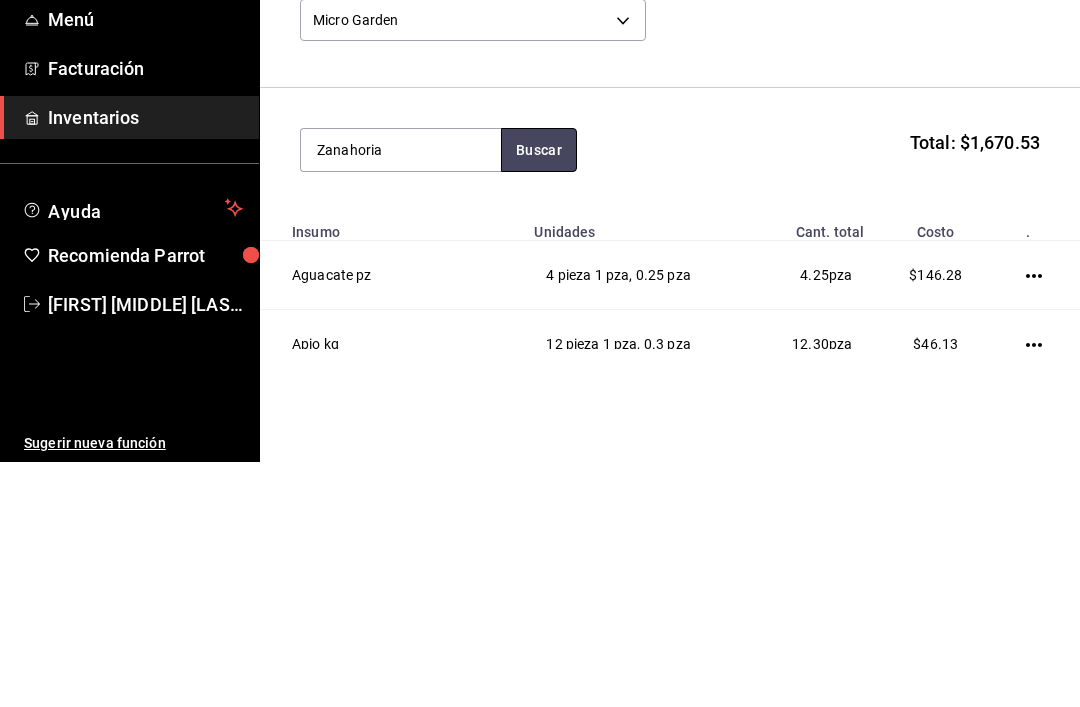 click on "Buscar" at bounding box center [539, 395] 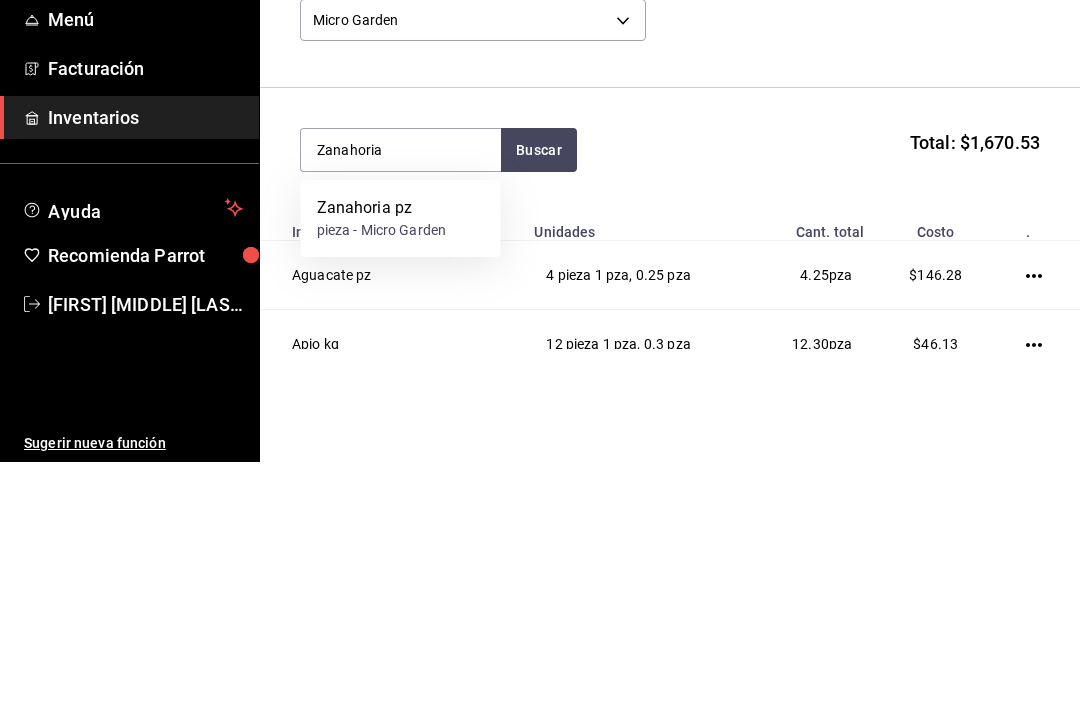 click on "Zanahoria pz" at bounding box center [382, 453] 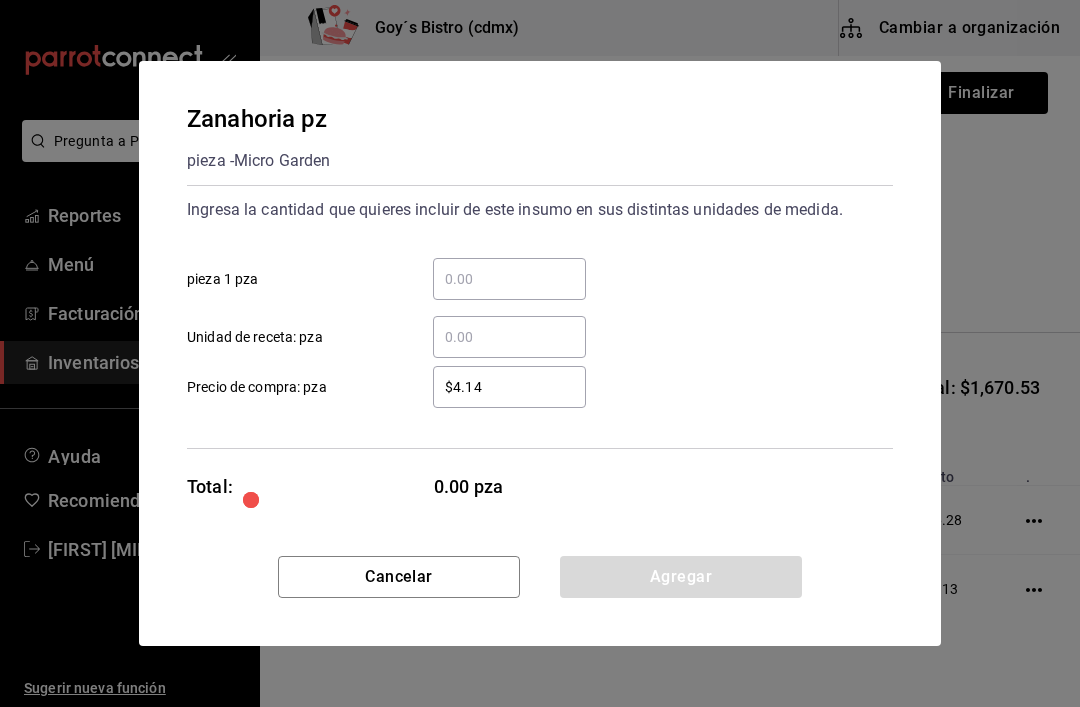 click on "​ pieza 1 pza" at bounding box center (509, 279) 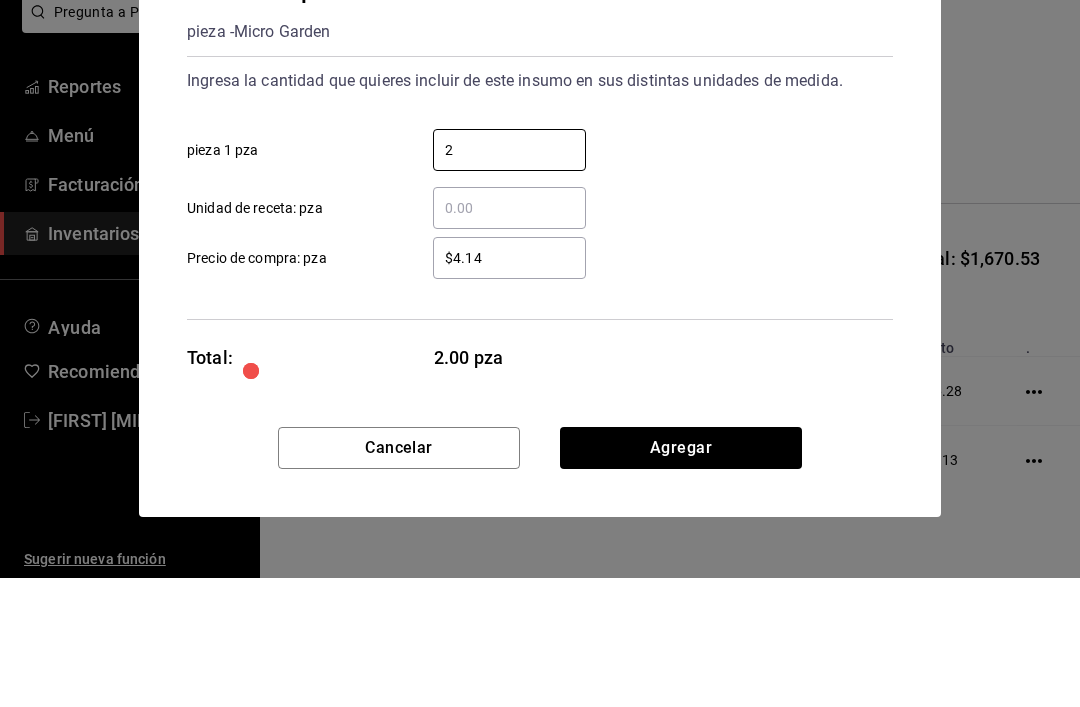 type on "2" 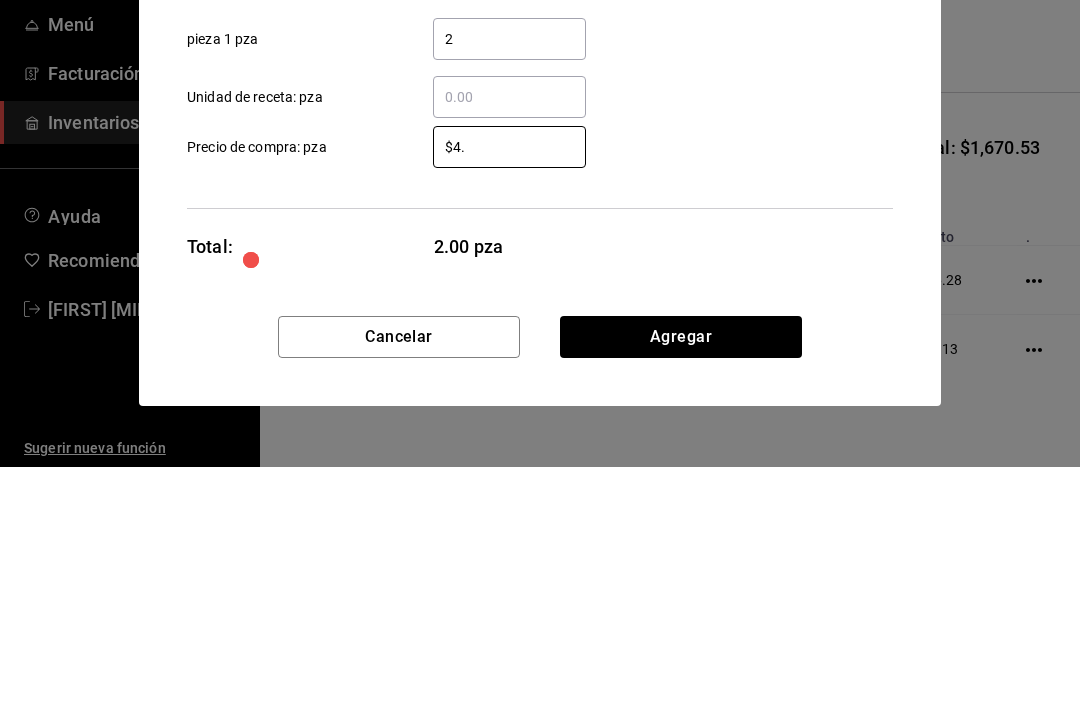 type on "$4" 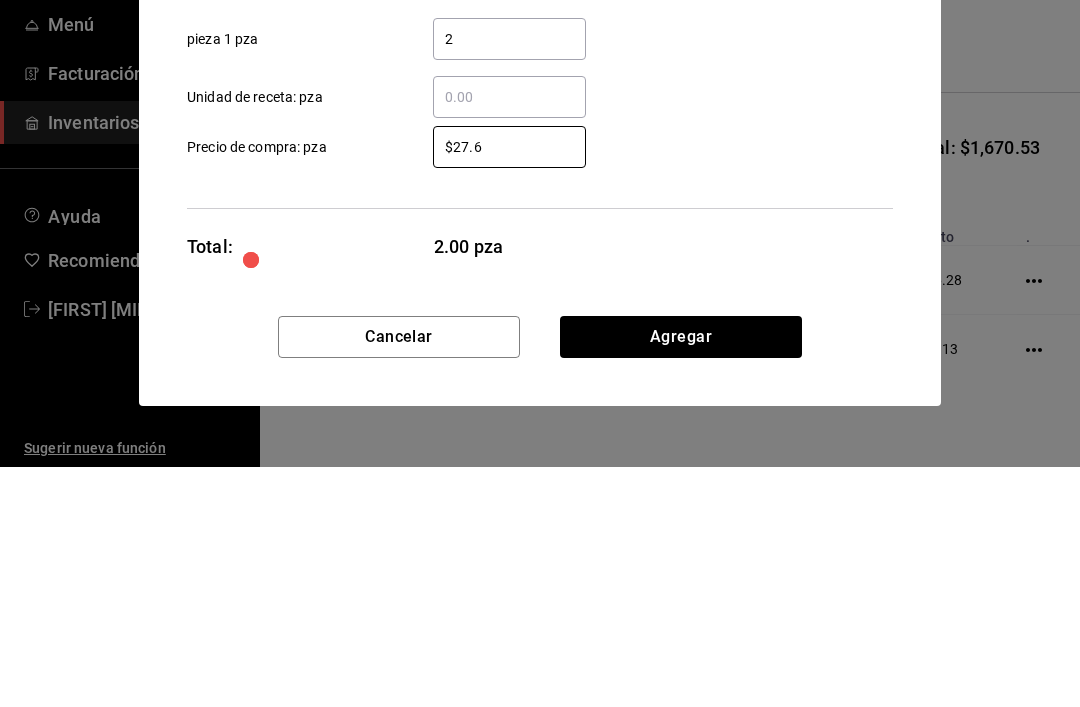 type on "$27.69" 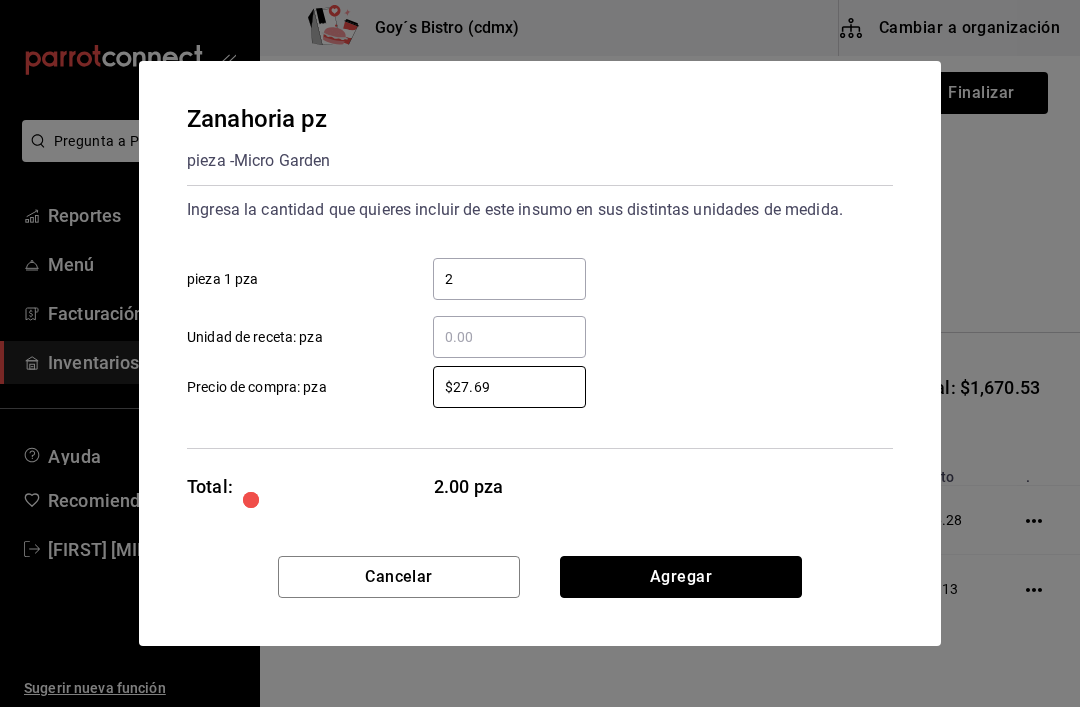 click on "Agregar" at bounding box center (681, 577) 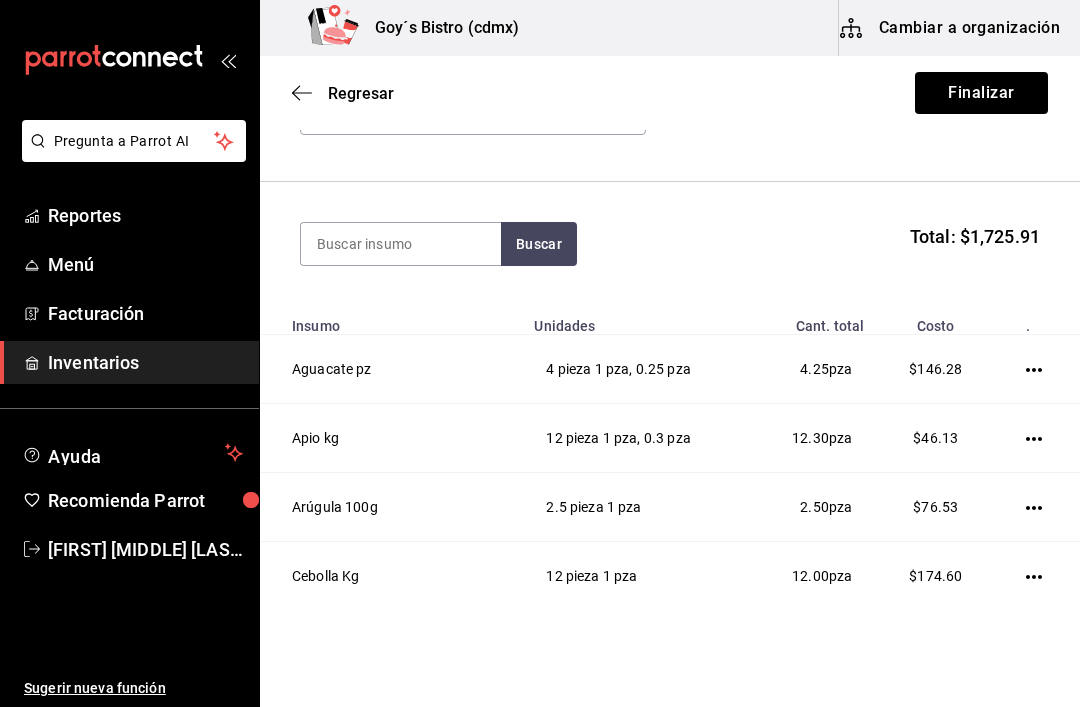 scroll, scrollTop: 152, scrollLeft: 0, axis: vertical 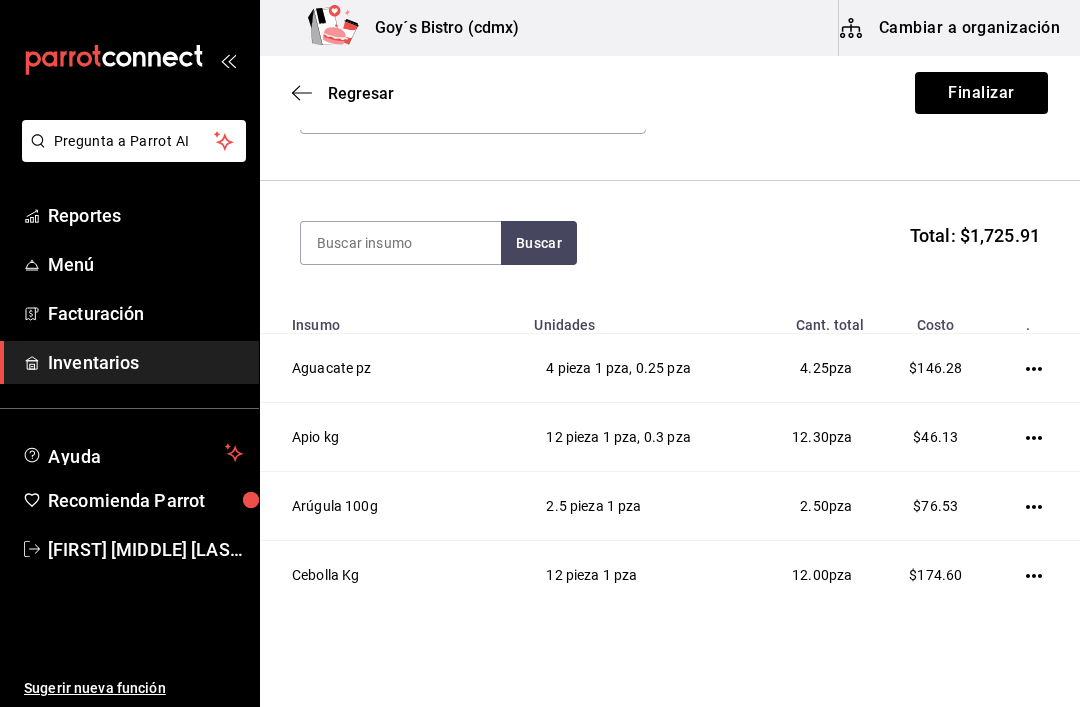 click 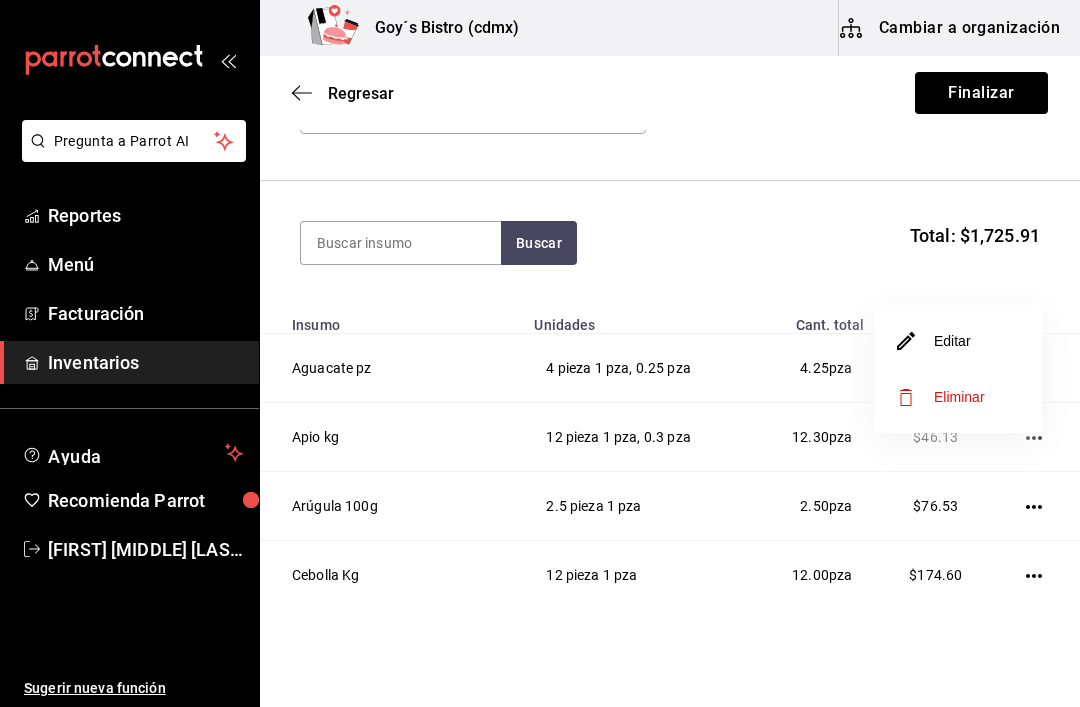 click on "Editar" at bounding box center [934, 341] 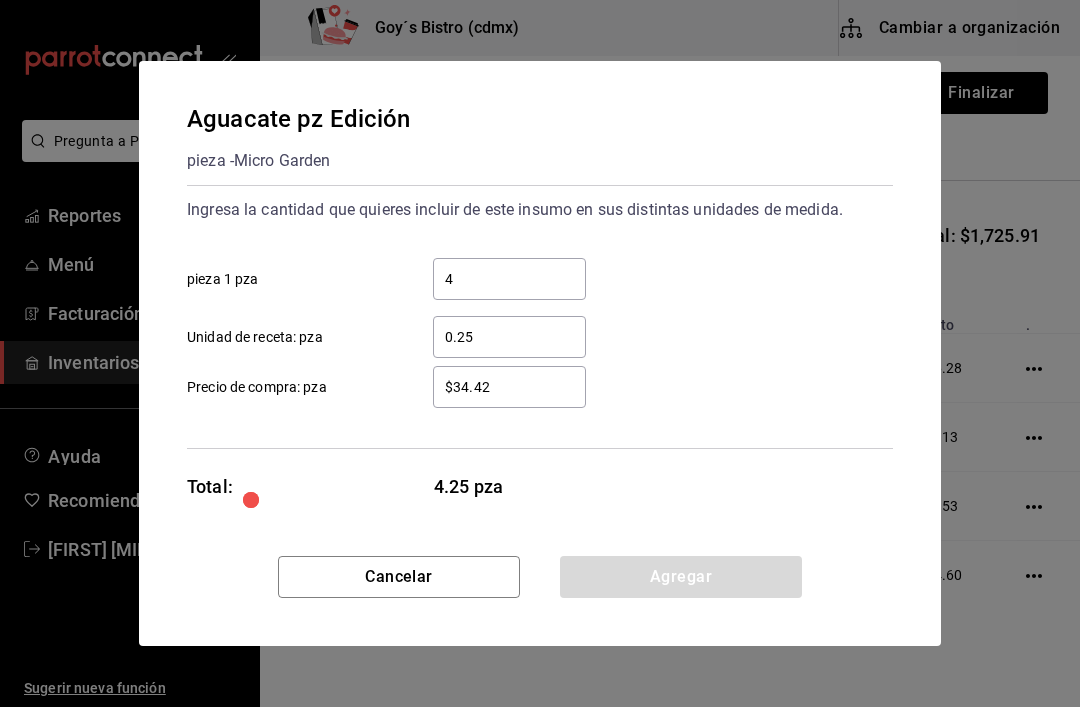 click on "4" at bounding box center [509, 279] 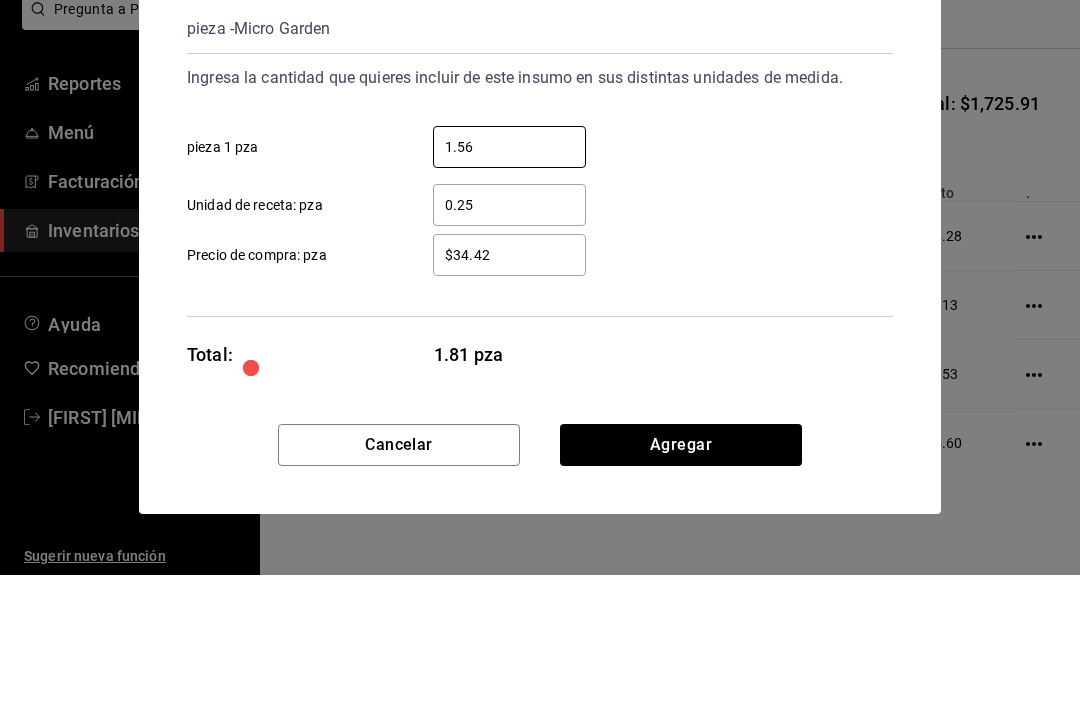 type on "1.56" 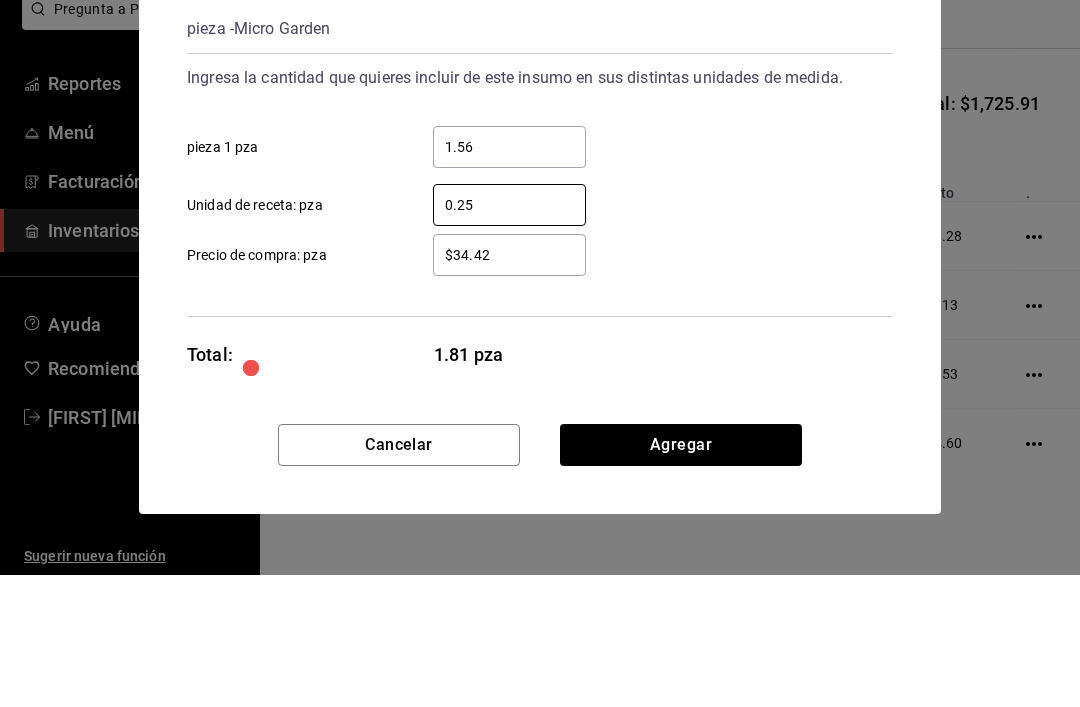 click on "0.25" at bounding box center (509, 337) 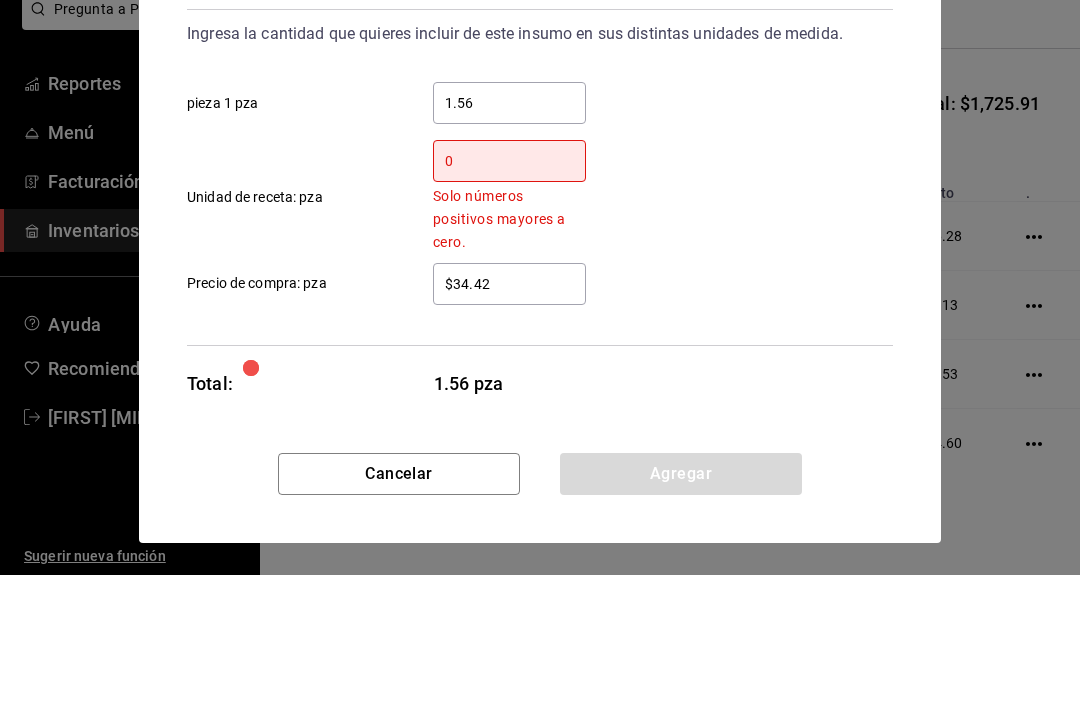 scroll, scrollTop: 14, scrollLeft: 0, axis: vertical 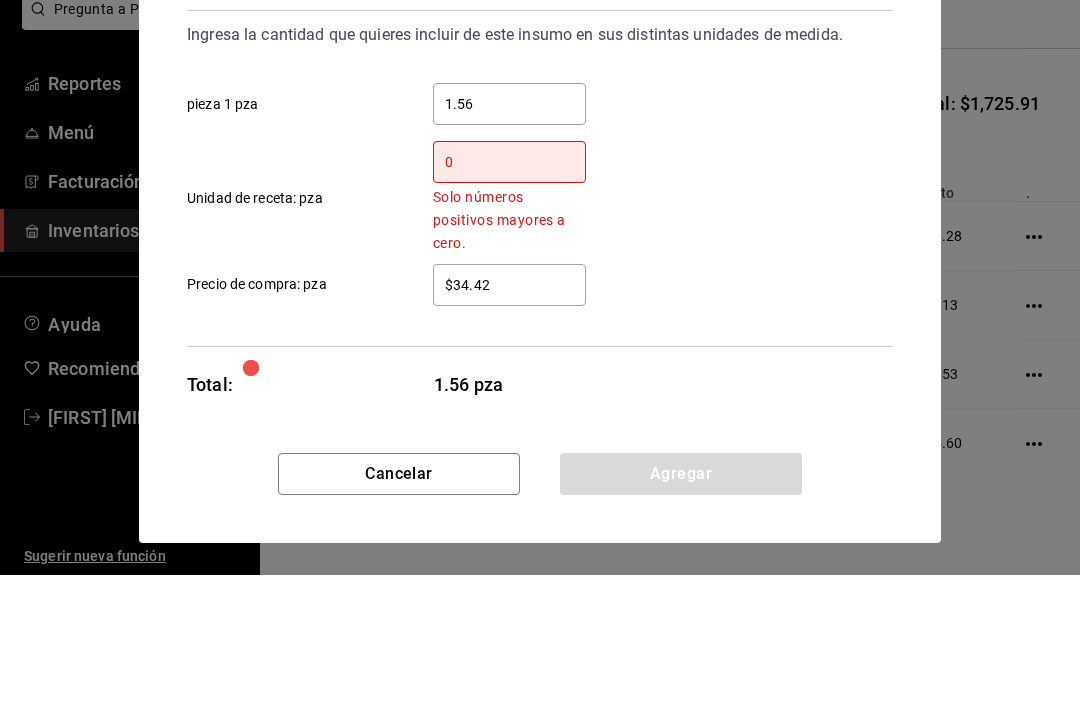 type on "0" 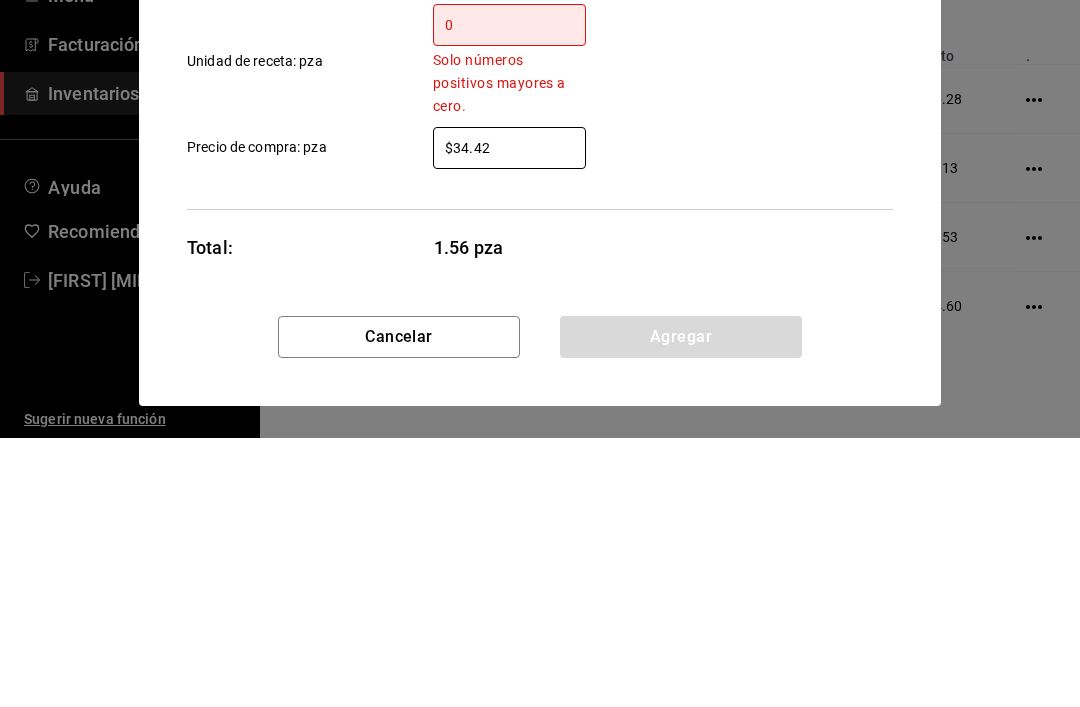 click on "$34.42" at bounding box center (509, 417) 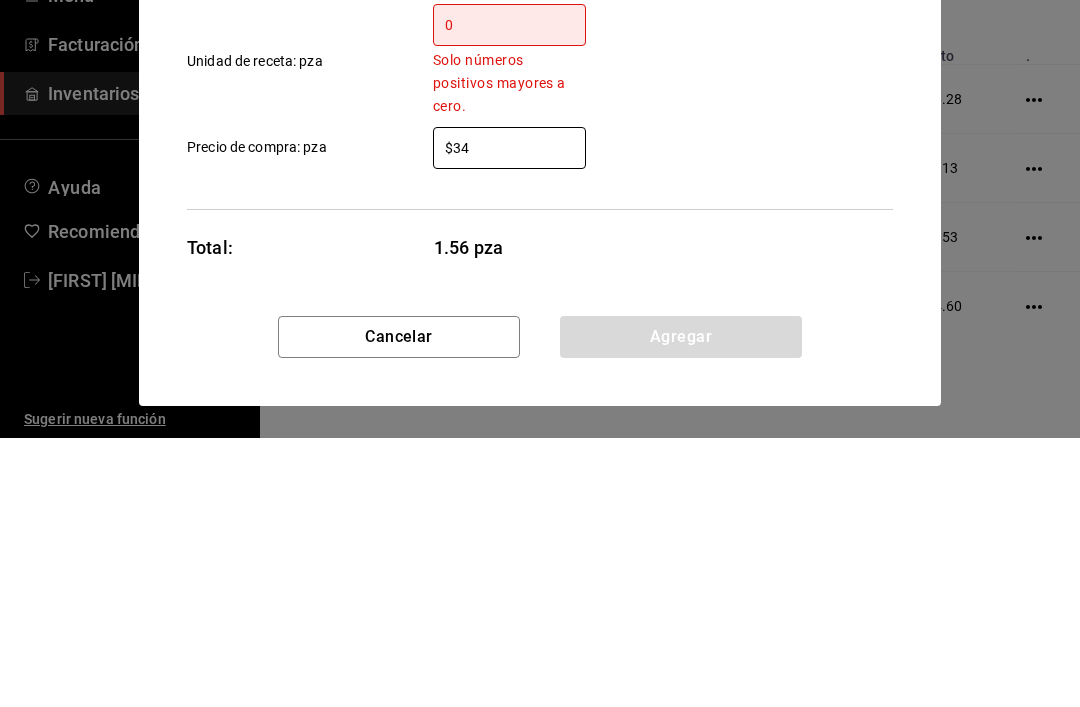 type on "$3" 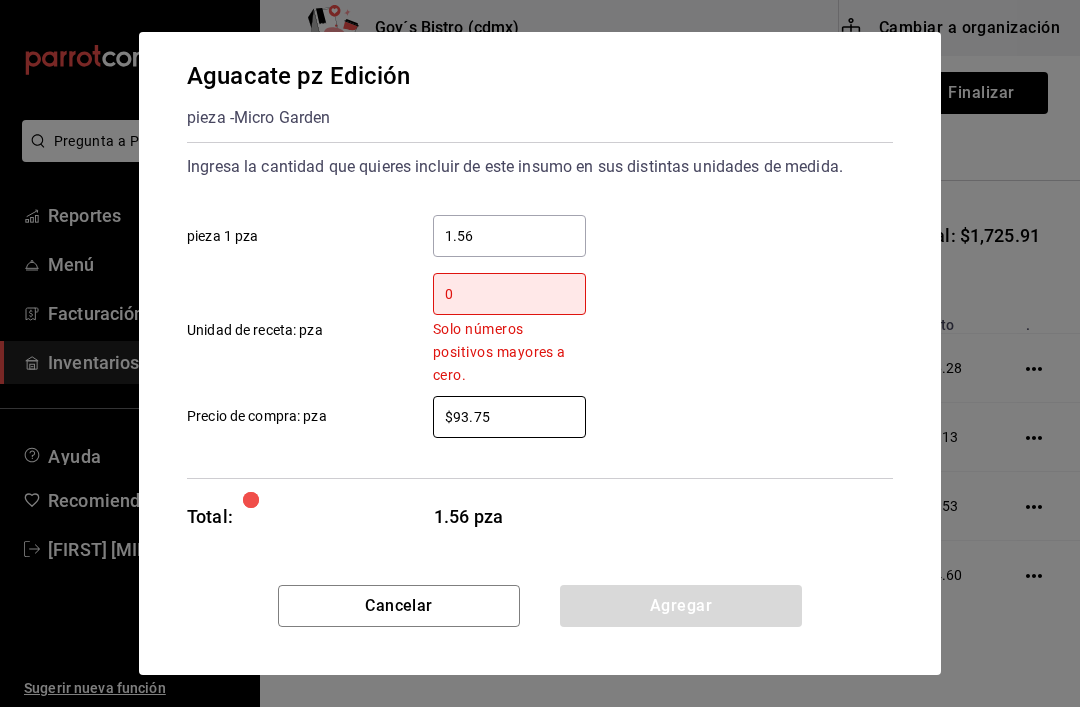type on "$93.75" 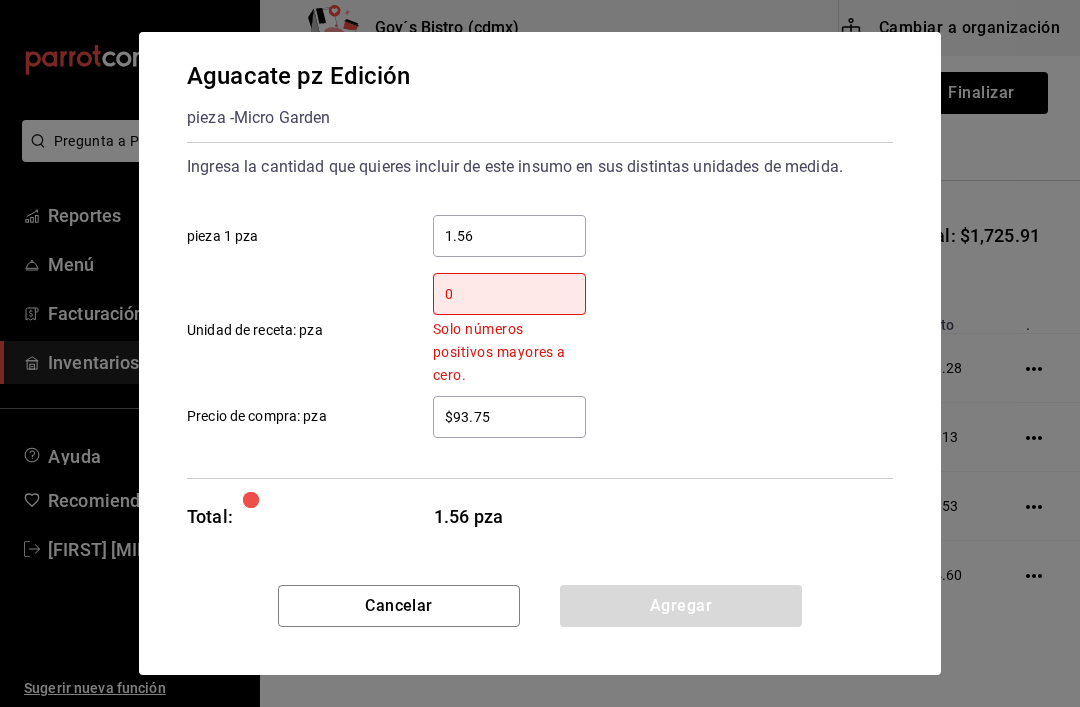 click on "$93.75 ​ Precio de compra: pza" at bounding box center [532, 409] 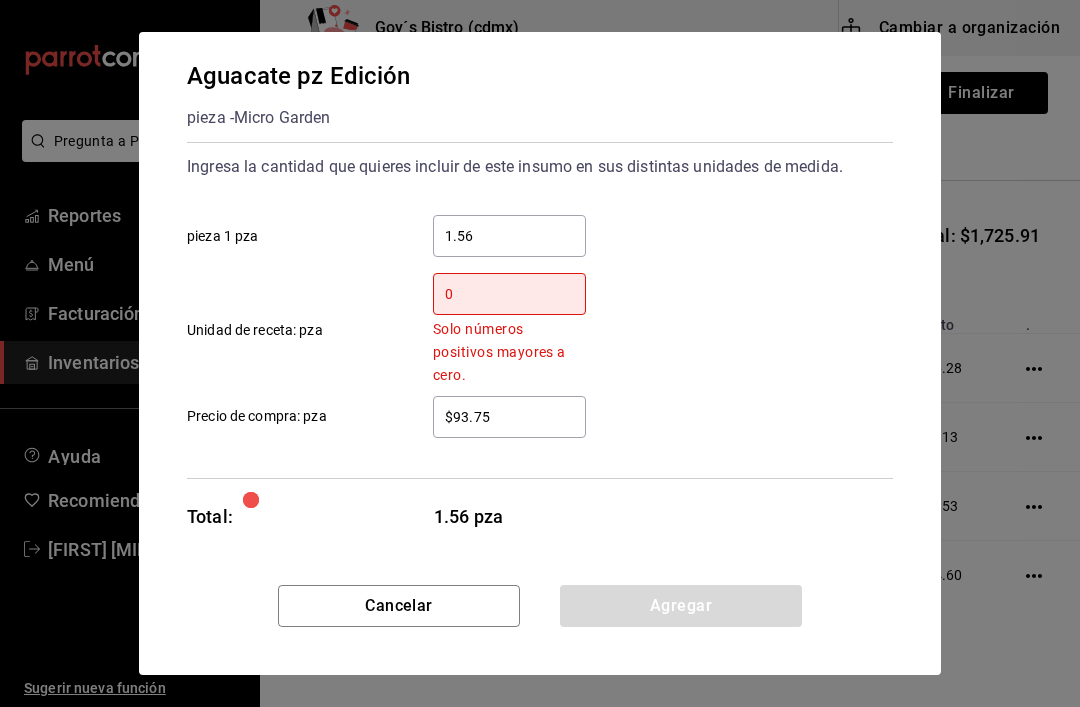 click on "0 ​ Solo números positivos mayores a cero. Unidad de receta: pza" at bounding box center [532, 322] 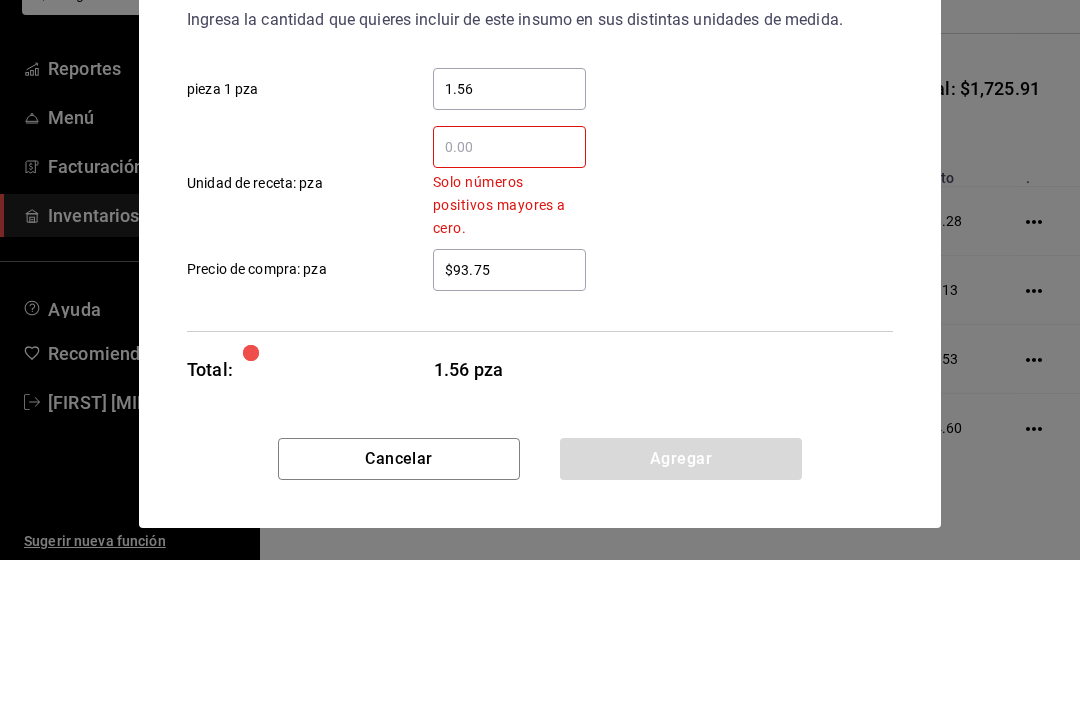 scroll, scrollTop: 0, scrollLeft: 0, axis: both 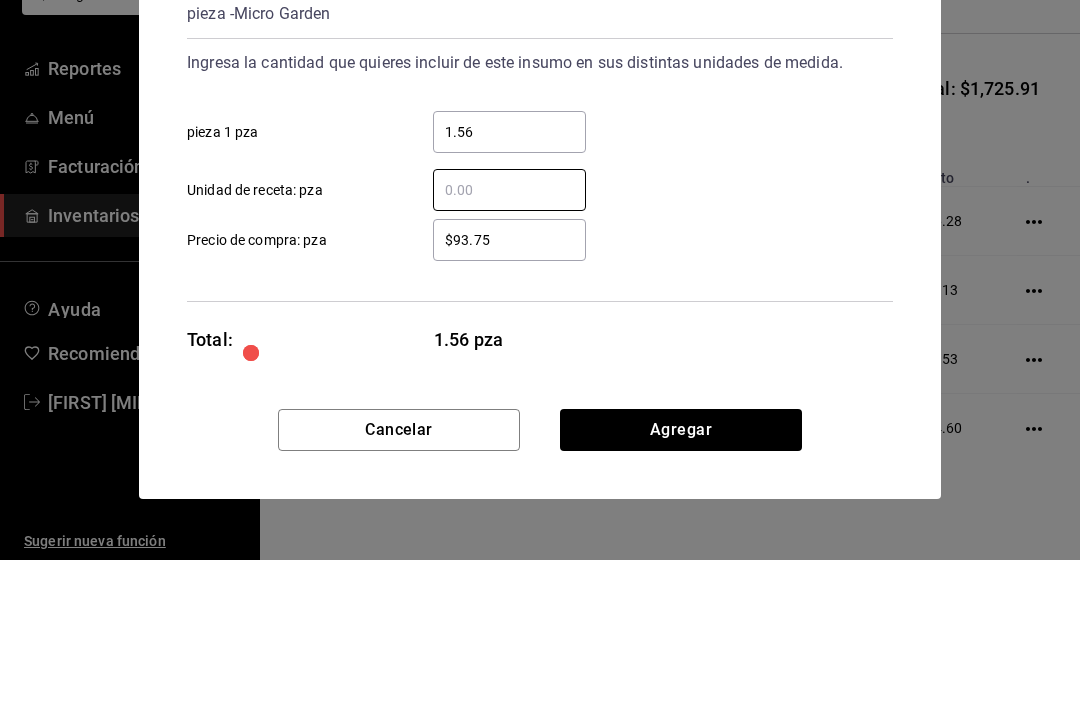 type 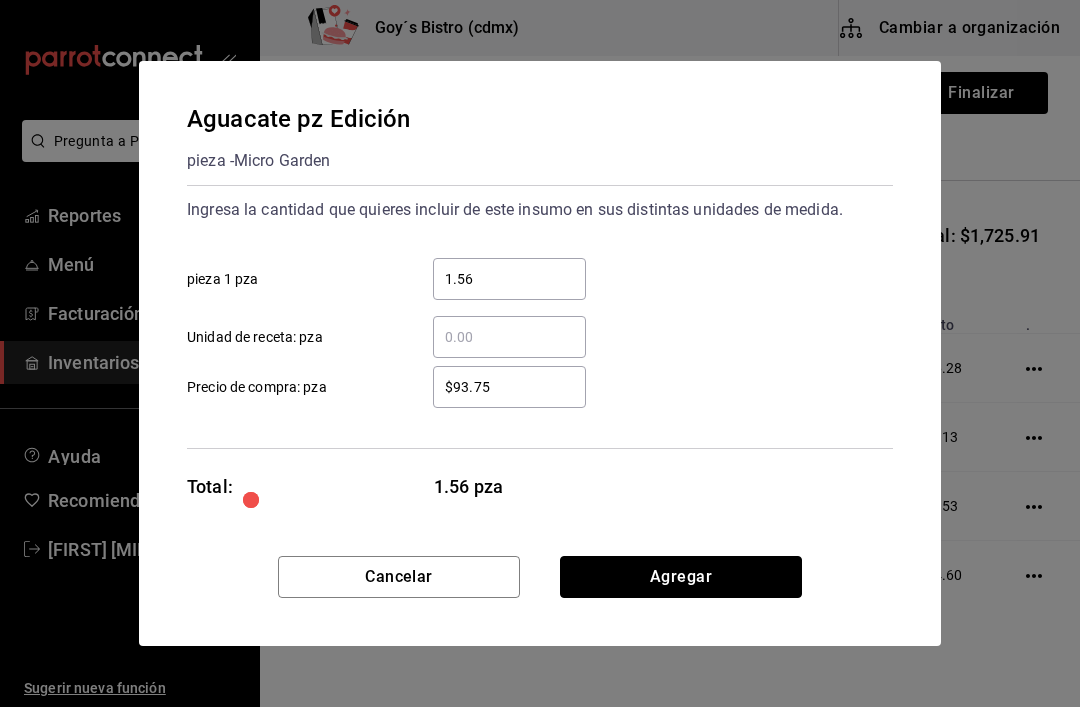 click on "Agregar" at bounding box center (681, 577) 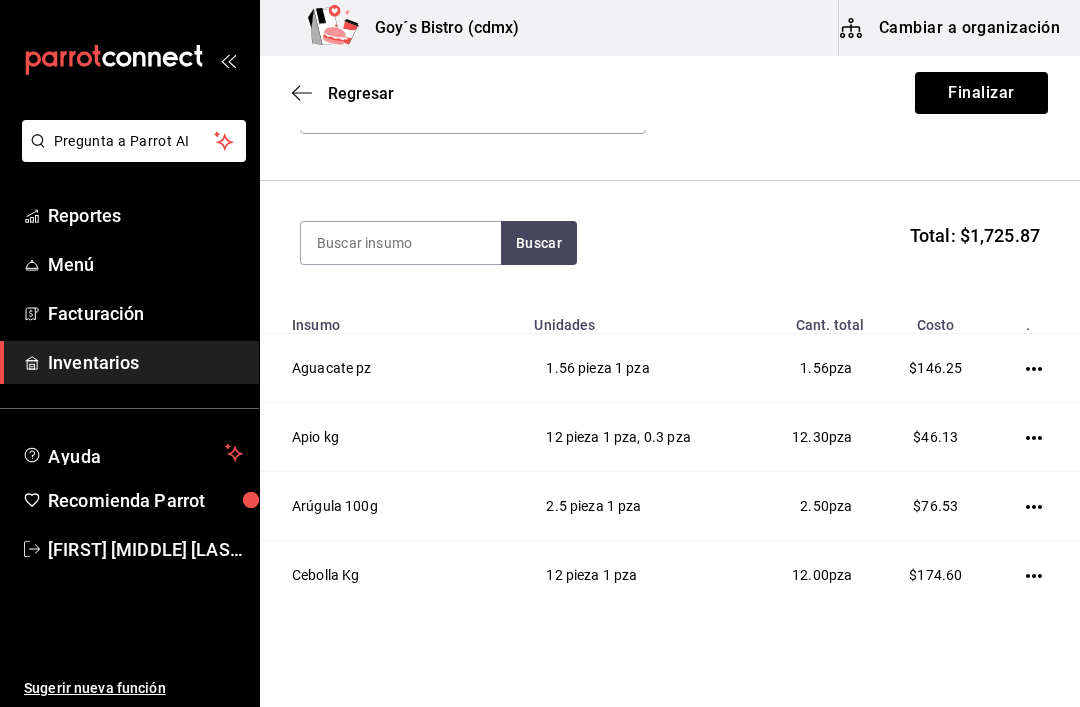 click 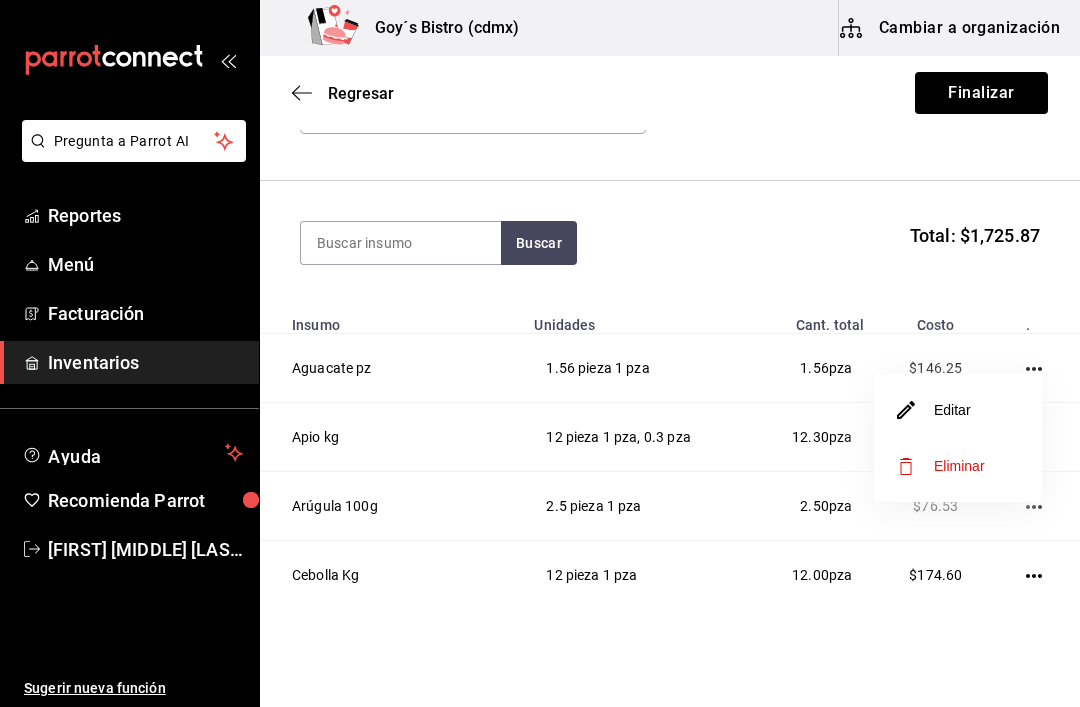 click on "Editar" at bounding box center [934, 410] 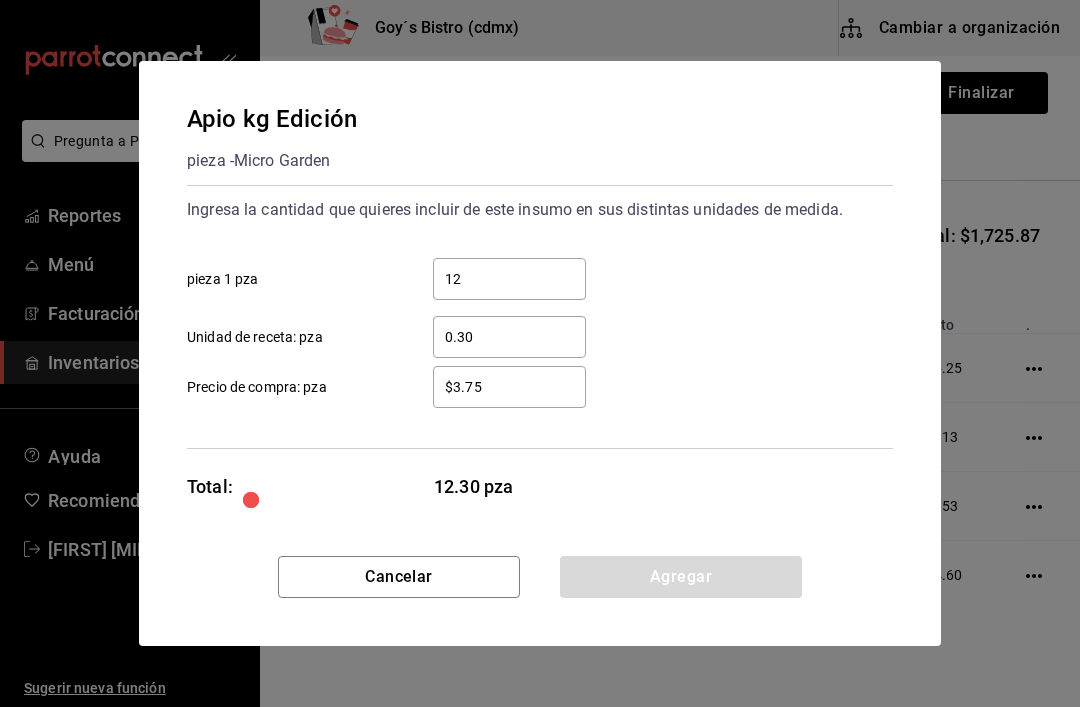 click on "12" at bounding box center (509, 279) 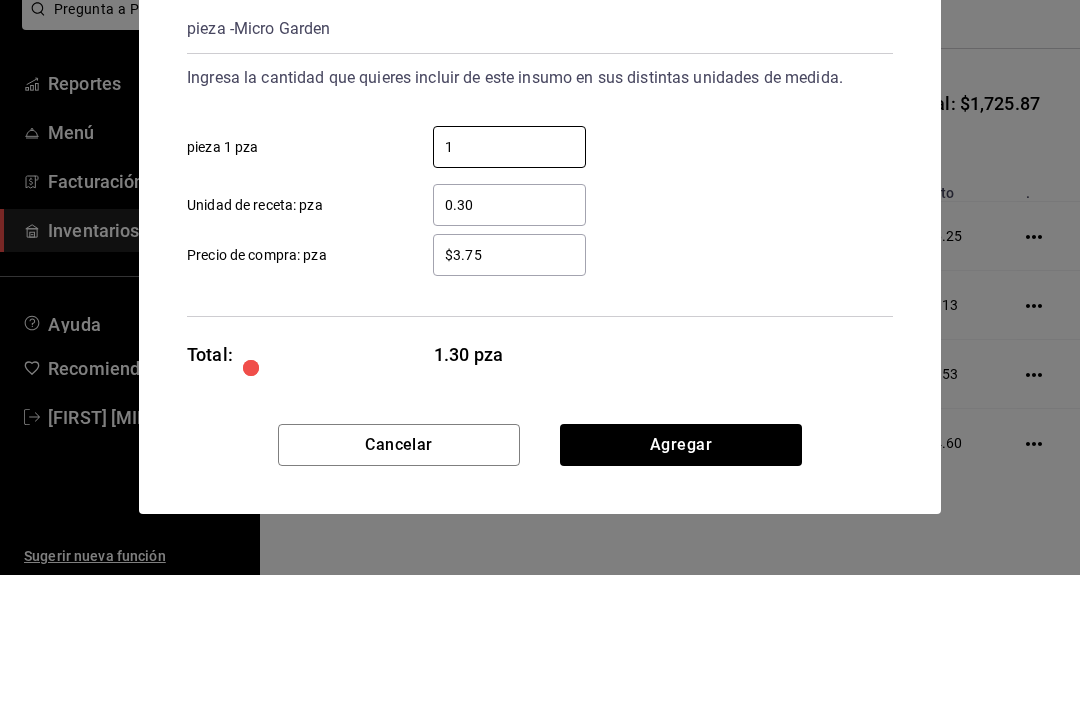 type on "1" 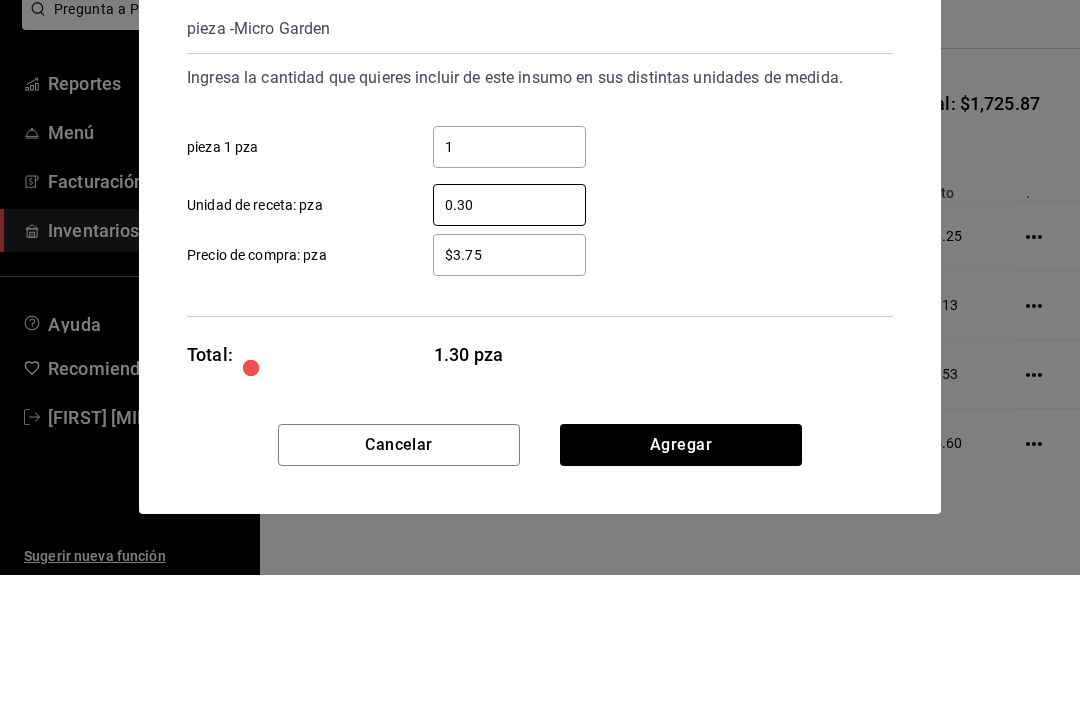 click on "0.30" at bounding box center (509, 337) 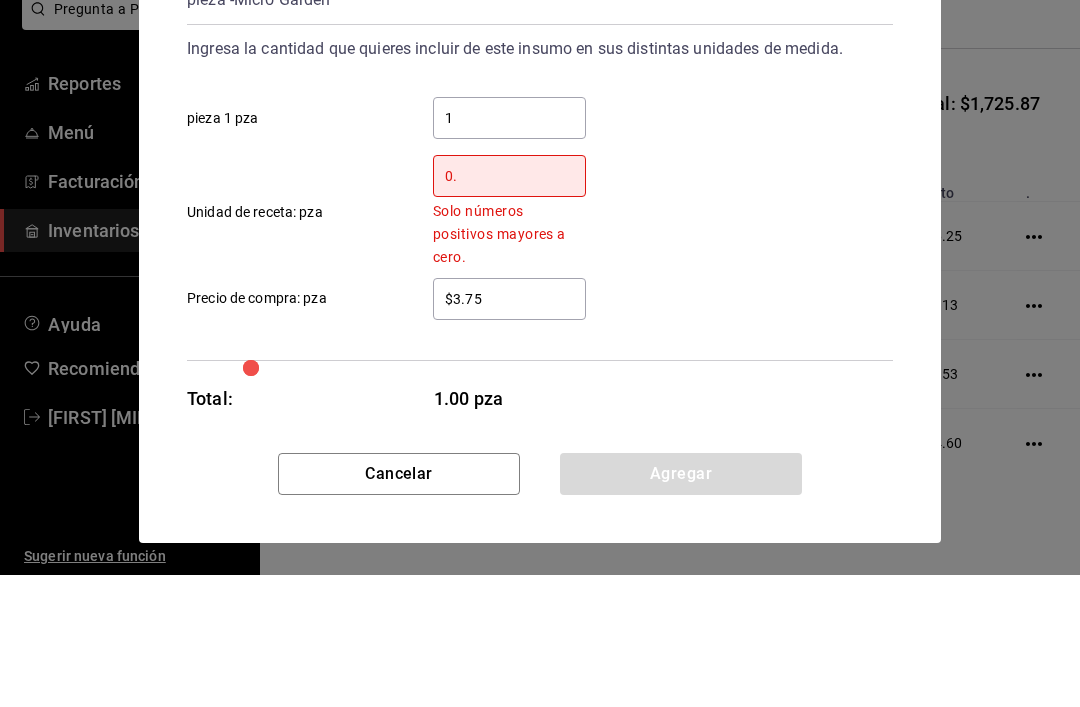 type on "0" 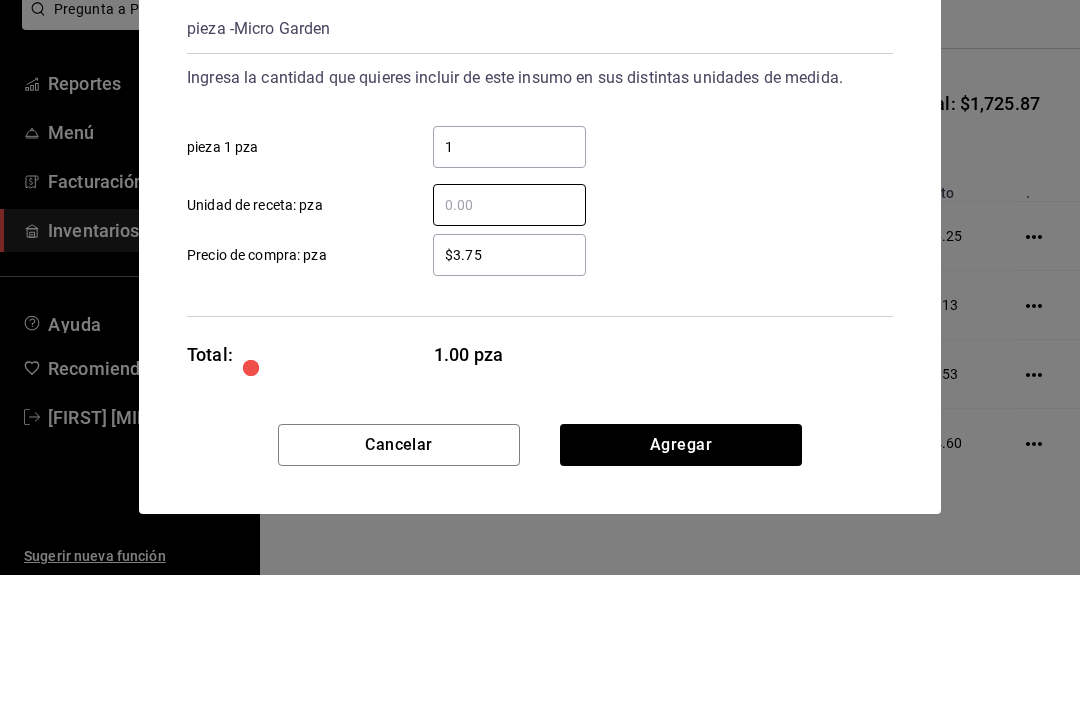 type 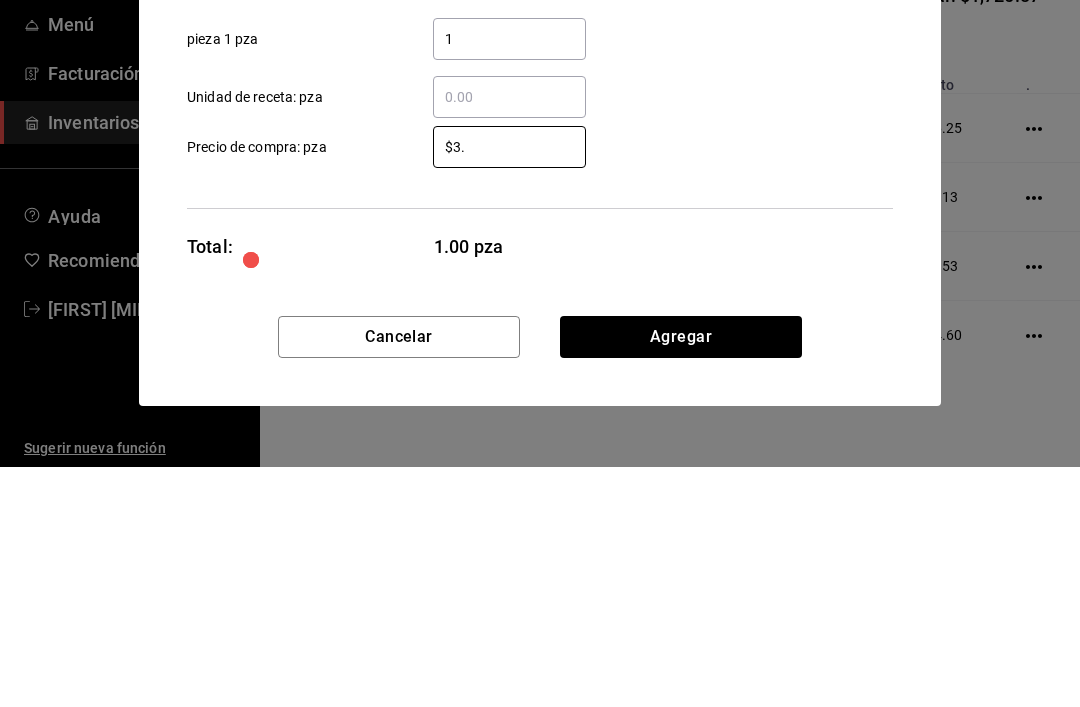 type on "$3" 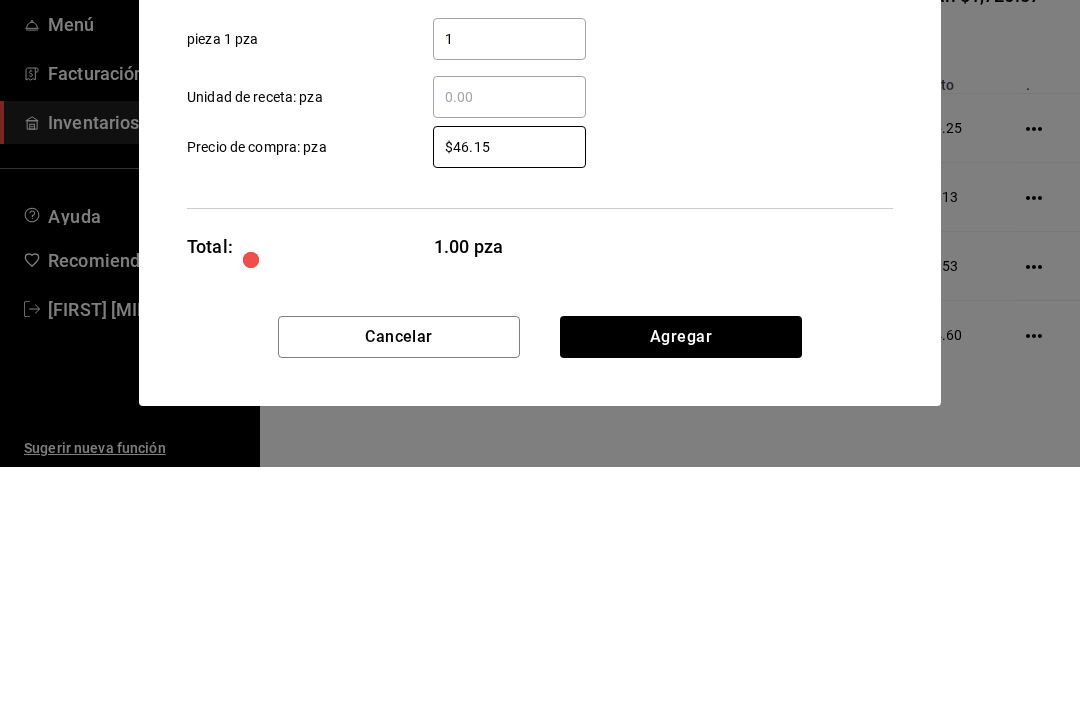 type on "$46.15" 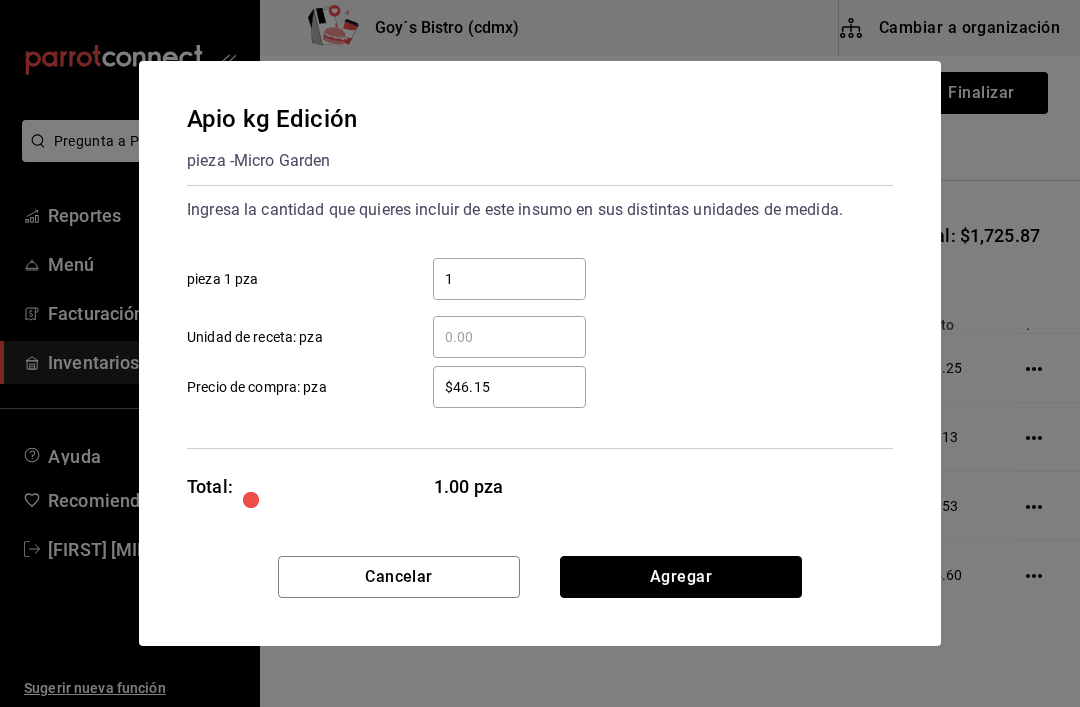 click on "Agregar" at bounding box center [681, 577] 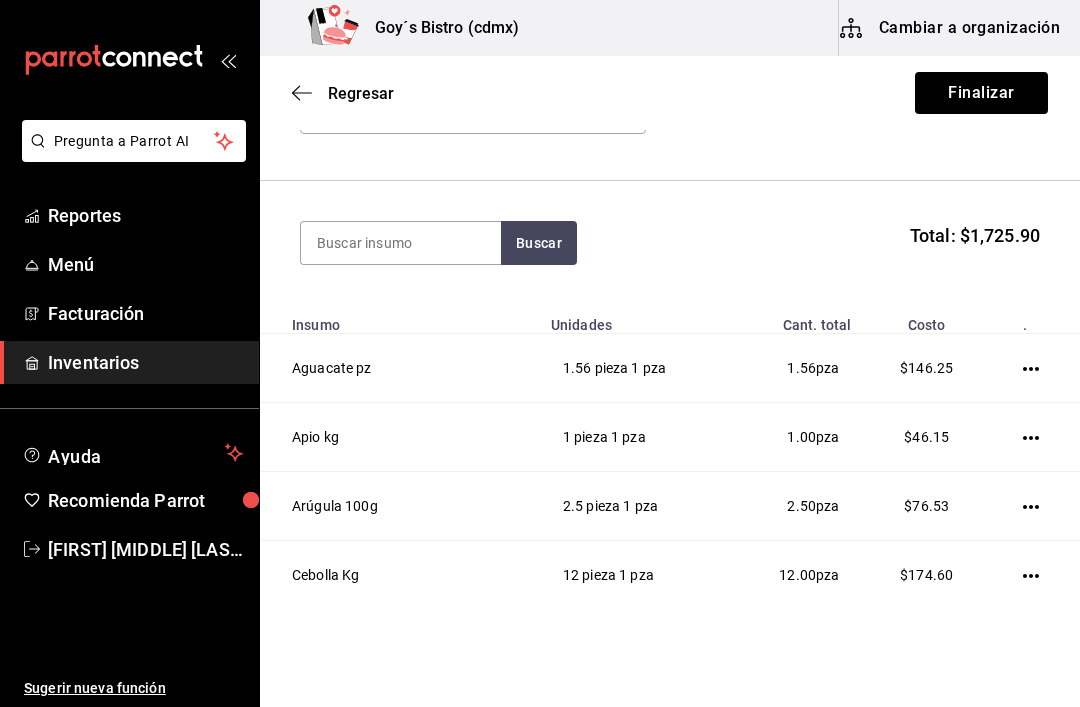 click 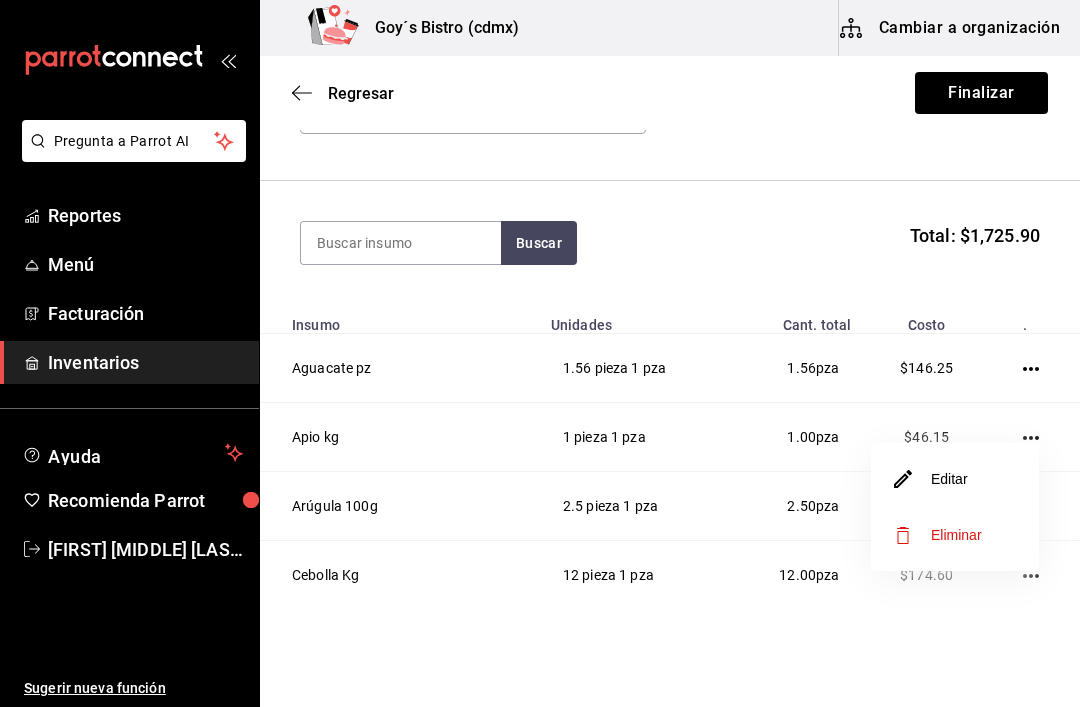 click on "Editar" at bounding box center [931, 479] 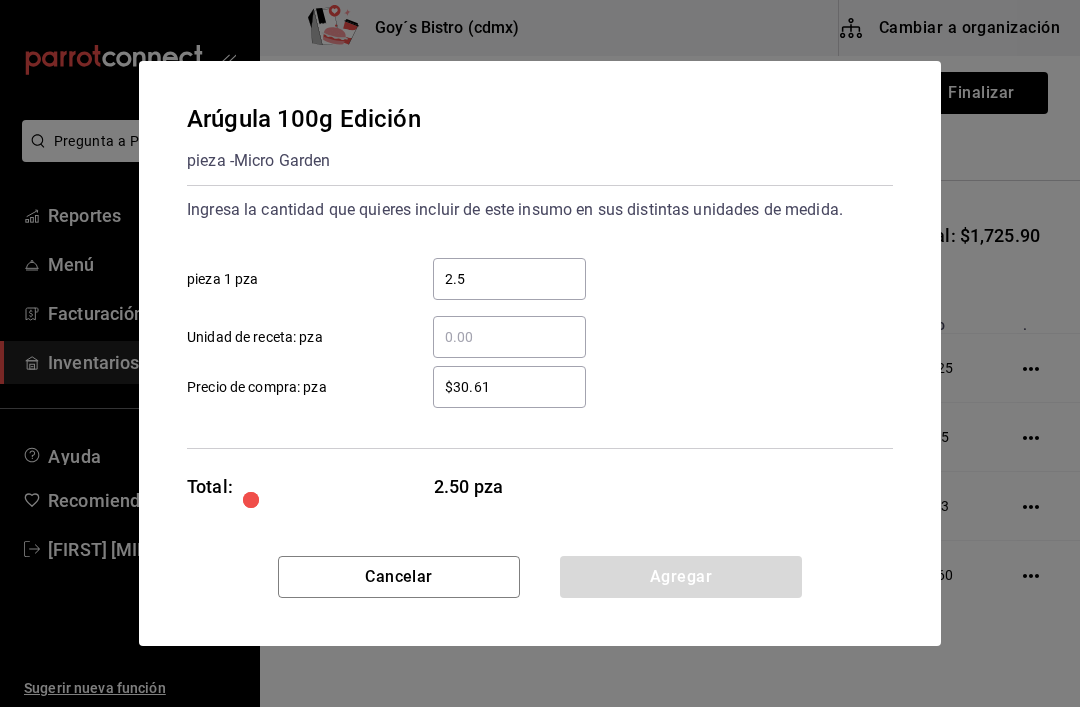 click on "Cancelar" at bounding box center [399, 577] 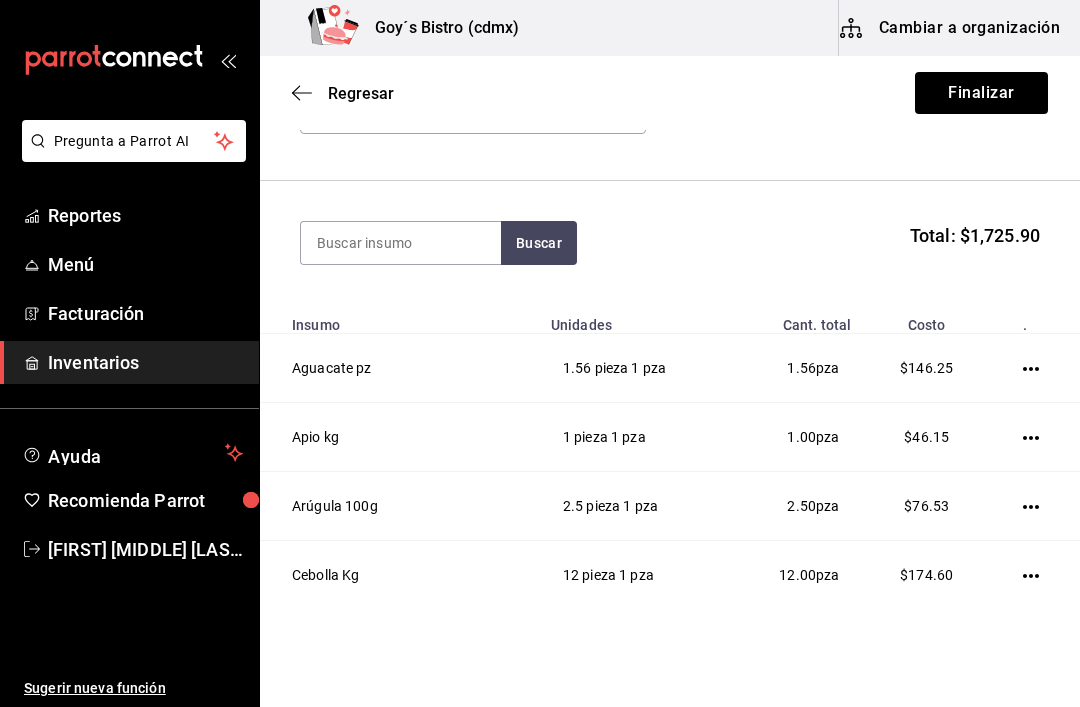 click at bounding box center (1035, 506) 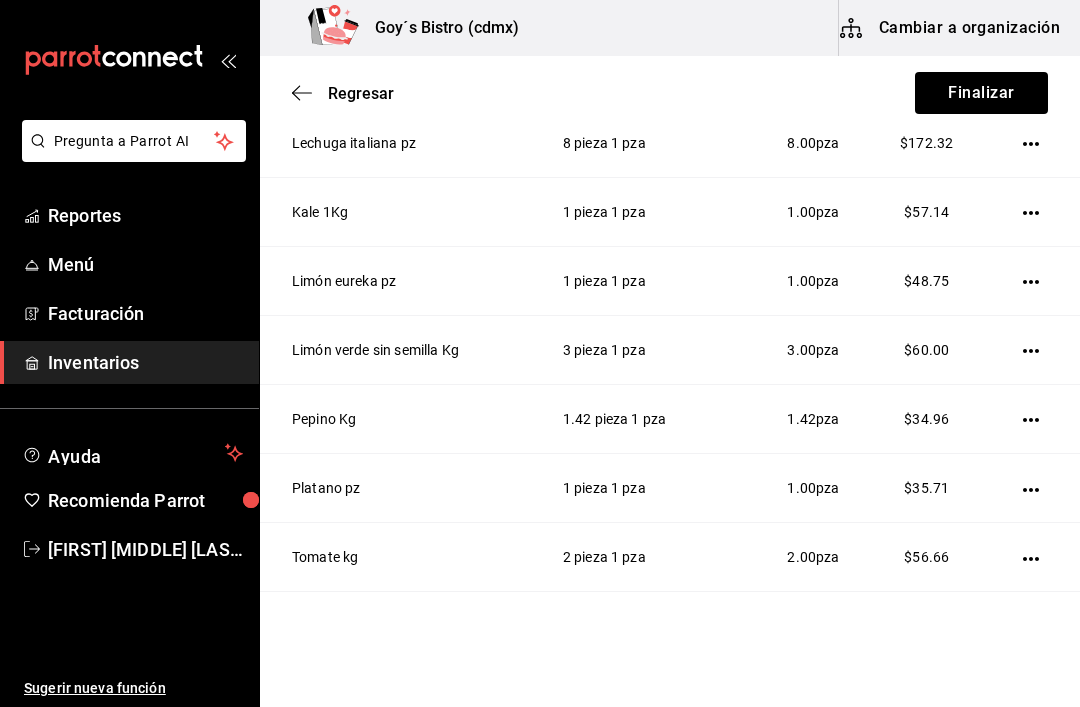scroll, scrollTop: 936, scrollLeft: 0, axis: vertical 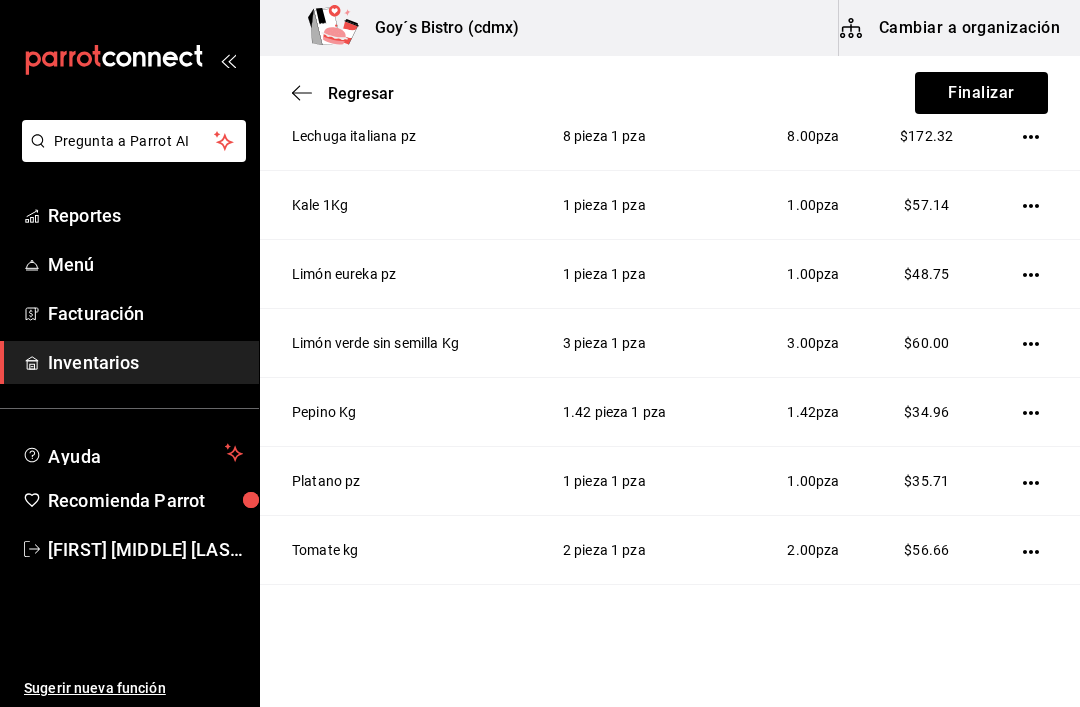 click on "$60.00" at bounding box center (926, 343) 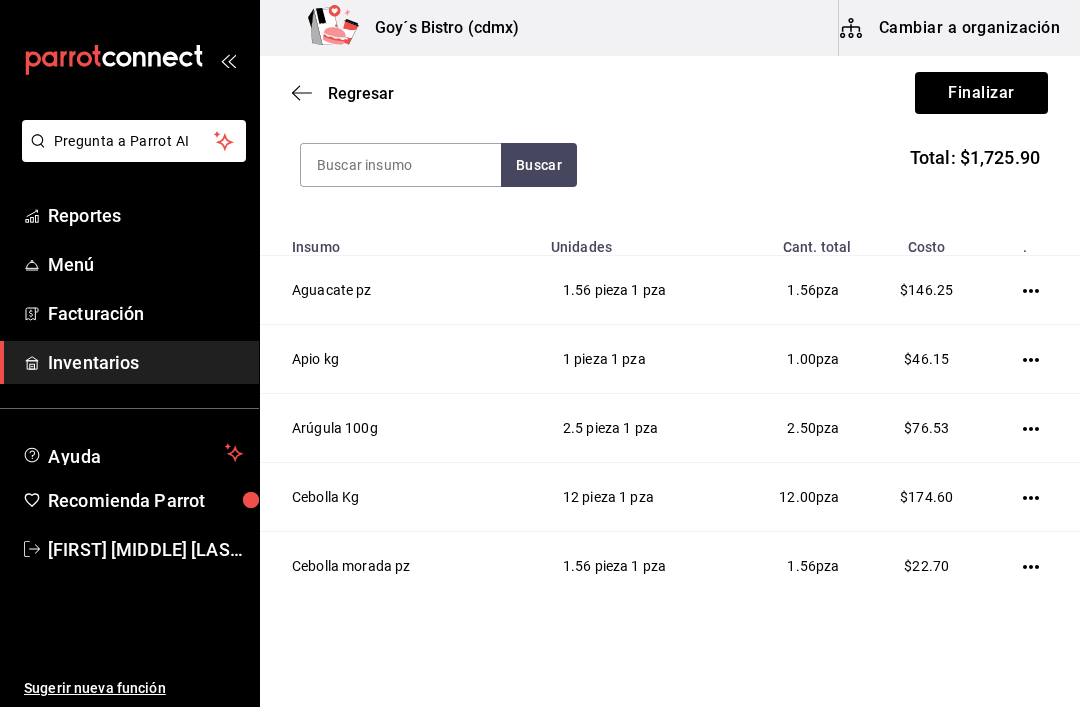 scroll, scrollTop: 243, scrollLeft: 0, axis: vertical 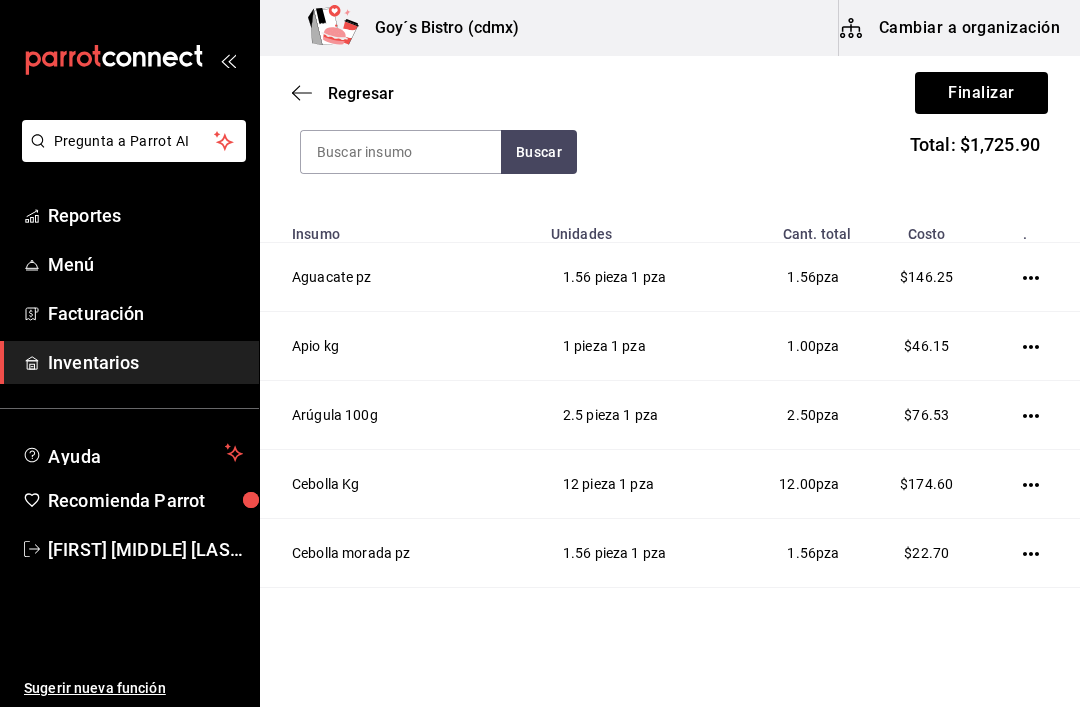 click 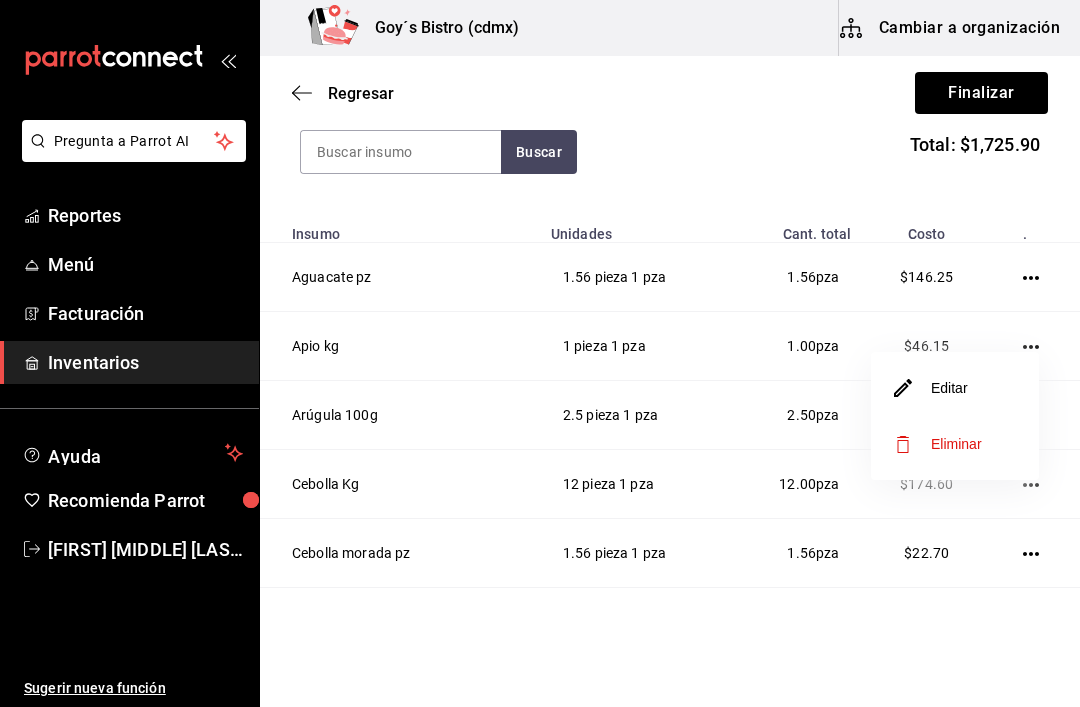 click on "Editar" at bounding box center (931, 388) 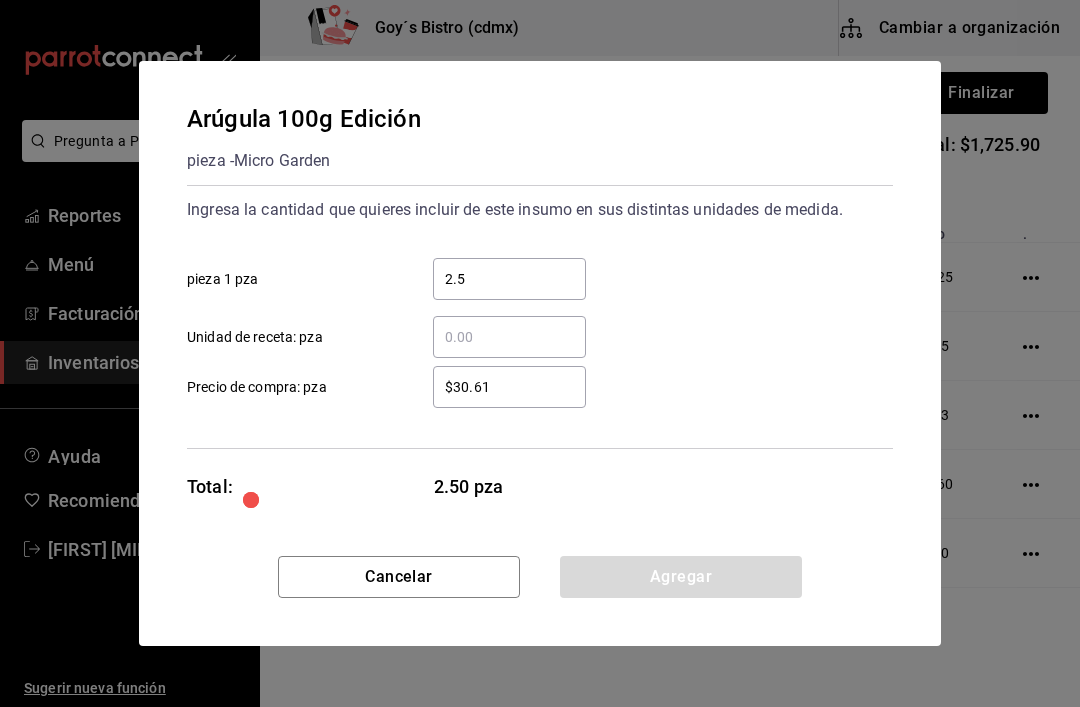 click on "2.5" at bounding box center (509, 279) 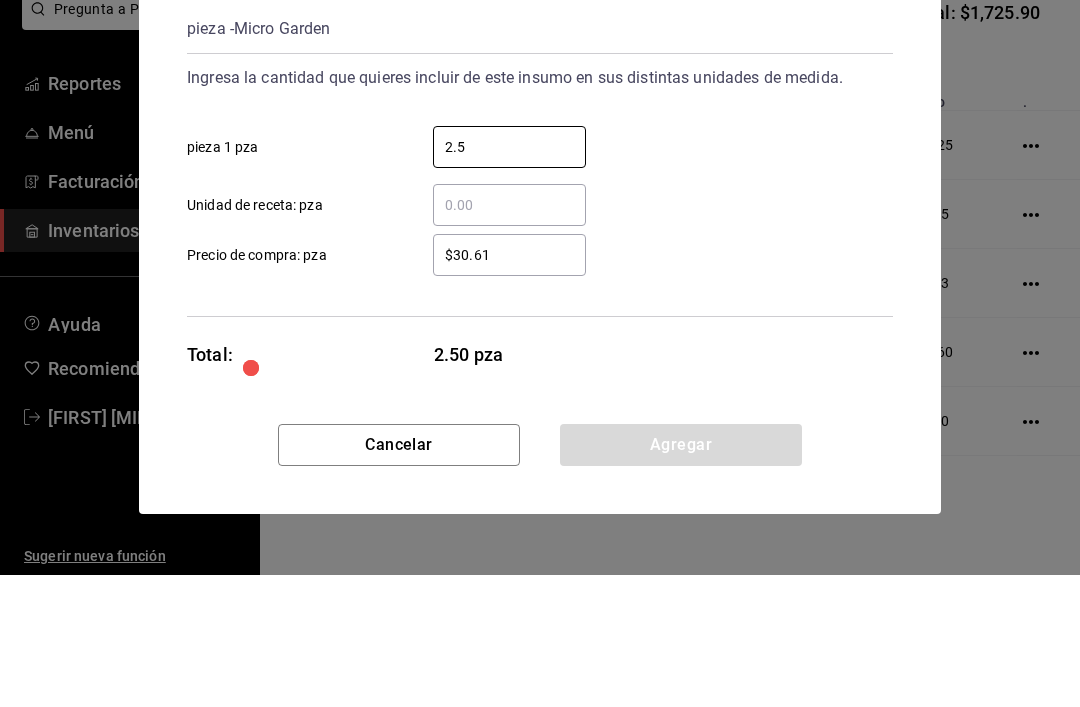 click on "2.5" at bounding box center (509, 279) 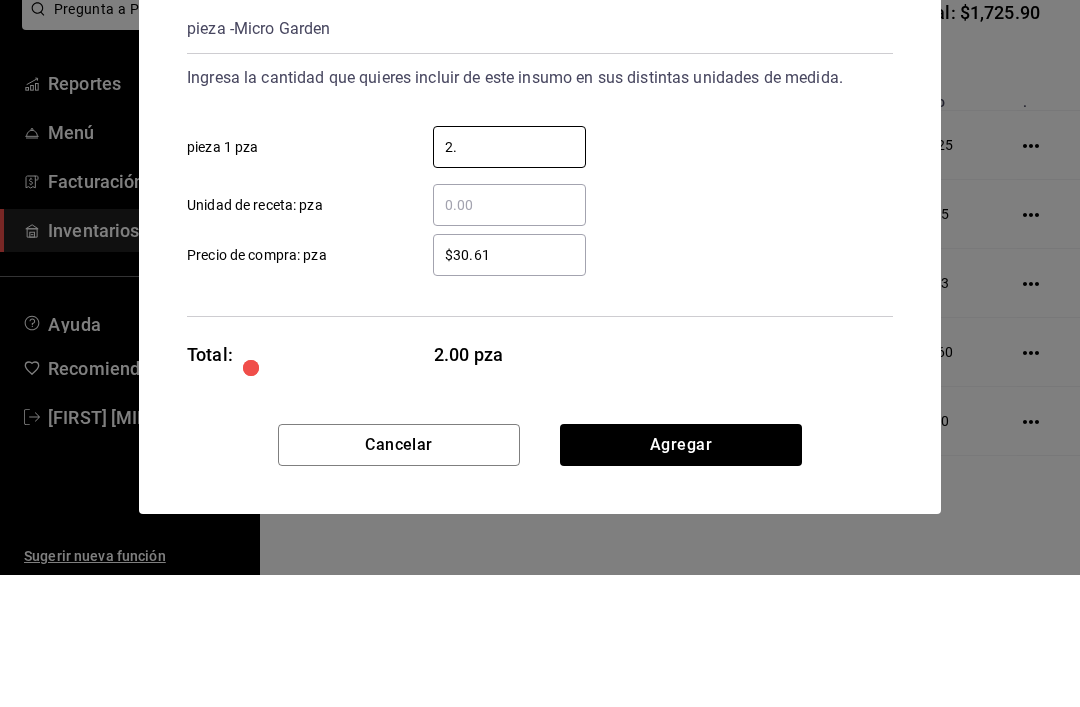 type on "2" 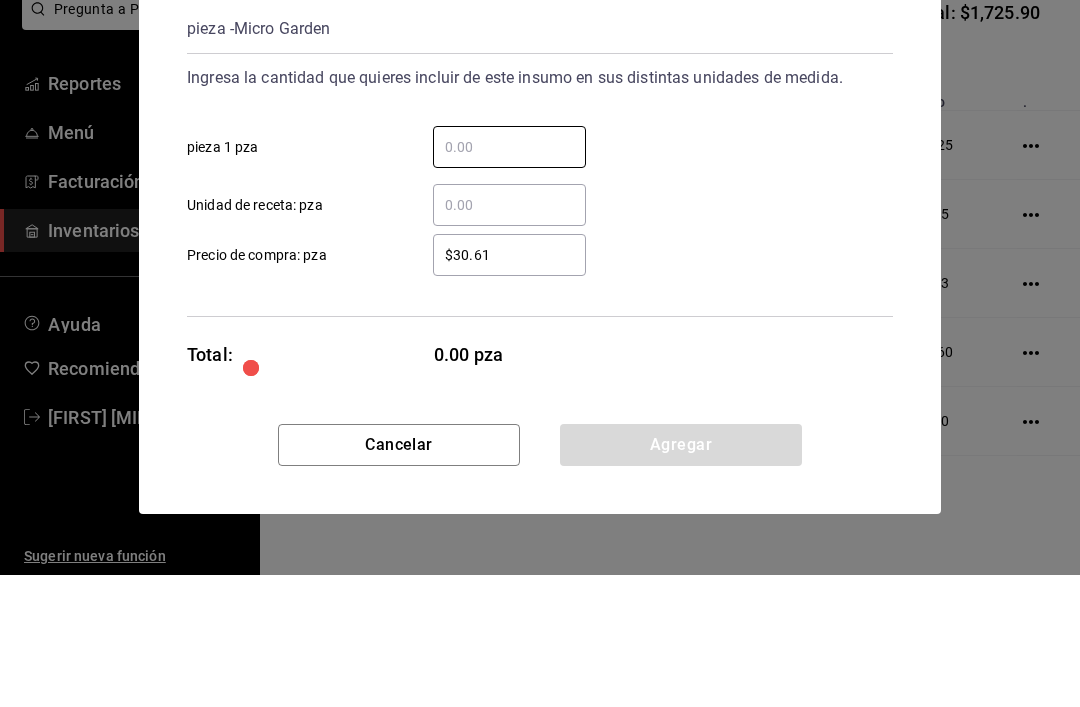 type on "." 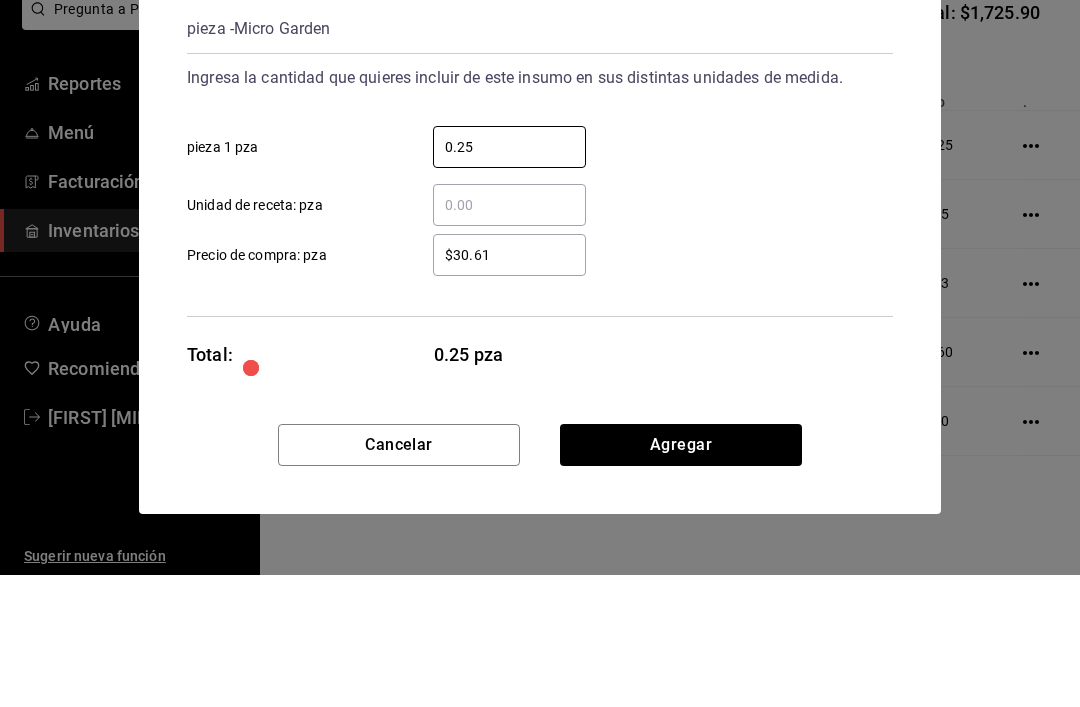 type on "0.25" 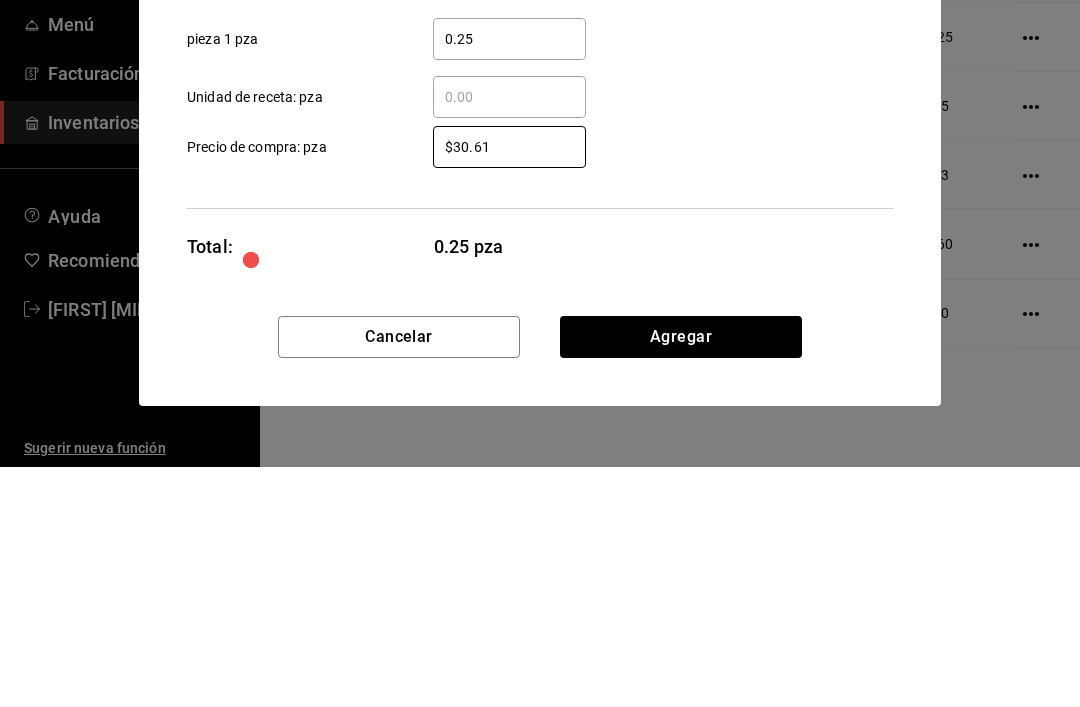click on "$30.61" at bounding box center (509, 387) 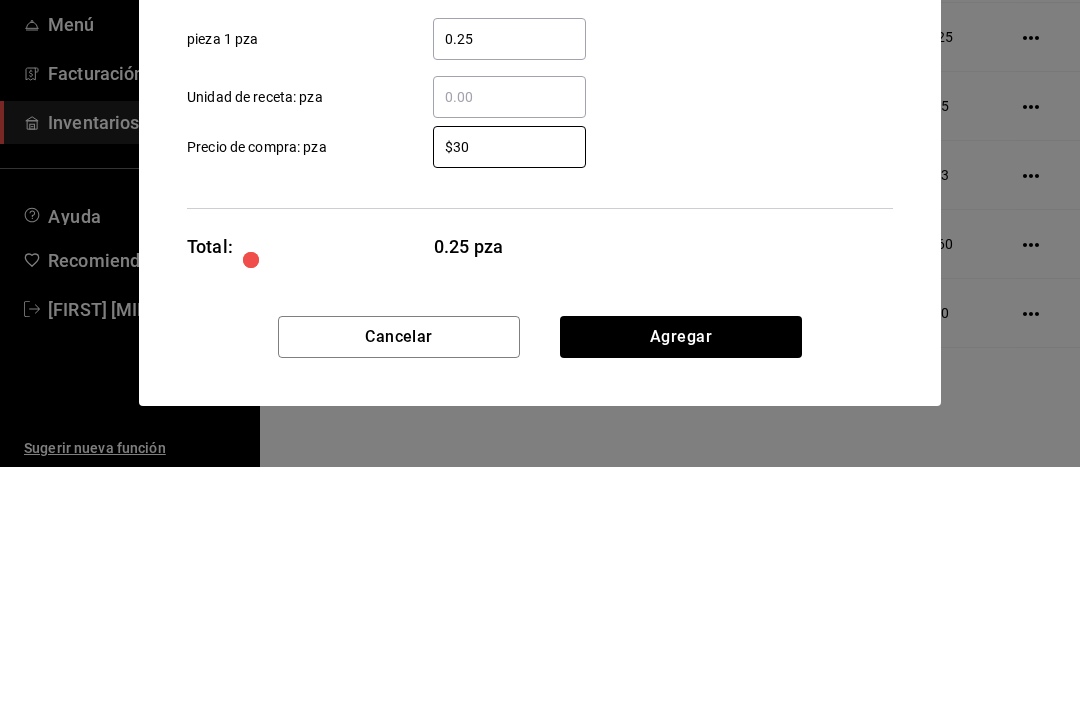 type on "$3" 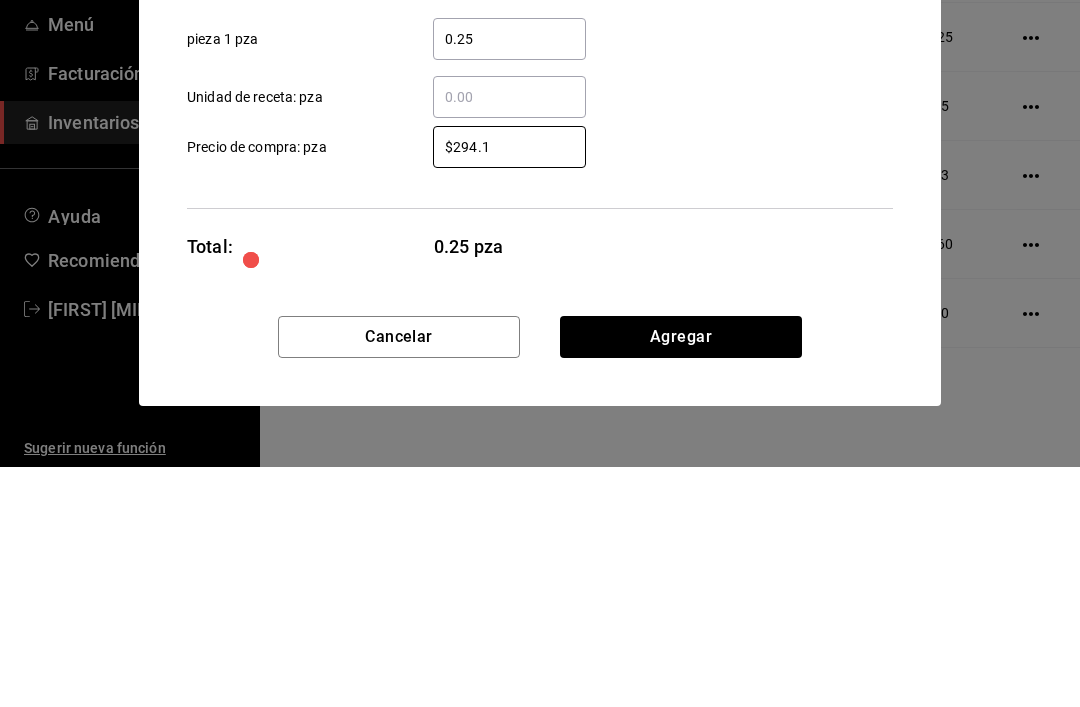 type on "$294.12" 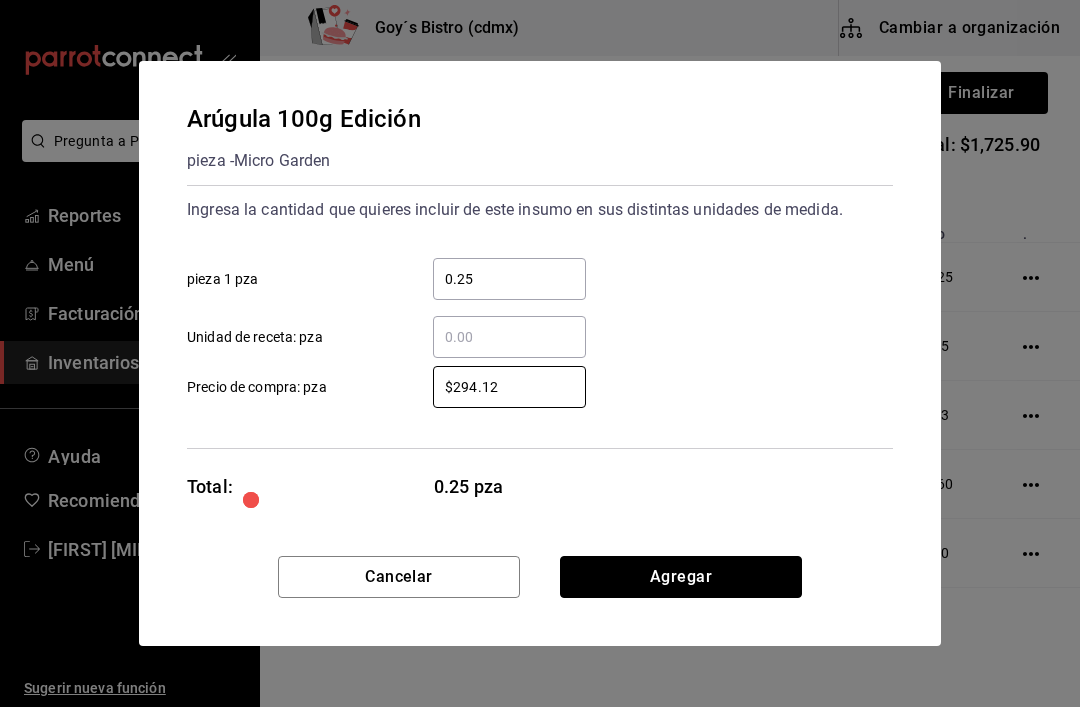 click on "Agregar" at bounding box center [681, 577] 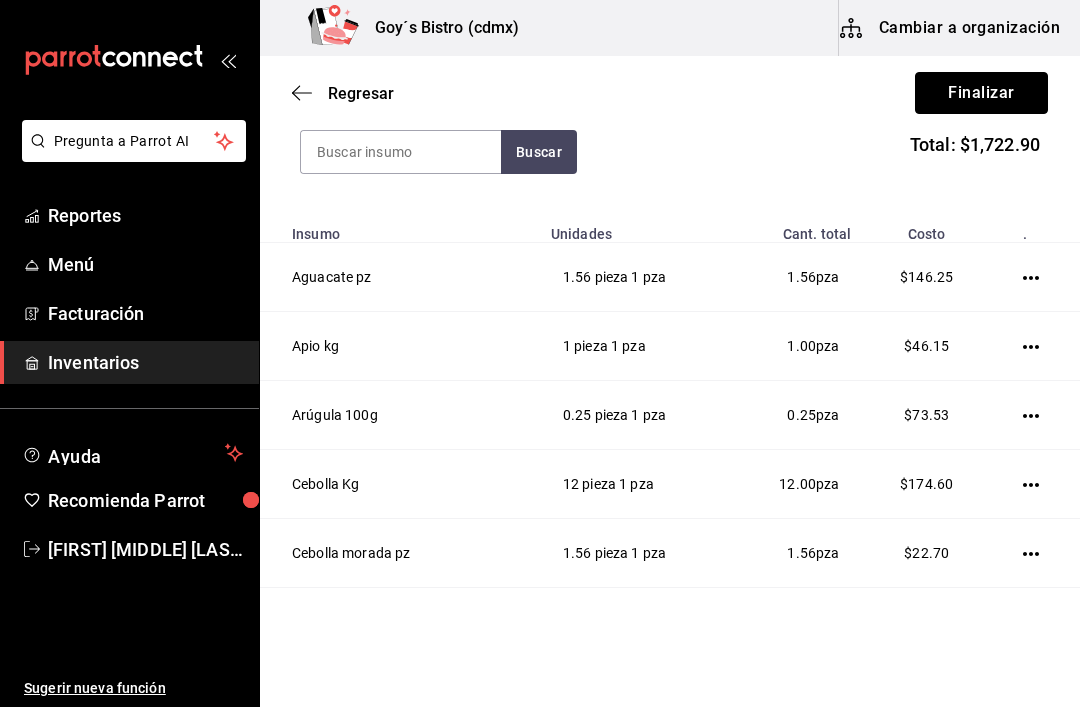 click on "Finalizar" at bounding box center [981, 93] 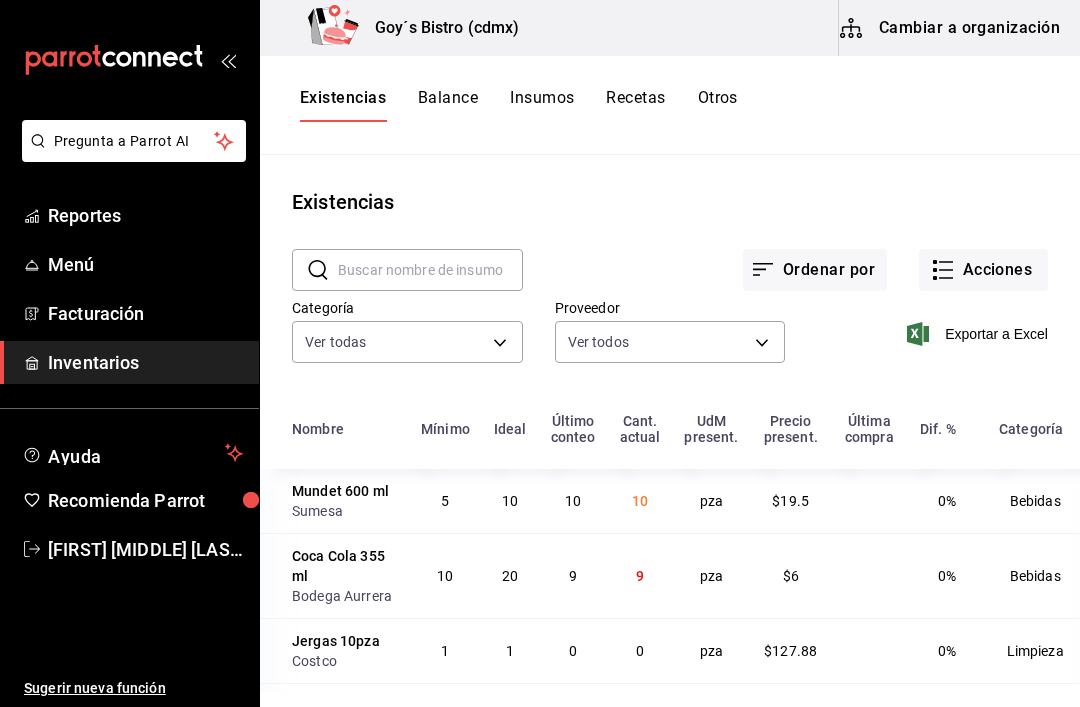 click at bounding box center [430, 270] 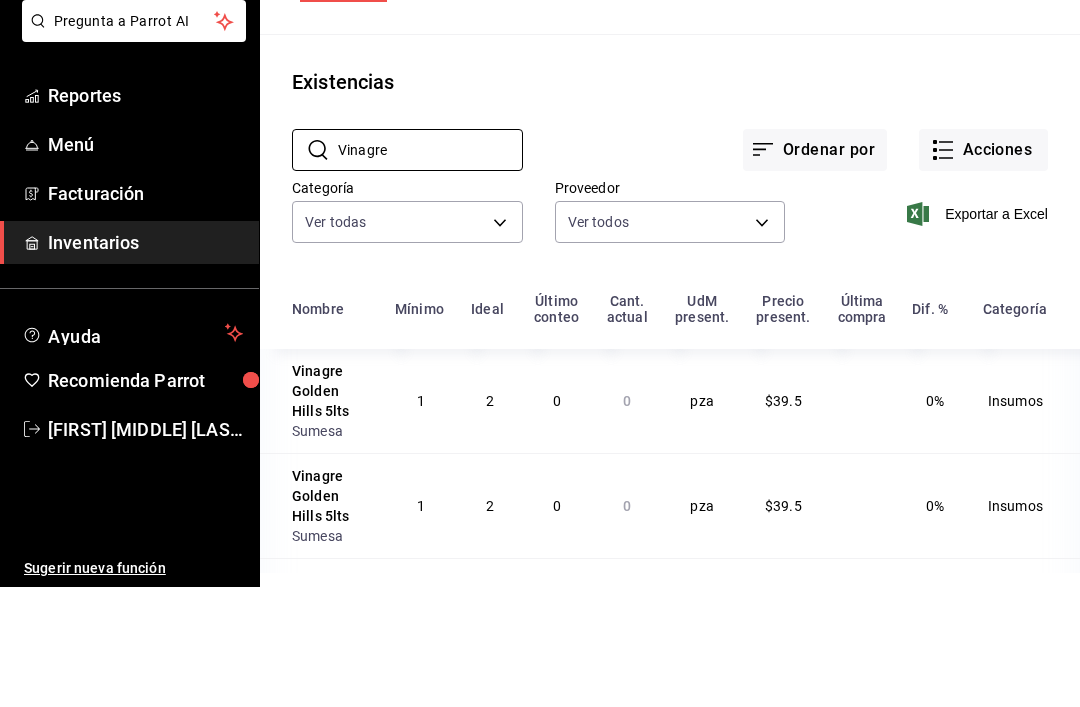 type on "Vinagre" 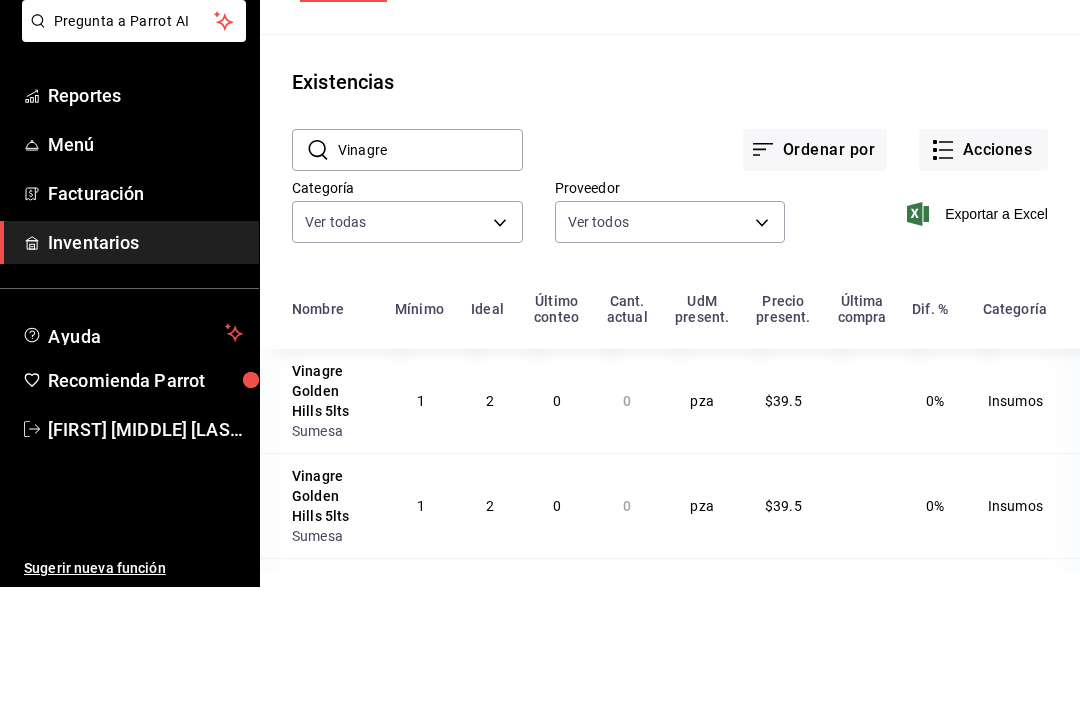 scroll, scrollTop: 50, scrollLeft: 0, axis: vertical 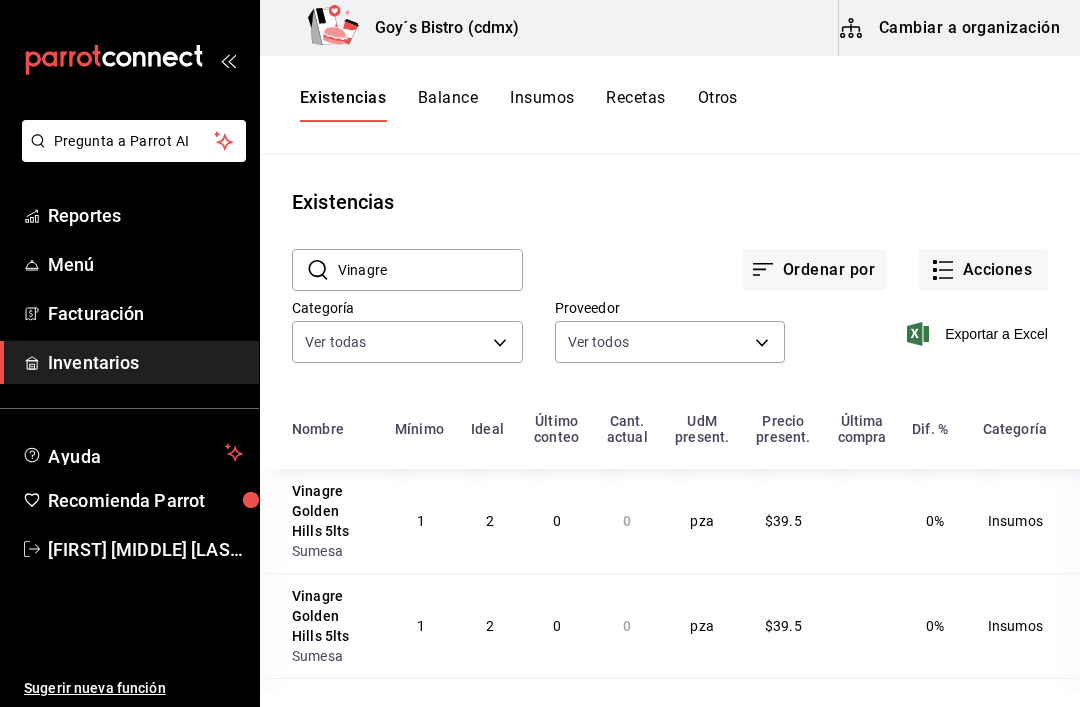 click on "Acciones" at bounding box center (983, 270) 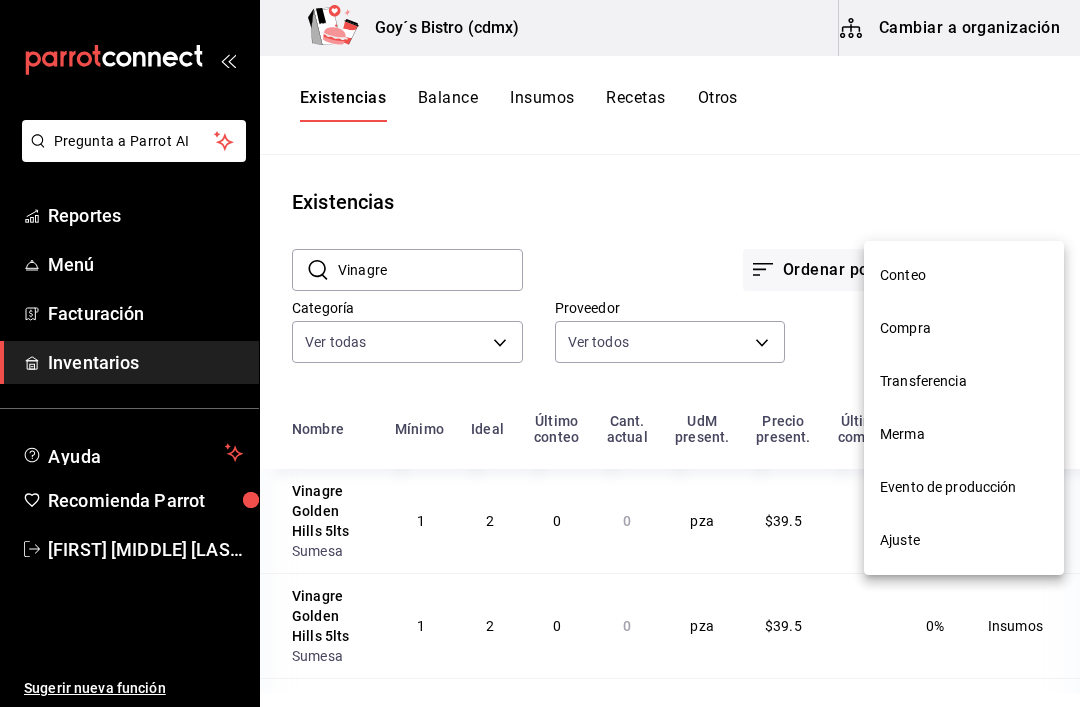 click on "Compra" at bounding box center (964, 328) 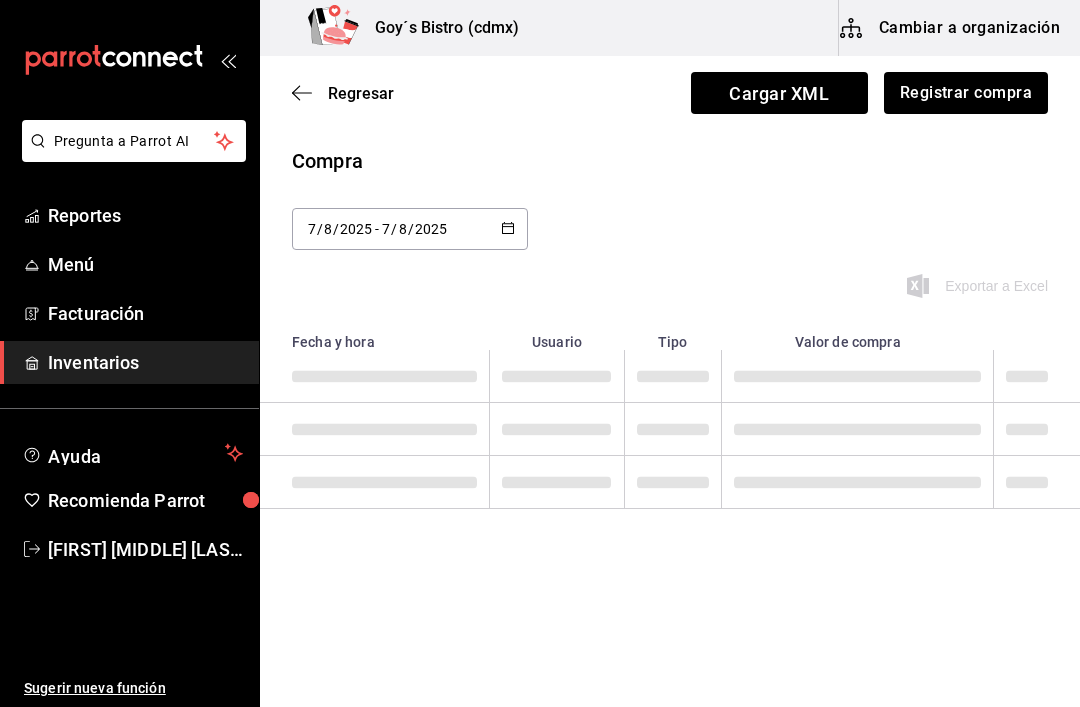 scroll, scrollTop: 0, scrollLeft: 0, axis: both 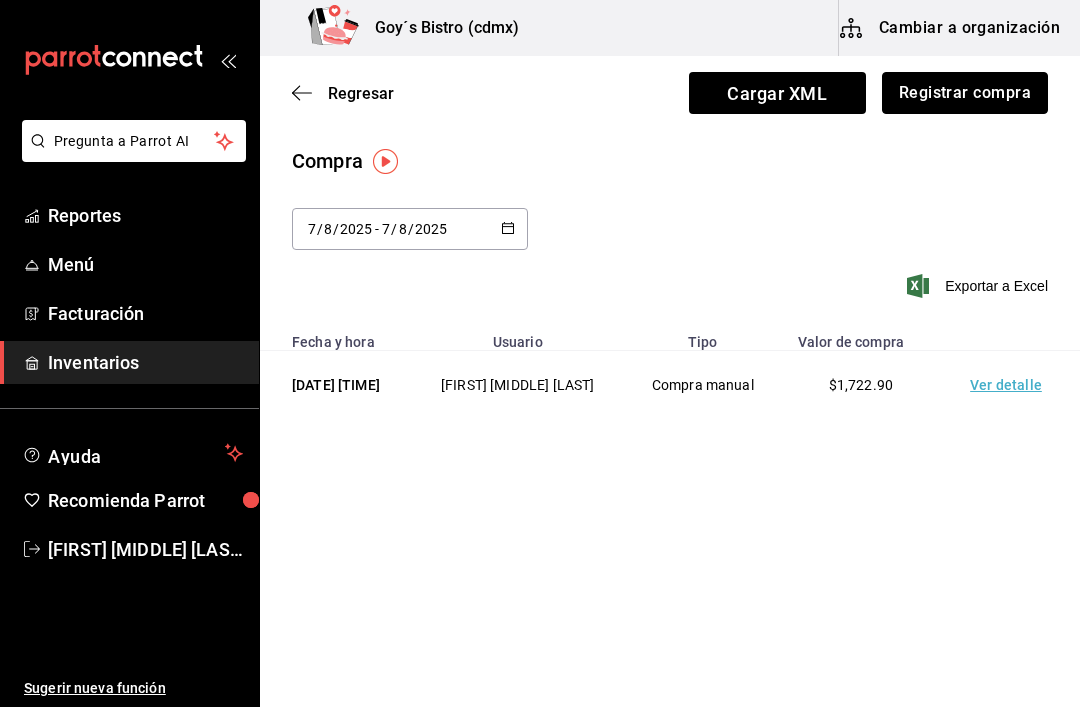 click on "Registrar compra" at bounding box center [965, 93] 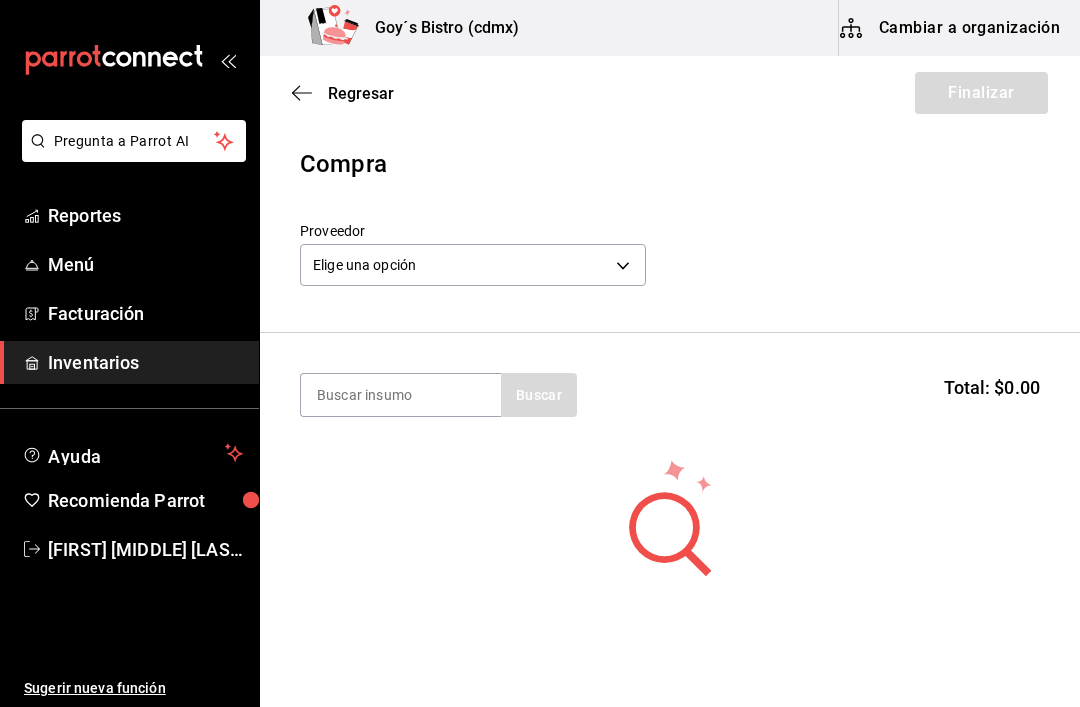 click on "Pregunta a Parrot AI Reportes   Menú   Facturación   Inventarios   Ayuda Recomienda Parrot   [FIRST] [LAST]   Sugerir nueva función   Goy´s Bistro (cdmx) Cambiar a organización Regresar Finalizar Compra Proveedor Elige una opción default Buscar Total: $0.00 No hay insumos a mostrar. Busca un insumo para agregarlo a la lista GANA 1 MES GRATIS EN TU SUSCRIPCIÓN AQUÍ ¿Recuerdas cómo empezó tu restaurante?
Hoy puedes ayudar a un colega a tener el mismo cambio que tú viviste.
Recomienda Parrot directamente desde tu Portal Administrador.
Es fácil y rápido.
🎁 Por cada restaurante que se una, ganas 1 mes gratis. Ver video tutorial Ir a video Pregunta a Parrot AI Reportes   Menú   Facturación   Inventarios   Ayuda Recomienda Parrot   [FIRST] [LAST]   Sugerir nueva función   Editar Eliminar Visitar centro de ayuda ([PHONE]) [EMAIL] Visitar centro de ayuda ([PHONE]) [EMAIL]" at bounding box center (540, 297) 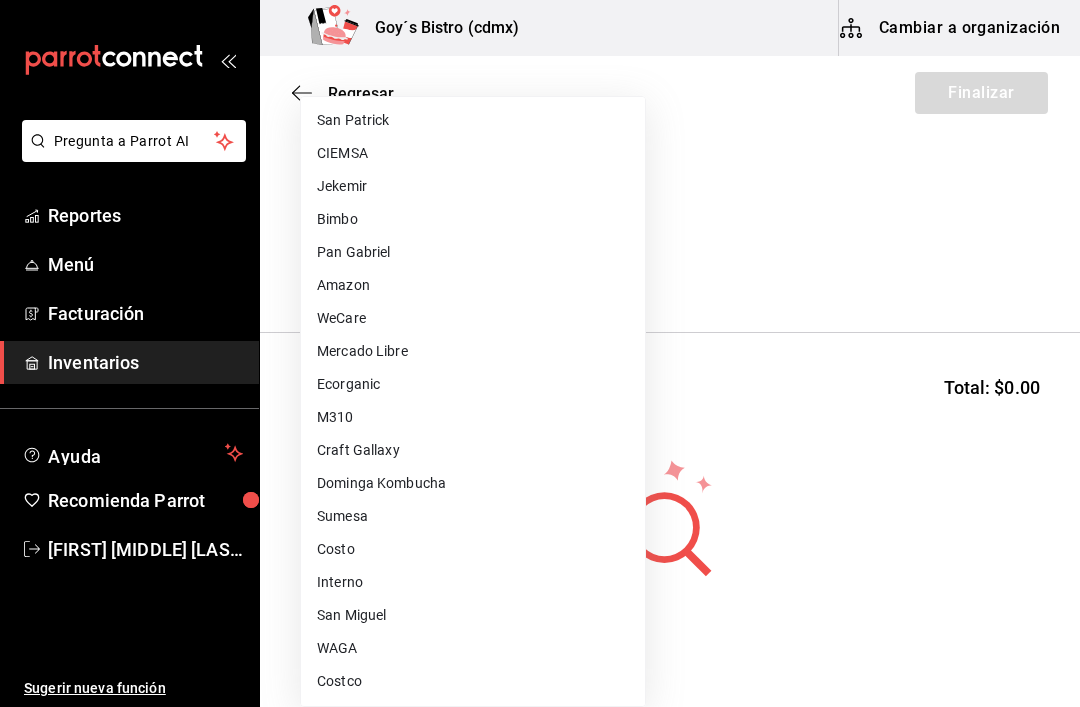 scroll, scrollTop: 562, scrollLeft: 0, axis: vertical 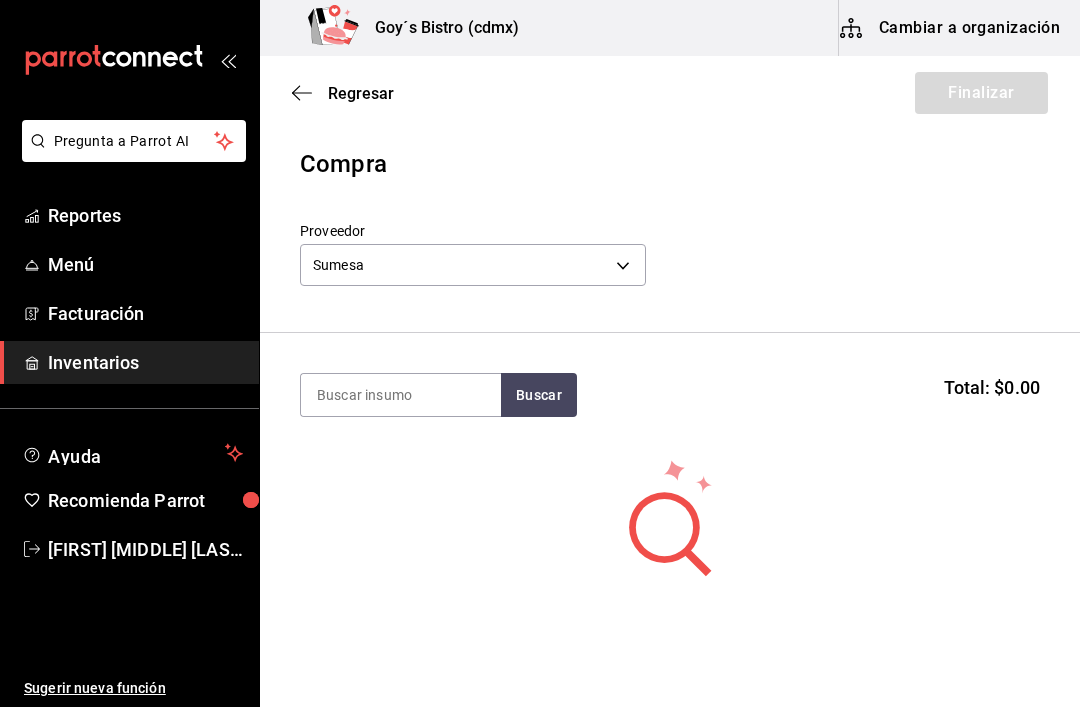 click at bounding box center (401, 395) 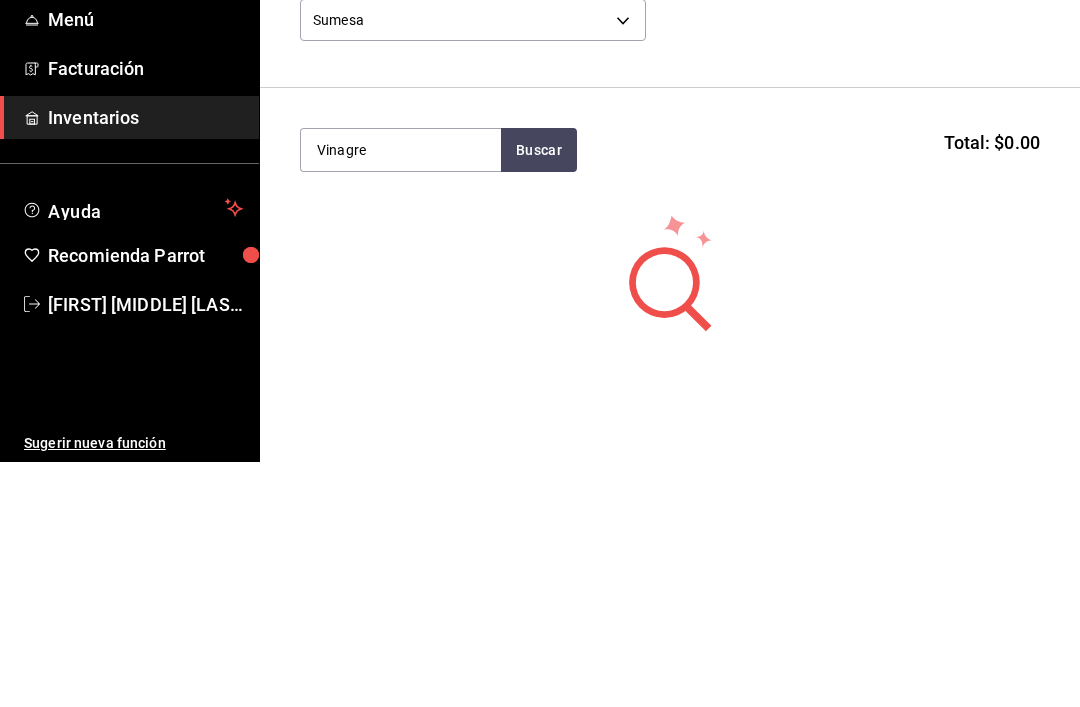 type on "Vinagre" 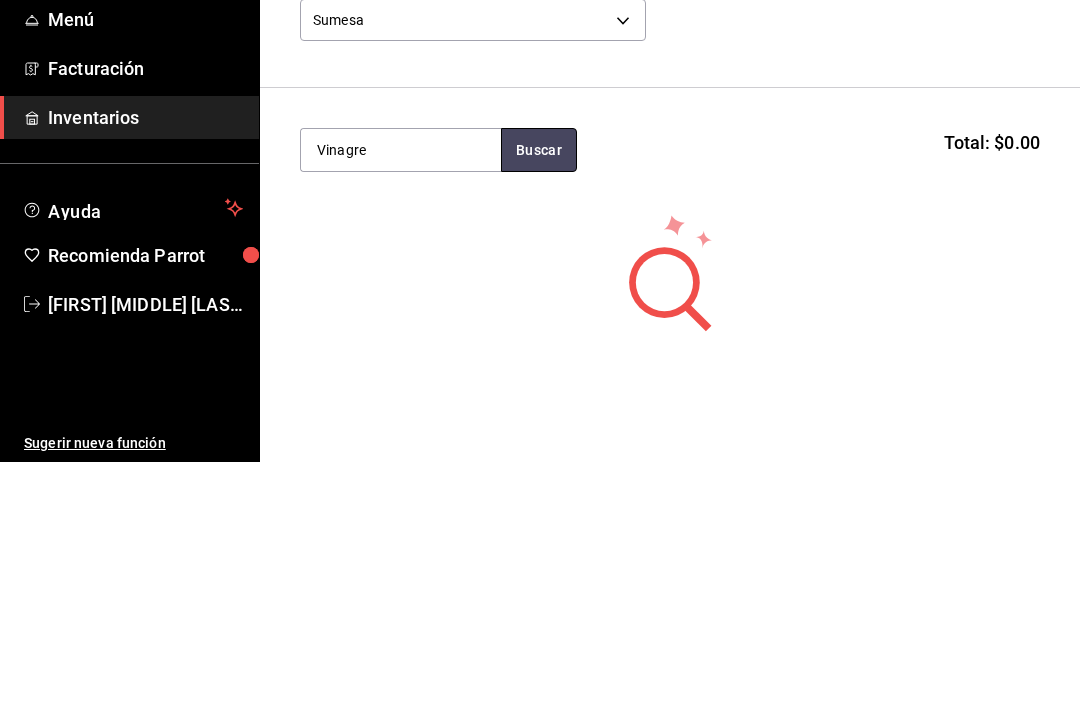 click on "Buscar" at bounding box center [539, 395] 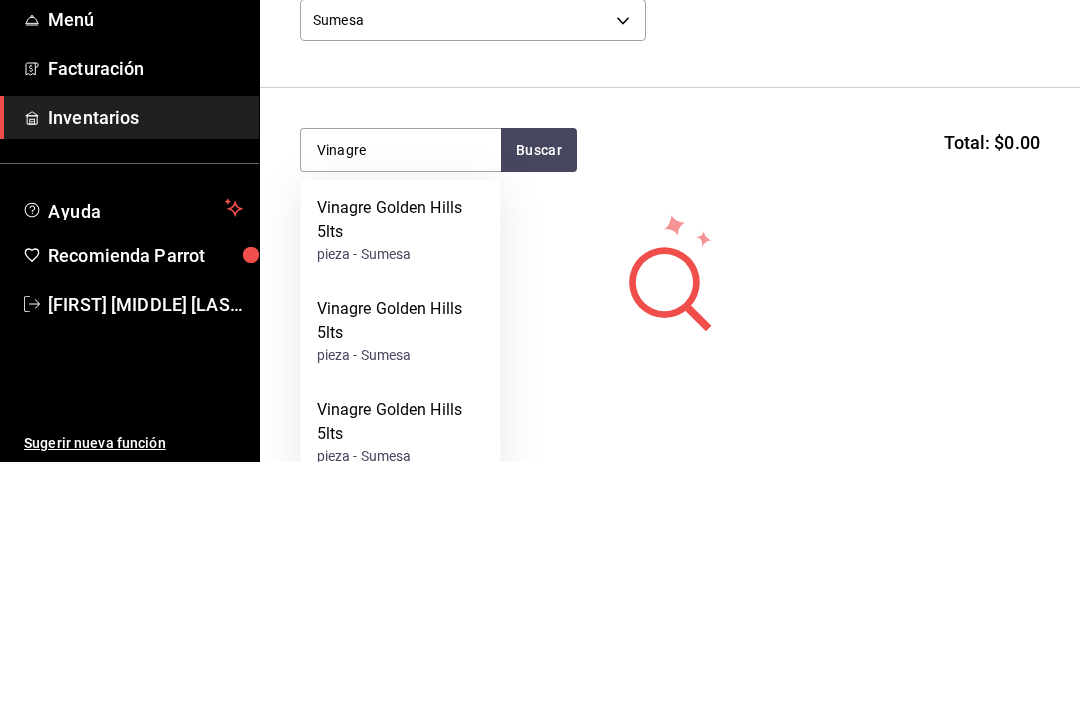 click on "Vinagre Golden Hills 5lts" at bounding box center [401, 465] 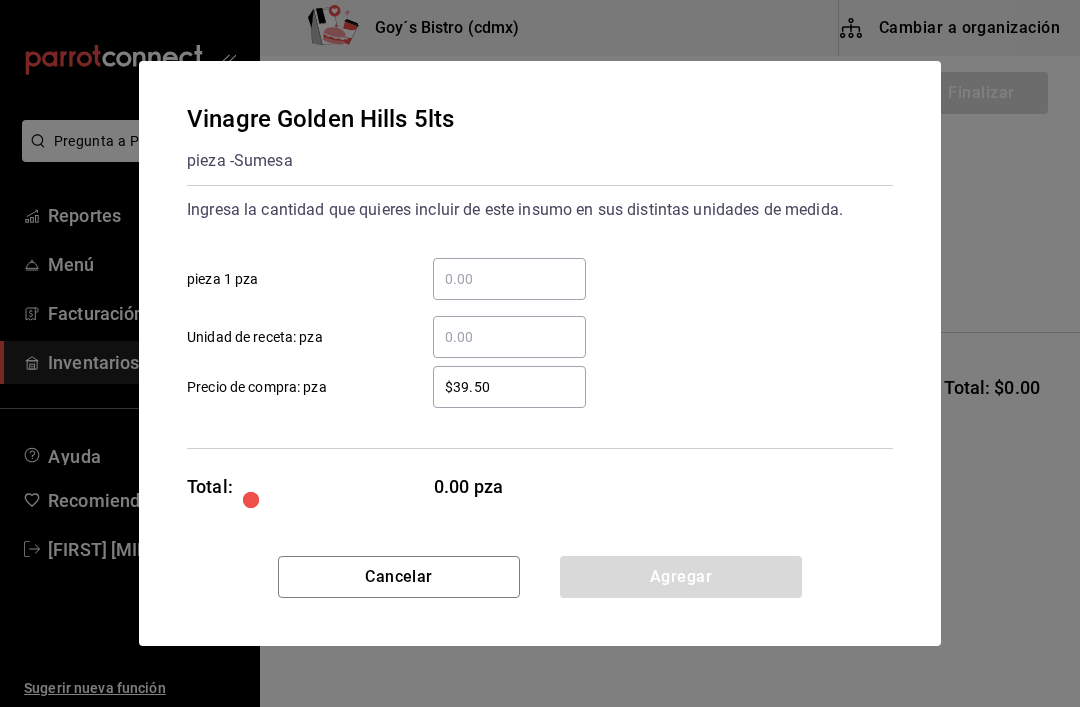 click on "​ pieza 1 pza" at bounding box center [509, 279] 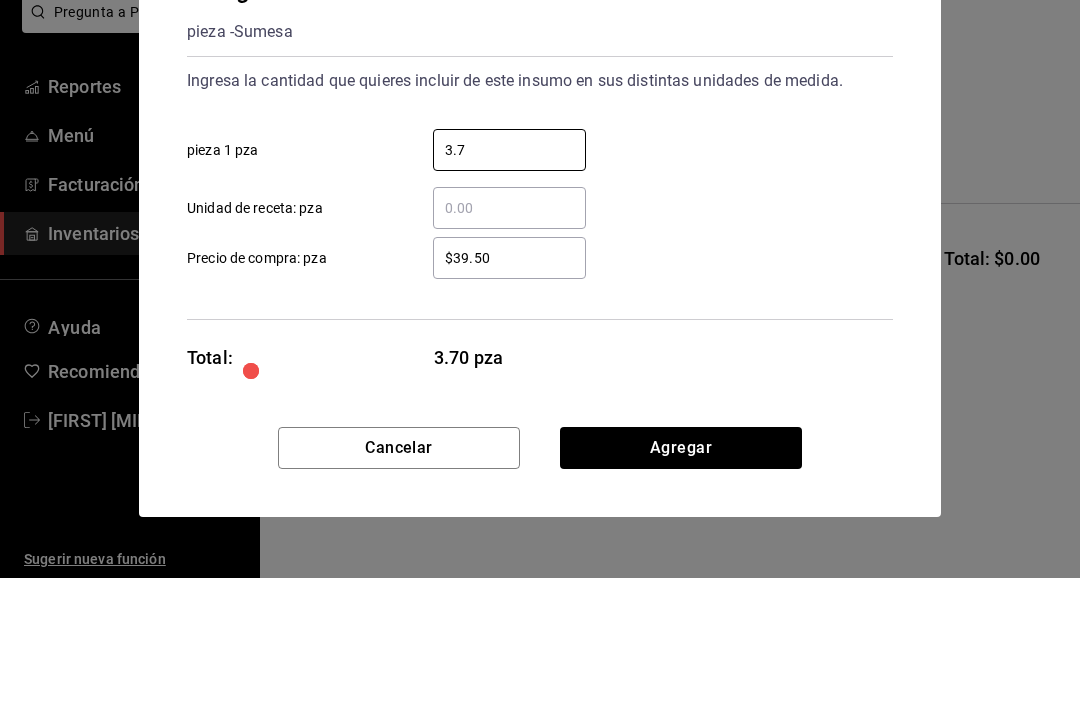type on "3.7" 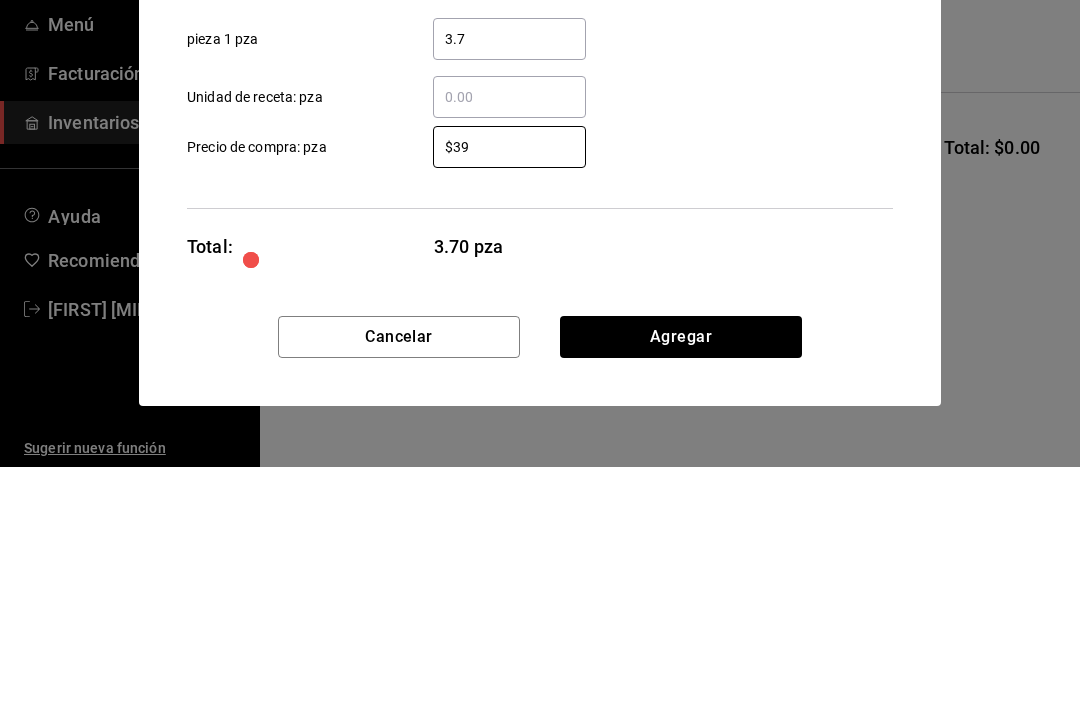 type on "$3" 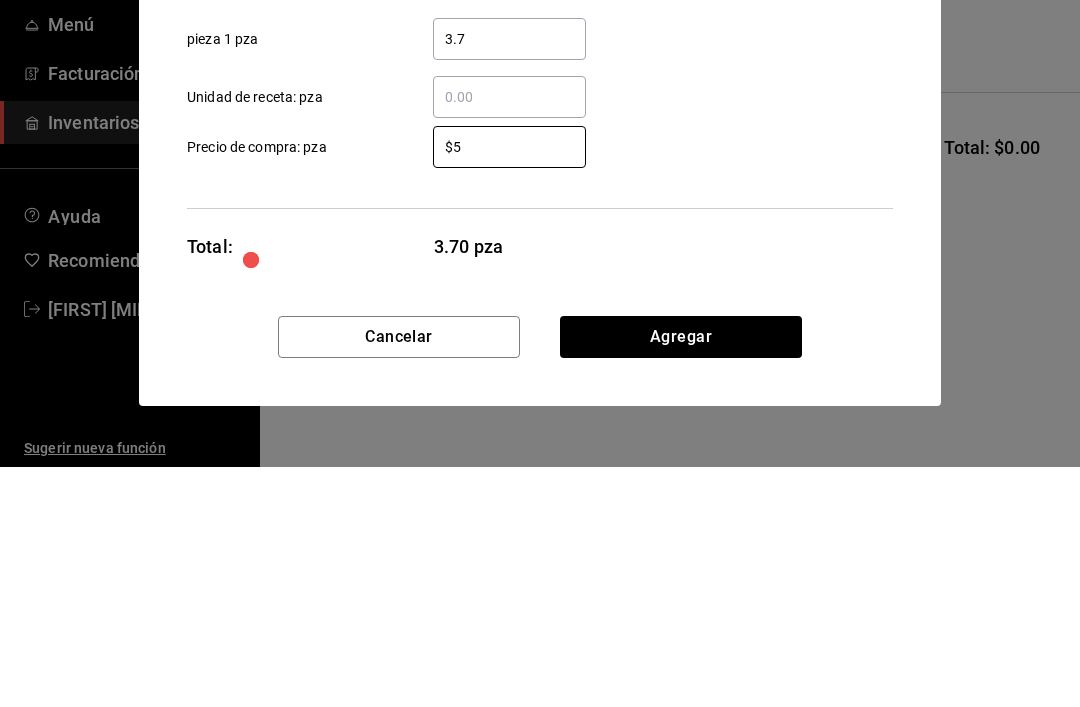 type on "$50" 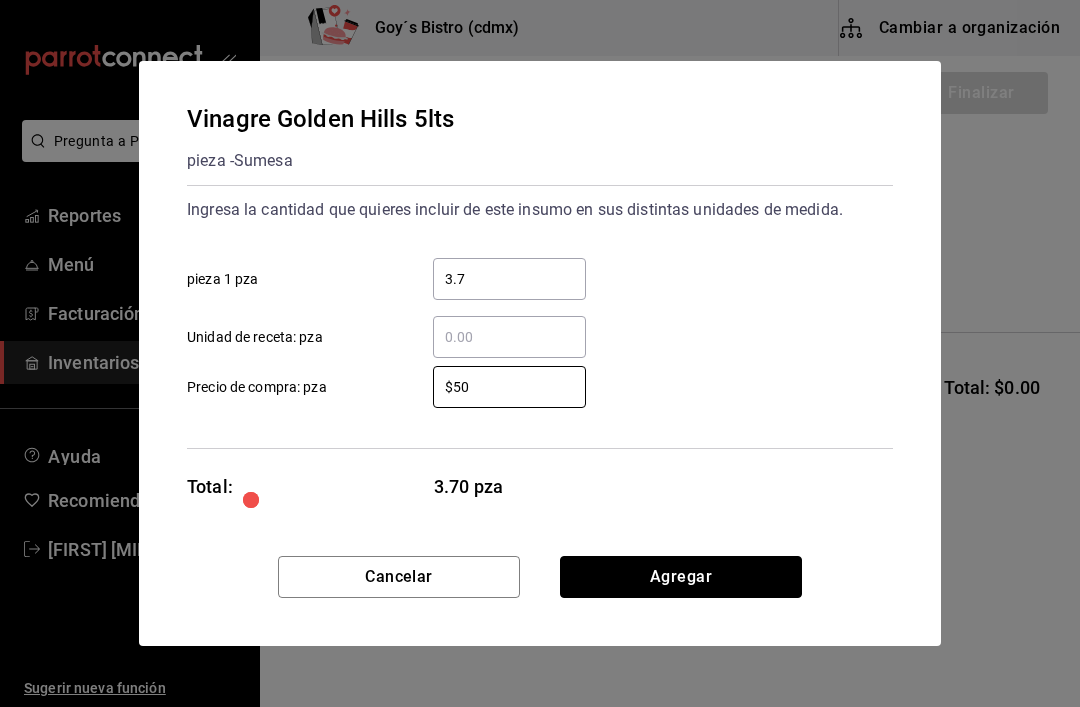 click on "Agregar" at bounding box center [681, 577] 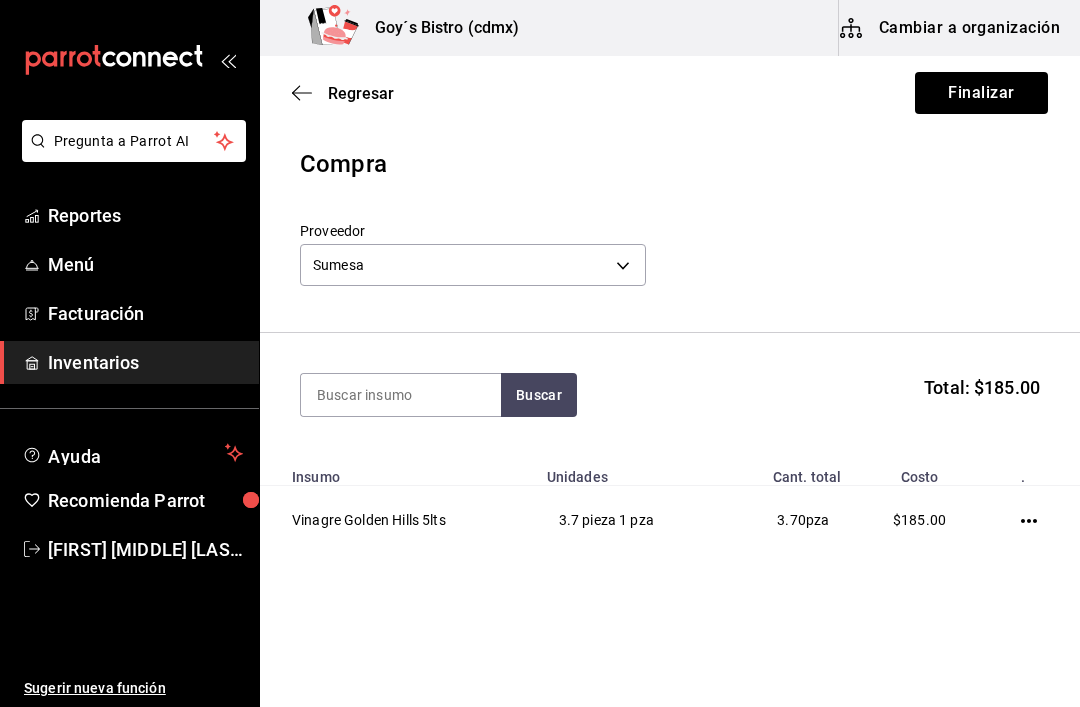 click 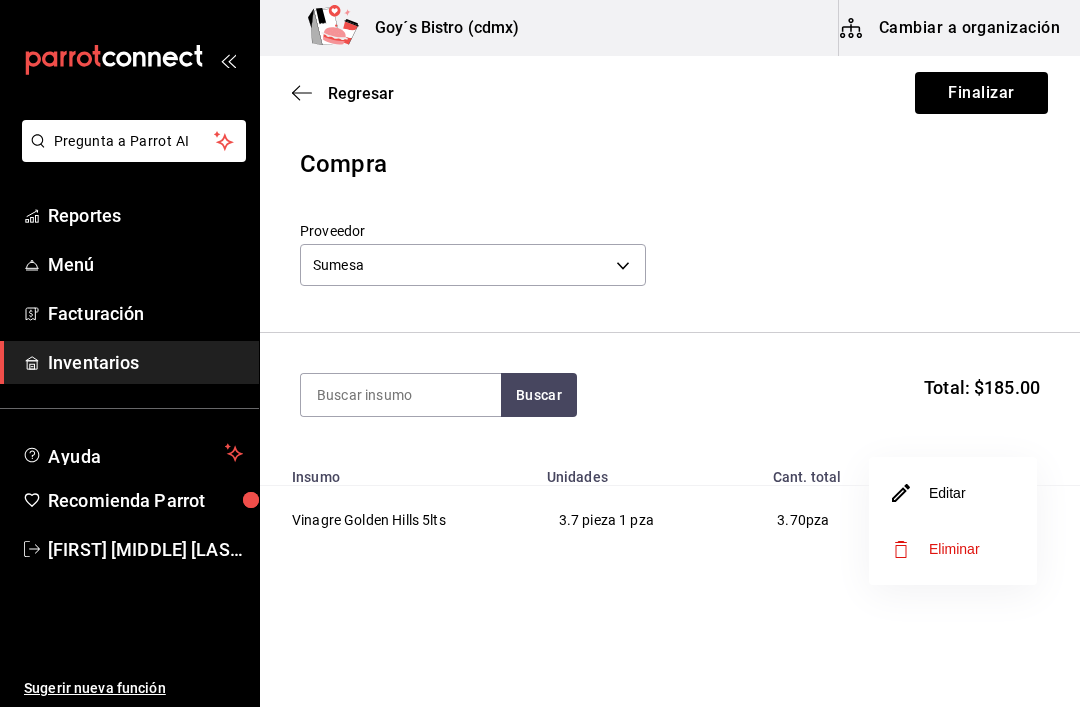 click on "Editar" at bounding box center (929, 493) 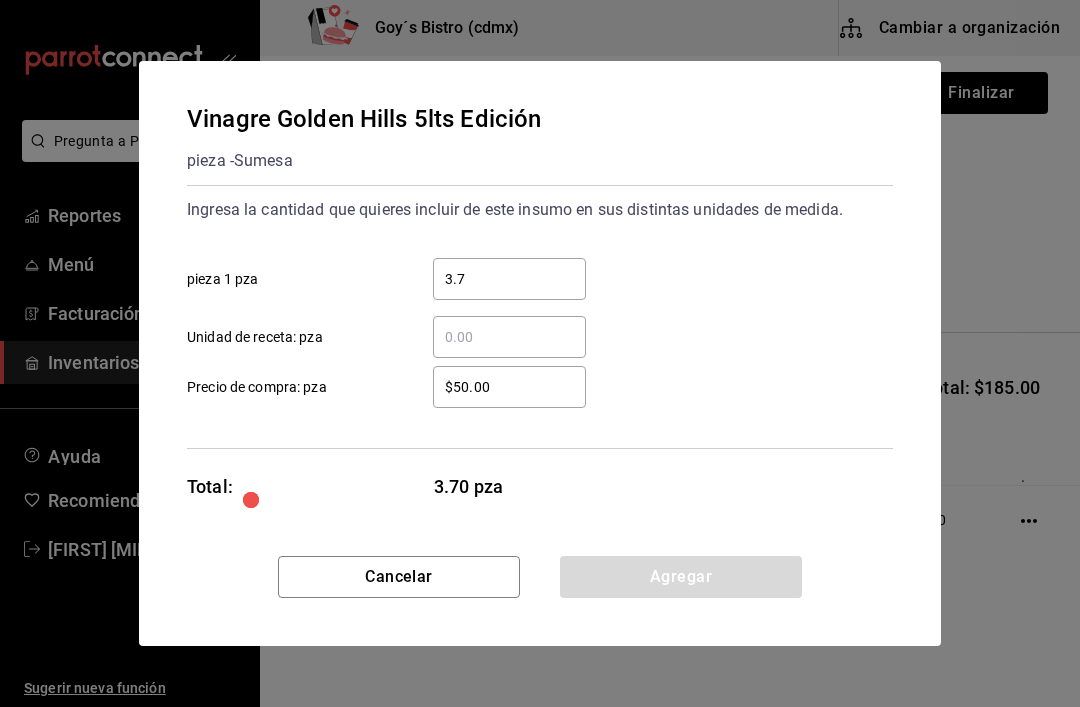 click on "3.7" at bounding box center (509, 279) 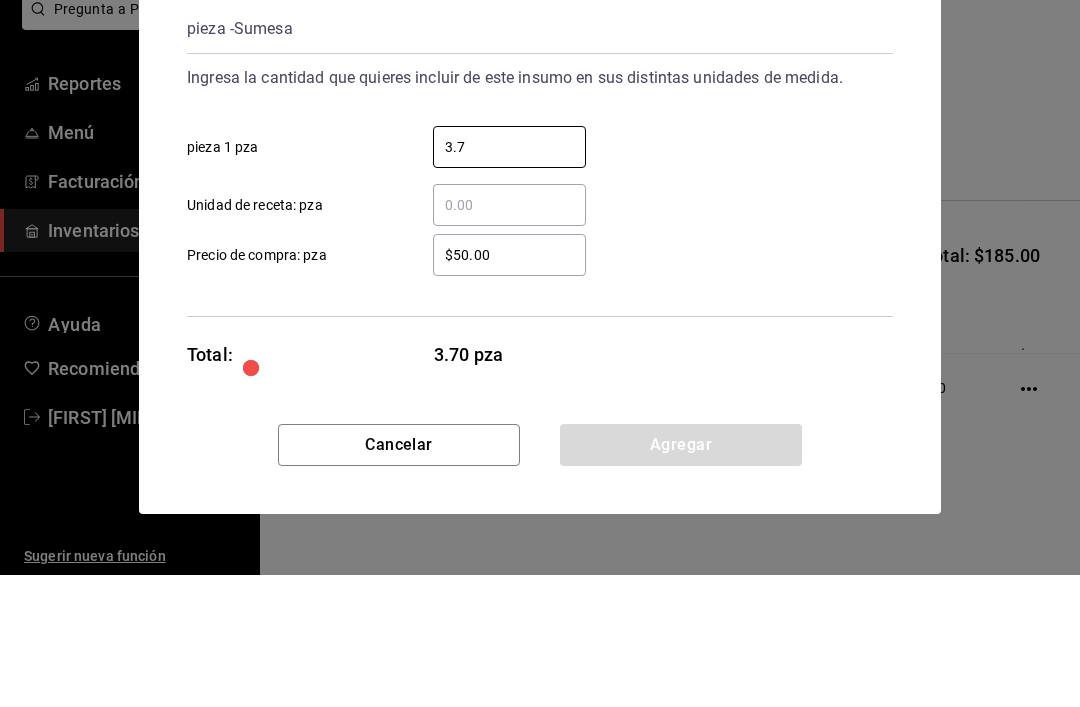 click on "3.7" at bounding box center [509, 279] 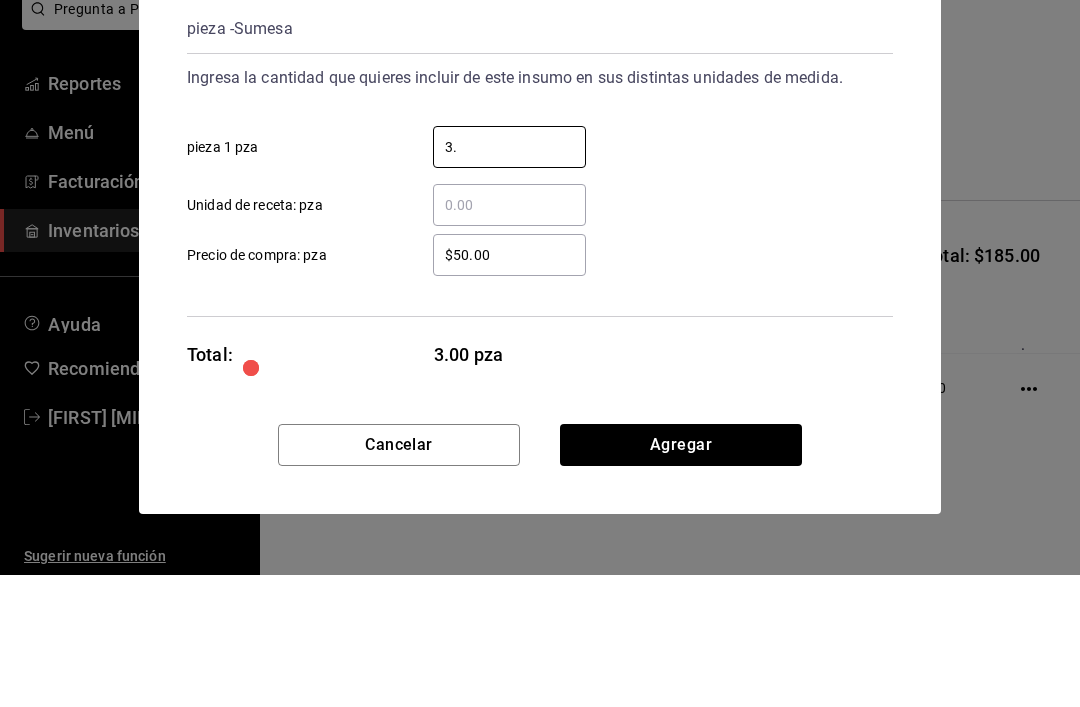 type on "3" 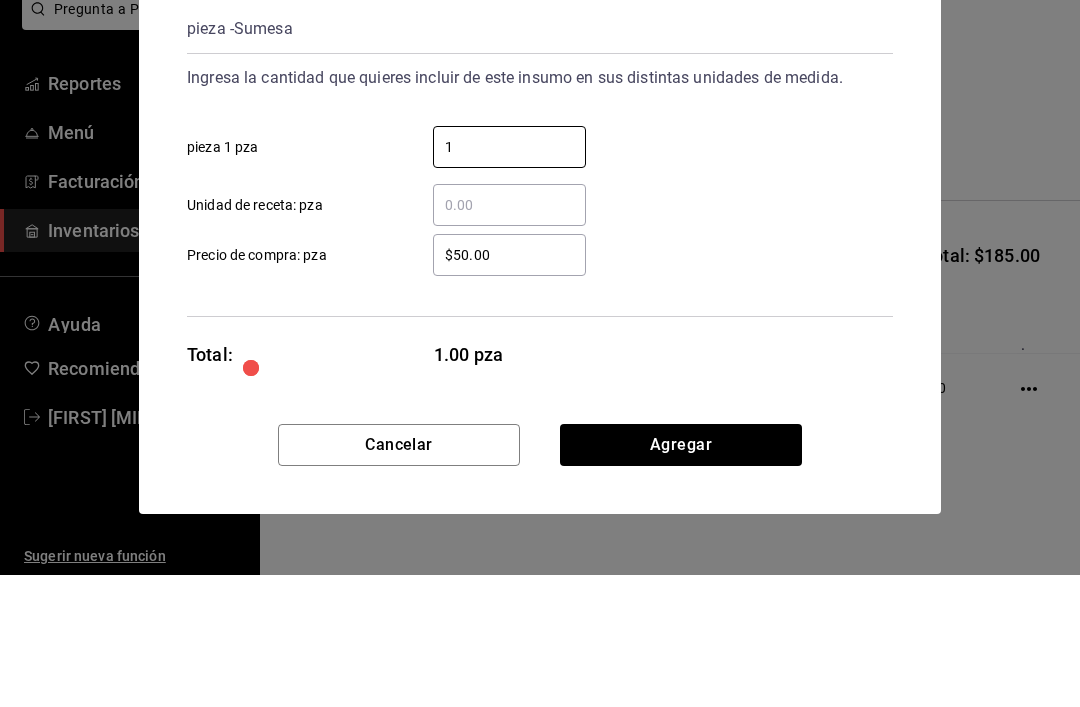type on "1" 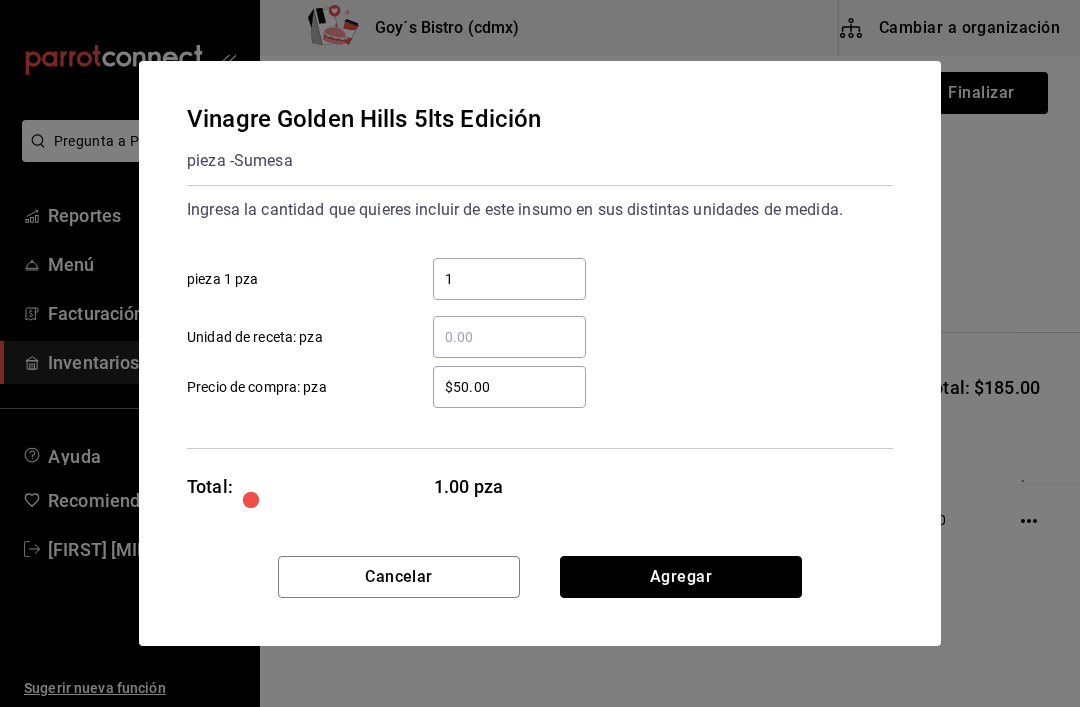 click on "Agregar" at bounding box center [681, 577] 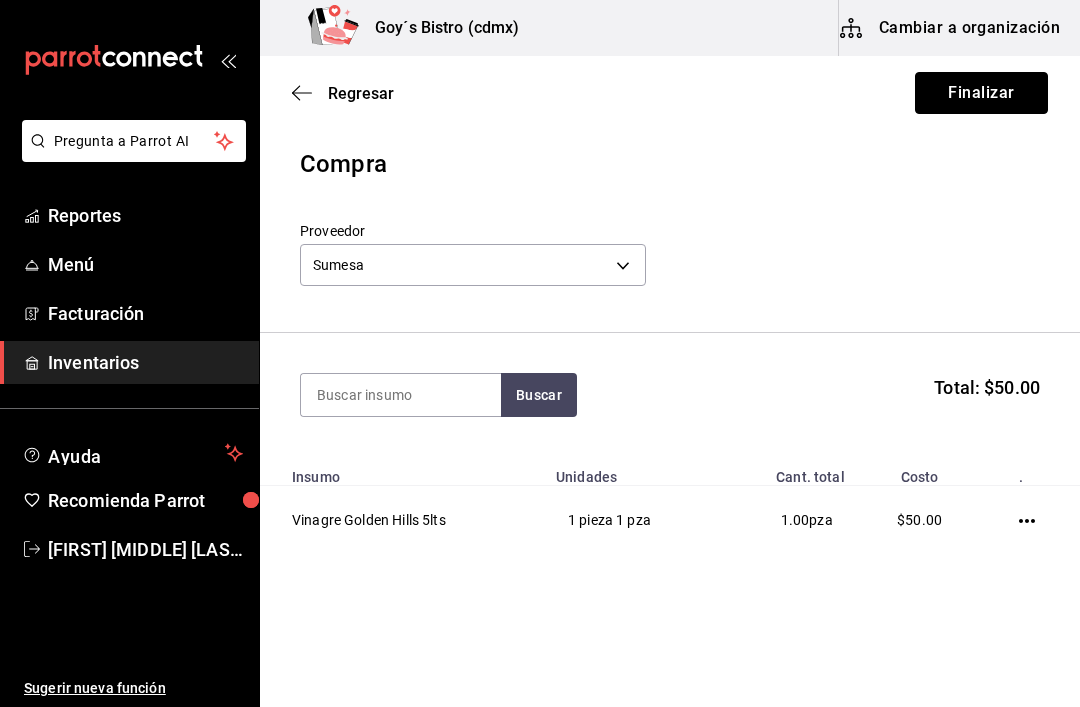 click on "Finalizar" at bounding box center (981, 93) 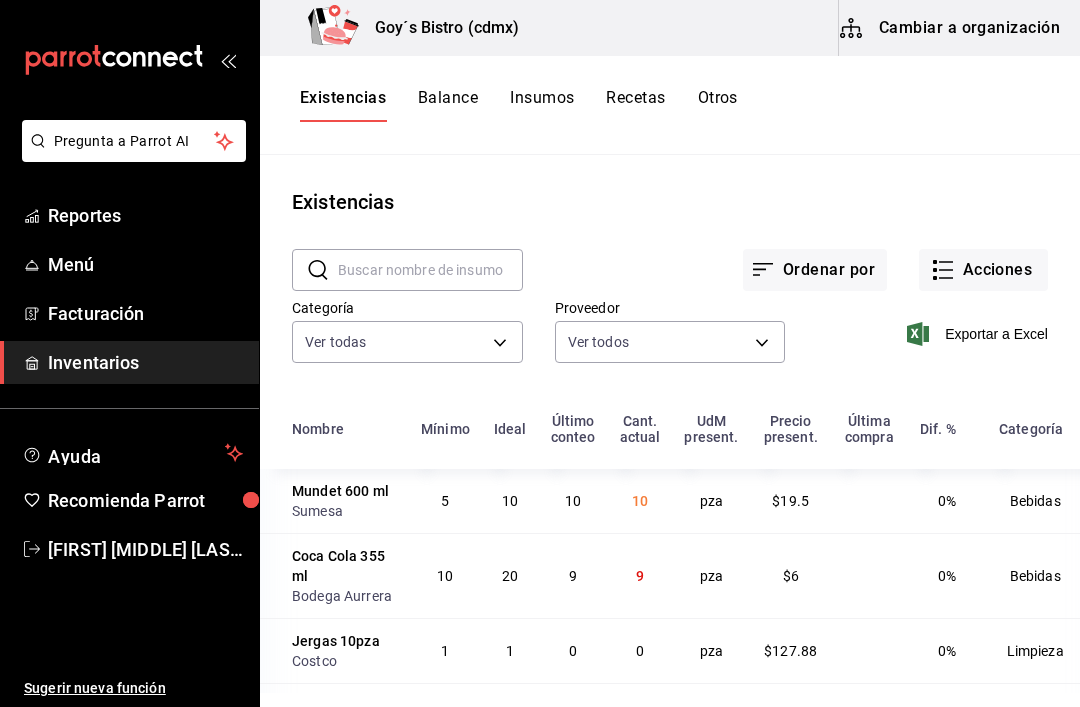 click on "​ ​" at bounding box center [391, 254] 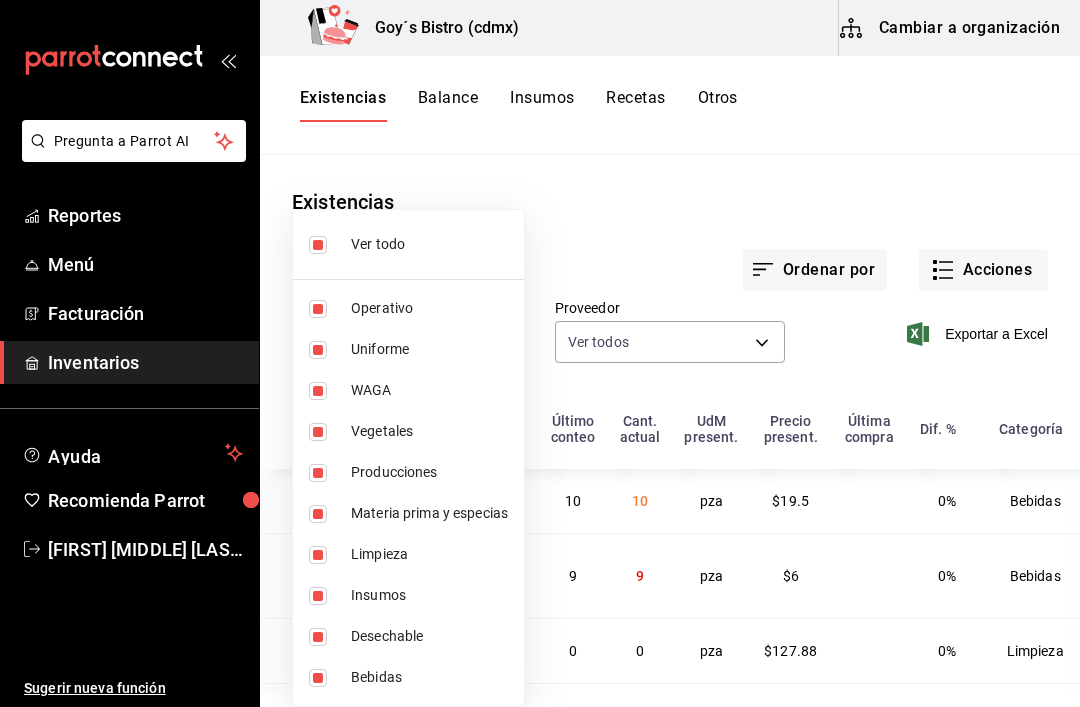 click at bounding box center (540, 353) 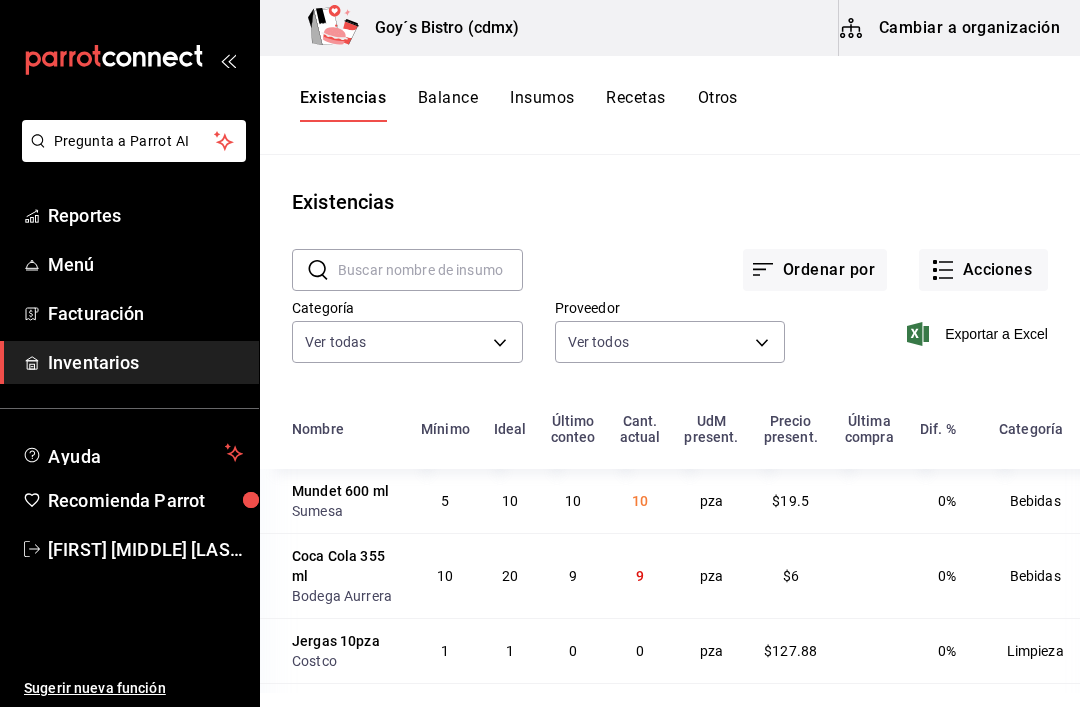 click on "Acciones" at bounding box center (983, 270) 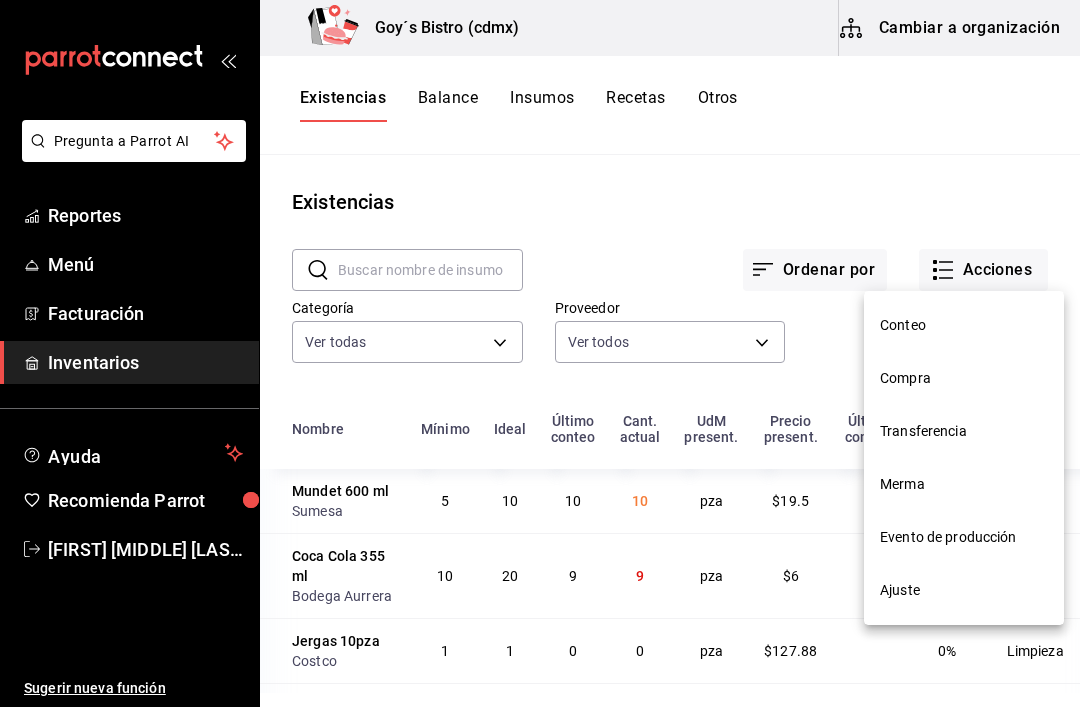click on "Compra" at bounding box center (964, 378) 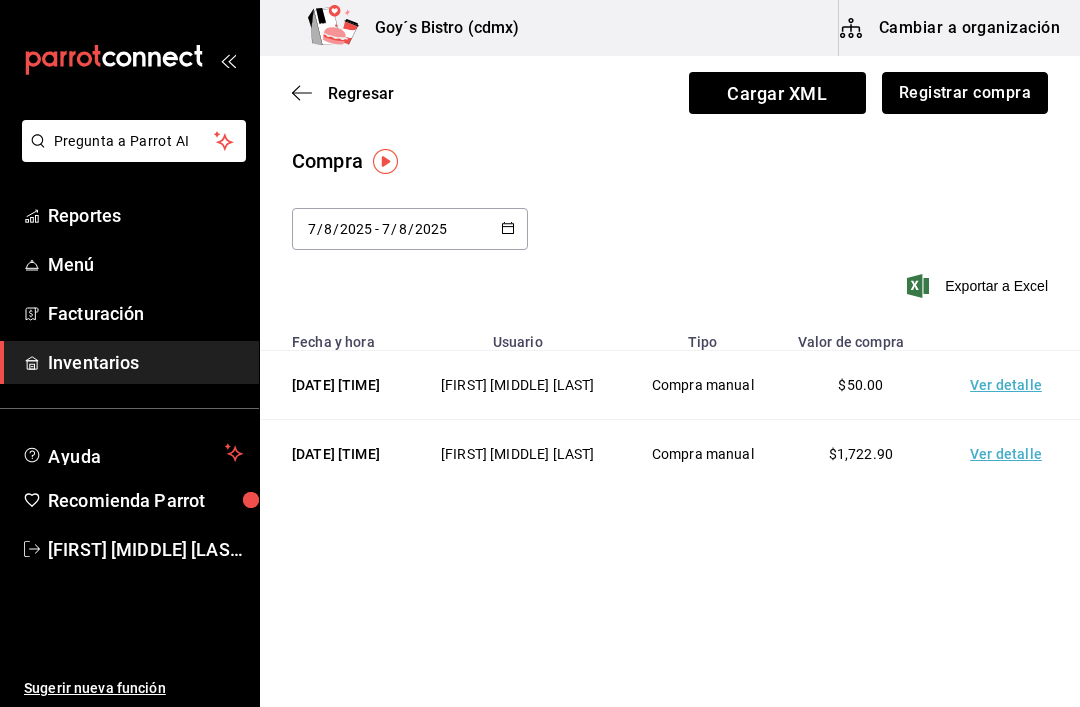 click on "Registrar compra" at bounding box center (965, 93) 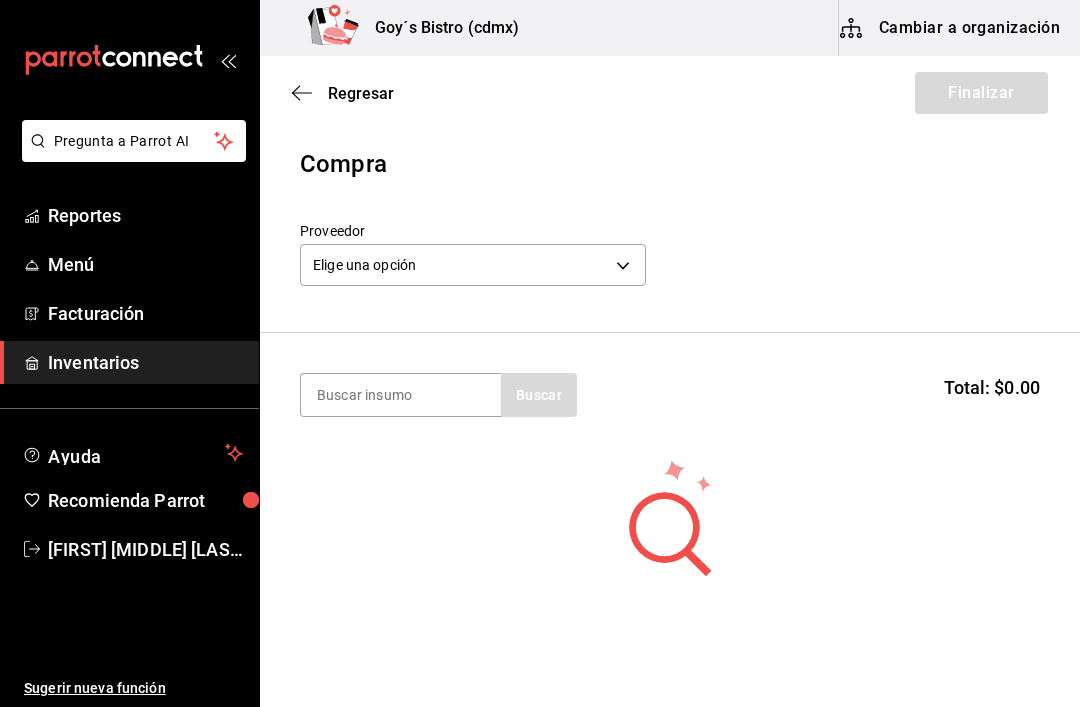 click on "Pregunta a Parrot AI Reportes   Menú   Facturación   Inventarios   Ayuda Recomienda Parrot   [FIRST] [LAST]   Sugerir nueva función   Goy´s Bistro (cdmx) Cambiar a organización Regresar Finalizar Compra Proveedor Elige una opción default Buscar Total: $0.00 No hay insumos a mostrar. Busca un insumo para agregarlo a la lista GANA 1 MES GRATIS EN TU SUSCRIPCIÓN AQUÍ ¿Recuerdas cómo empezó tu restaurante?
Hoy puedes ayudar a un colega a tener el mismo cambio que tú viviste.
Recomienda Parrot directamente desde tu Portal Administrador.
Es fácil y rápido.
🎁 Por cada restaurante que se una, ganas 1 mes gratis. Ver video tutorial Ir a video Pregunta a Parrot AI Reportes   Menú   Facturación   Inventarios   Ayuda Recomienda Parrot   [FIRST] [LAST]   Sugerir nueva función   Editar Eliminar Visitar centro de ayuda ([PHONE]) [EMAIL] Visitar centro de ayuda ([PHONE]) [EMAIL]" at bounding box center [540, 297] 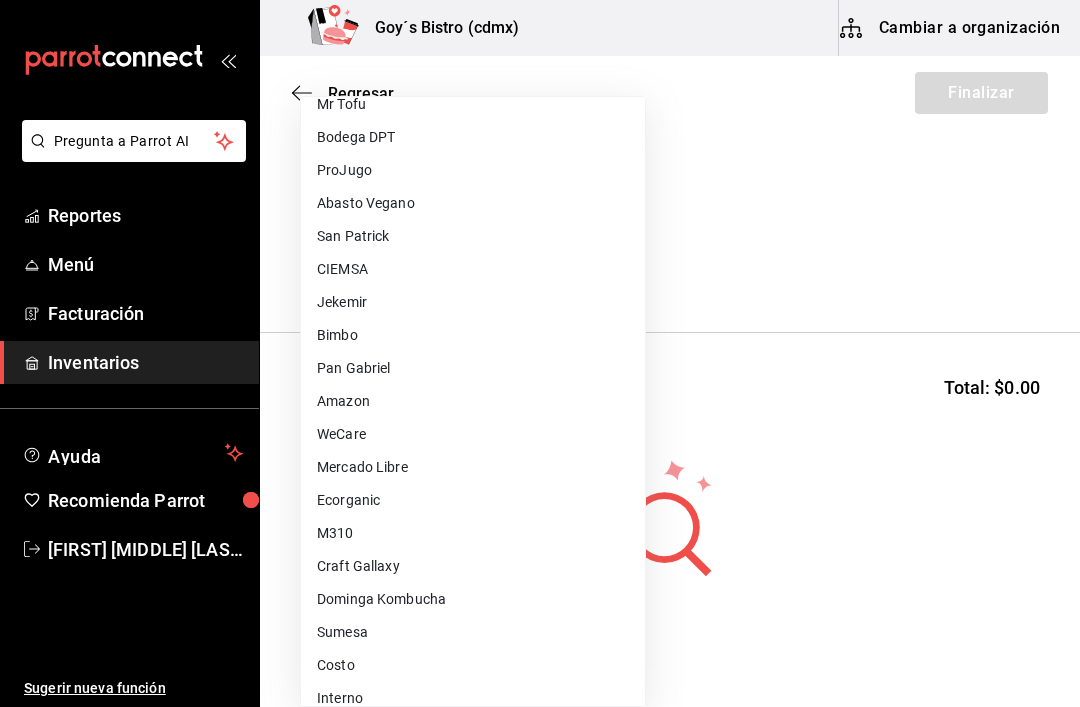 scroll, scrollTop: 491, scrollLeft: 0, axis: vertical 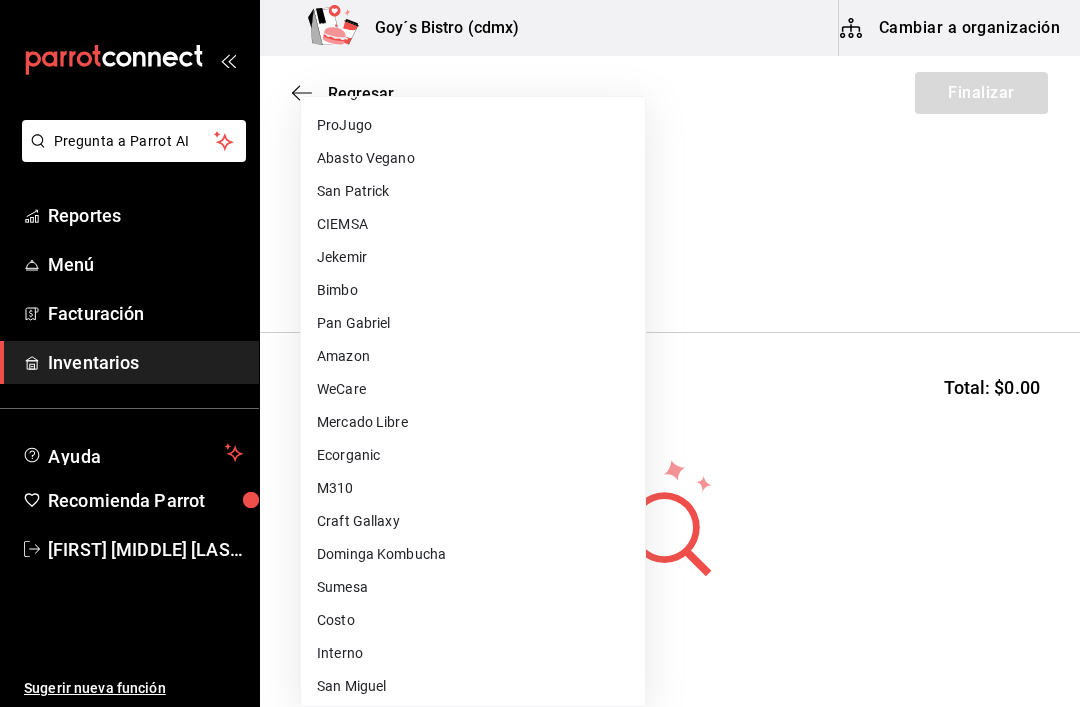 click on "Dominga Kombucha" at bounding box center (473, 554) 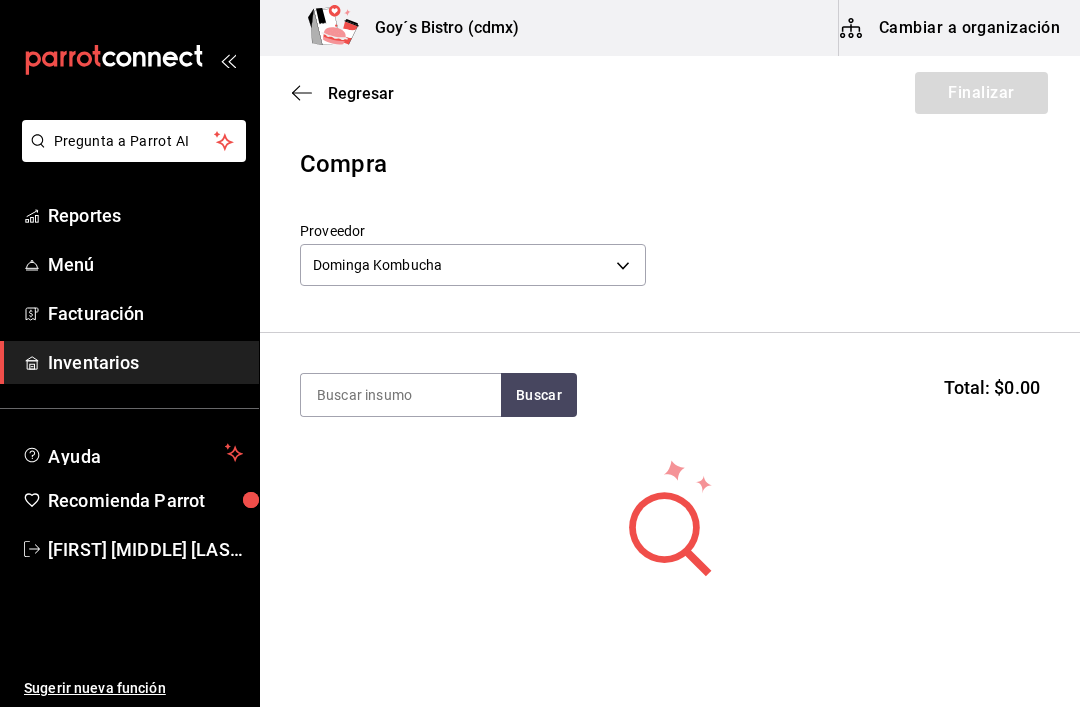 click at bounding box center (401, 395) 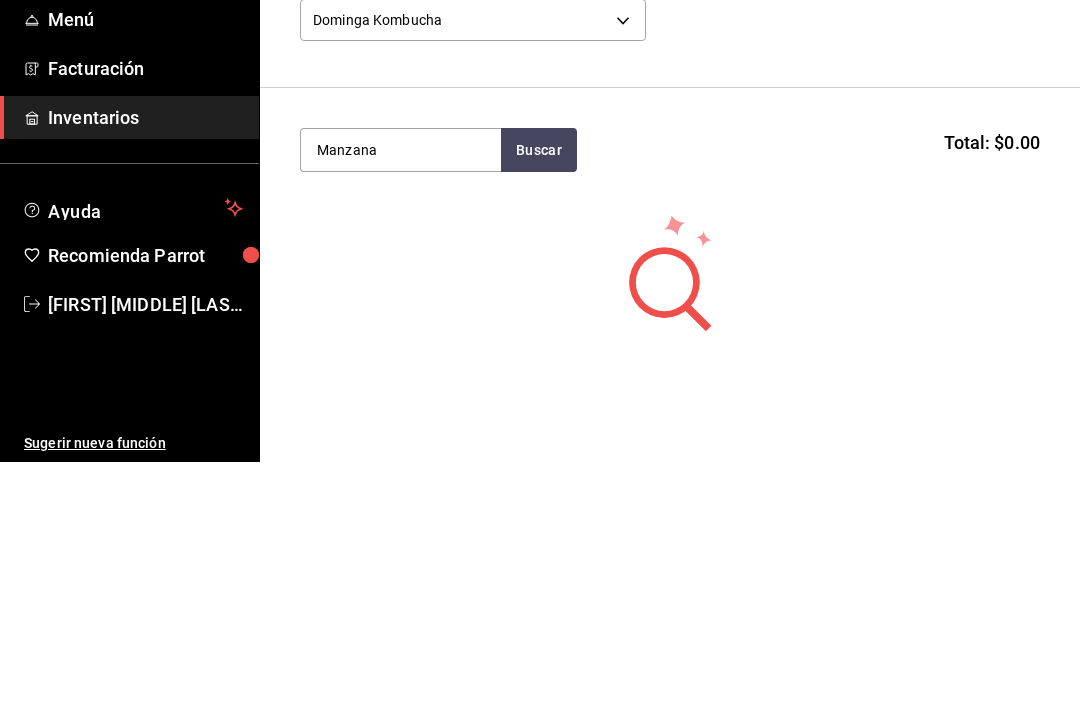 type on "Manzana" 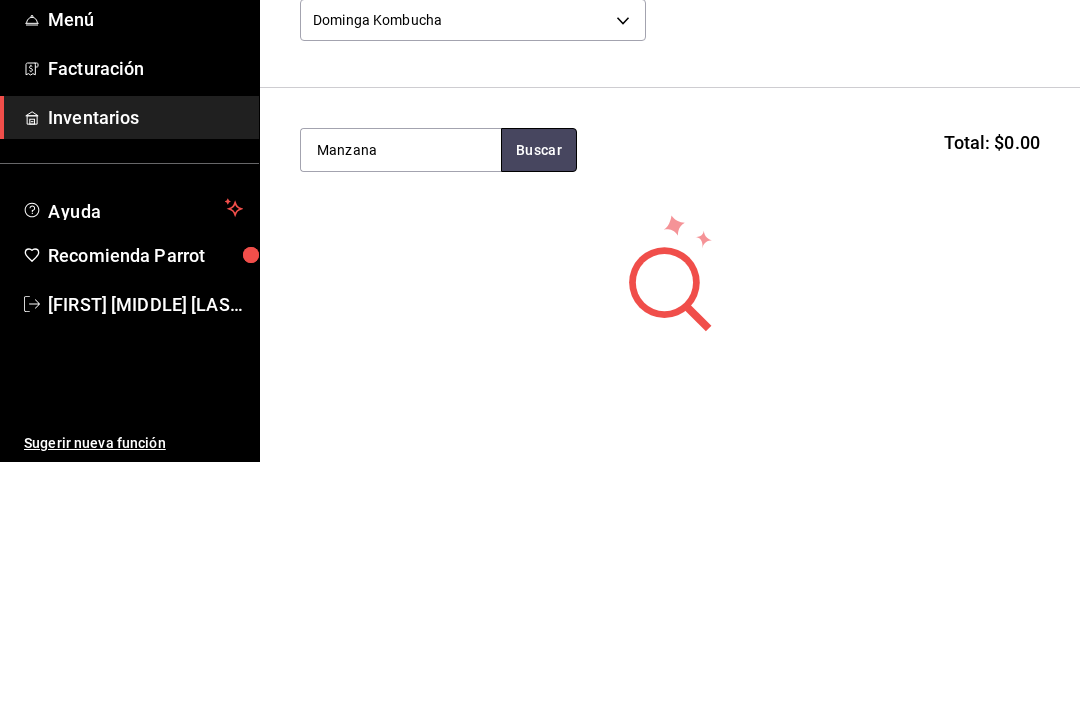 click on "Buscar" at bounding box center (539, 395) 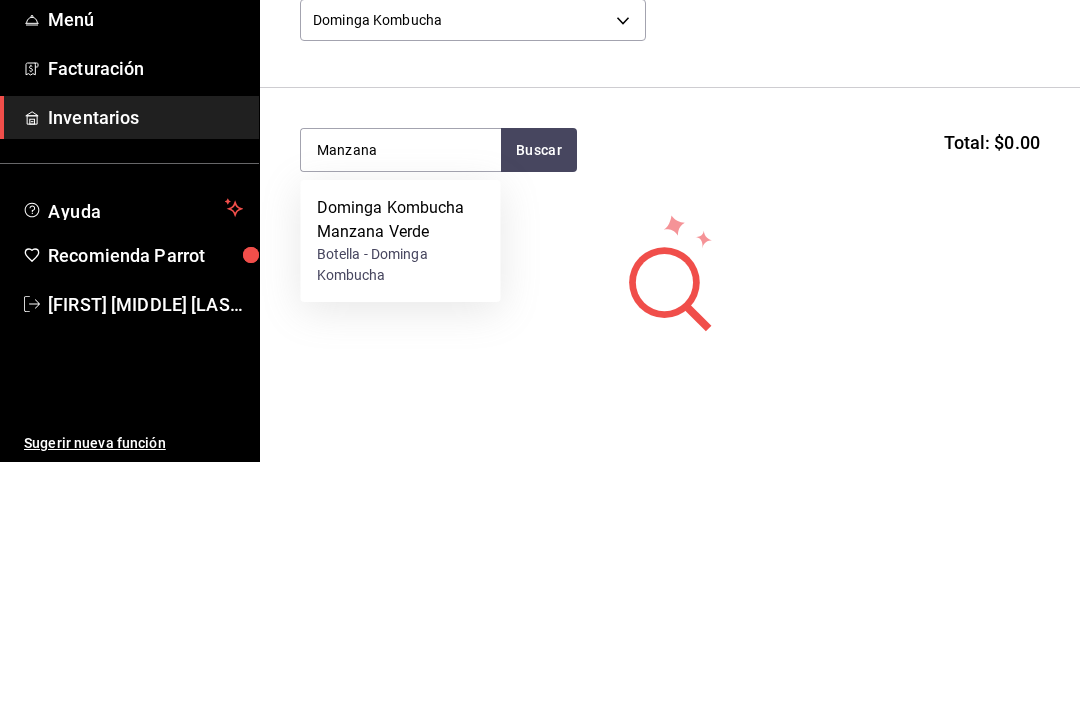 click on "Dominga Kombucha Manzana Verde" at bounding box center [401, 465] 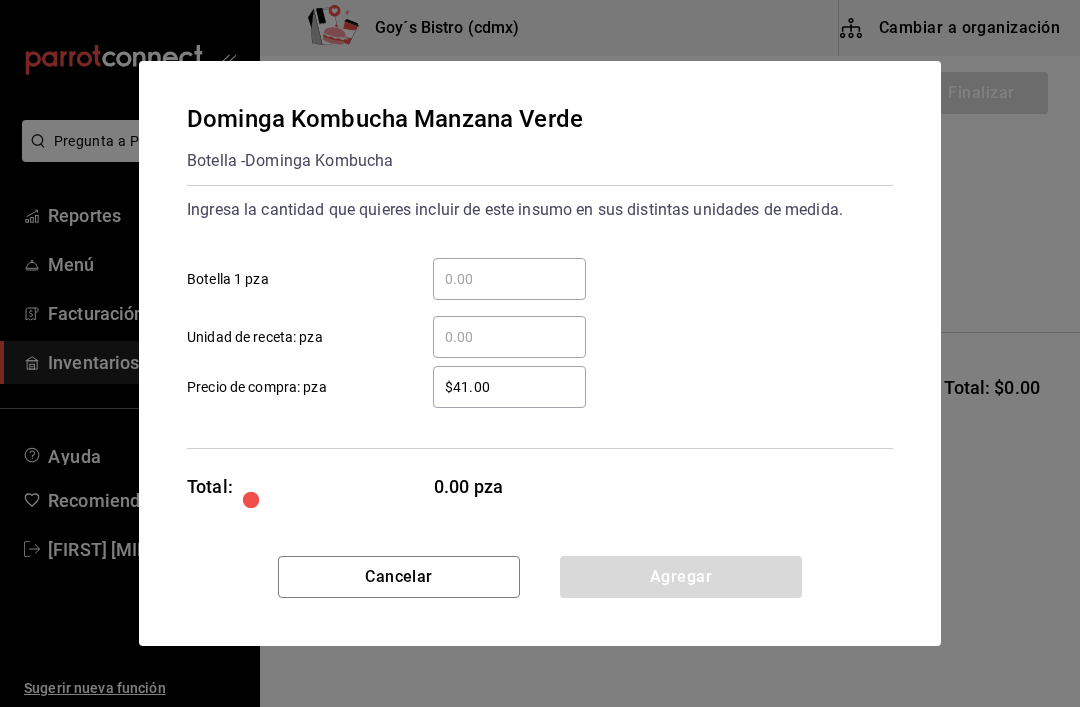 click on "​ Botella 1 pza" at bounding box center [509, 279] 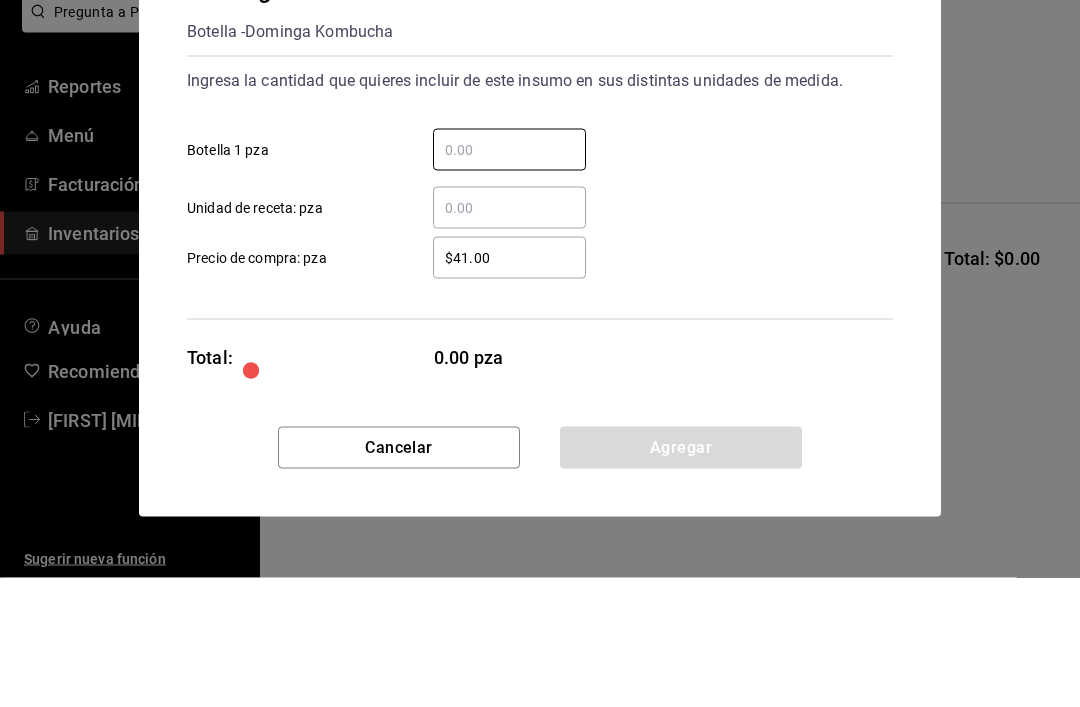 type on "5" 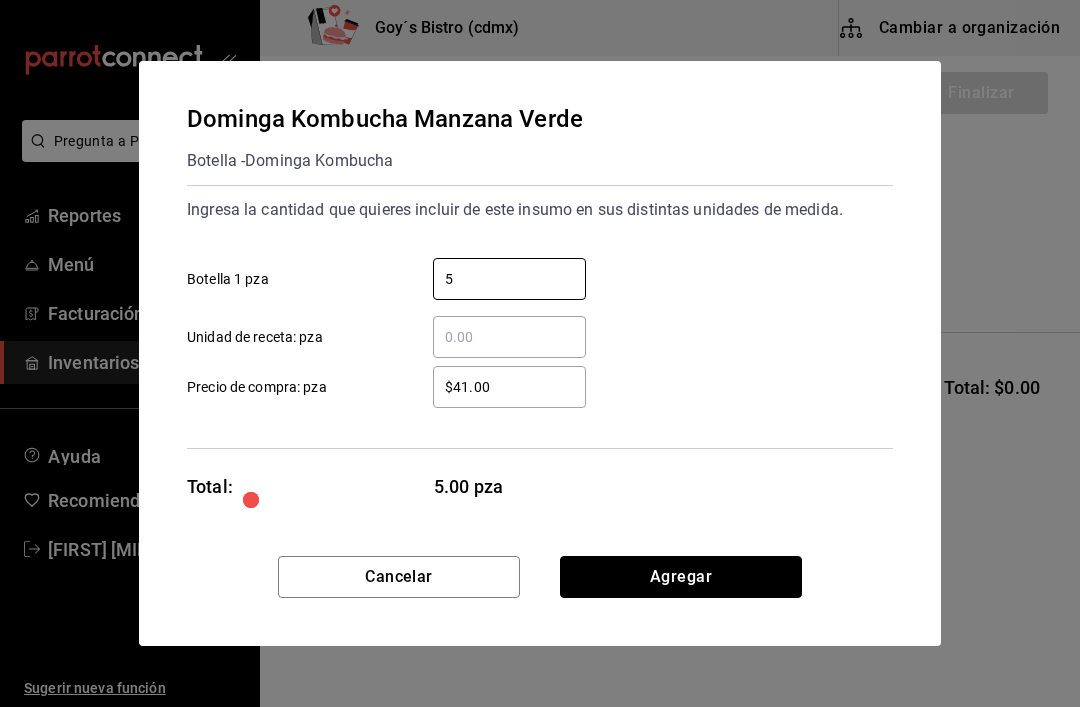 click on "Agregar" at bounding box center [681, 577] 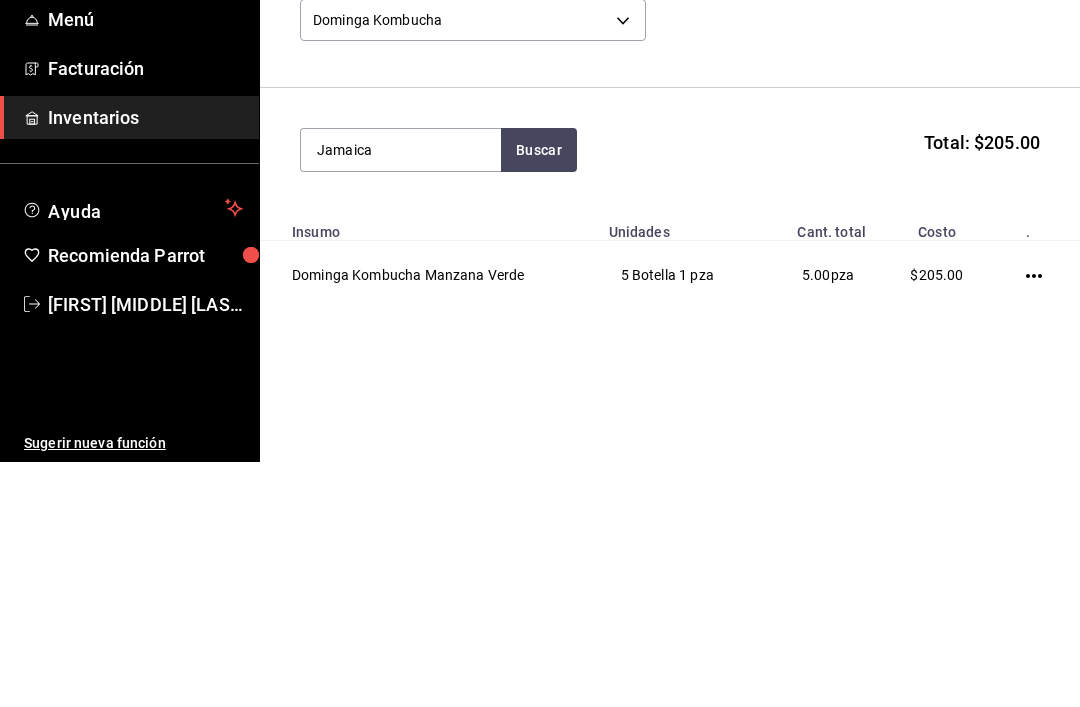 type on "Jamaica" 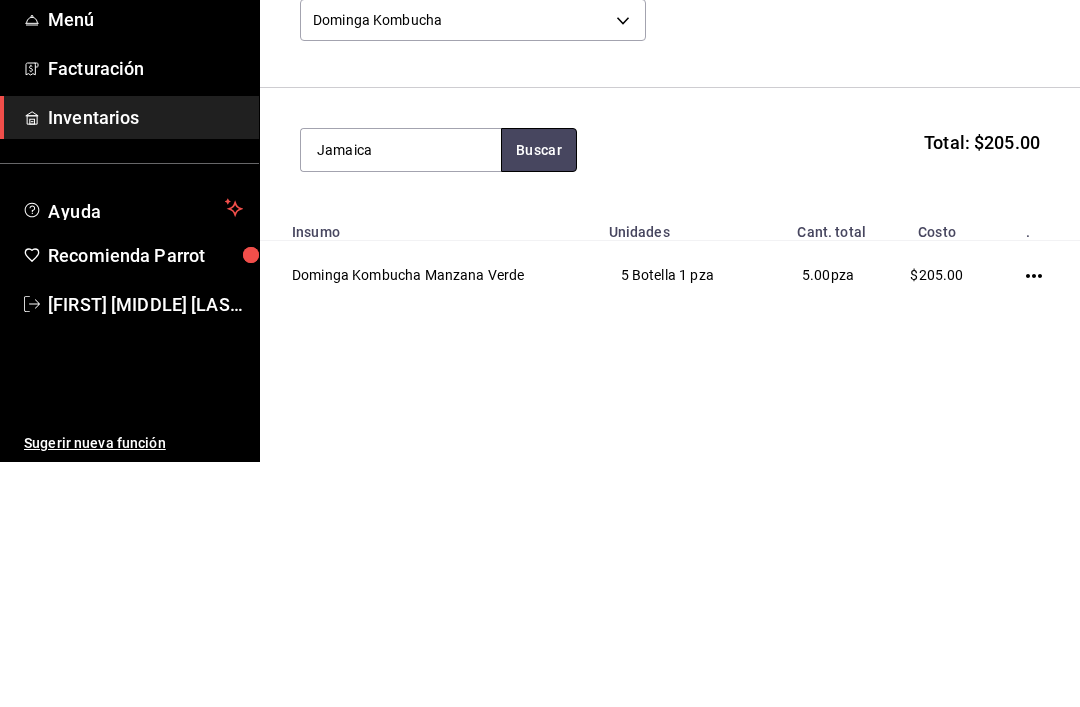 click on "Buscar" at bounding box center (539, 395) 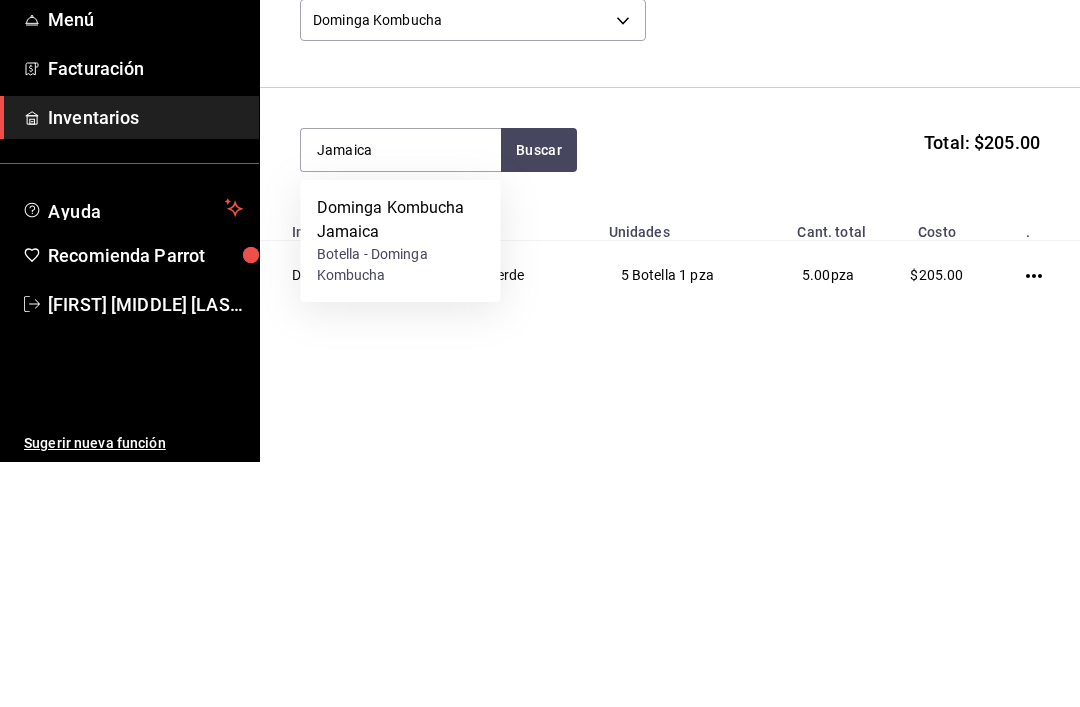 click on "Dominga Kombucha Jamaica" at bounding box center [401, 465] 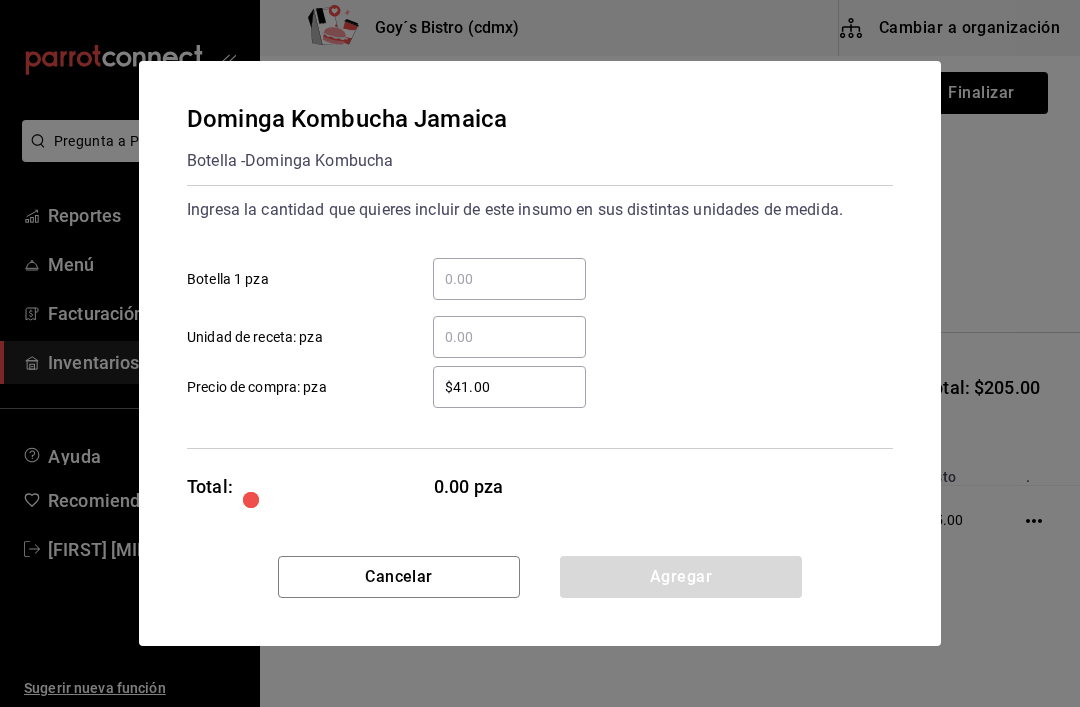 click on "​ Botella 1 pza" at bounding box center [509, 279] 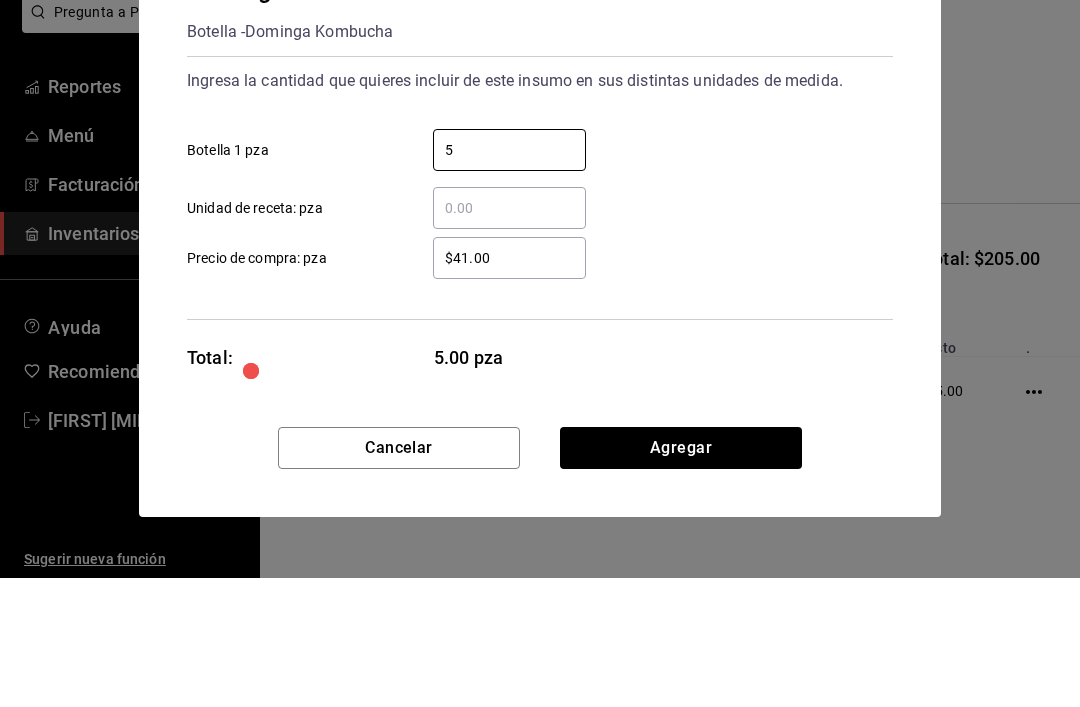 type on "5" 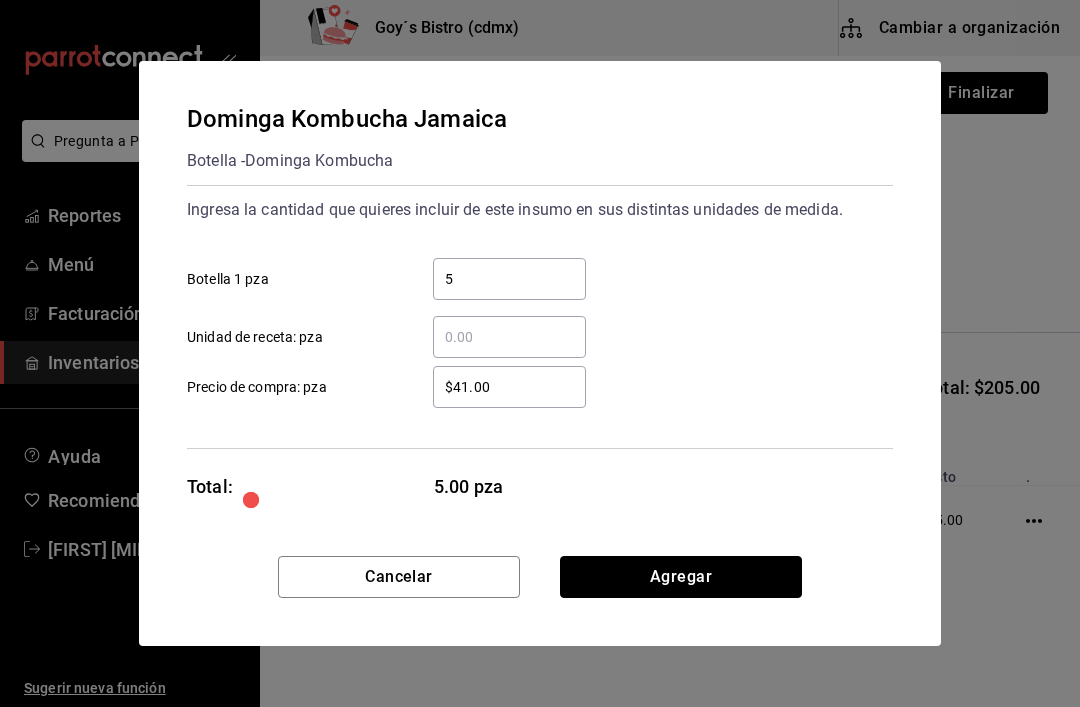 click on "Agregar" at bounding box center (681, 577) 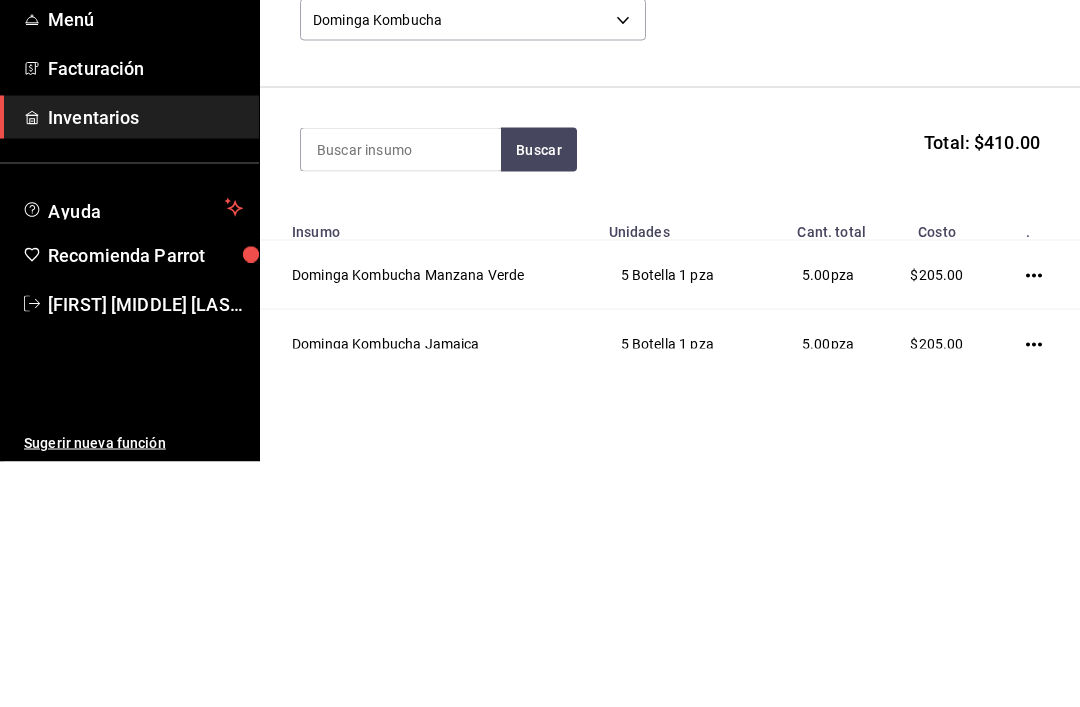 click at bounding box center (401, 395) 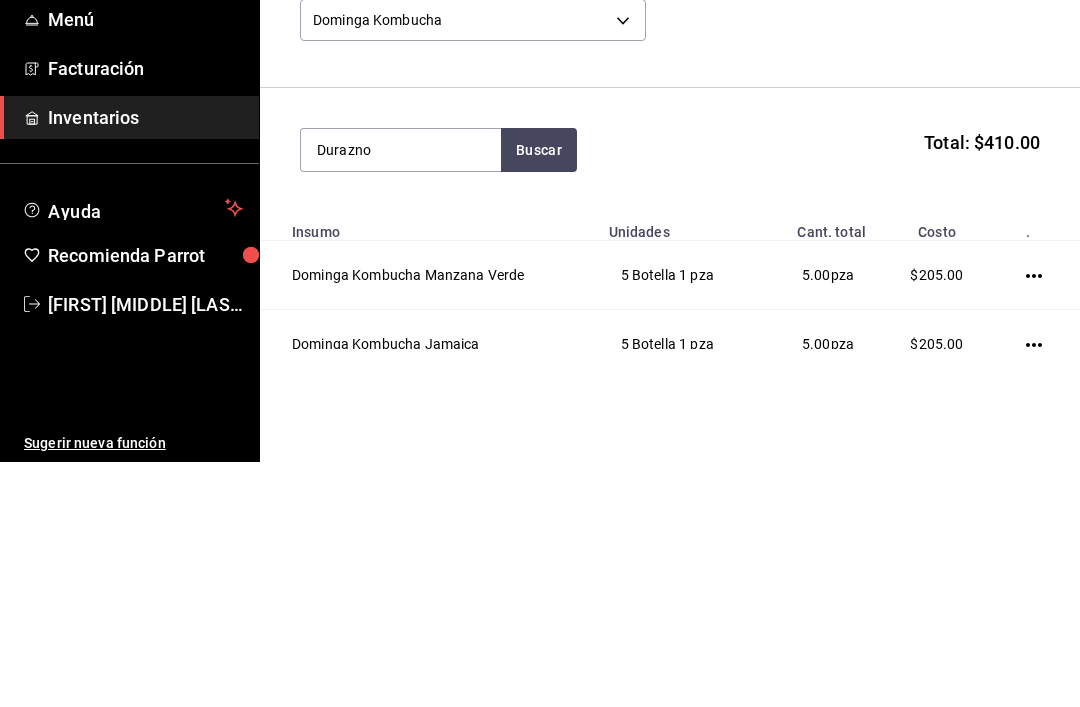 type on "Durazno" 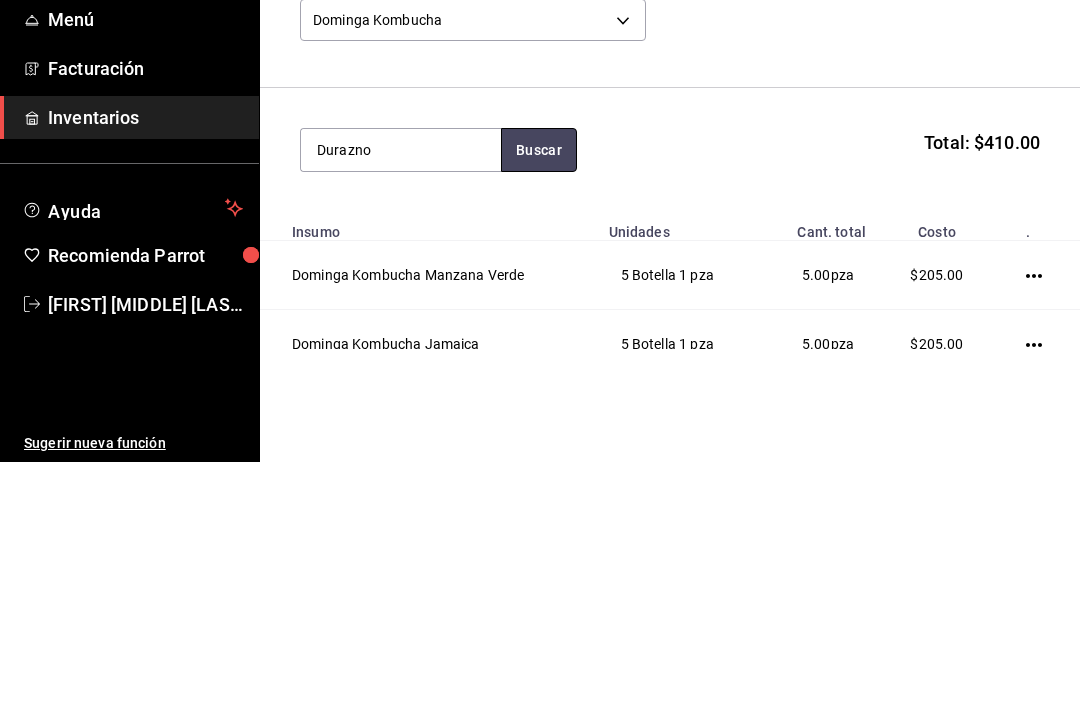 click on "Buscar" at bounding box center (539, 395) 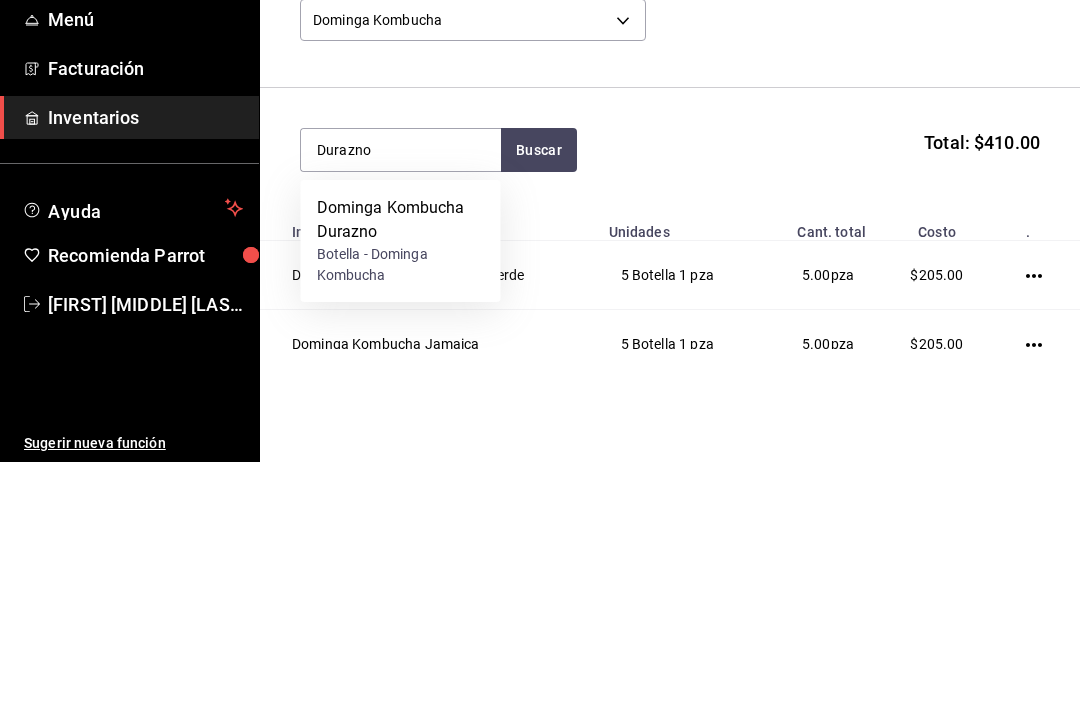 click on "Dominga Kombucha Durazno" at bounding box center [401, 465] 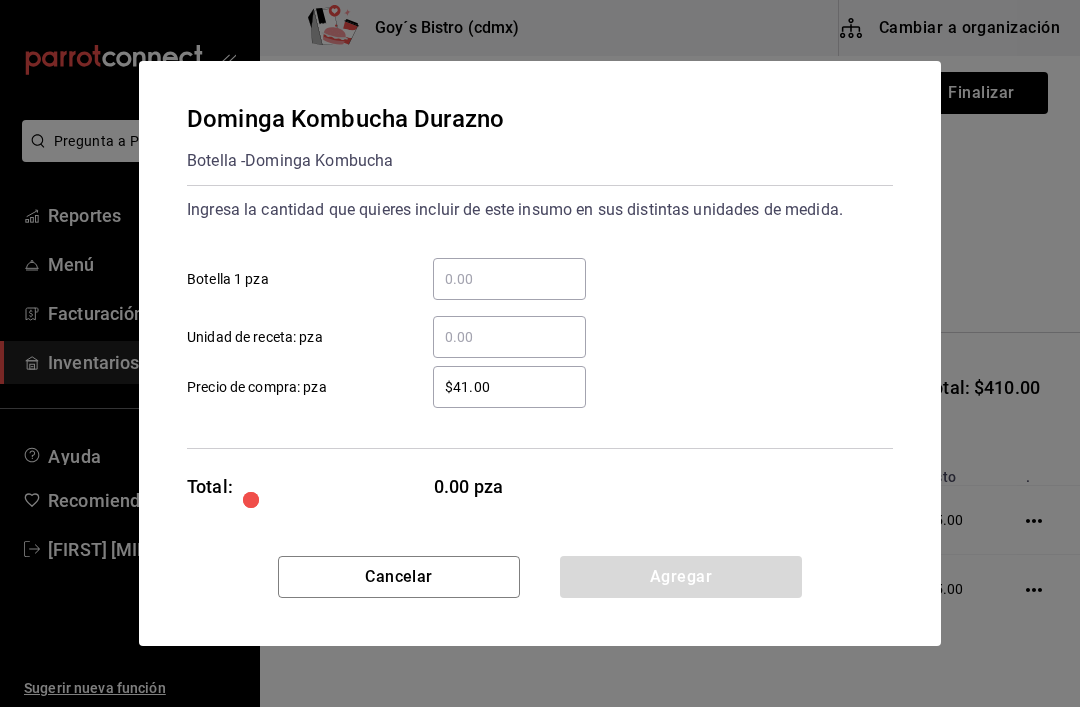 click on "​ Botella 1 pza" at bounding box center (509, 279) 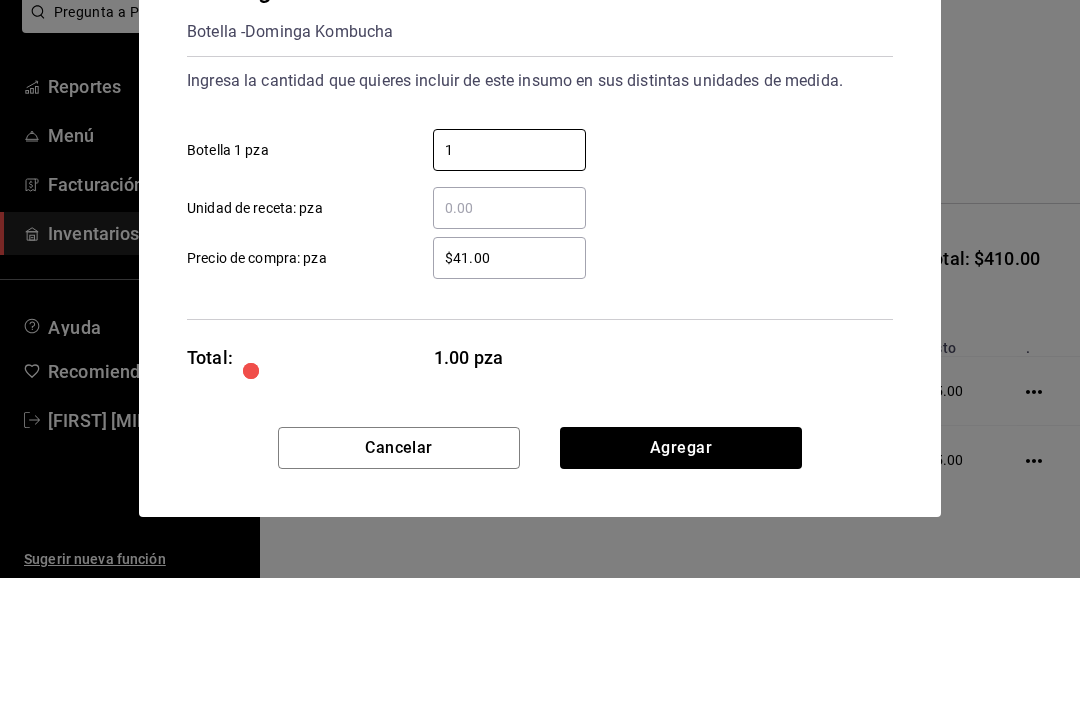 type on "12" 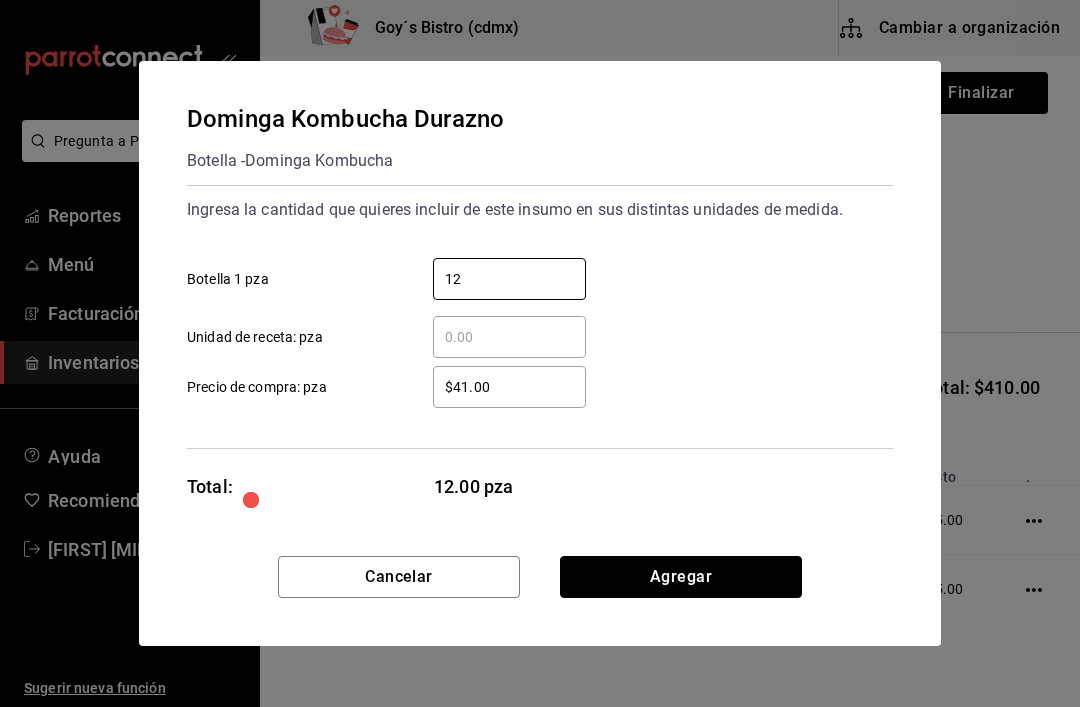 click on "Agregar" at bounding box center [681, 577] 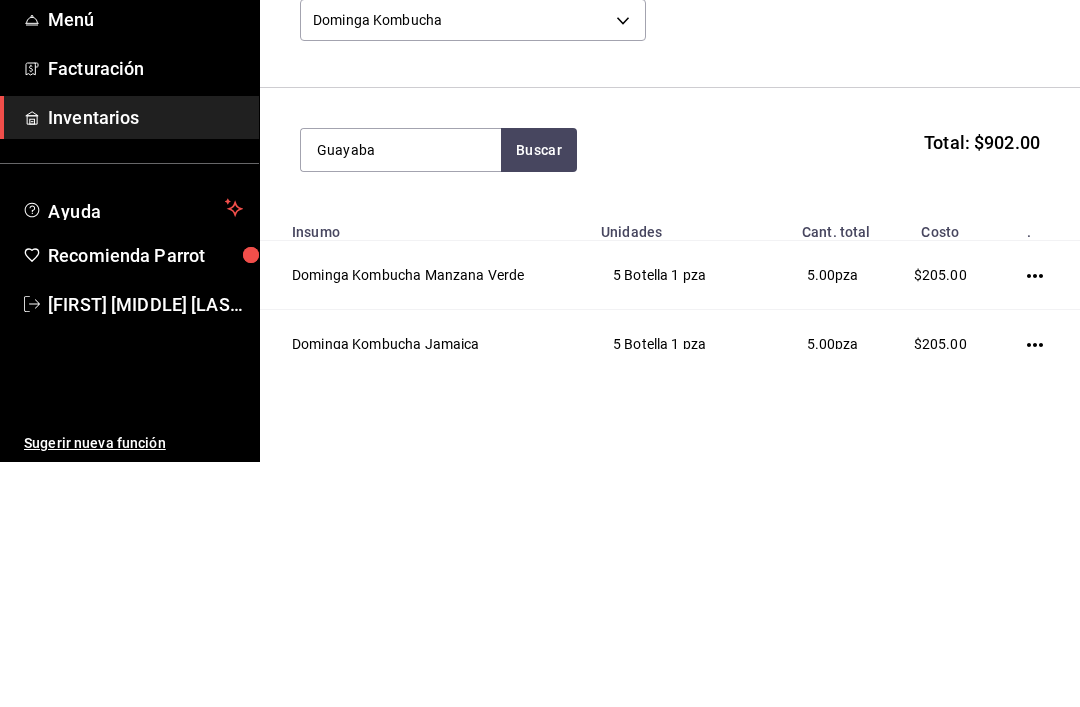 type on "Guayaba" 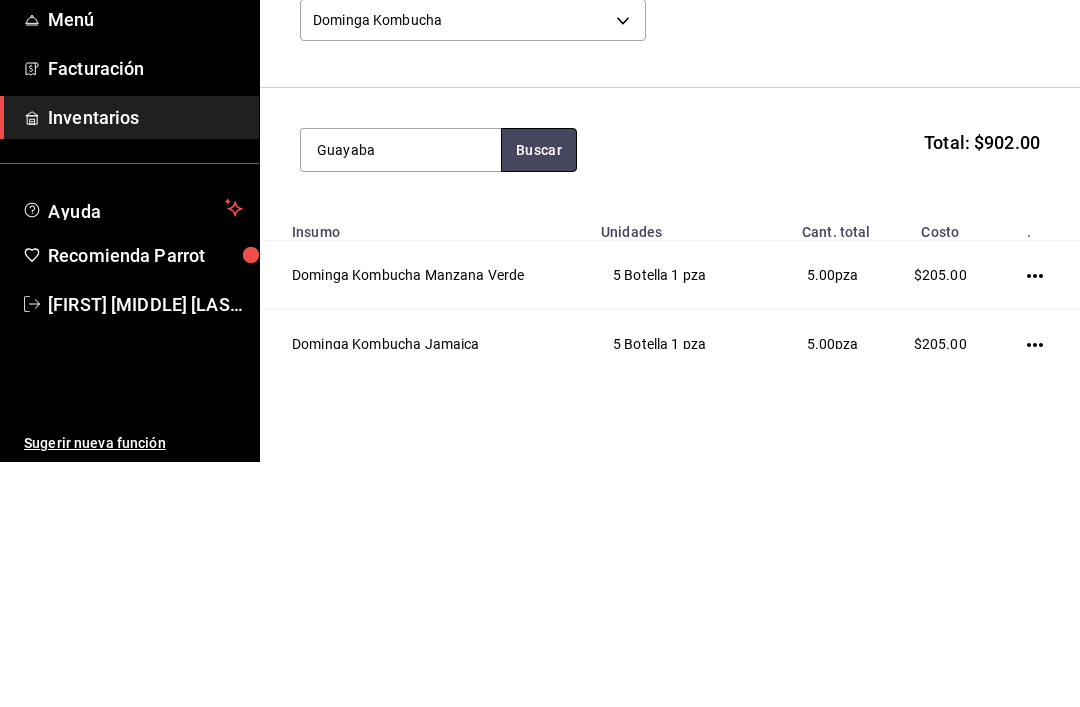 click on "Buscar" at bounding box center [539, 395] 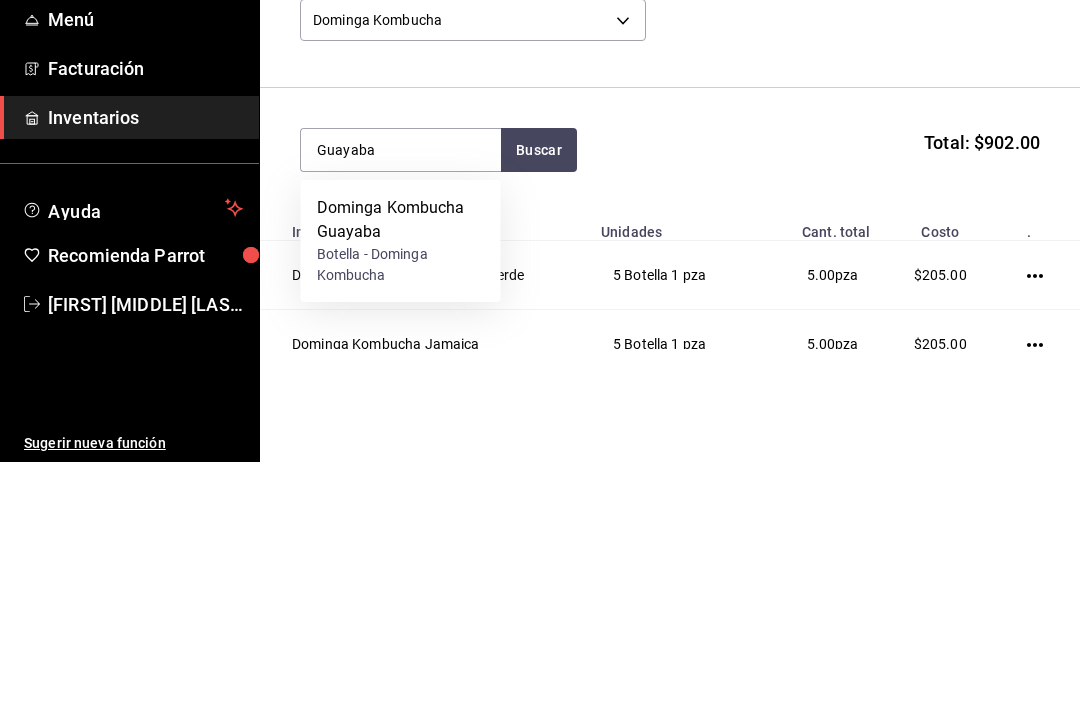 click on "Dominga Kombucha Guayaba" at bounding box center (401, 465) 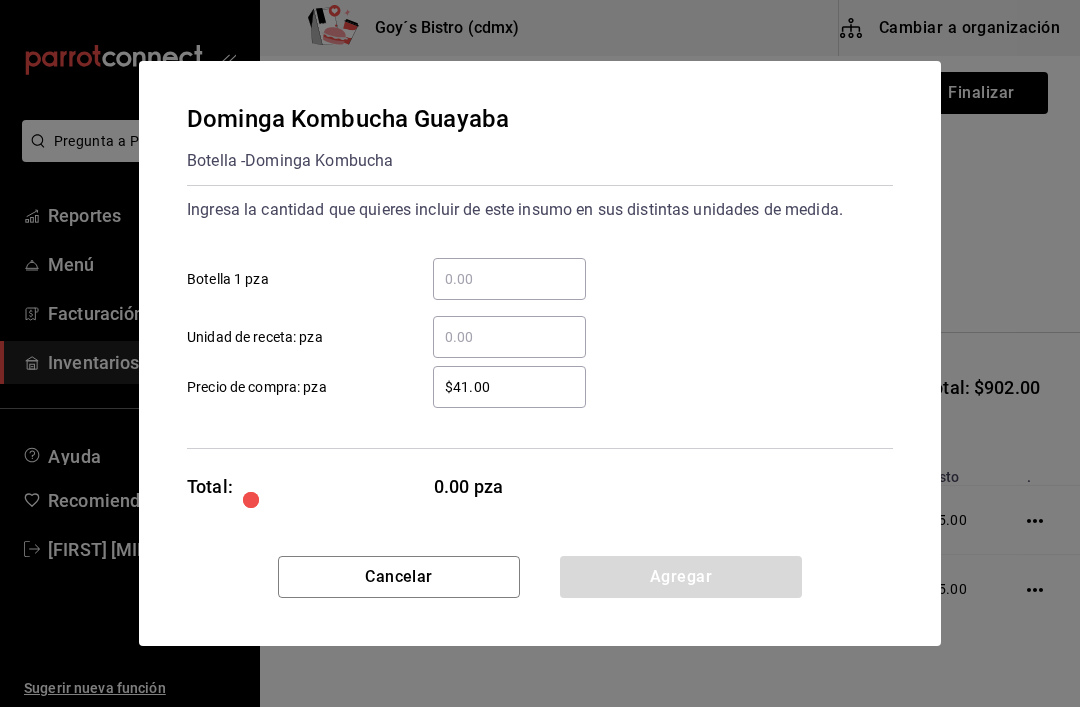 click on "​ Botella 1 pza" at bounding box center (509, 279) 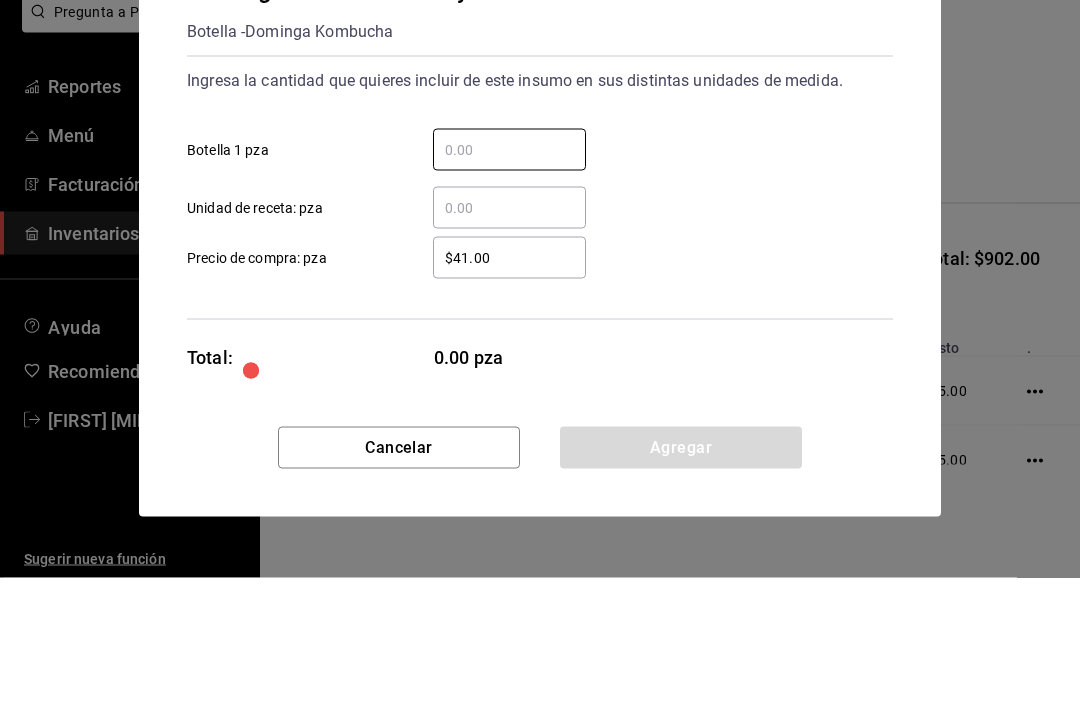 type on "7" 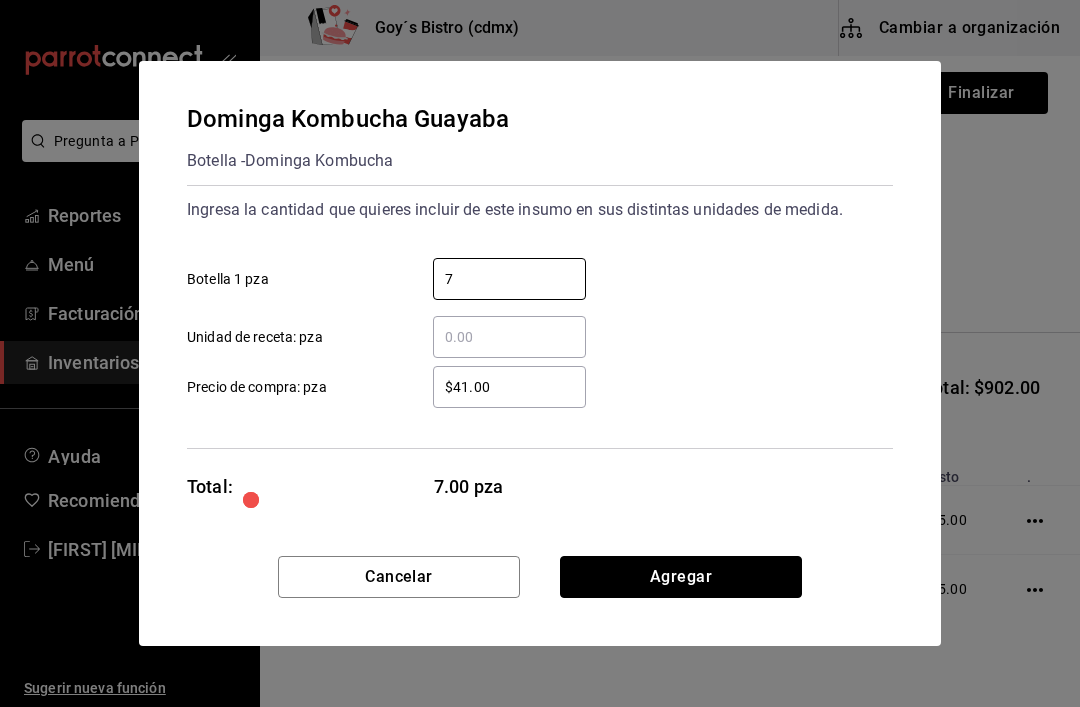 click on "Agregar" at bounding box center [681, 577] 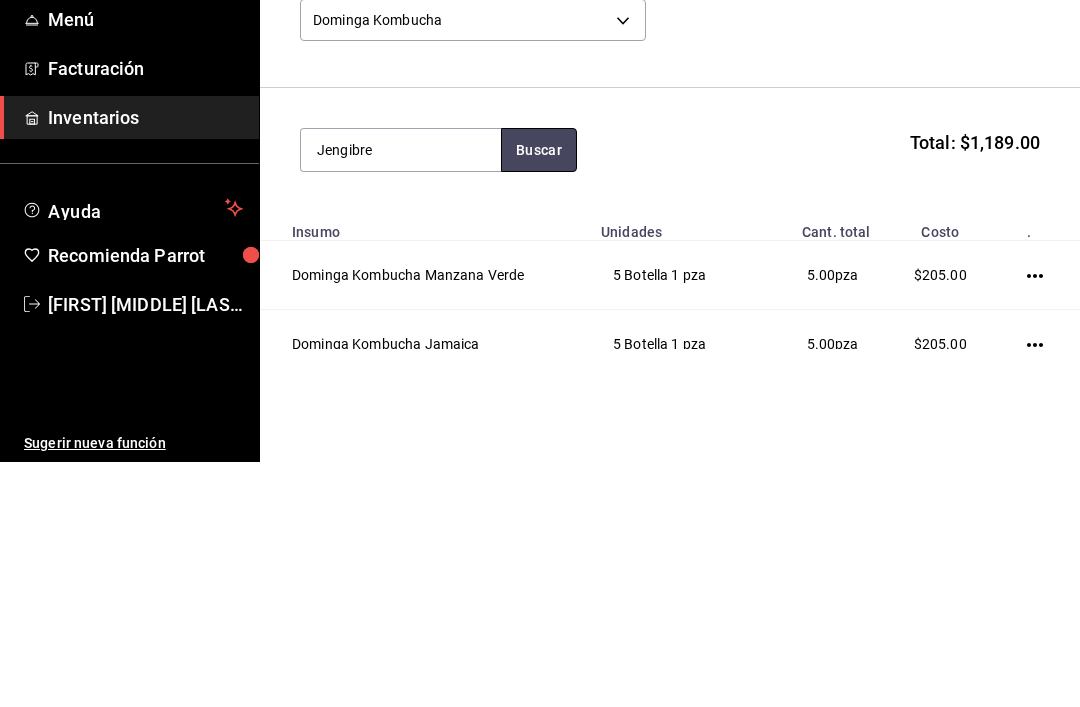 click on "Buscar" at bounding box center (539, 395) 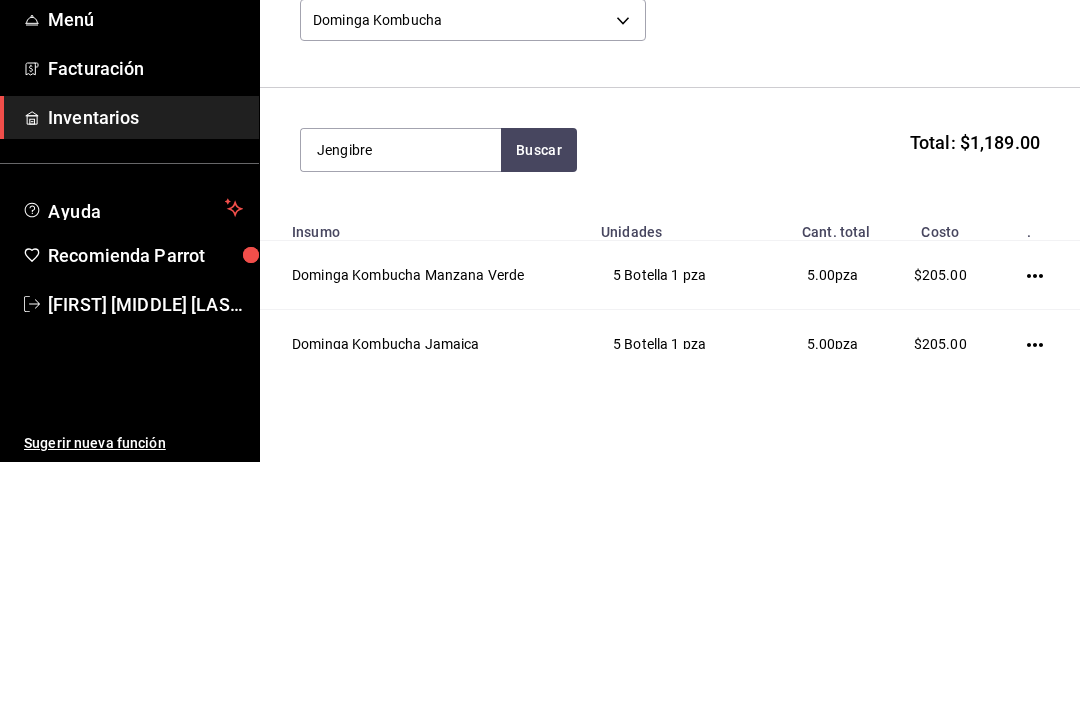 type on "Jengibre" 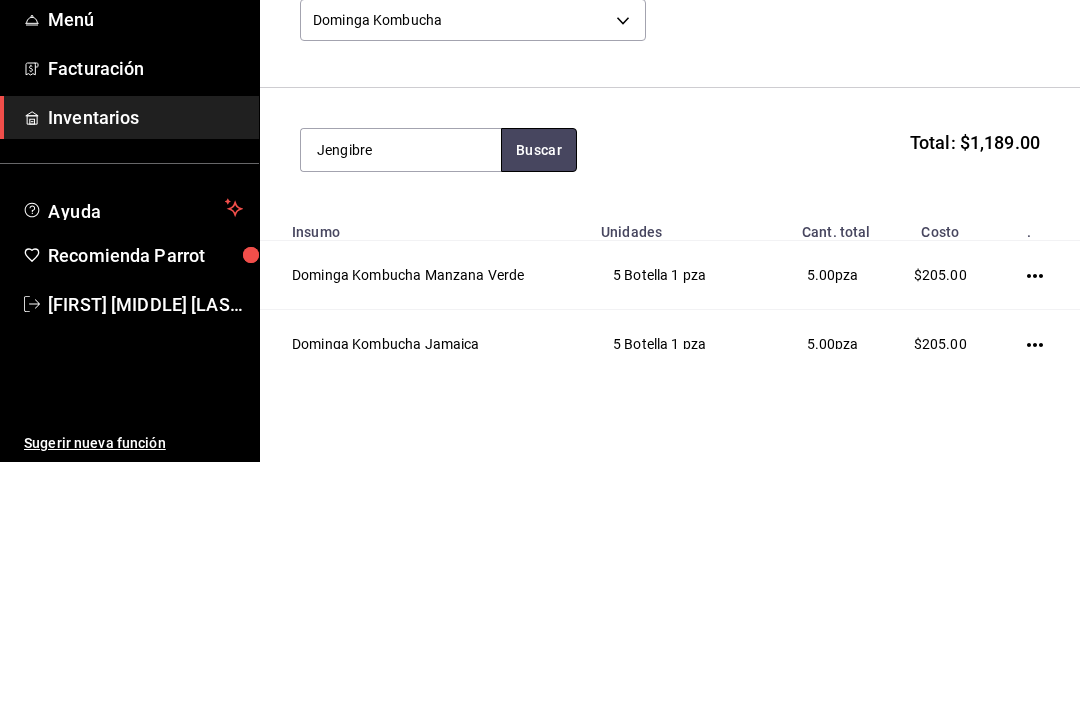 click on "Buscar" at bounding box center (539, 395) 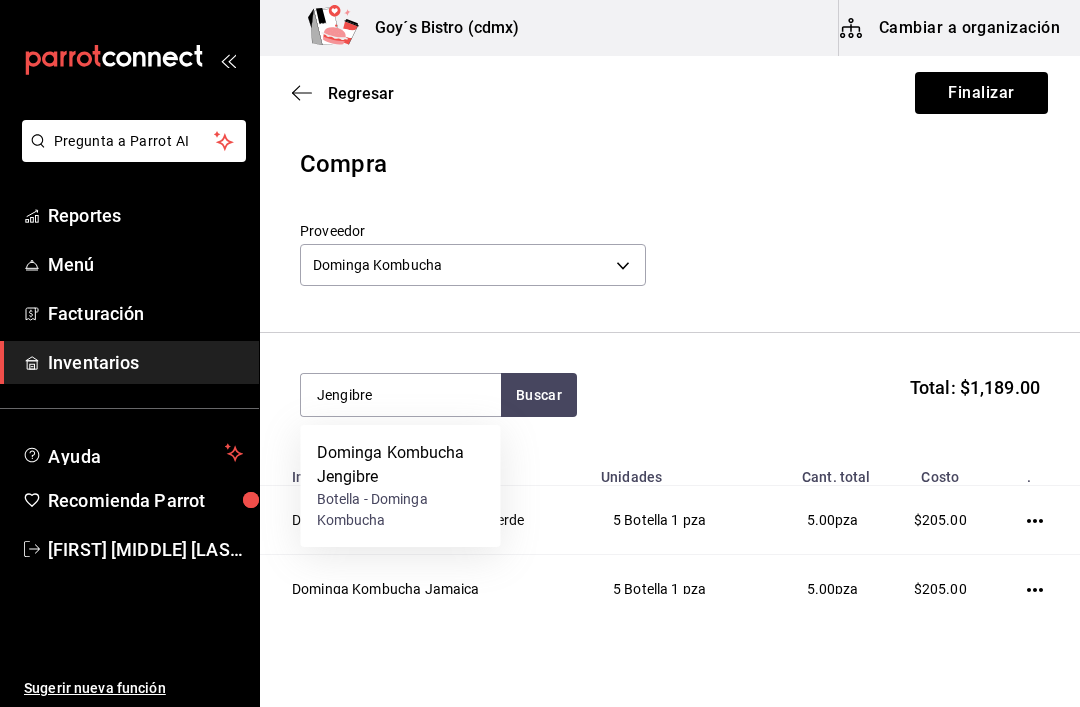 click on "Dominga Kombucha Jengibre" at bounding box center (401, 465) 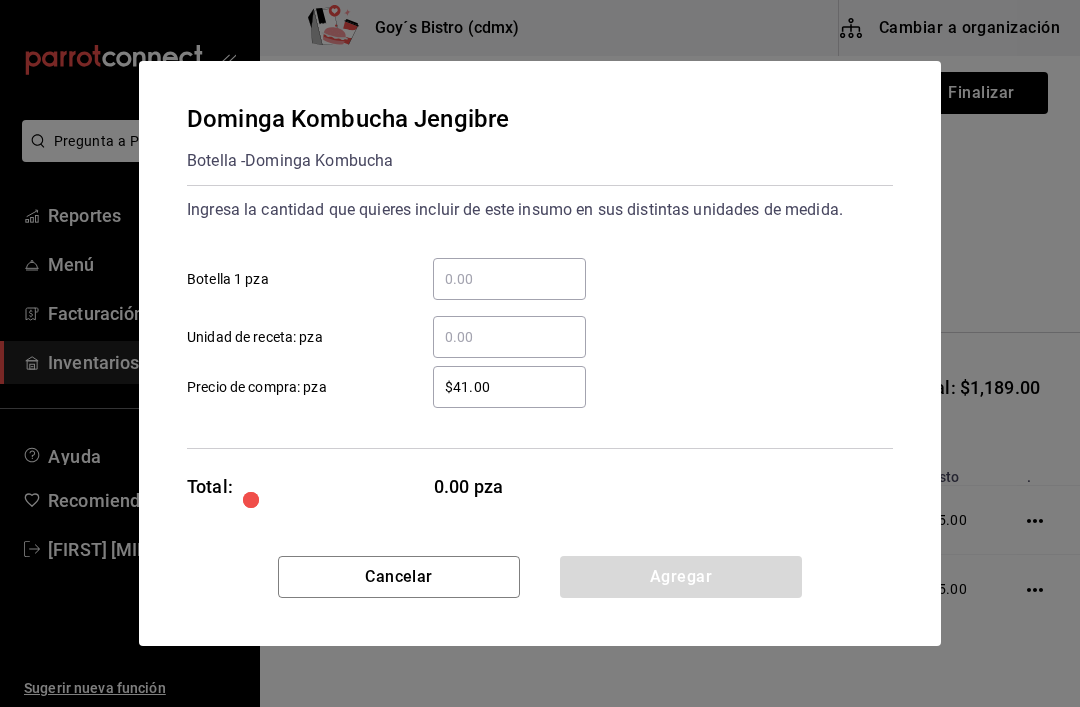 click on "​ Botella 1 pza" at bounding box center [509, 279] 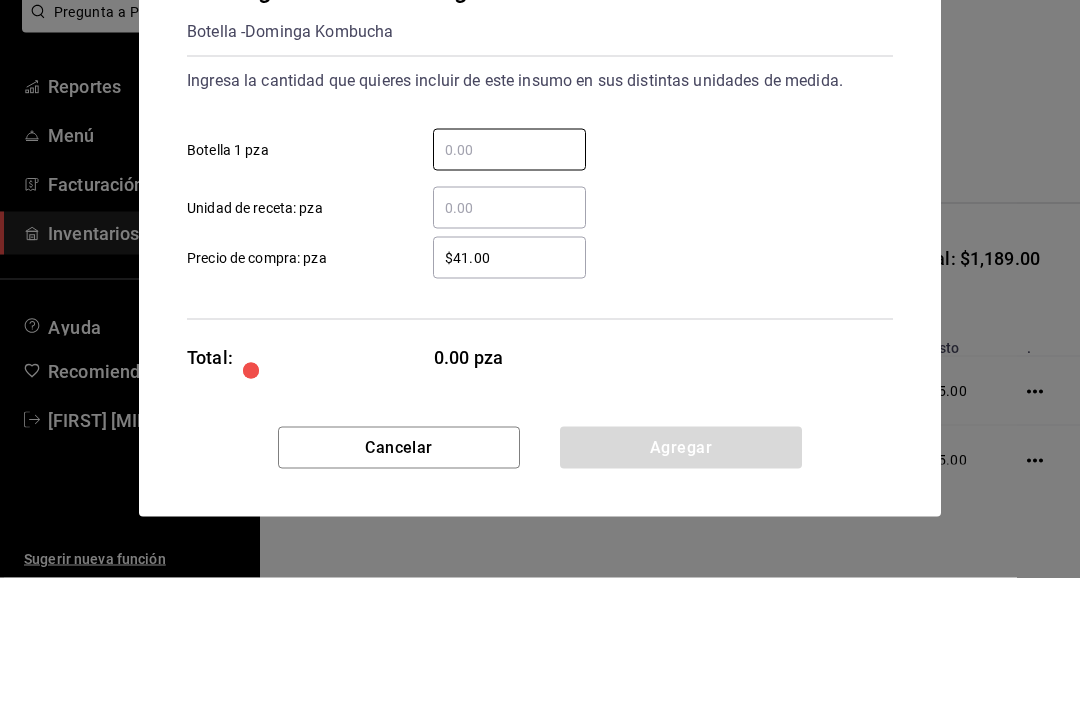 type on "7" 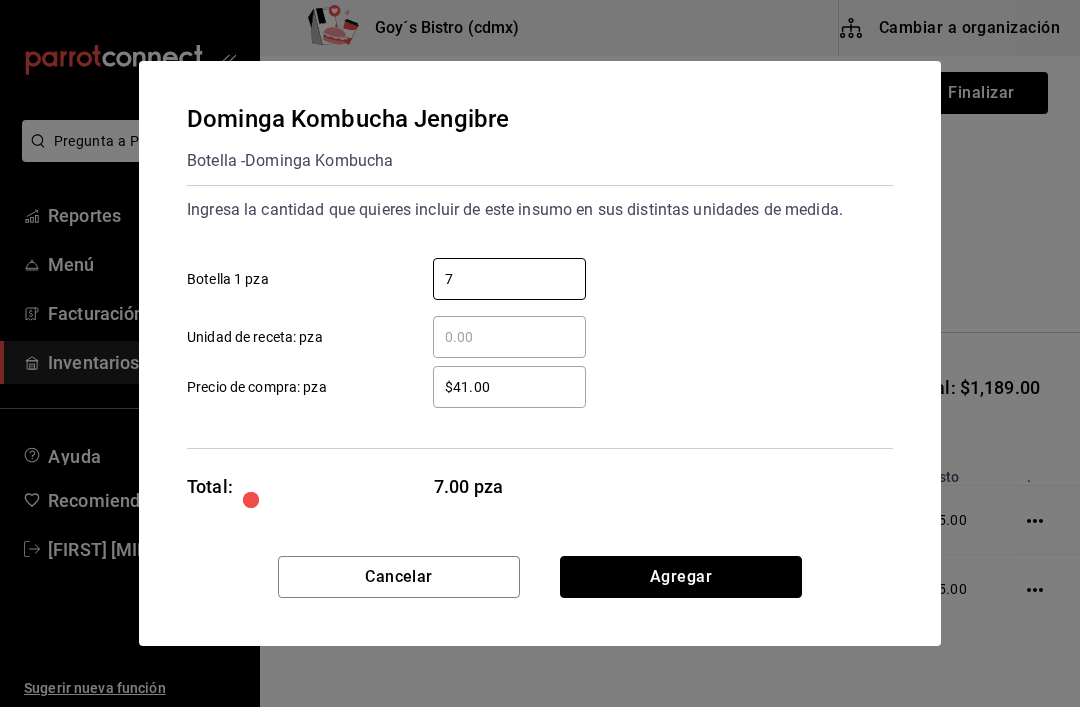 click on "Agregar" at bounding box center (681, 577) 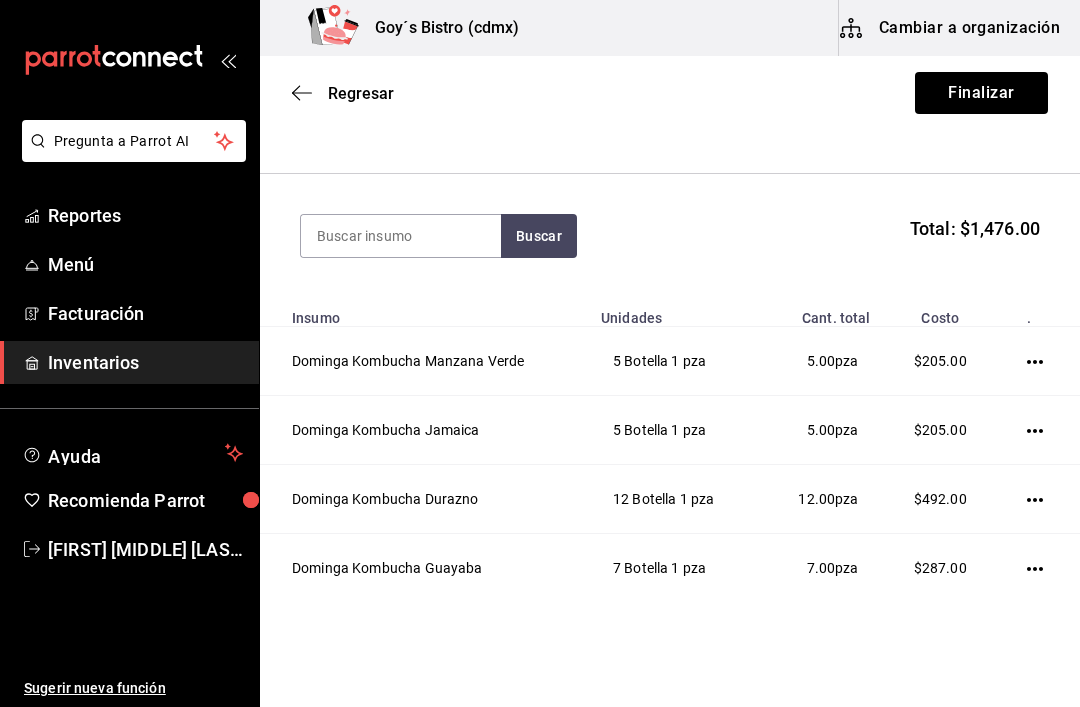 scroll, scrollTop: 198, scrollLeft: 0, axis: vertical 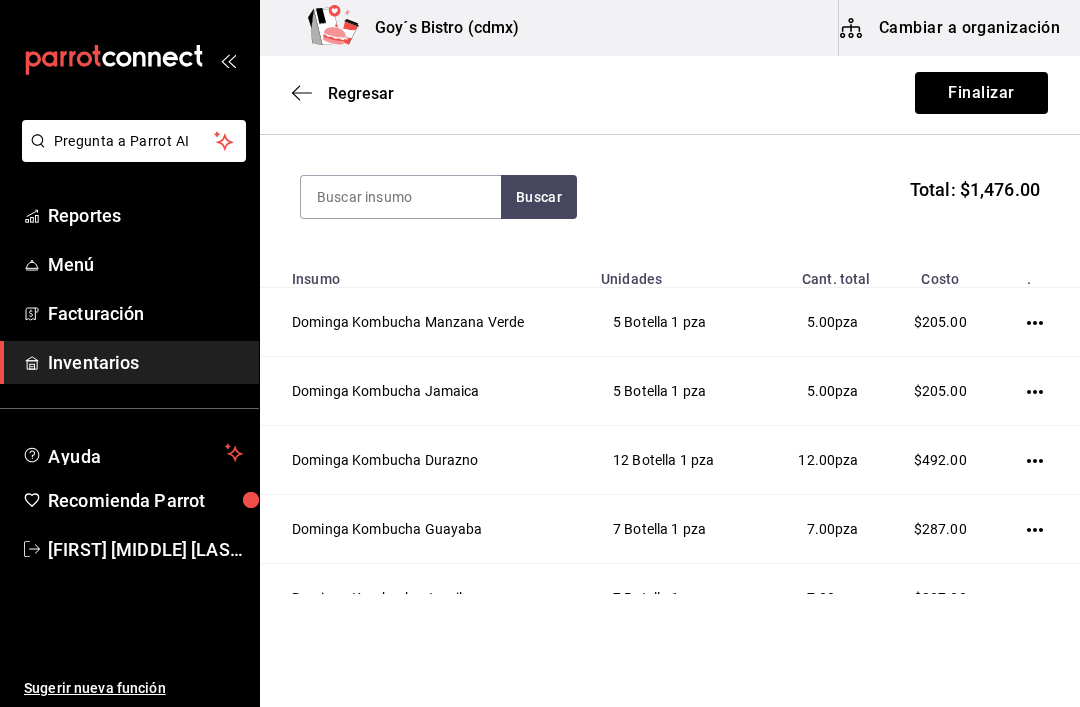 click at bounding box center (1039, 322) 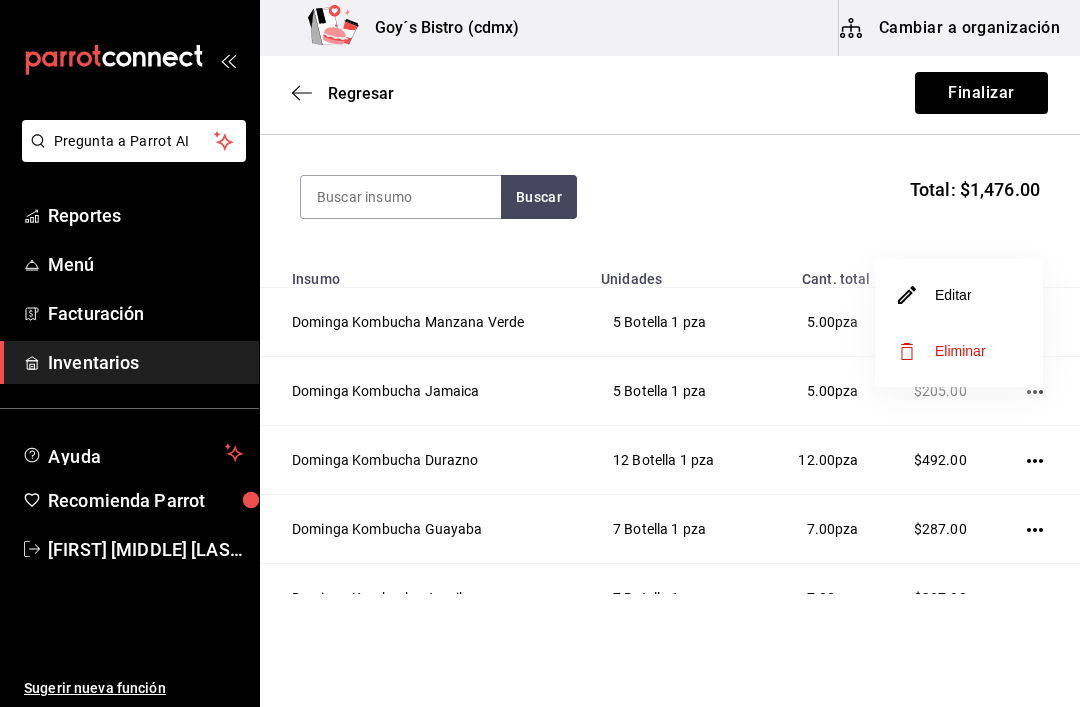 click on "Editar" at bounding box center (935, 295) 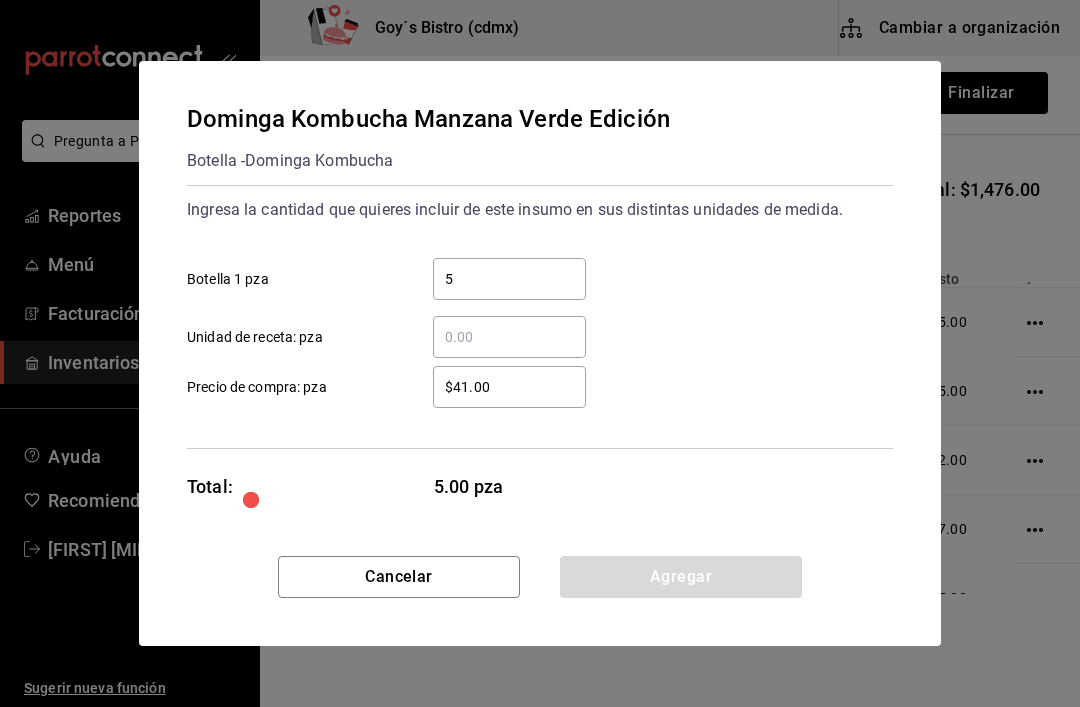 click on "$41.00" at bounding box center (509, 387) 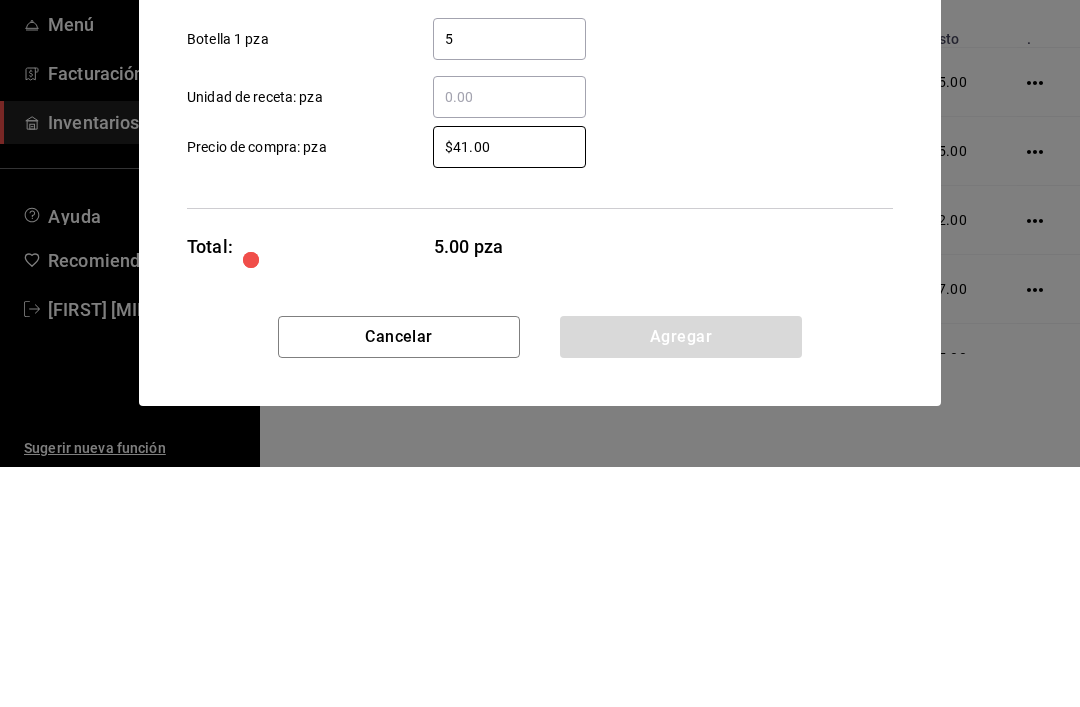 click on "$41.00" at bounding box center (509, 387) 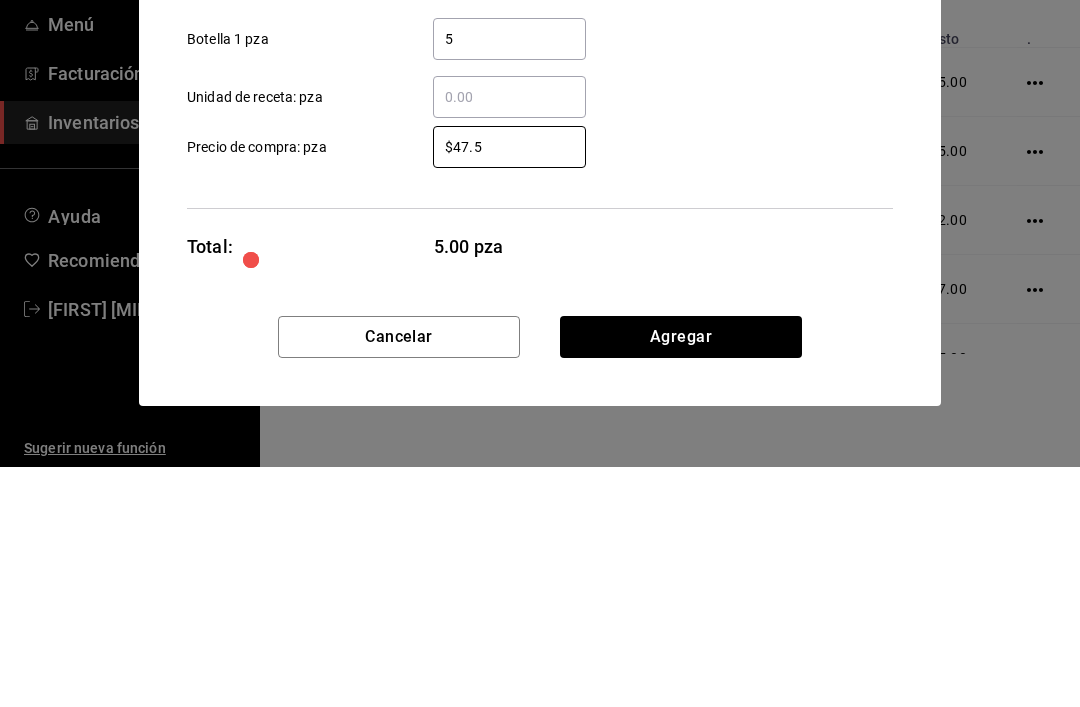 type on "$47.56" 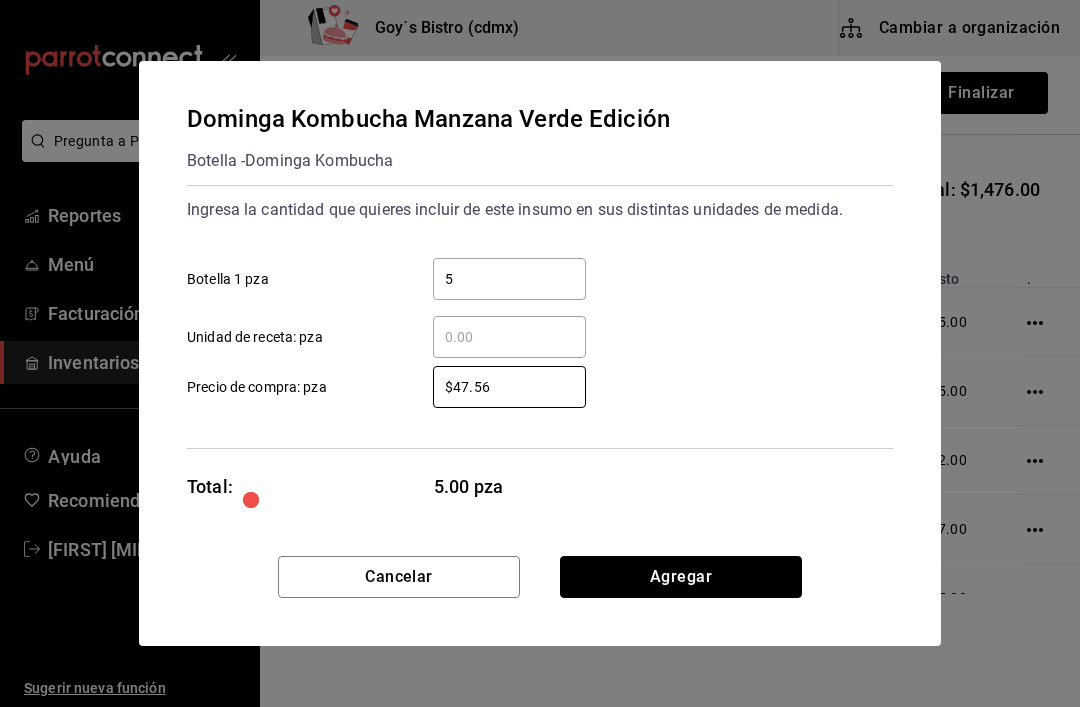 click on "Agregar" at bounding box center (681, 577) 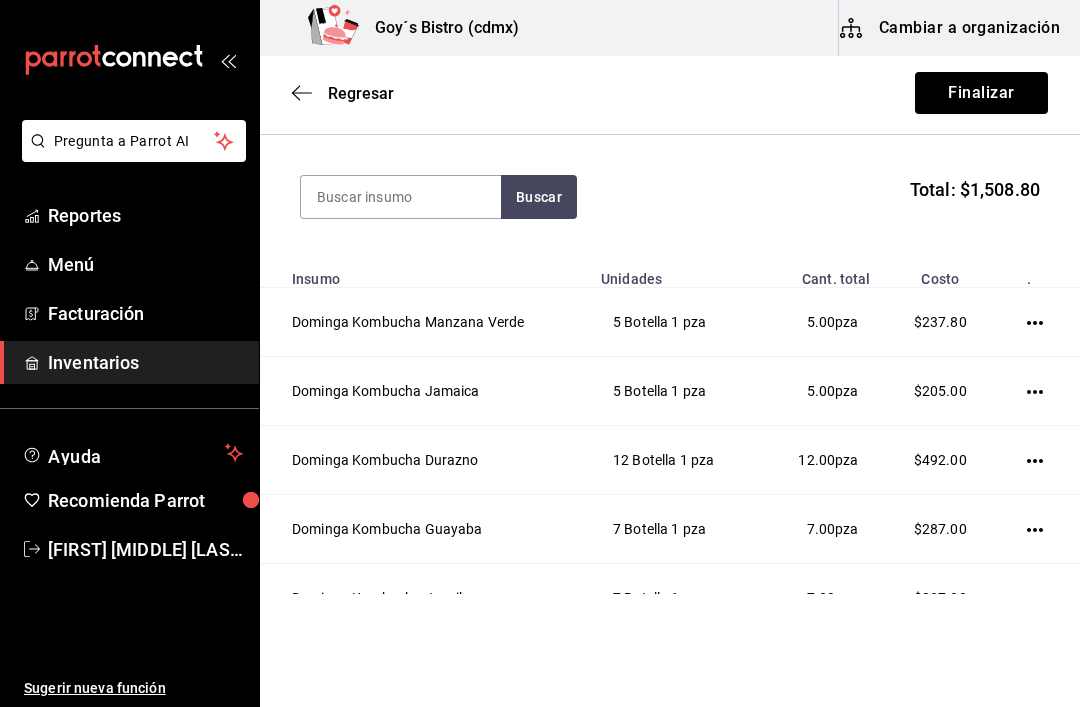click at bounding box center (1039, 391) 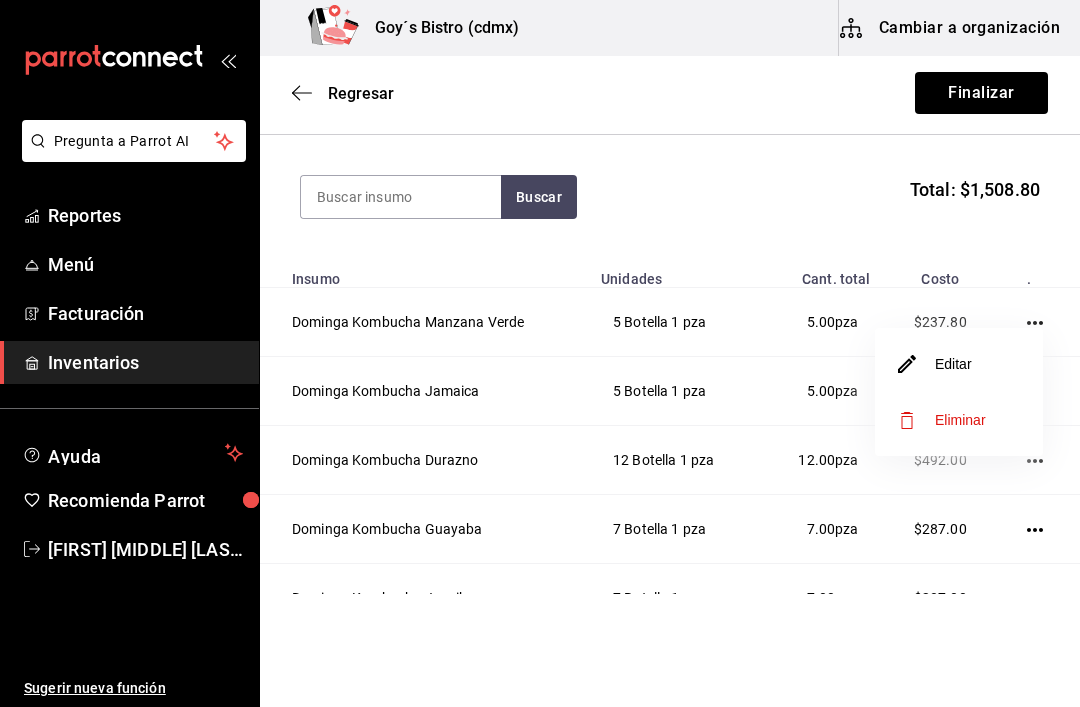 click on "Editar" at bounding box center [935, 364] 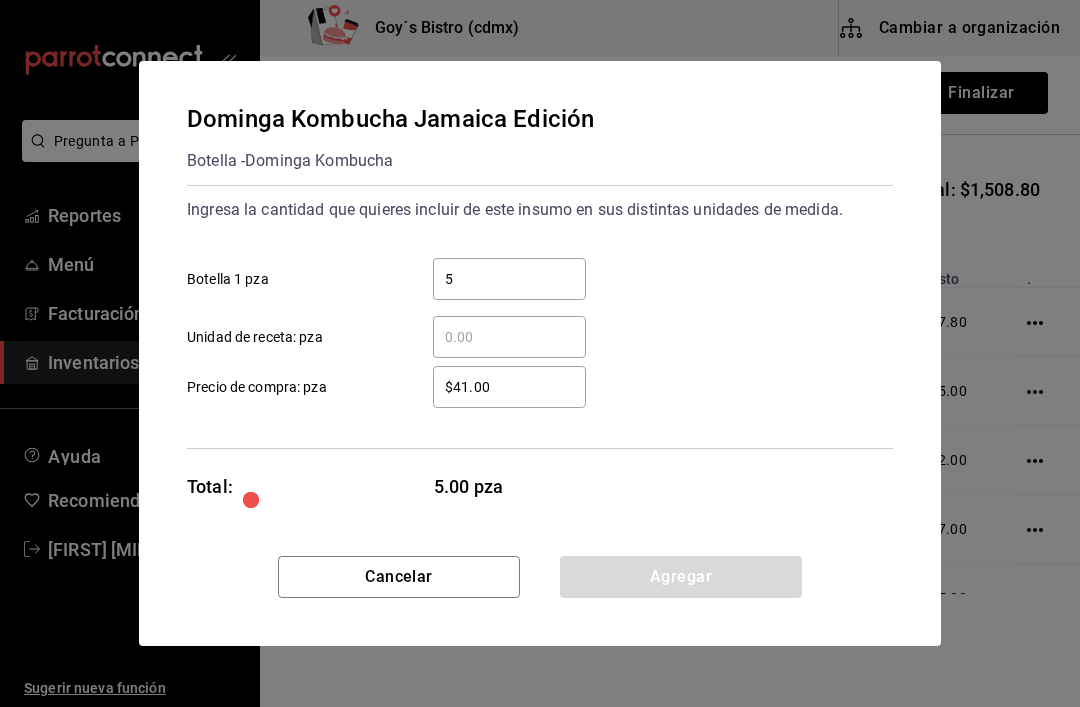 click on "$41.00" at bounding box center (509, 387) 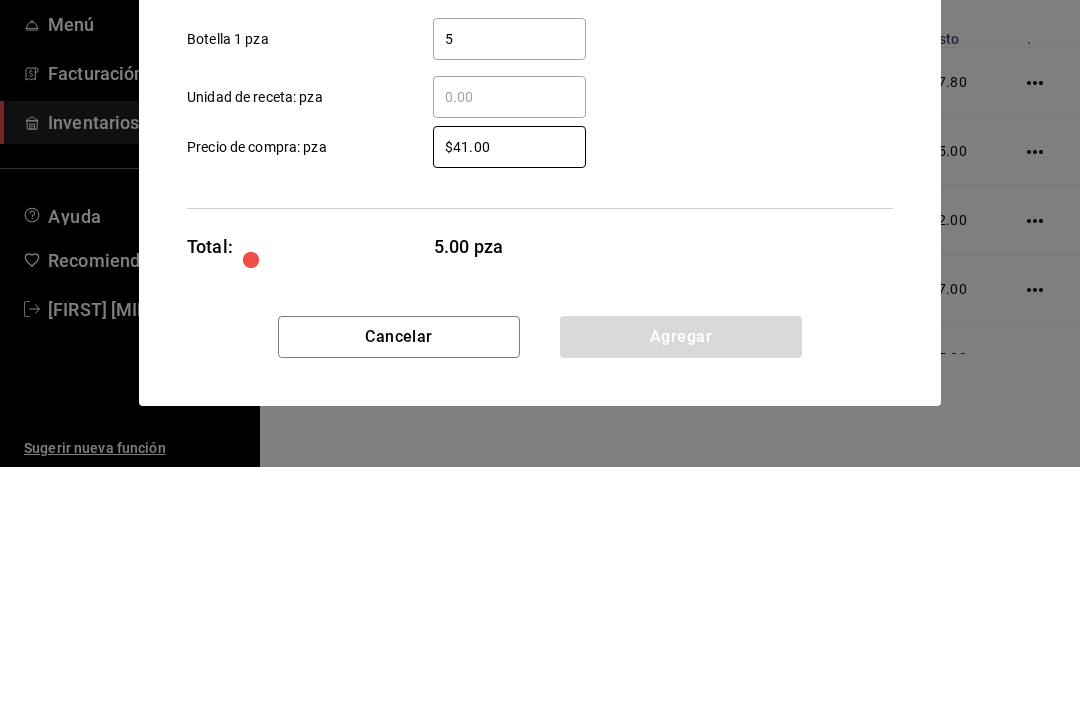 click on "$41.00" at bounding box center [509, 387] 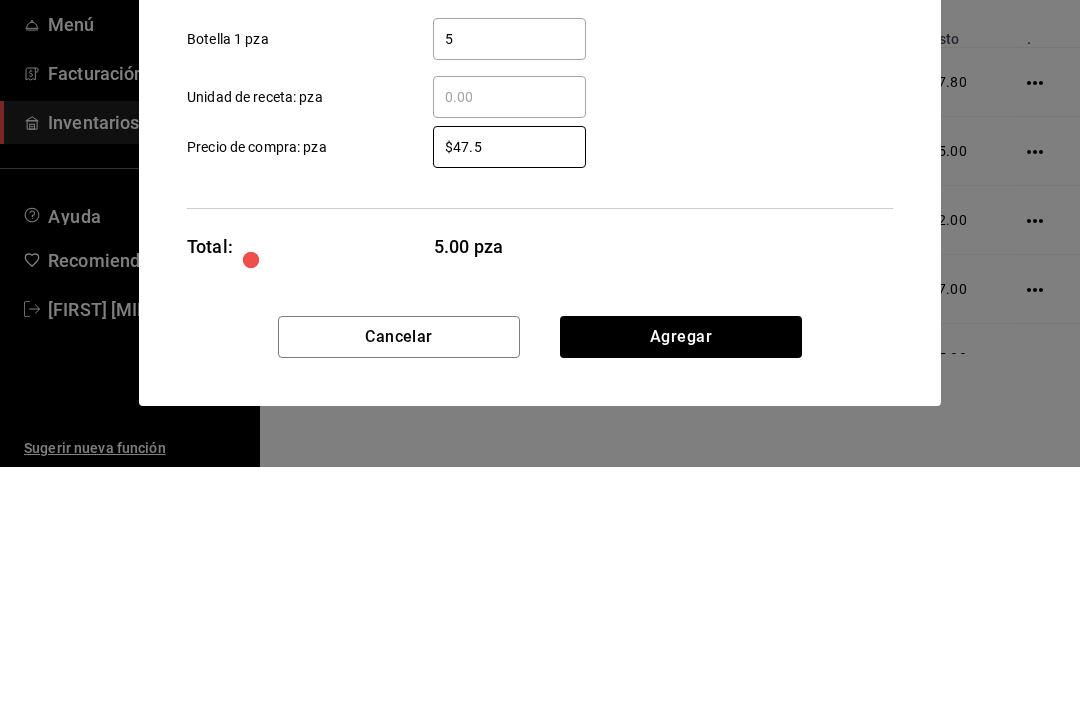 type on "$47.56" 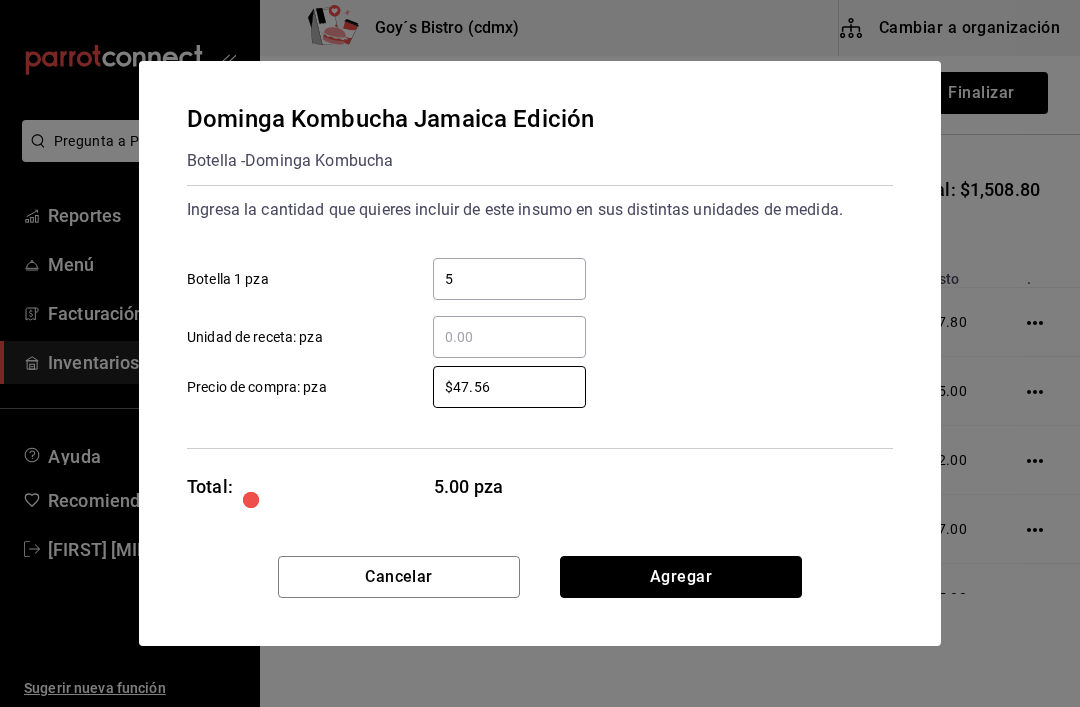 click on "Agregar" at bounding box center (681, 577) 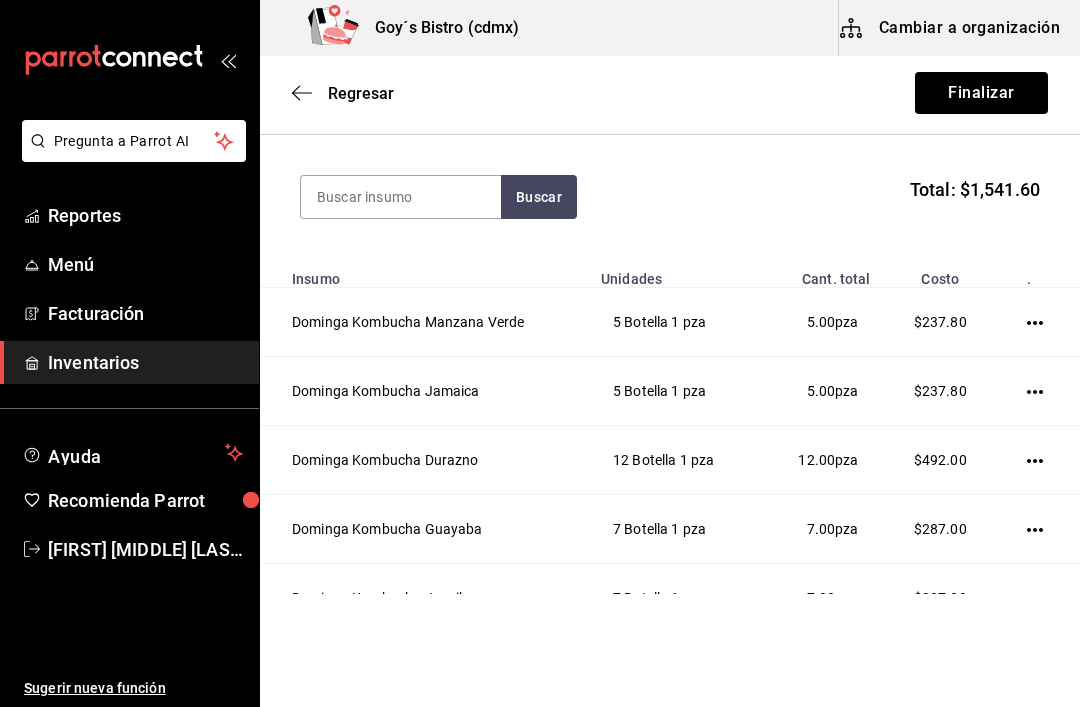 click at bounding box center [1039, 460] 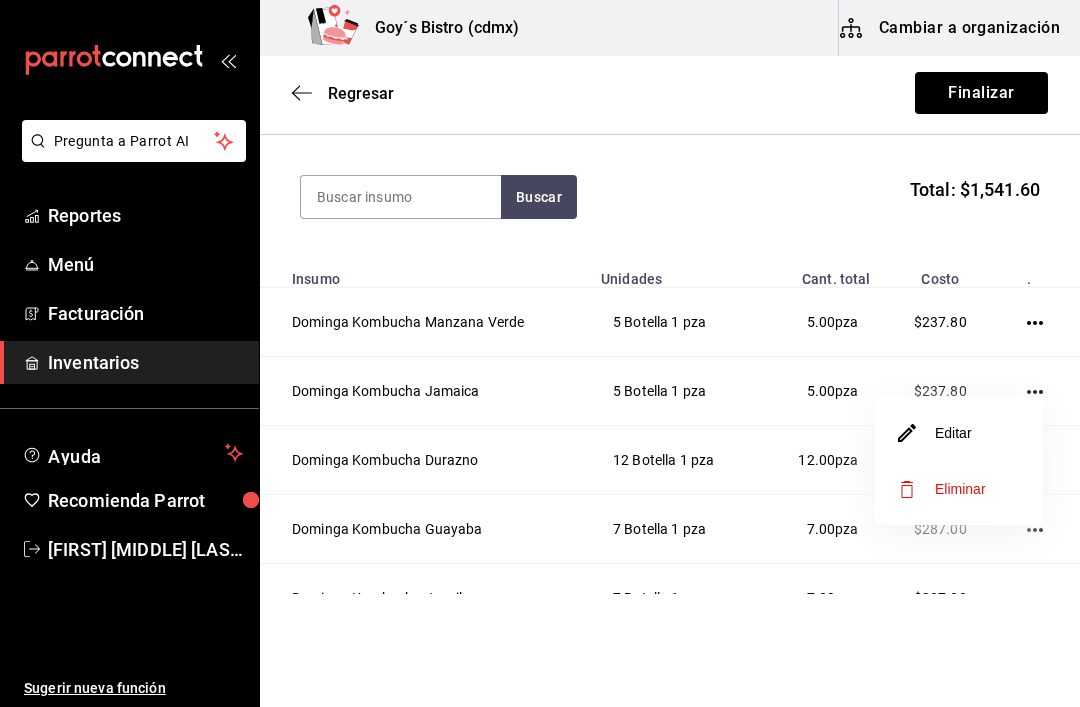click on "Editar" at bounding box center [935, 433] 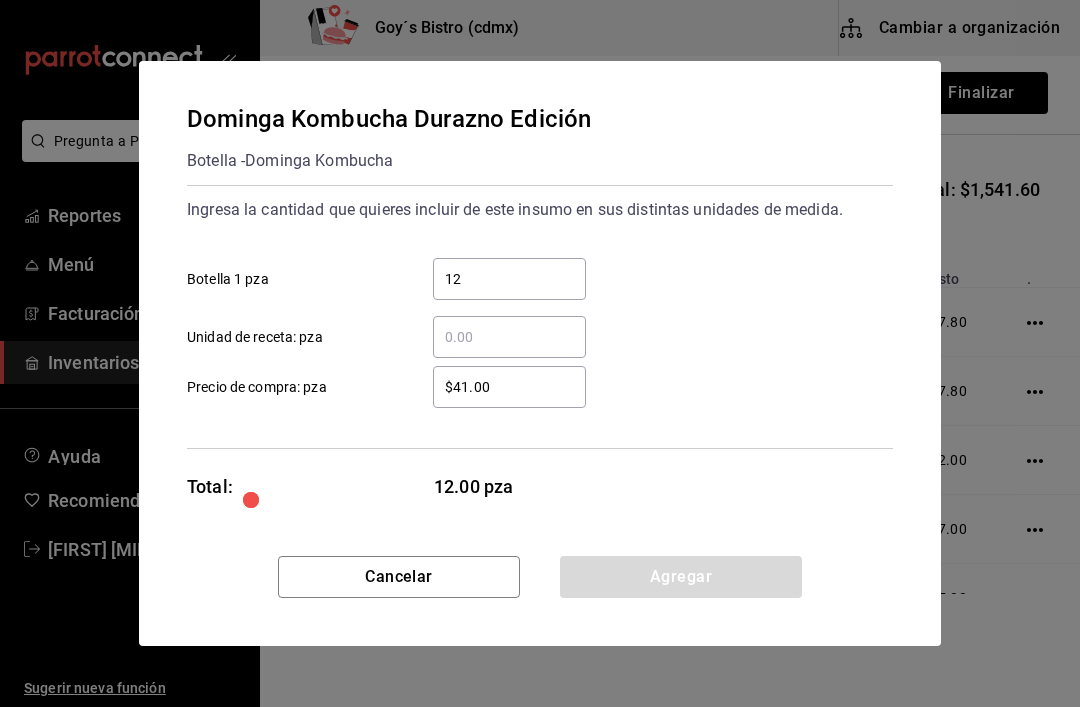 click on "$41.00" at bounding box center [509, 387] 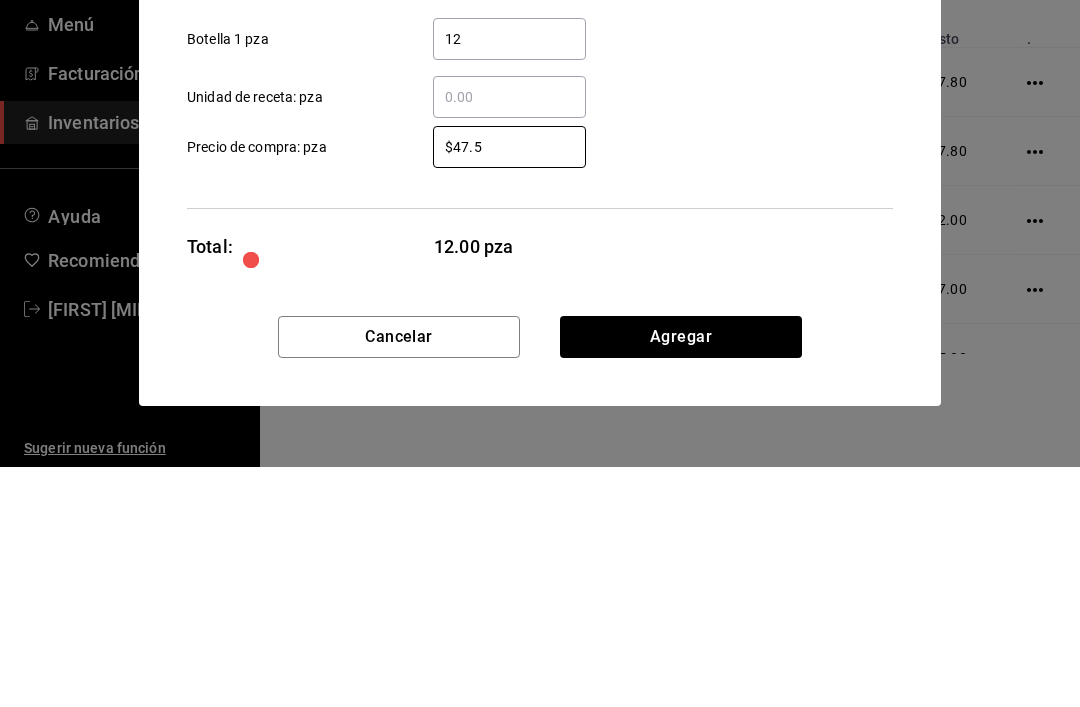 type on "$47.56" 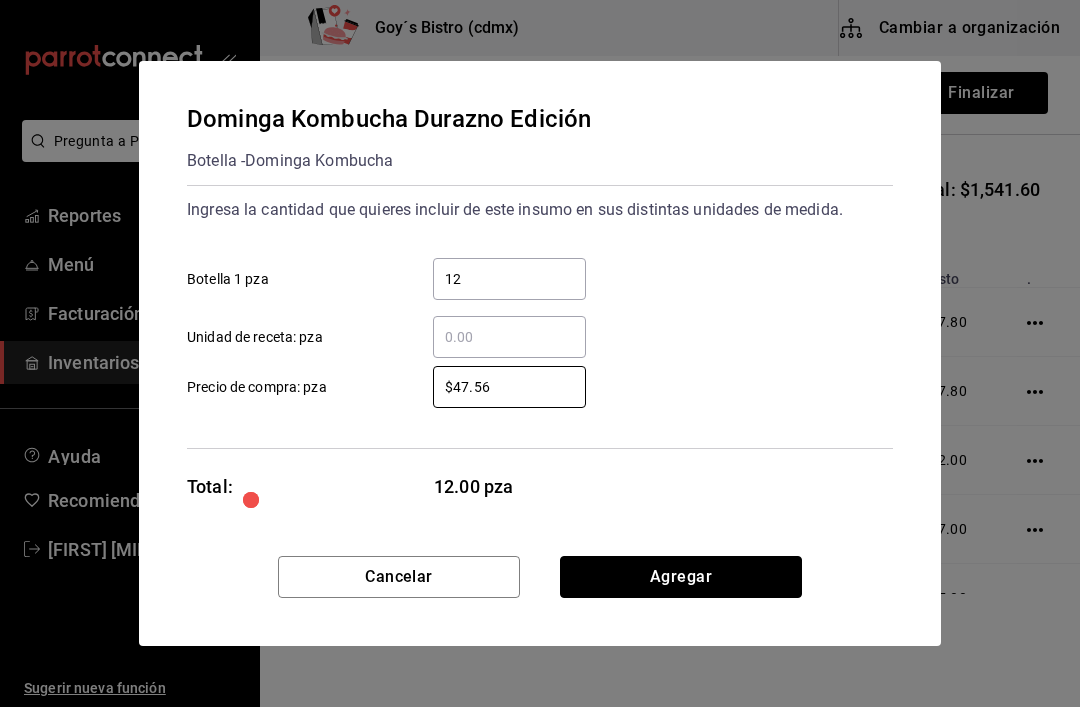 click on "Agregar" at bounding box center [681, 577] 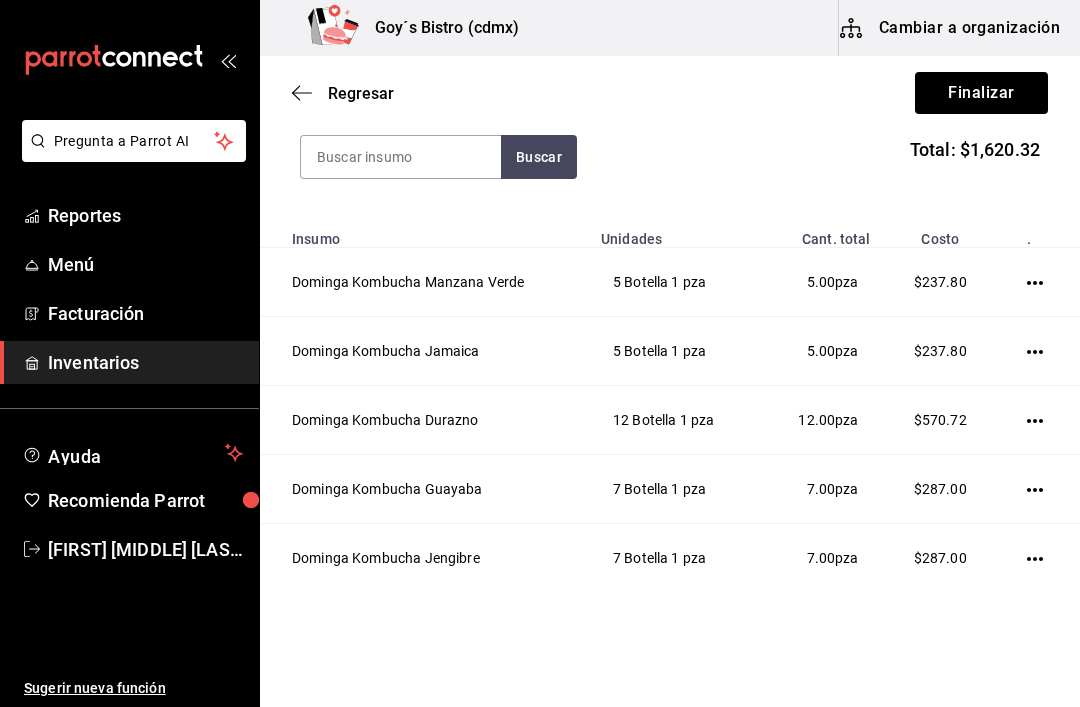 scroll, scrollTop: 237, scrollLeft: 0, axis: vertical 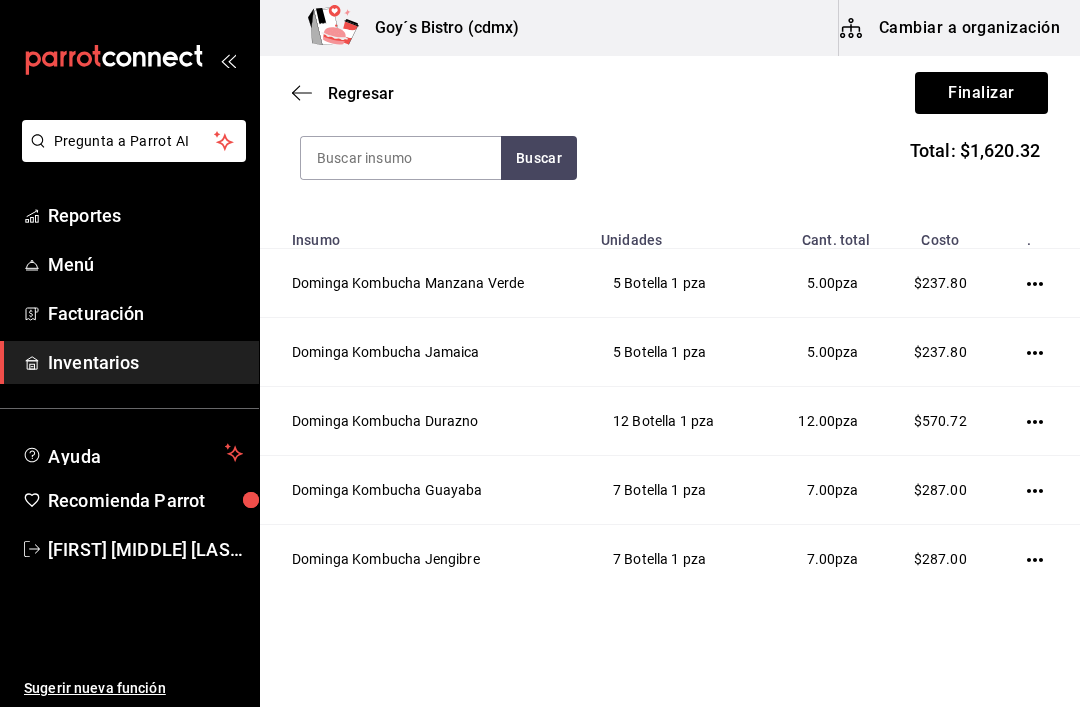 click 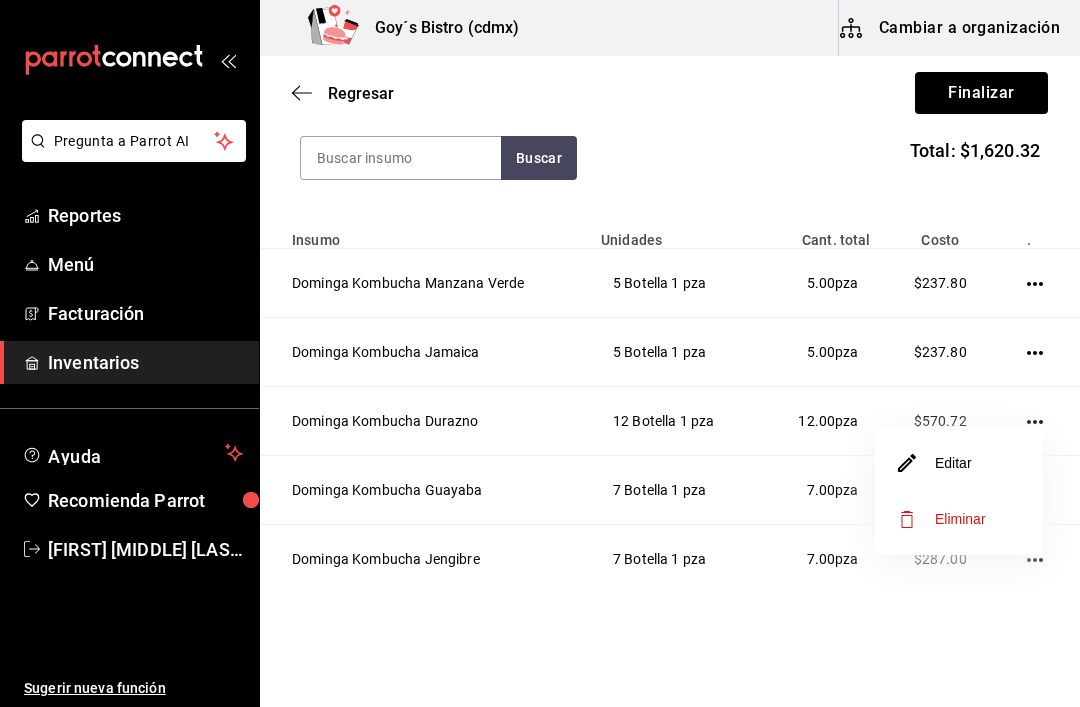 click on "Editar" at bounding box center (935, 463) 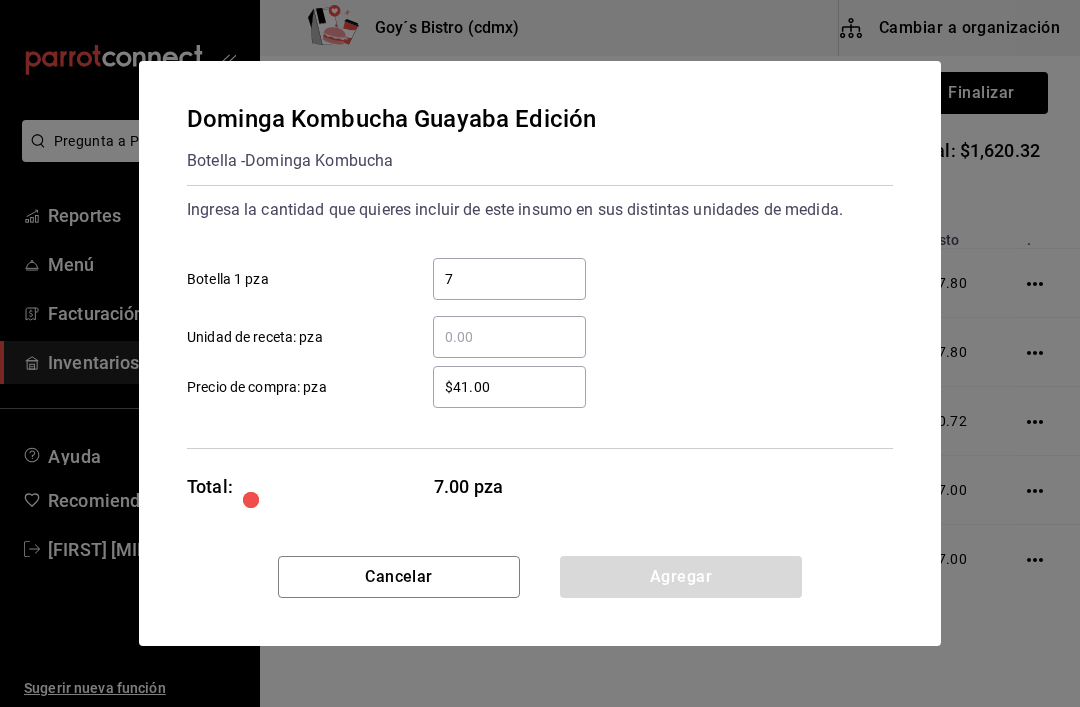 click on "$41.00" at bounding box center (509, 387) 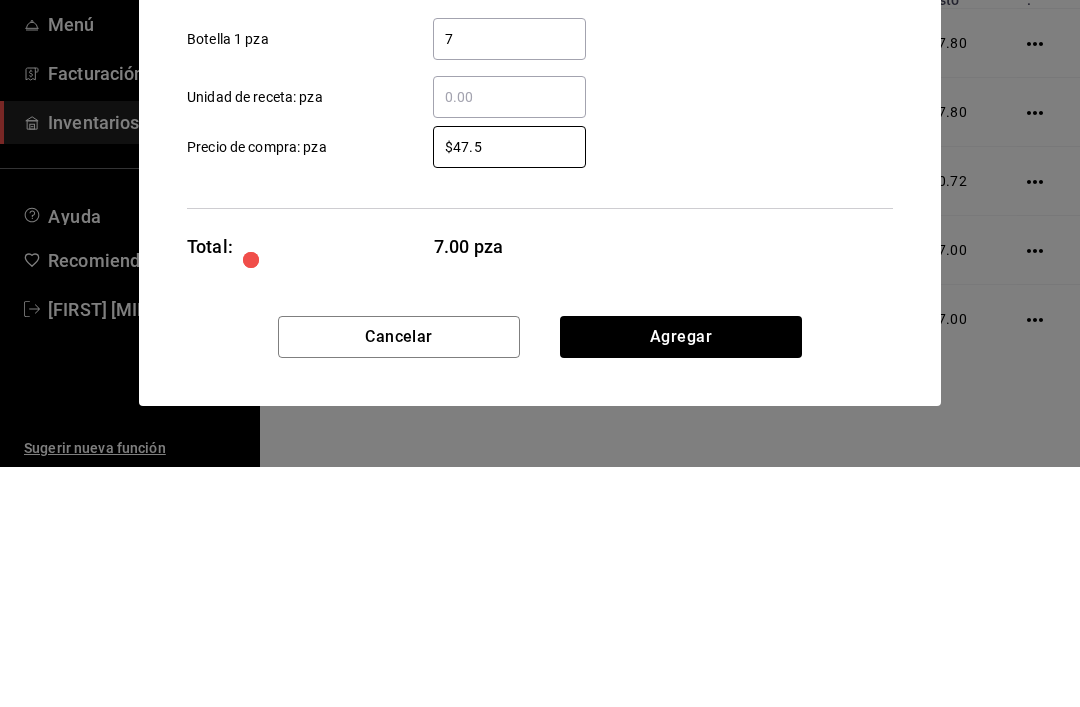 type on "$47.56" 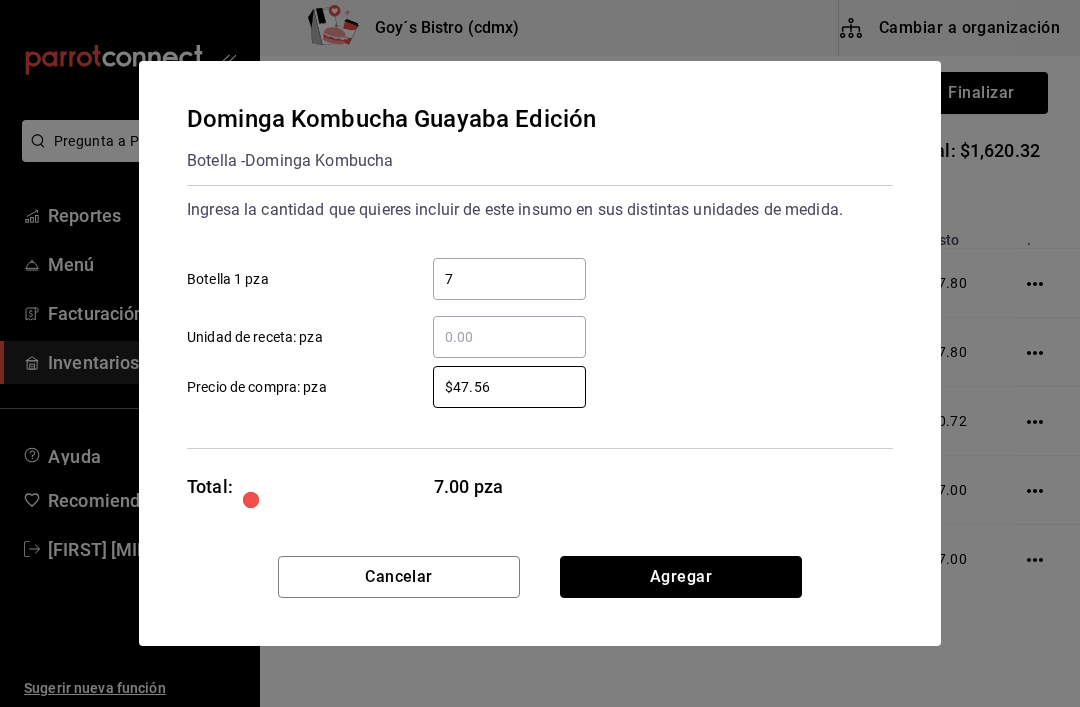click on "Agregar" at bounding box center [681, 577] 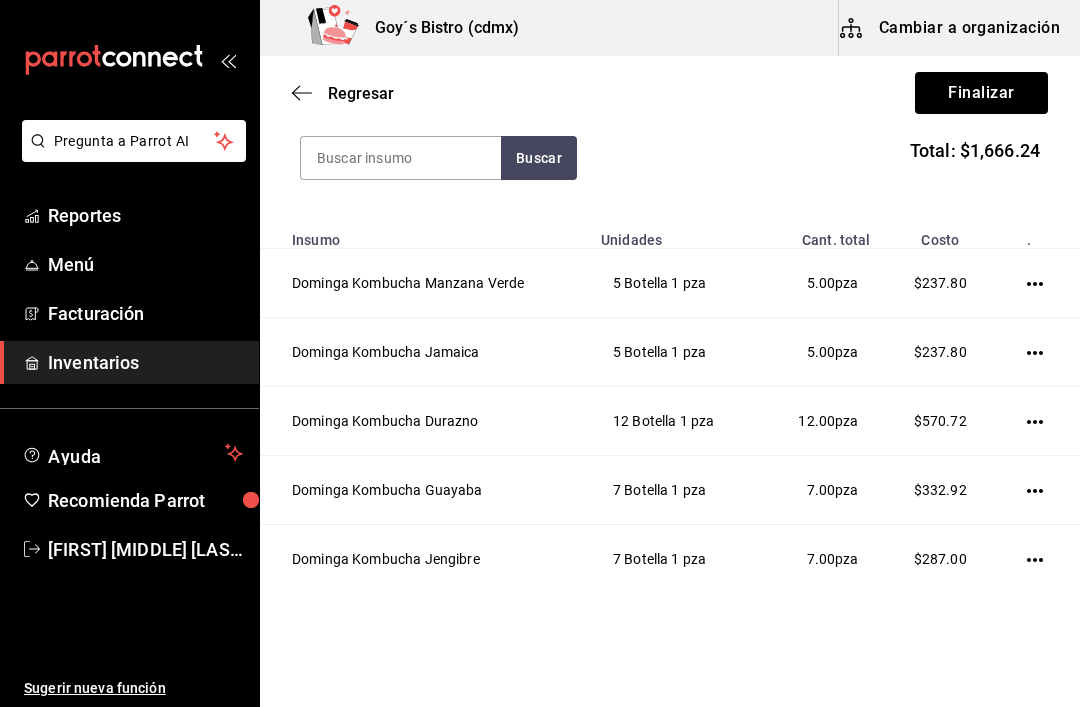 click at bounding box center (1039, 559) 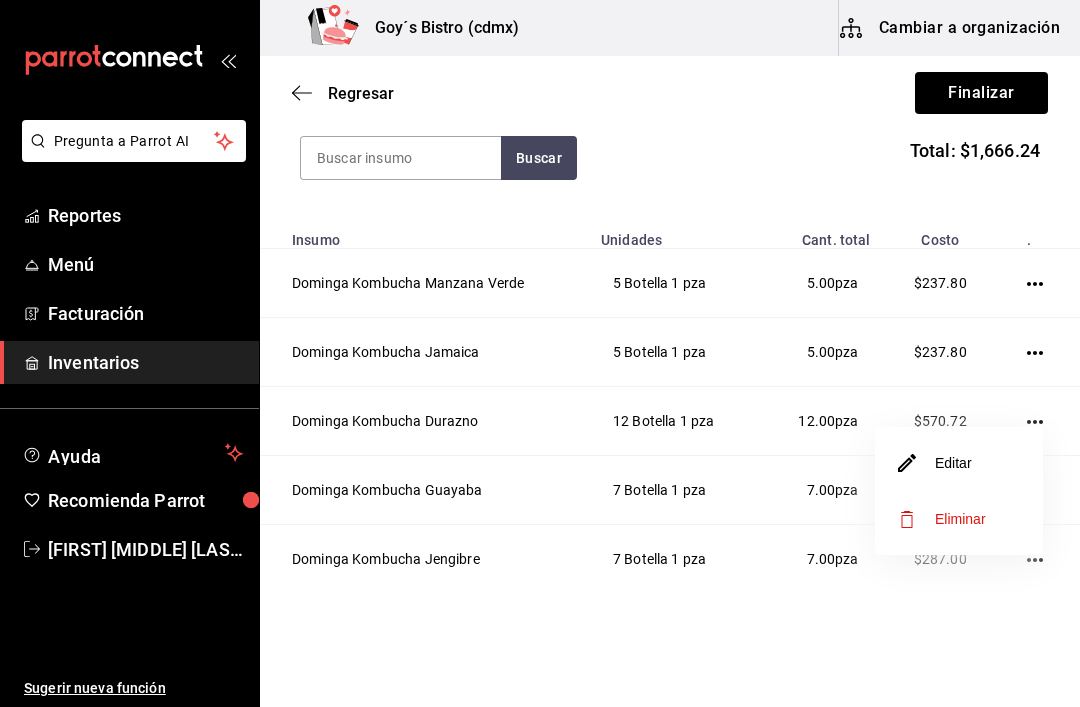 click on "Eliminar" at bounding box center (959, 519) 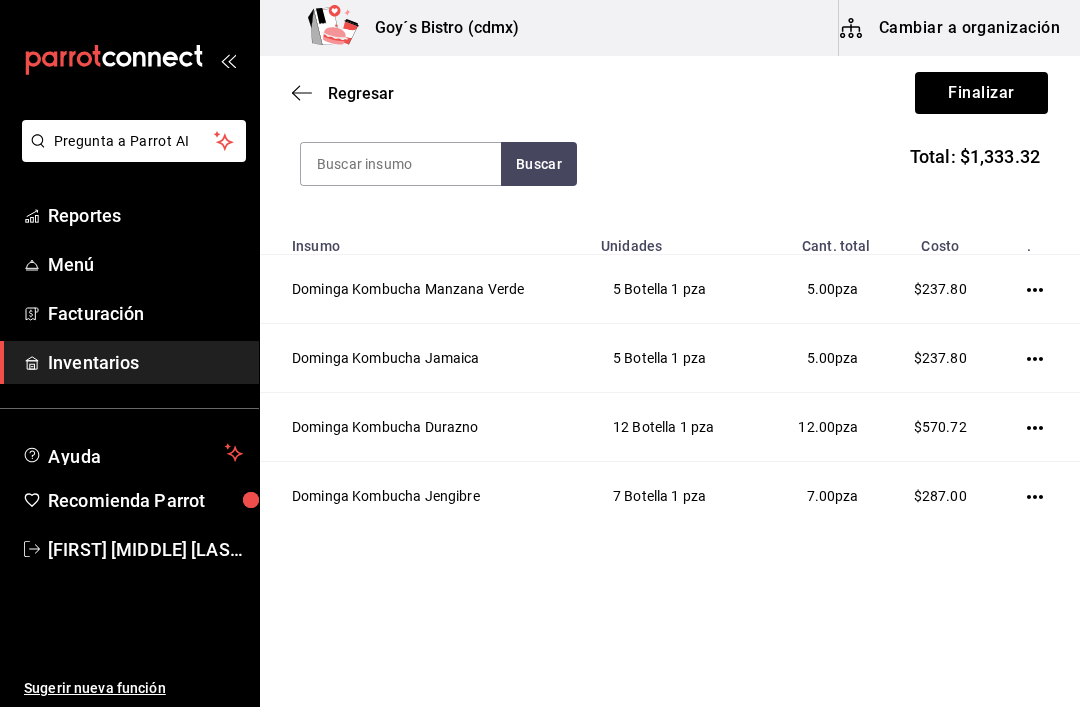 scroll, scrollTop: 168, scrollLeft: 0, axis: vertical 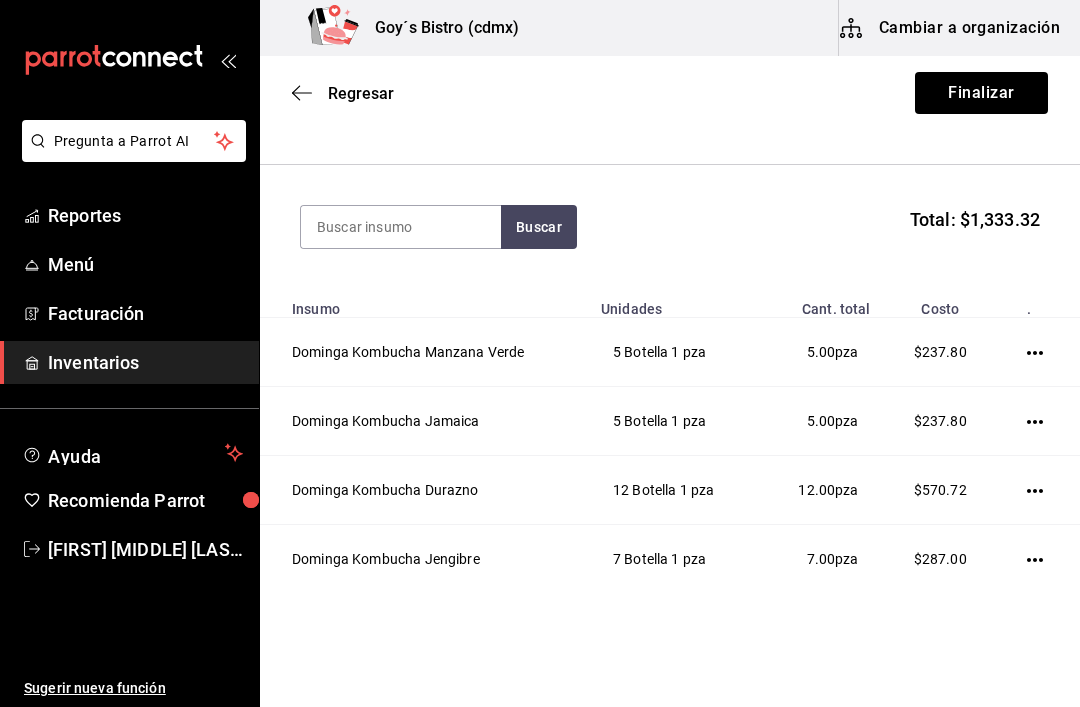 click 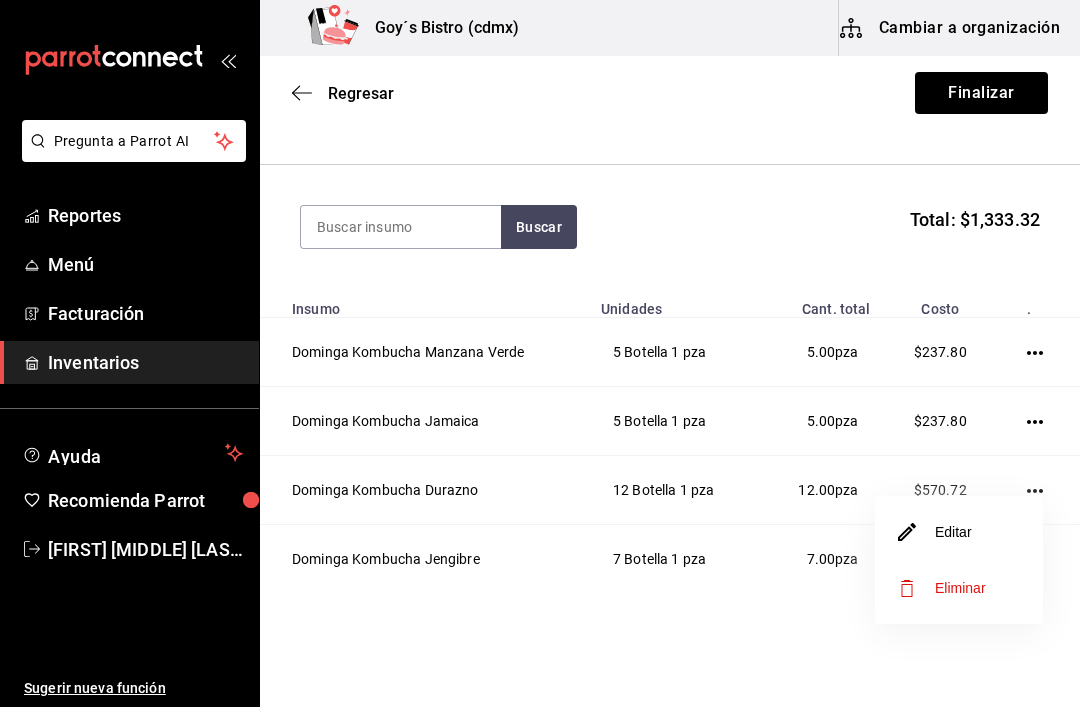 click on "Editar" at bounding box center [935, 532] 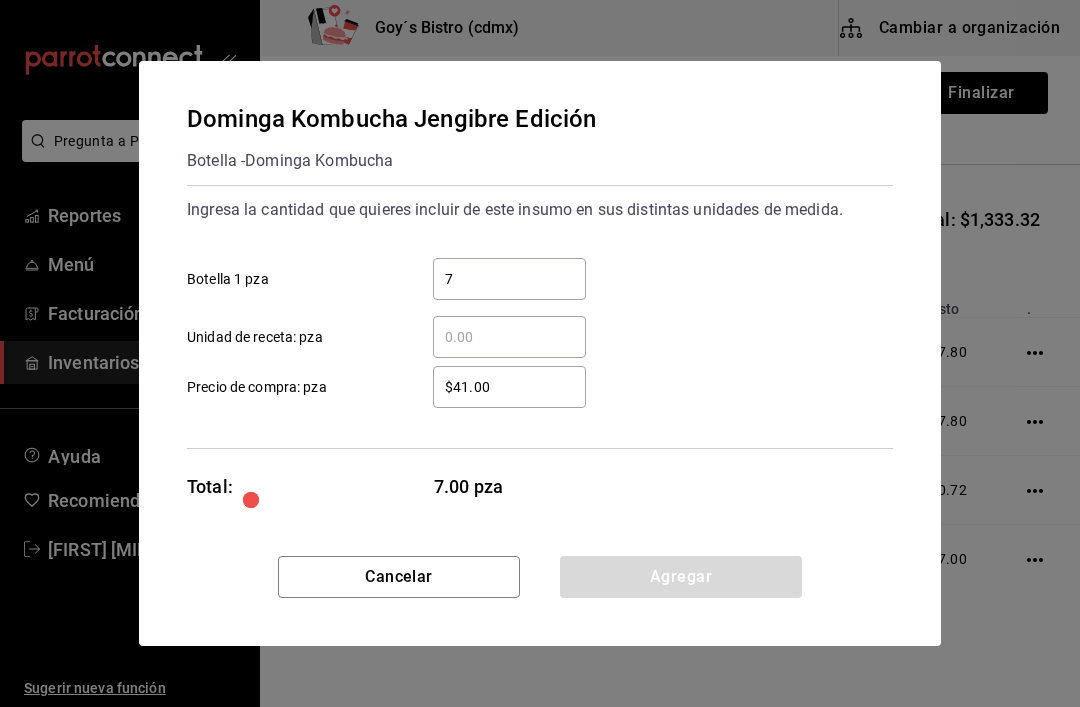 click on "$41.00" at bounding box center (509, 387) 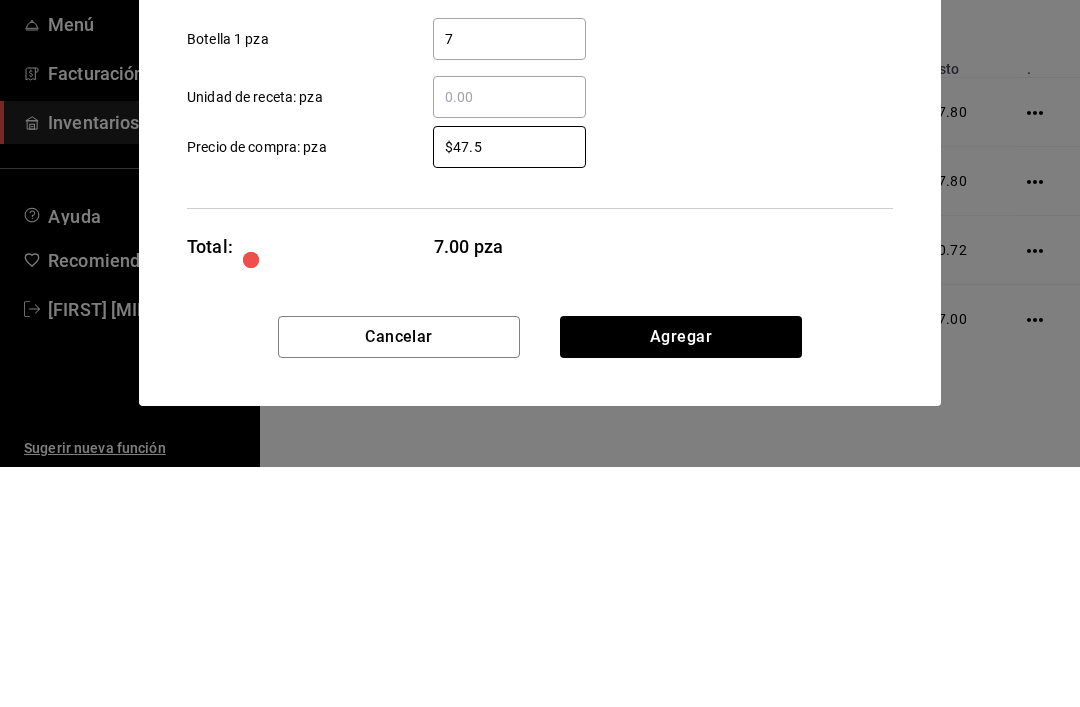 type on "$47.56" 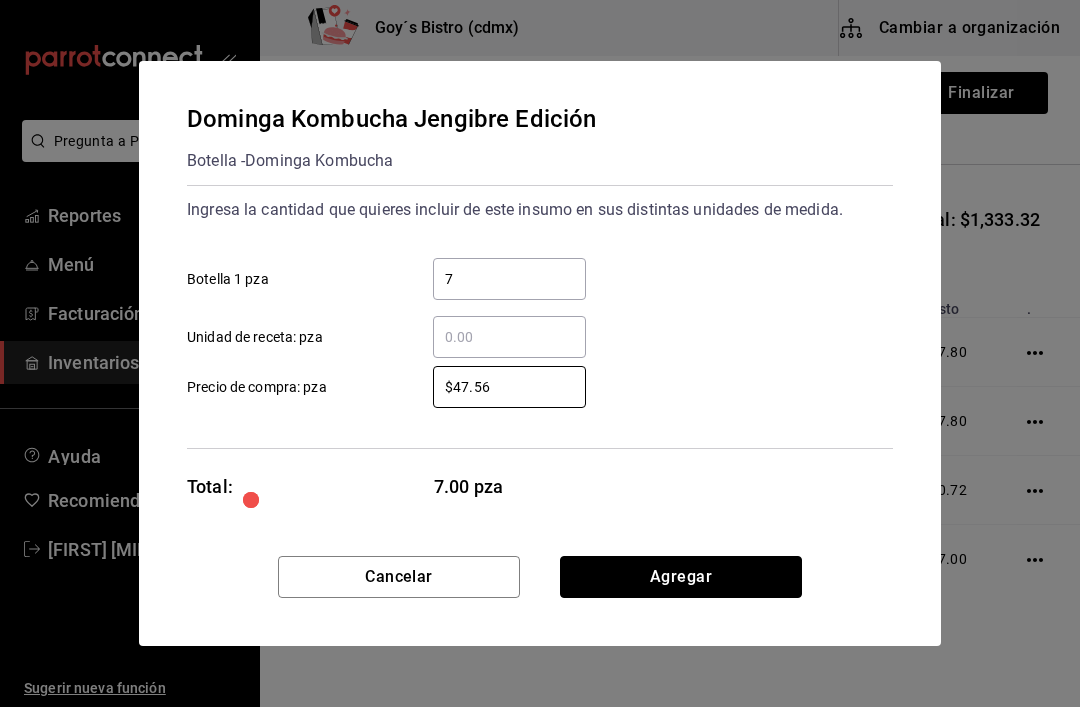 click on "Agregar" at bounding box center (681, 577) 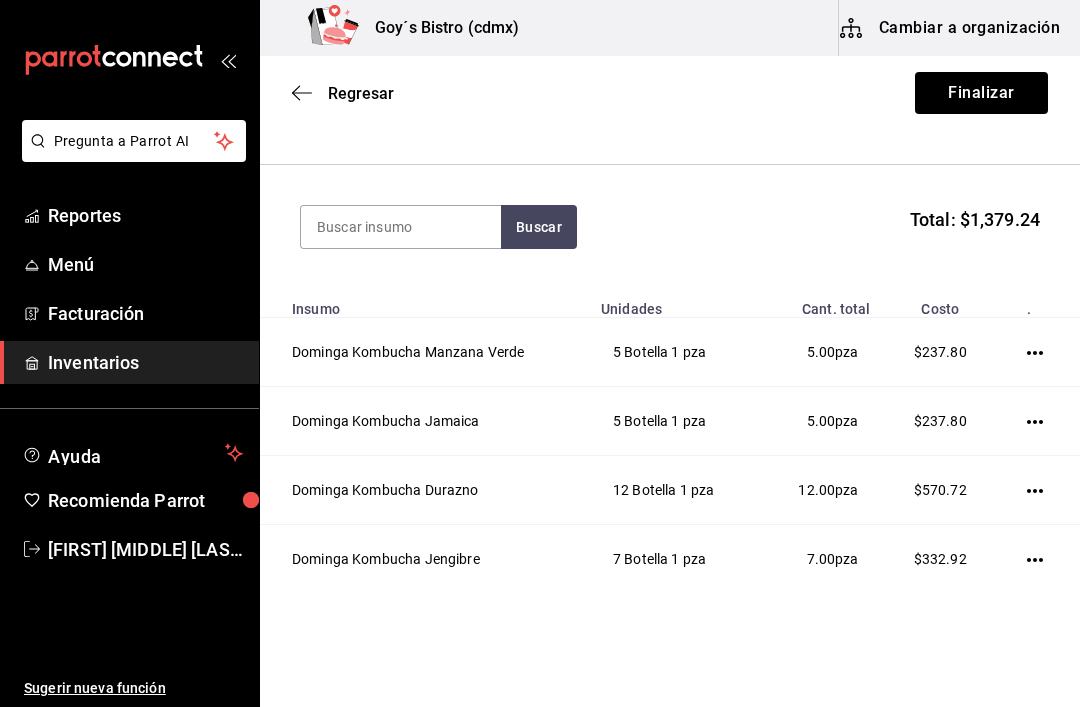 click at bounding box center (401, 227) 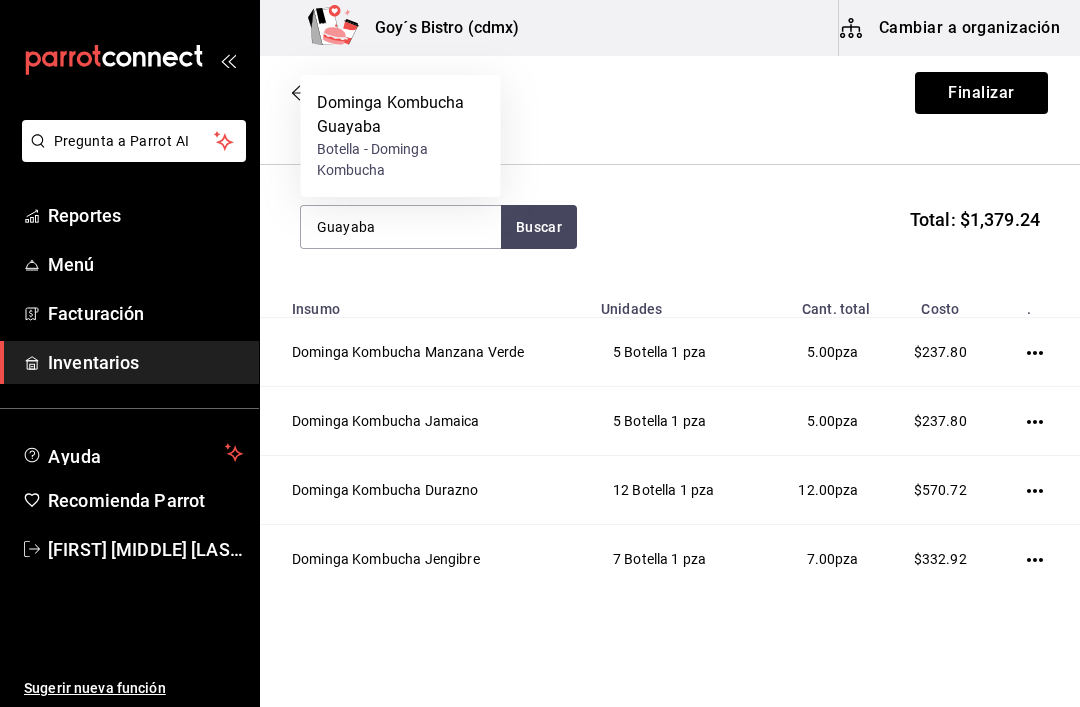 type on "Guayaba" 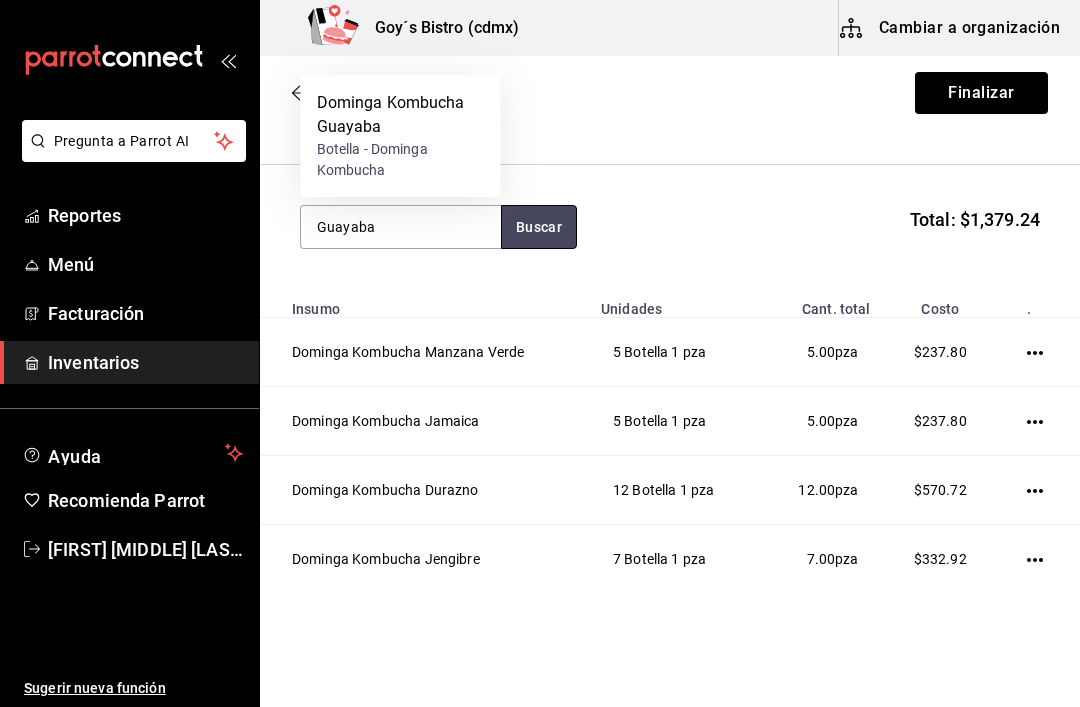 click on "Buscar" at bounding box center (539, 227) 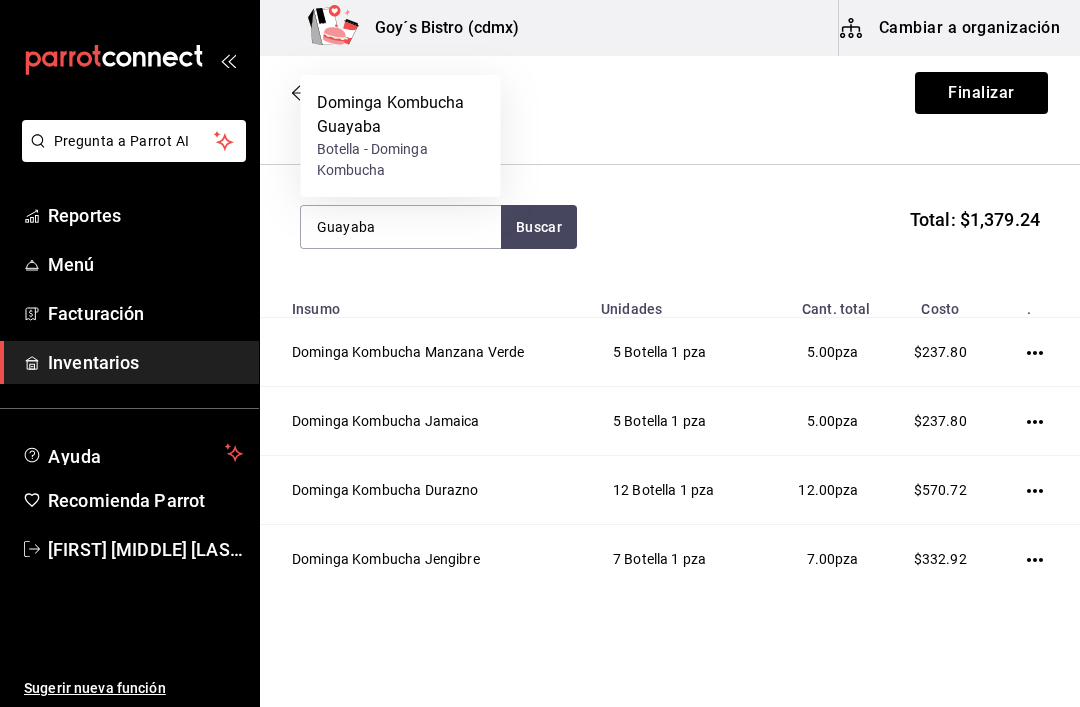 click on "Dominga Kombucha Guayaba" at bounding box center [401, 115] 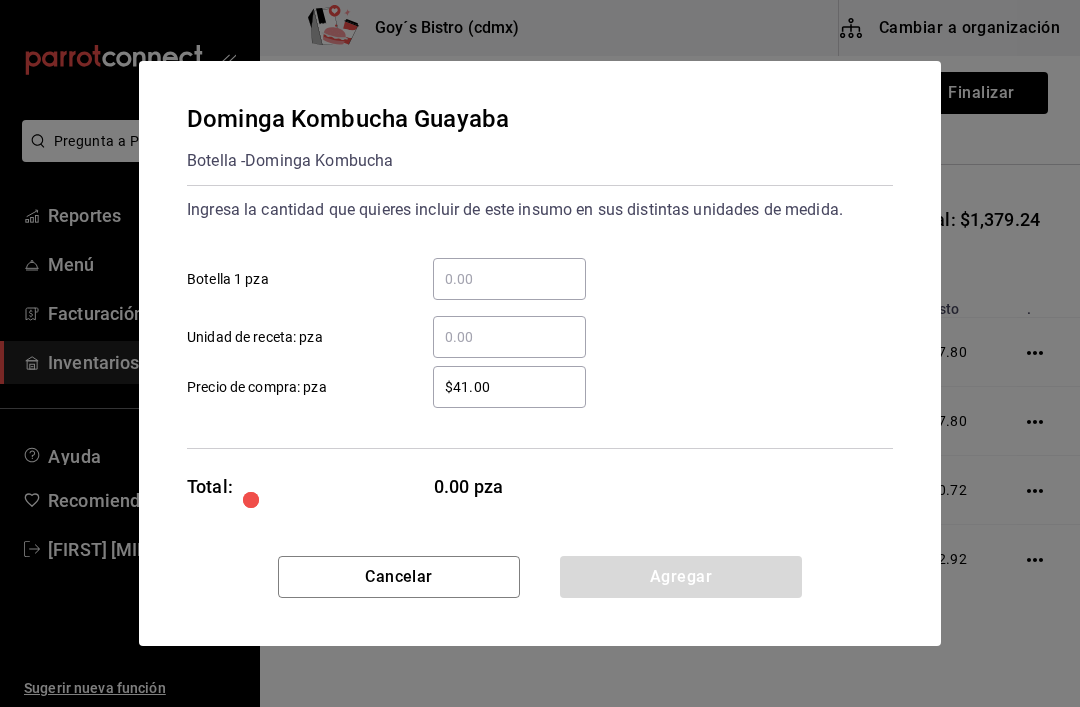 click on "​ Botella 1 pza" at bounding box center (509, 279) 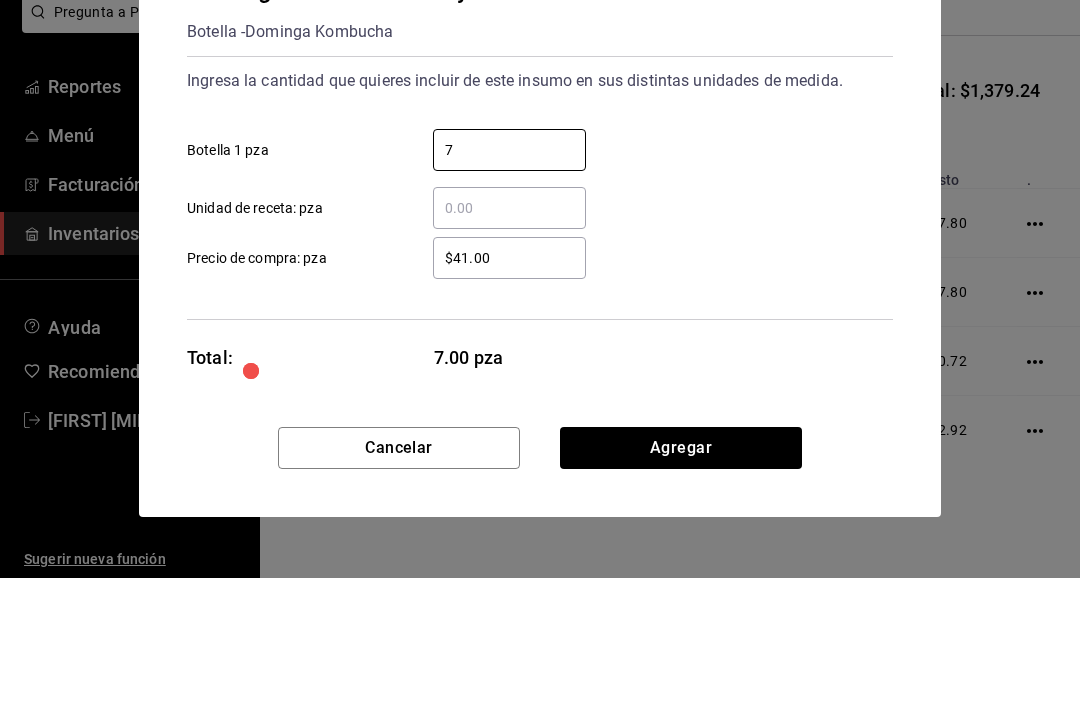 type on "7" 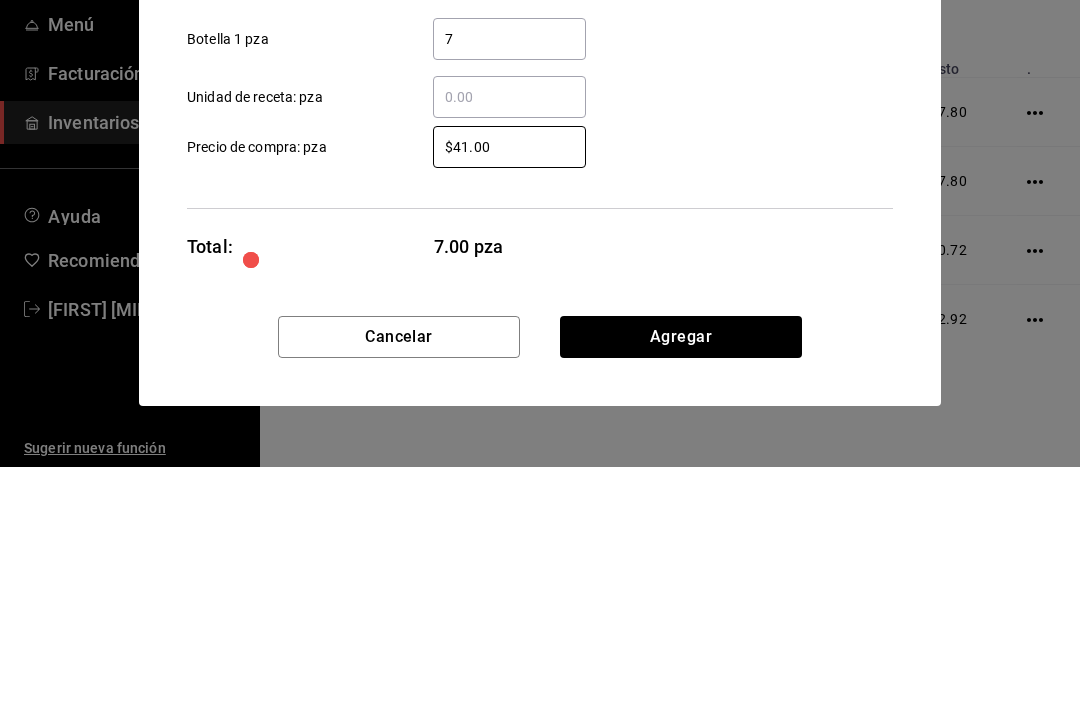 click on "$41.00" at bounding box center (509, 387) 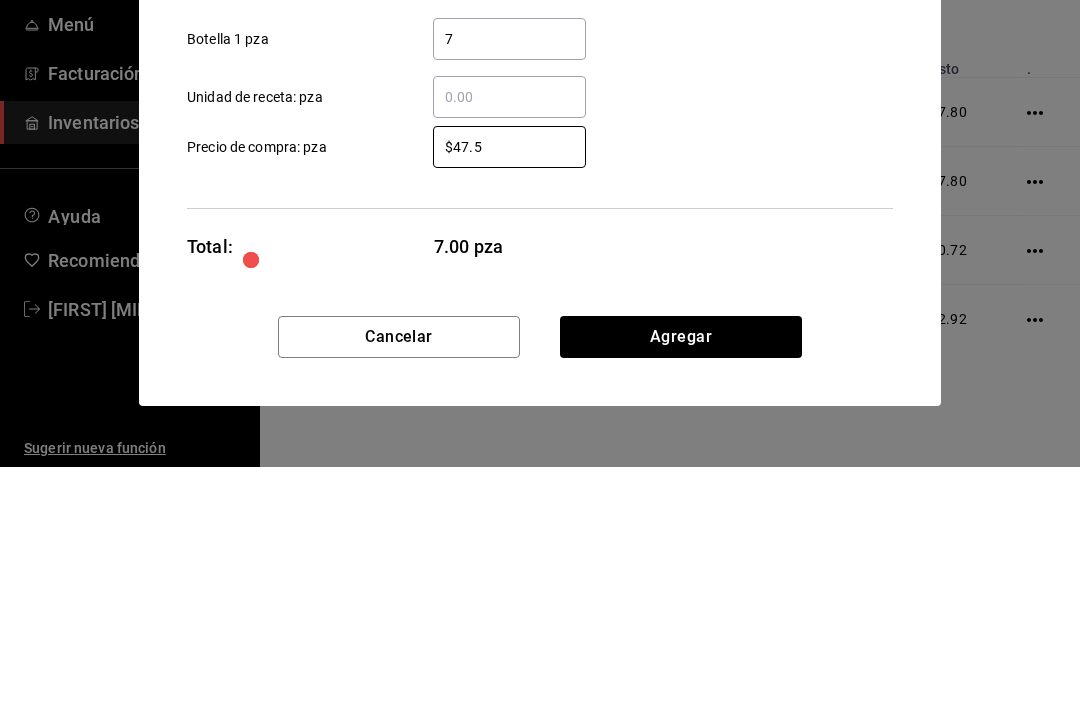 type on "$47.56" 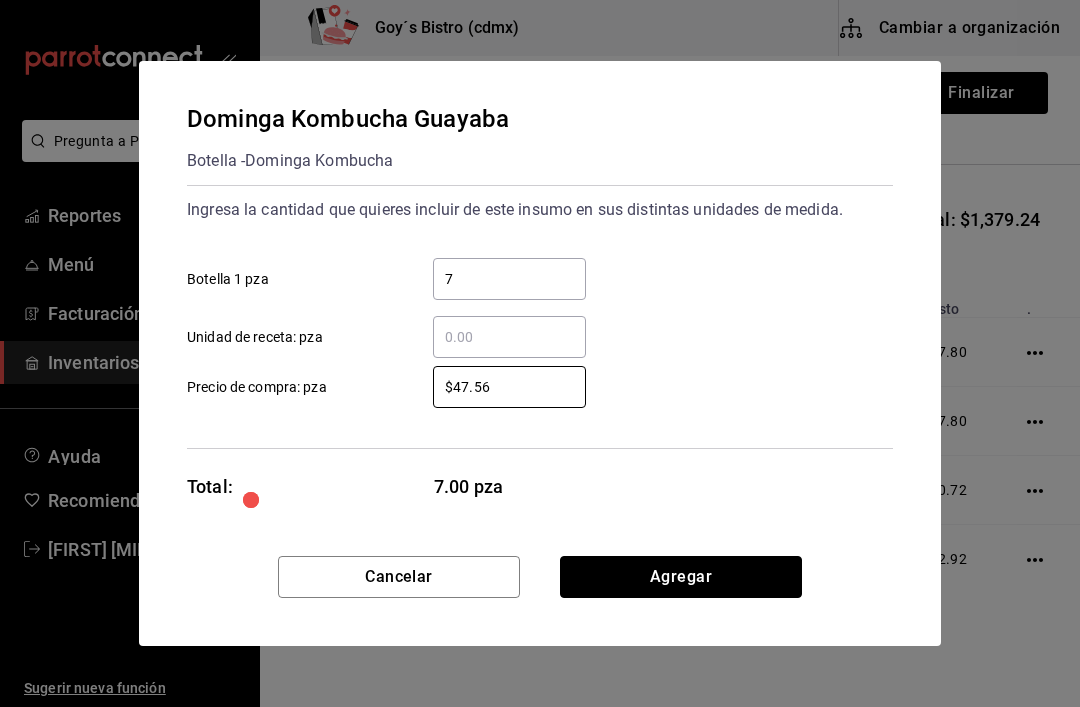 click on "Agregar" at bounding box center [681, 577] 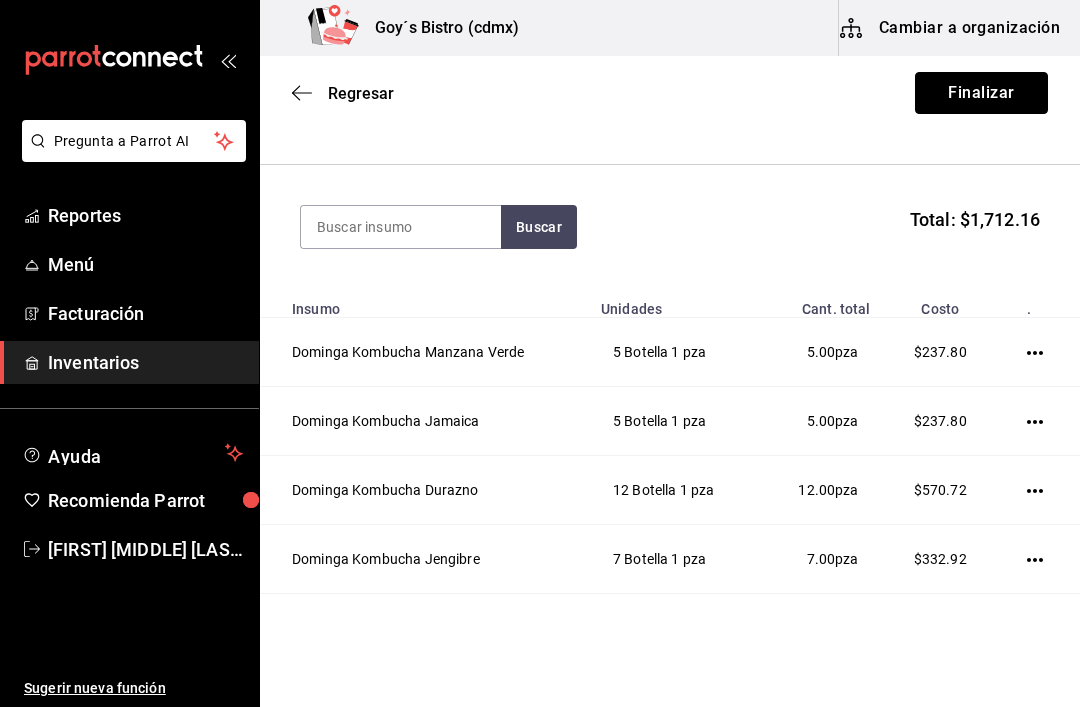 click on "Finalizar" at bounding box center [981, 93] 